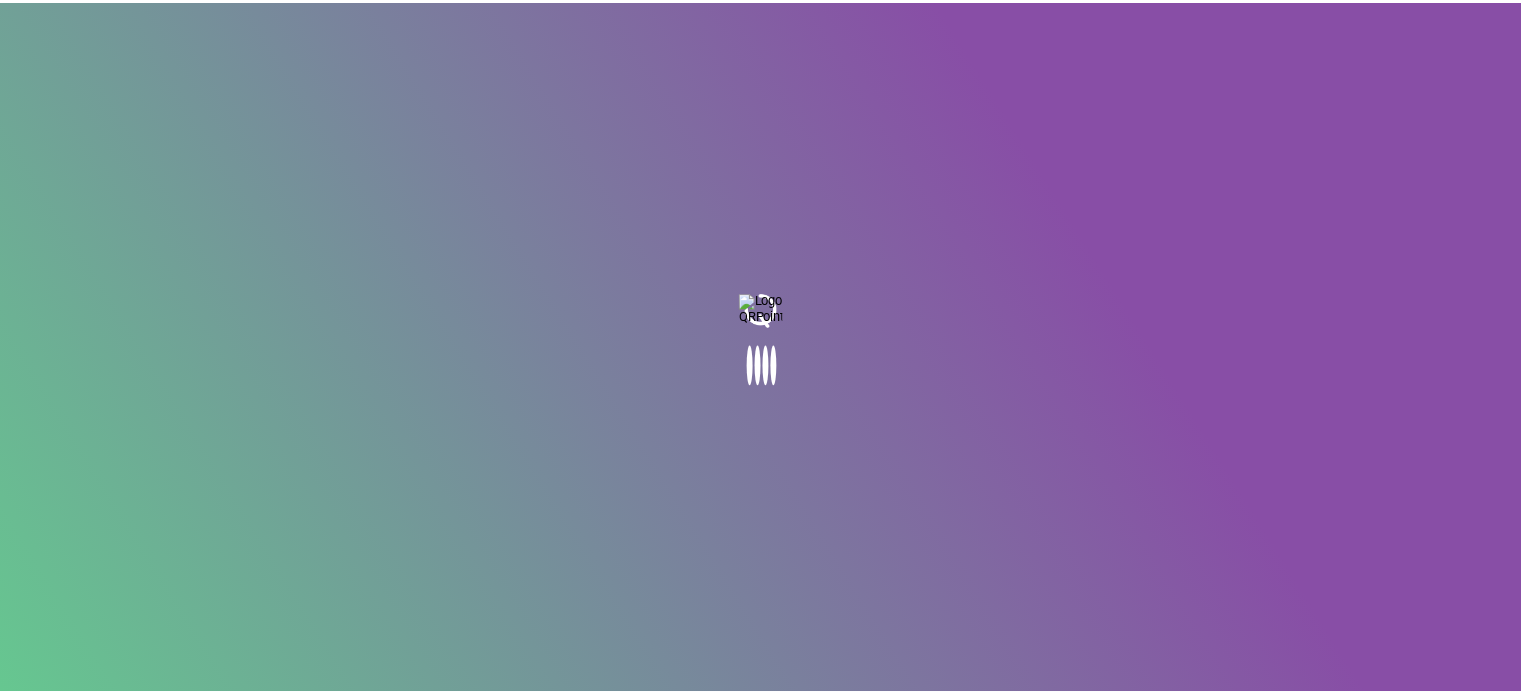 scroll, scrollTop: 0, scrollLeft: 0, axis: both 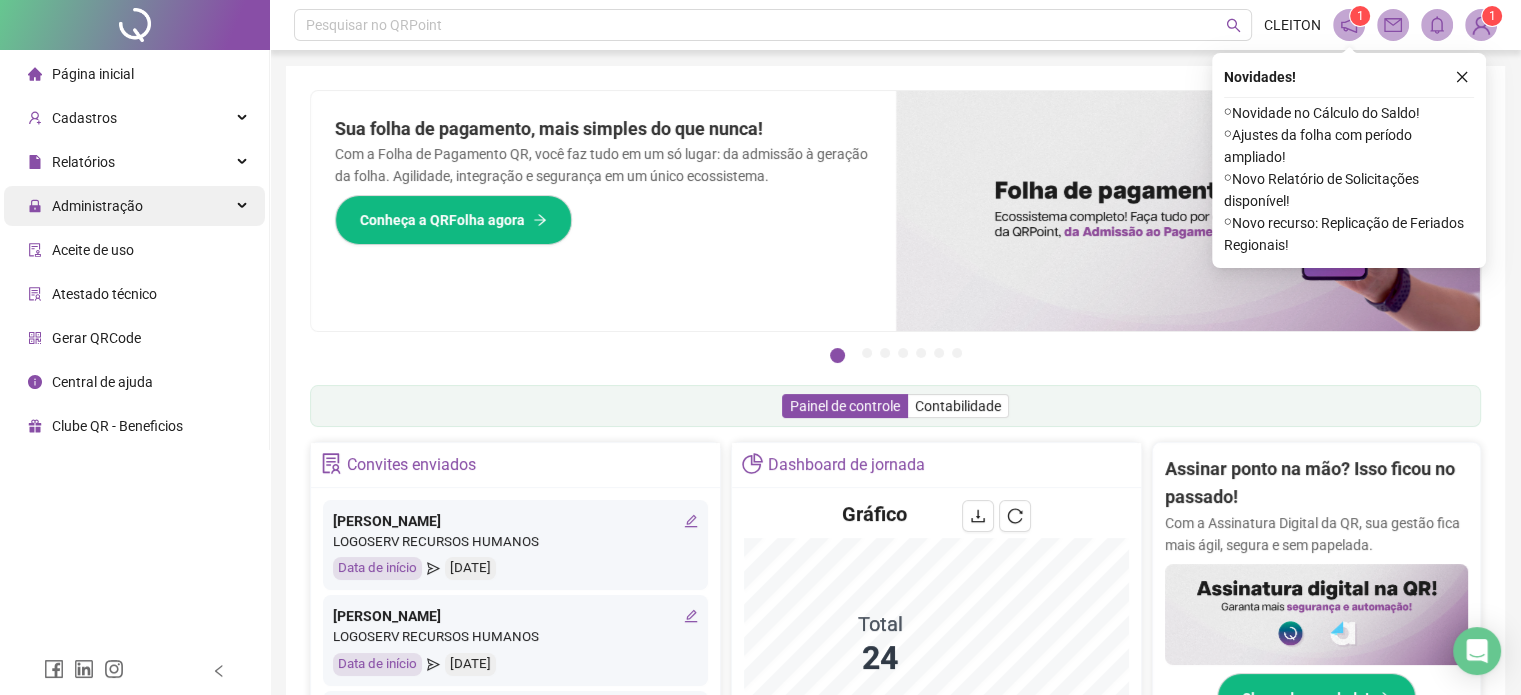 click on "Administração" at bounding box center (97, 206) 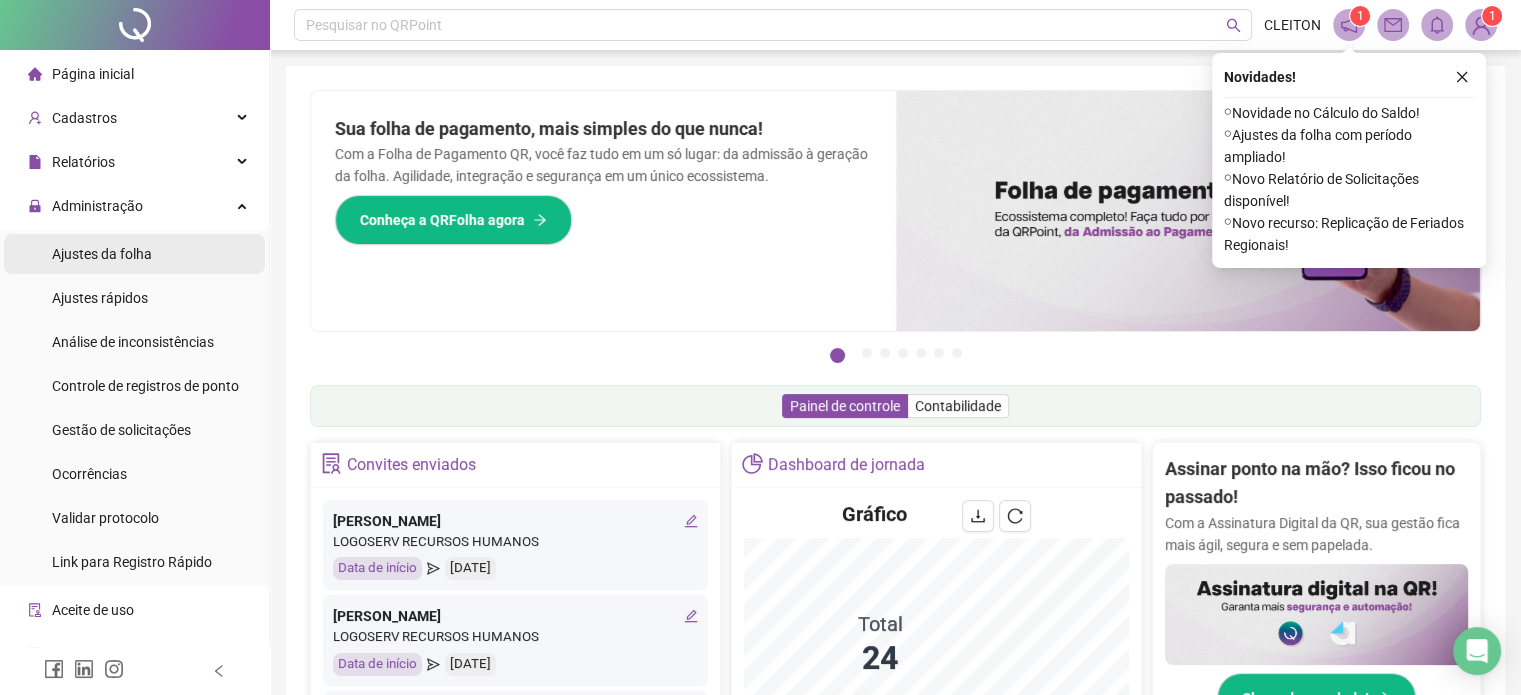click on "Ajustes da folha" at bounding box center (102, 254) 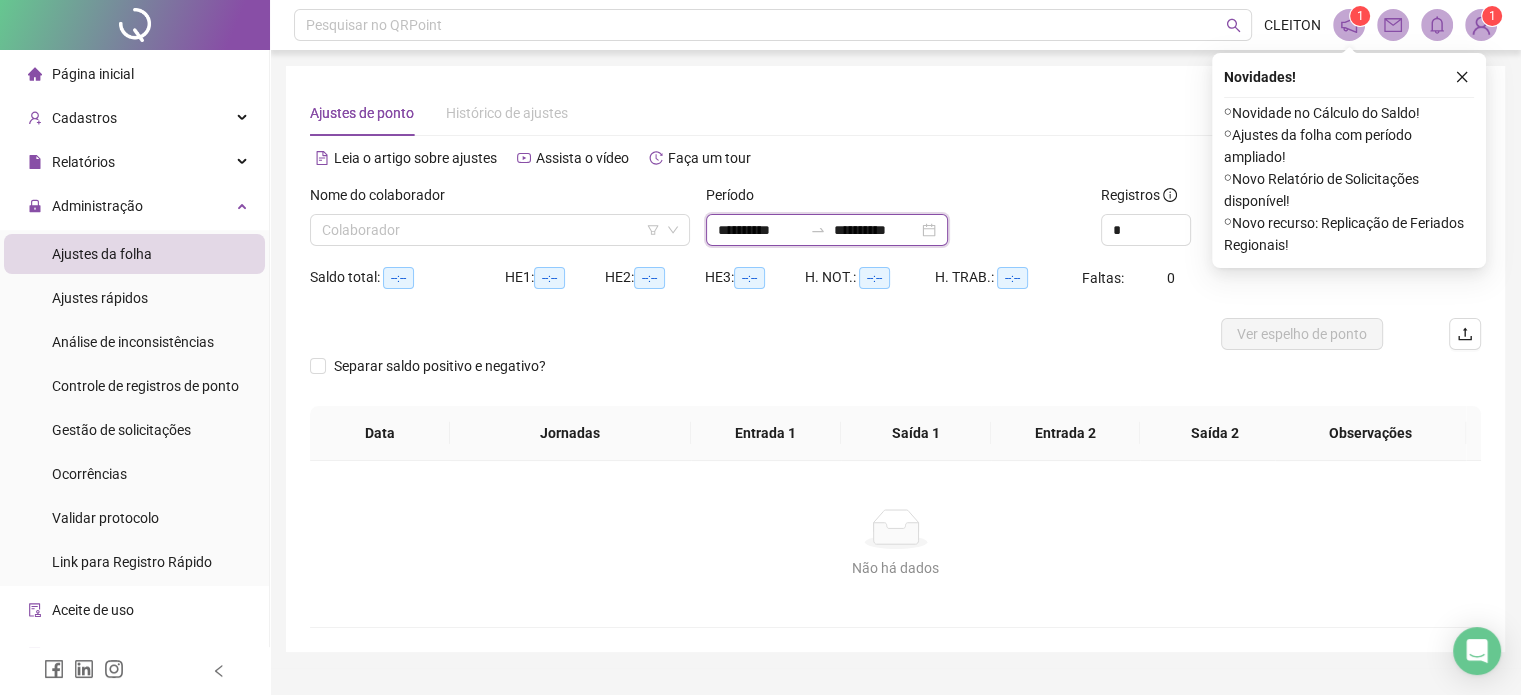 click on "**********" at bounding box center [760, 230] 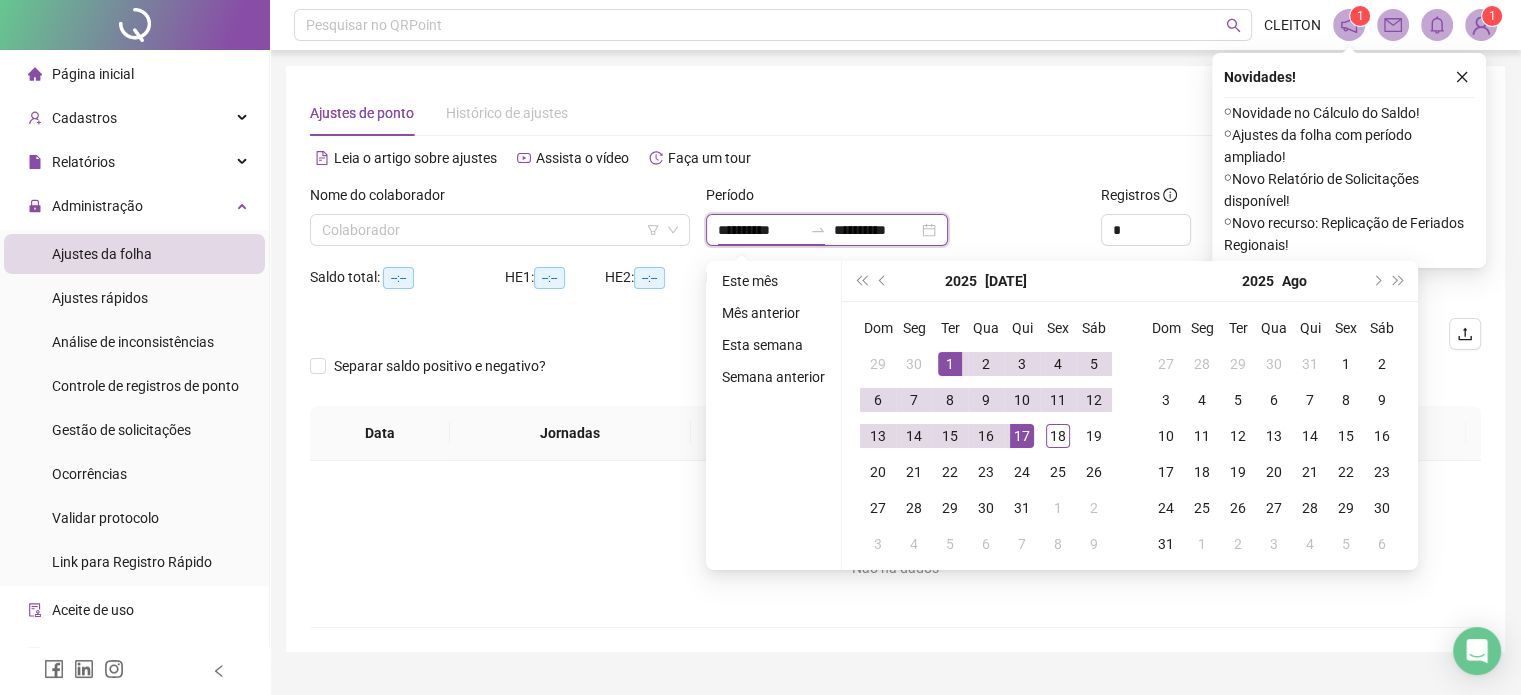 type on "**********" 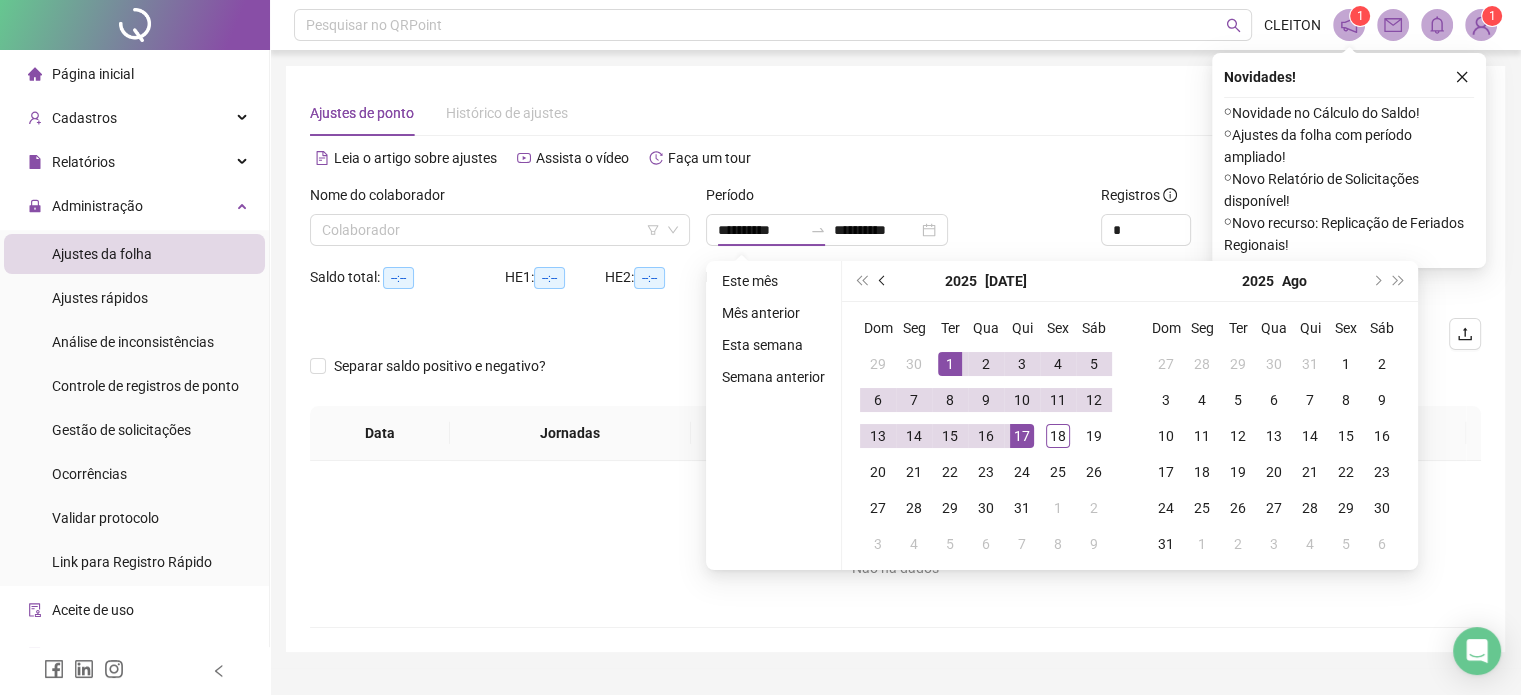 click at bounding box center (883, 281) 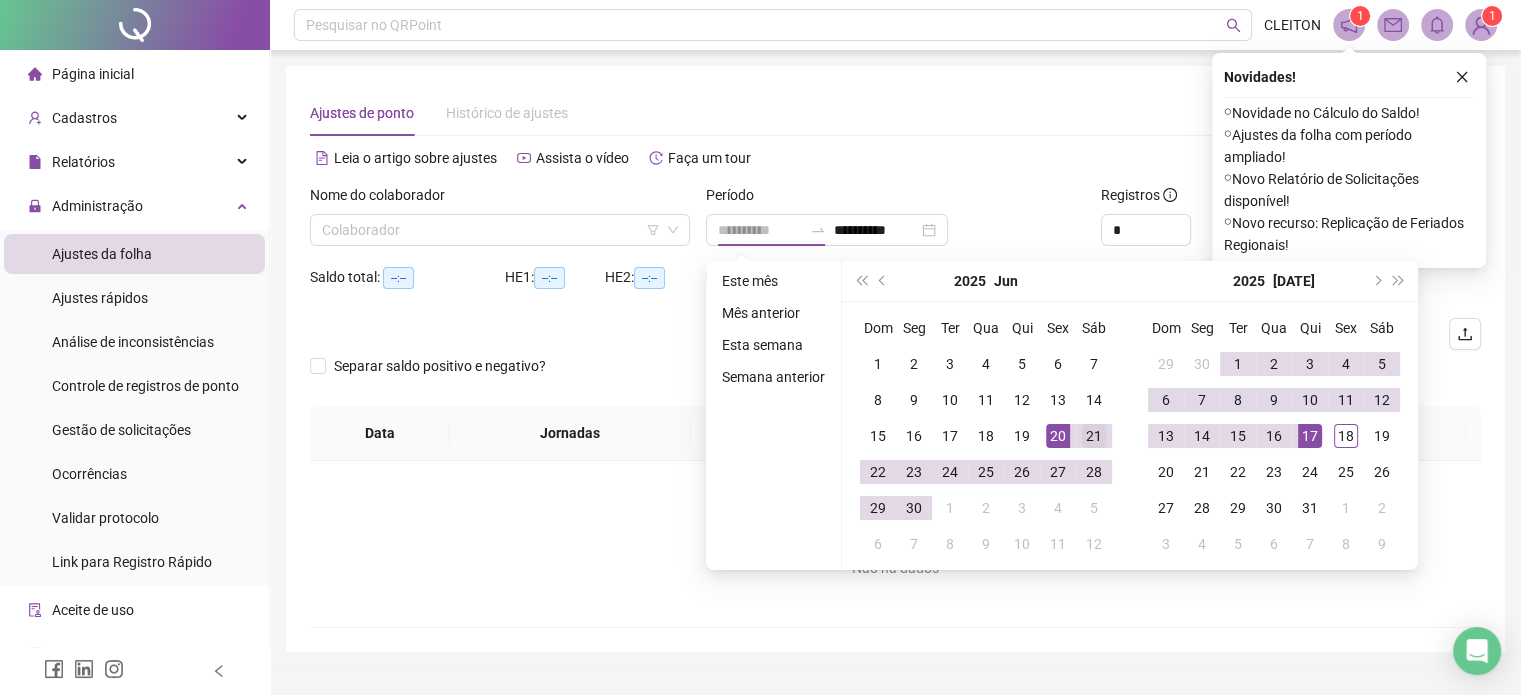 type on "**********" 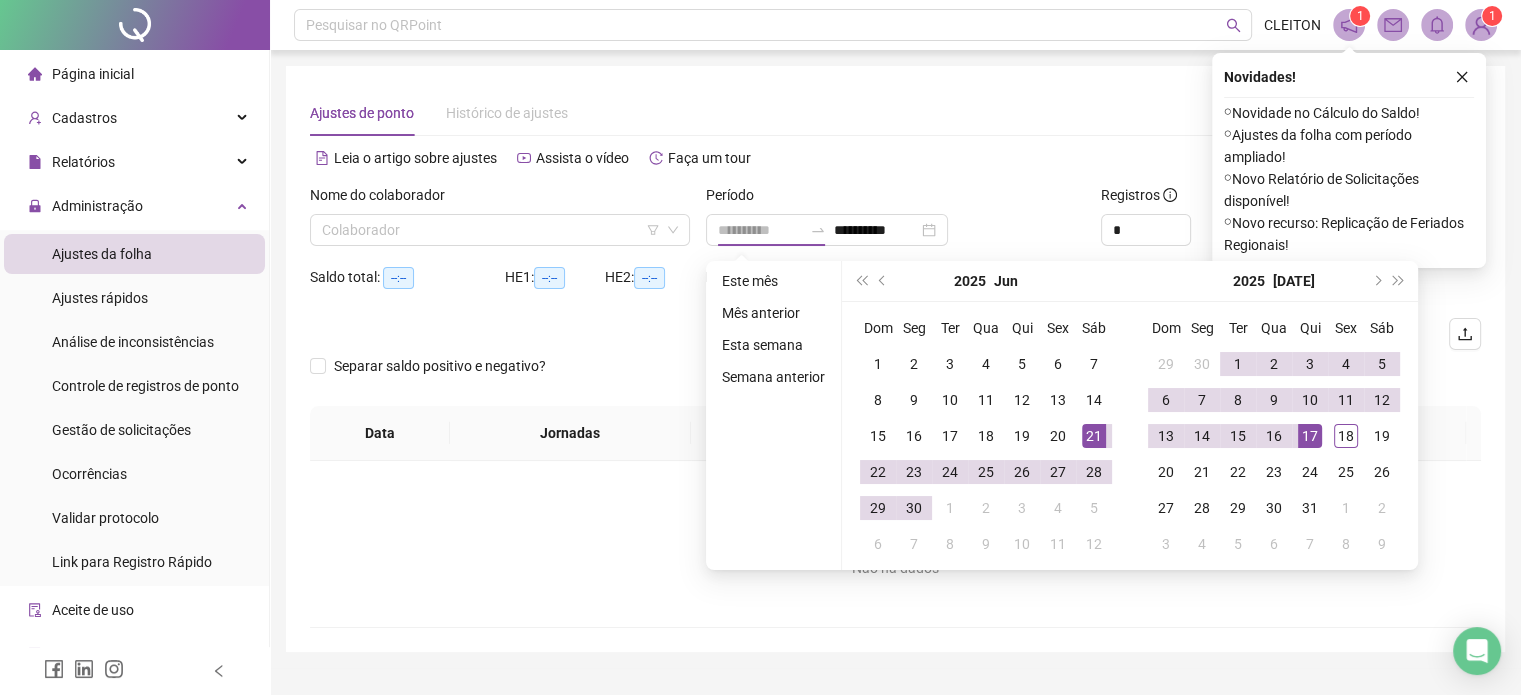 click on "21" at bounding box center [1094, 436] 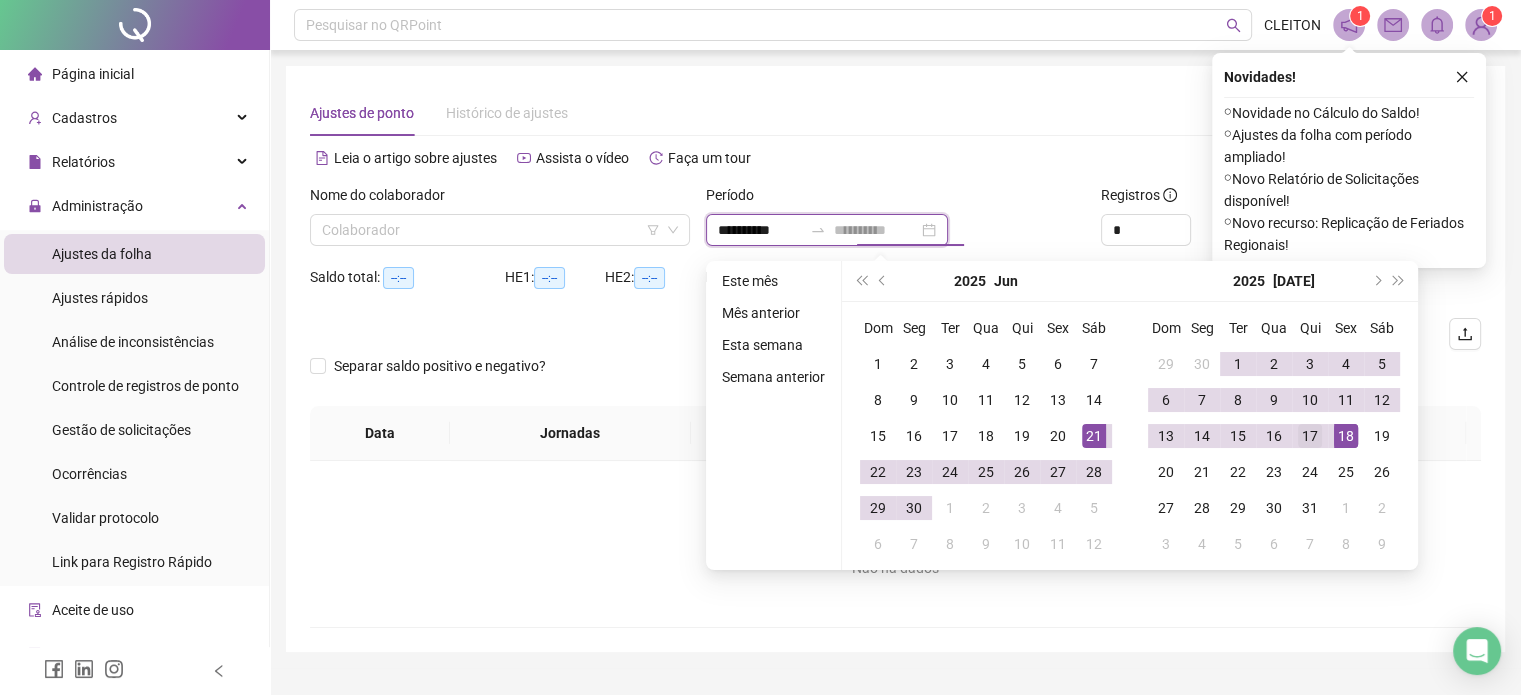 type on "**********" 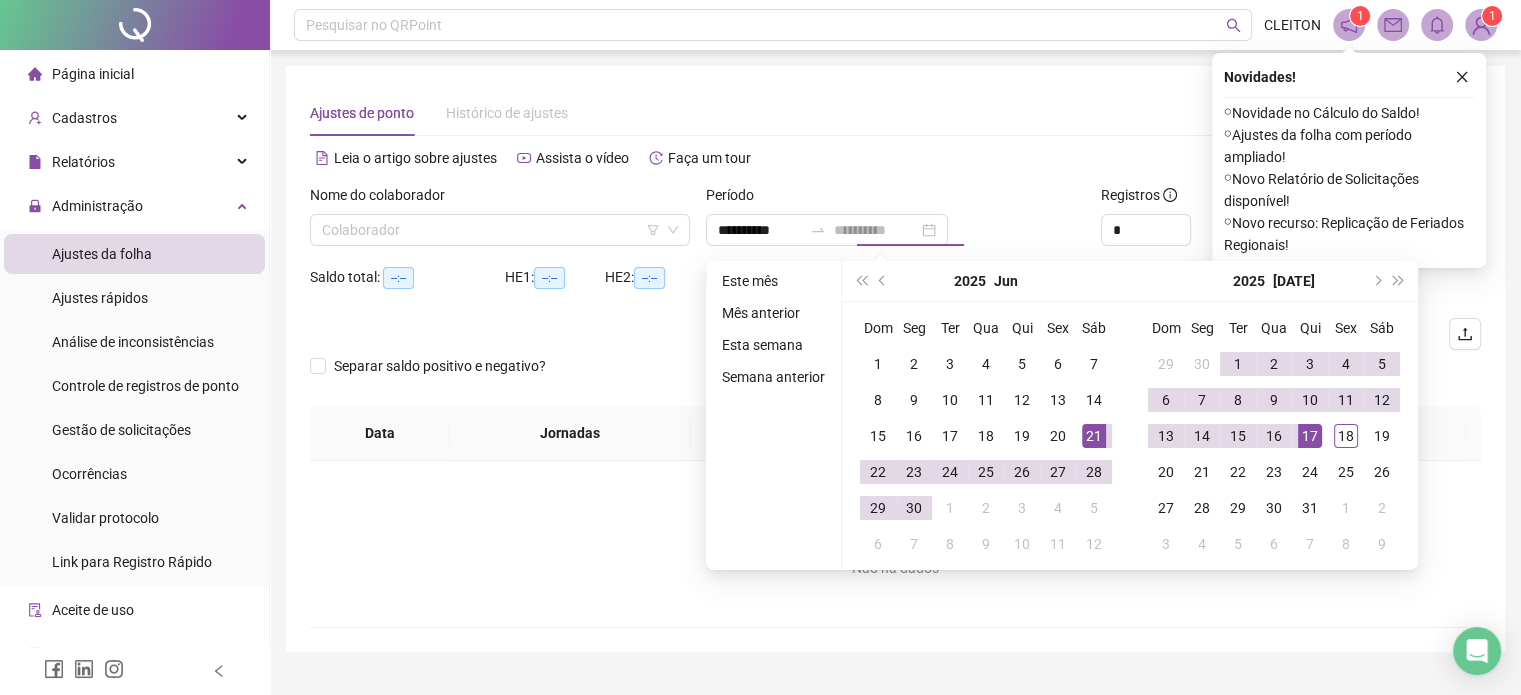click on "17" at bounding box center (1310, 436) 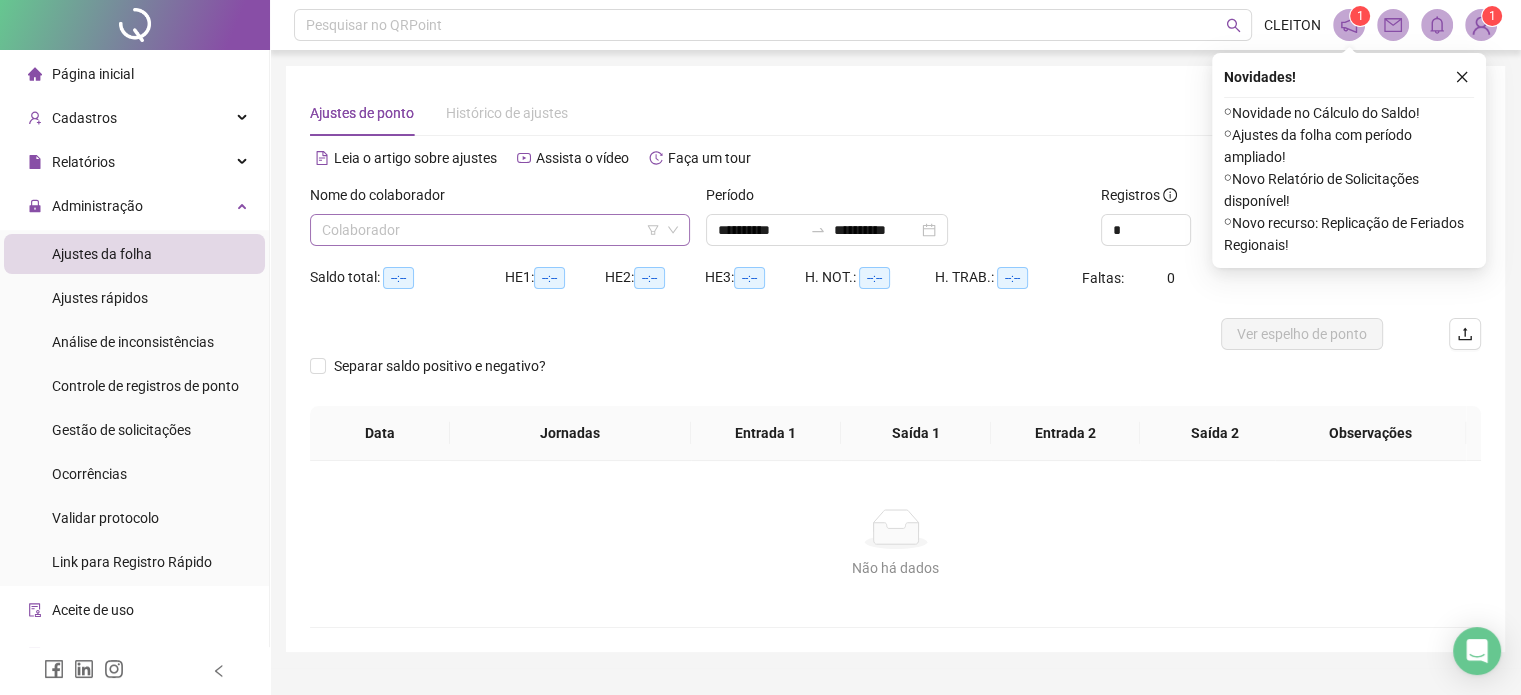 click at bounding box center (494, 230) 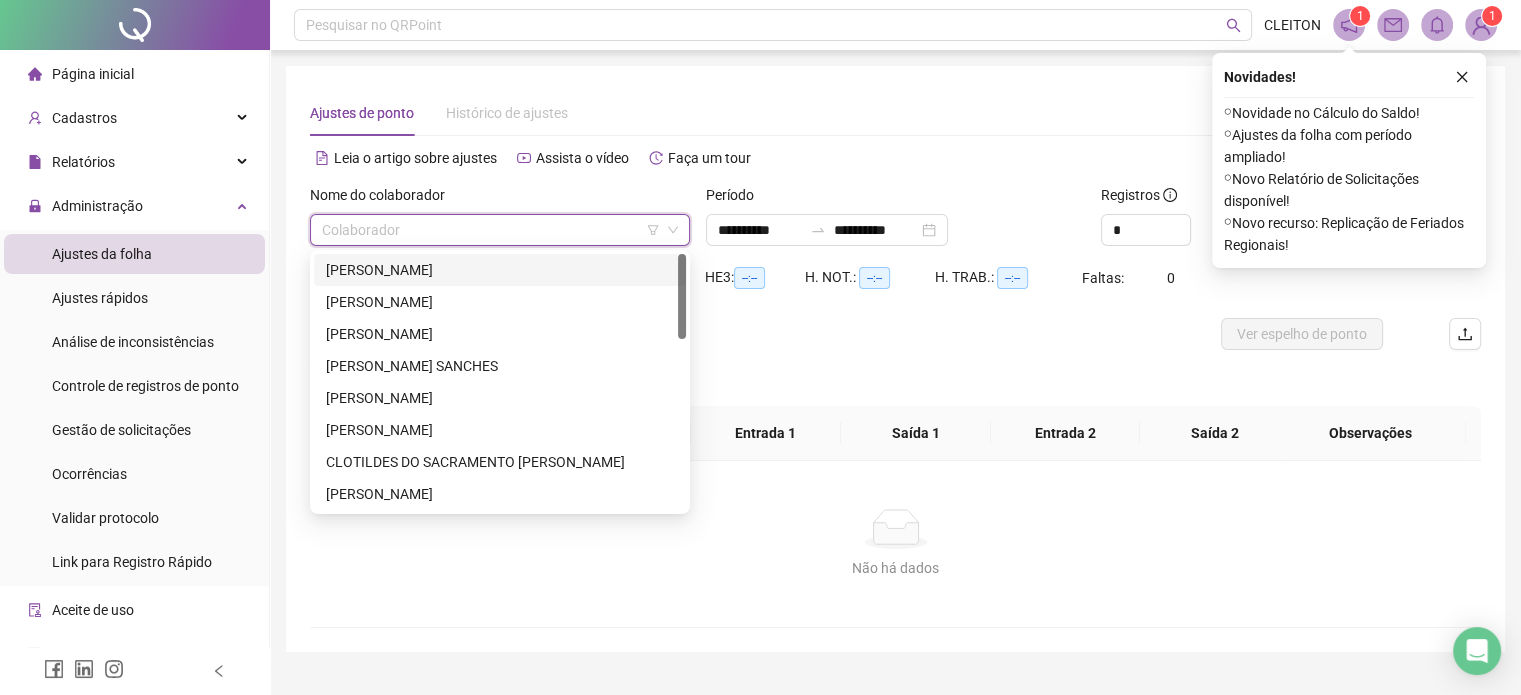 click on "[PERSON_NAME]" at bounding box center (500, 270) 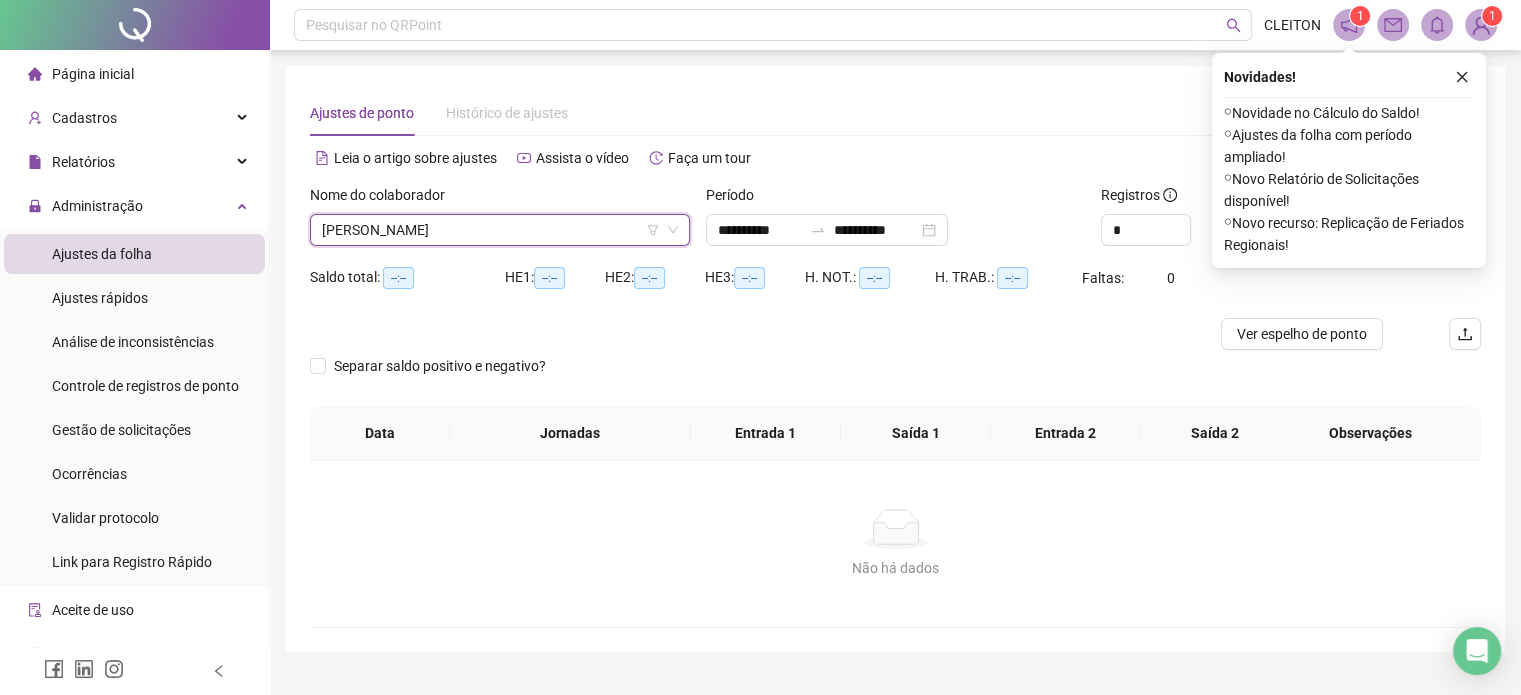 click 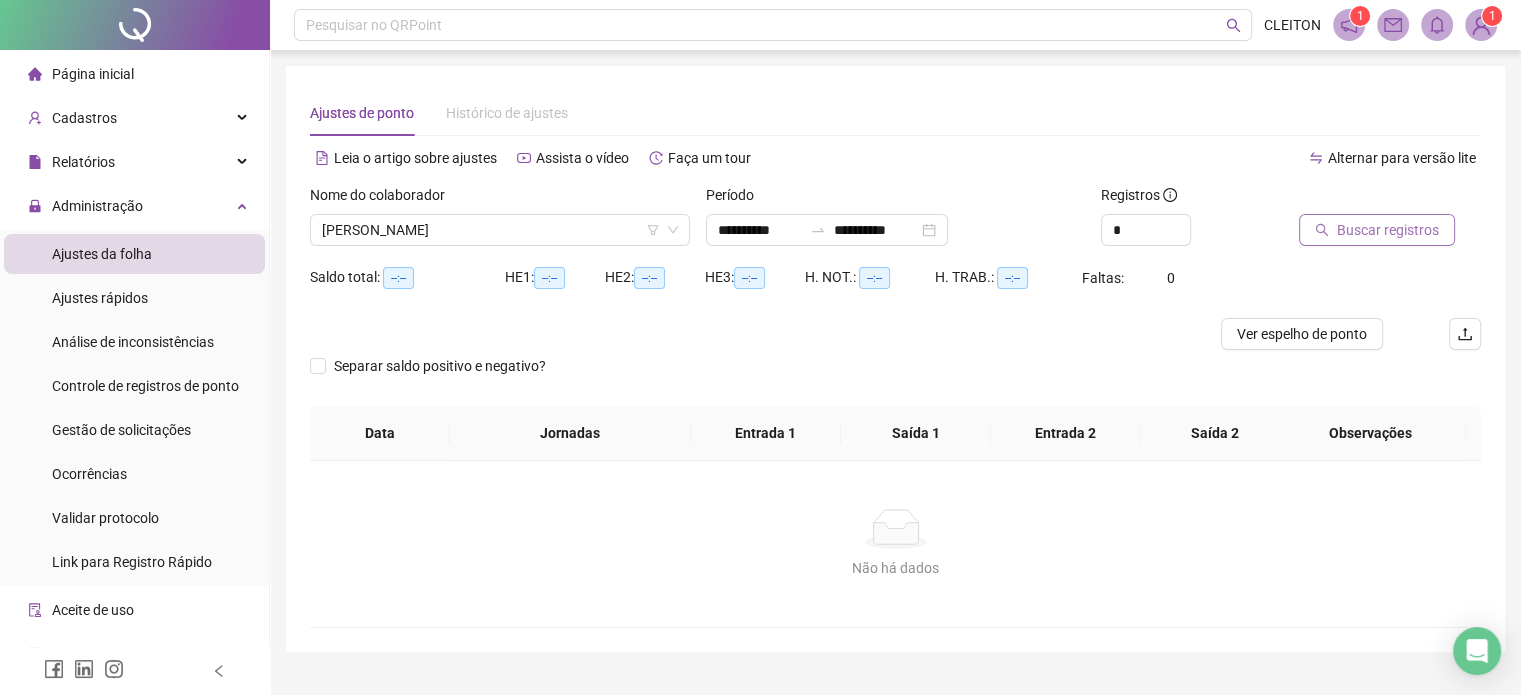 click on "Buscar registros" at bounding box center [1388, 230] 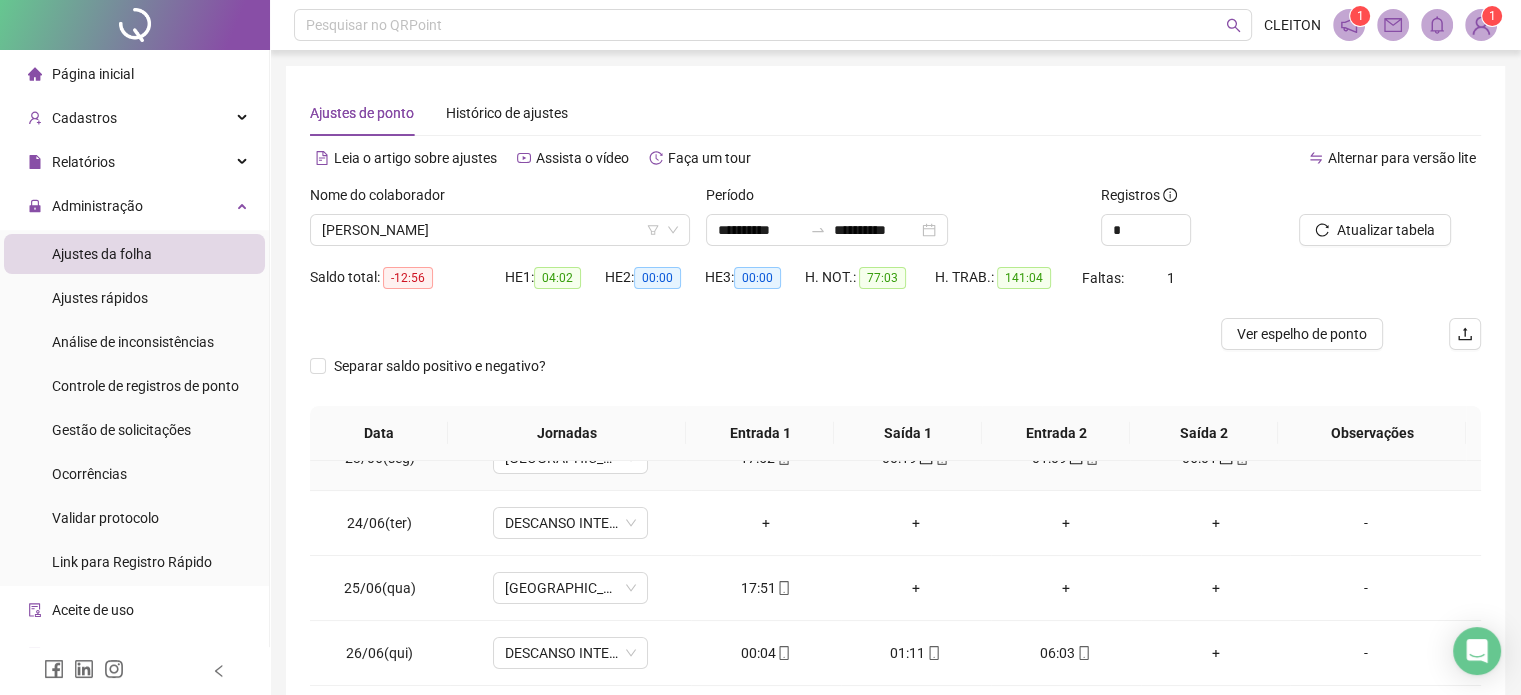 scroll, scrollTop: 200, scrollLeft: 0, axis: vertical 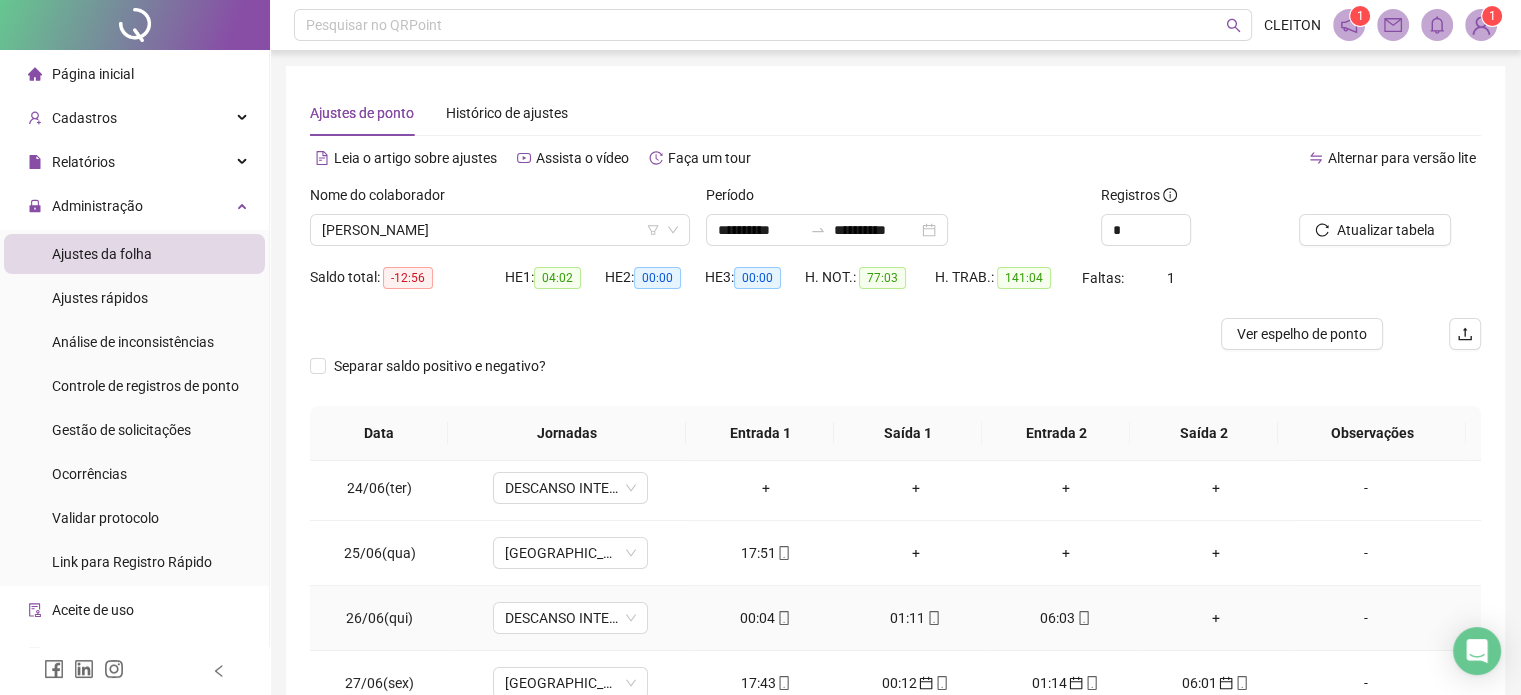 click on "00:04" at bounding box center [766, 618] 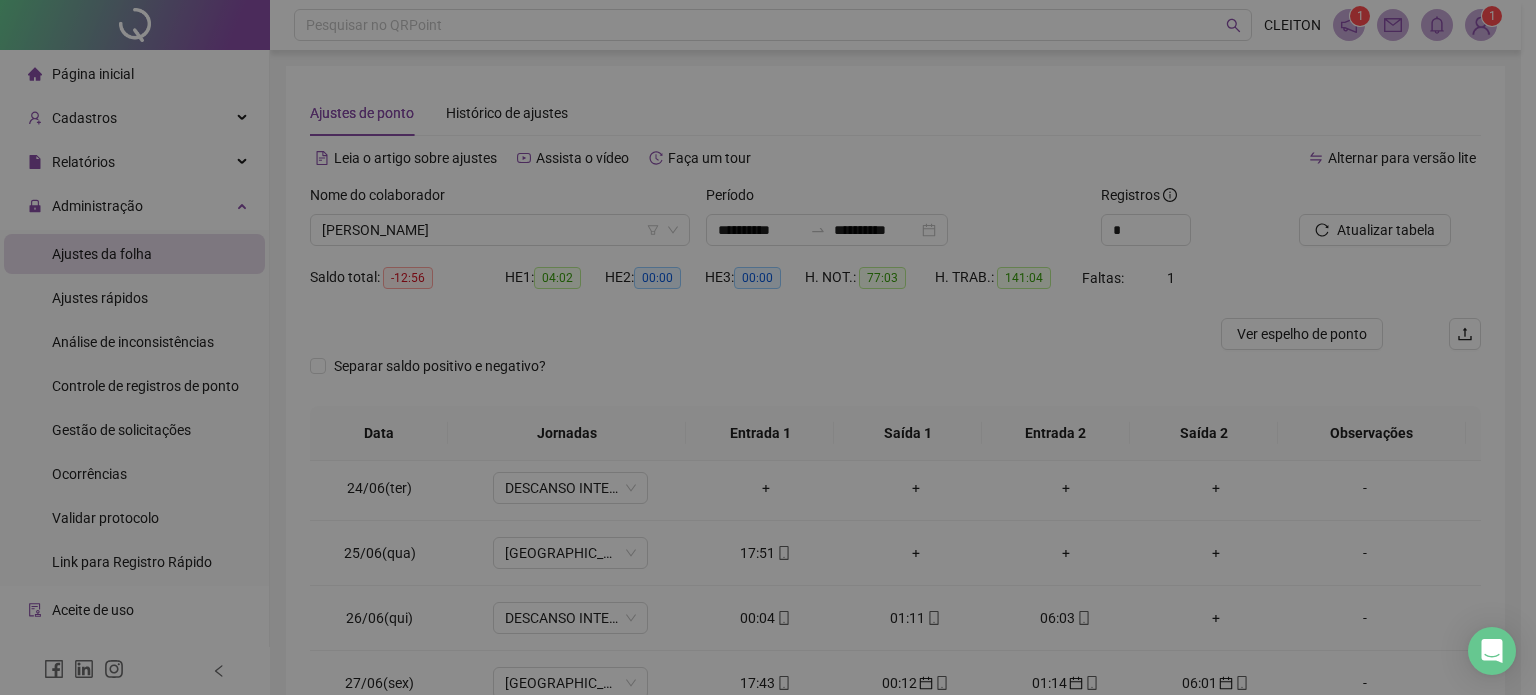 type on "**********" 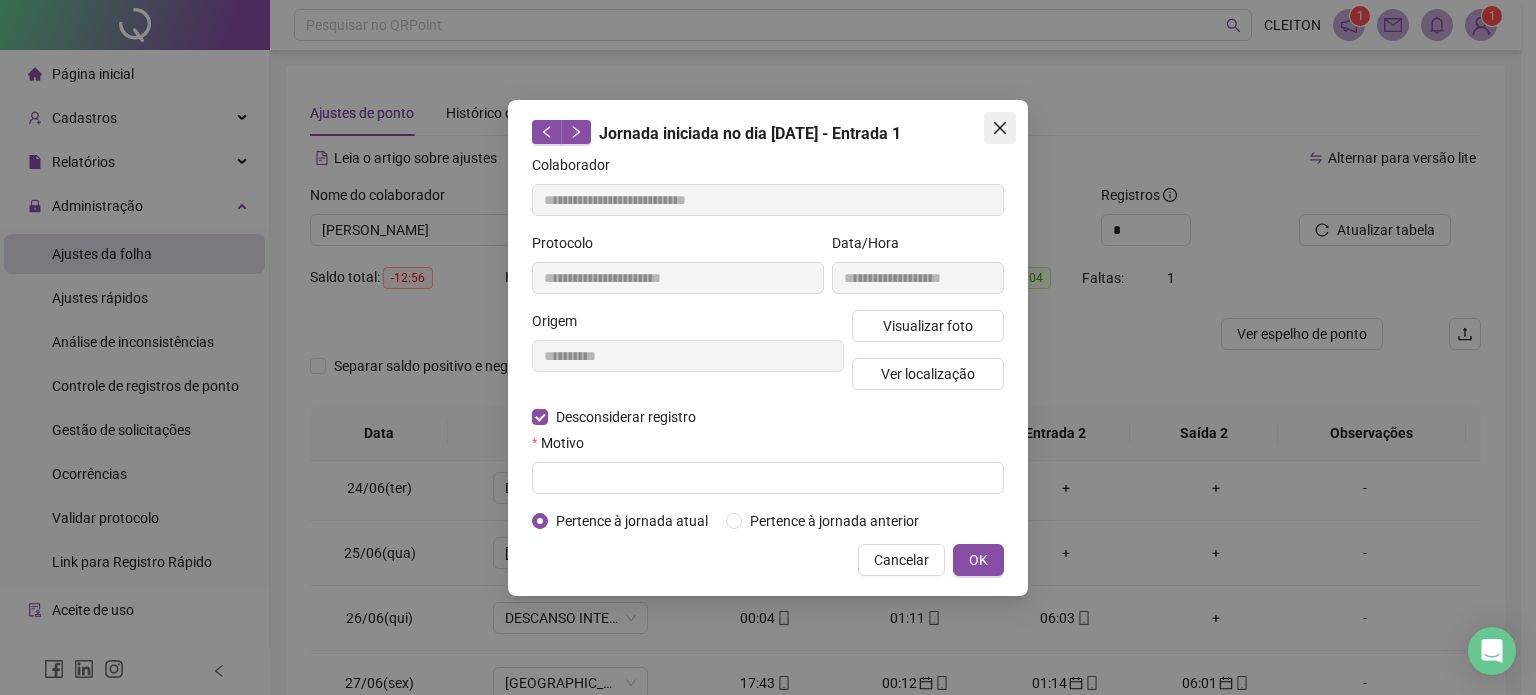 click 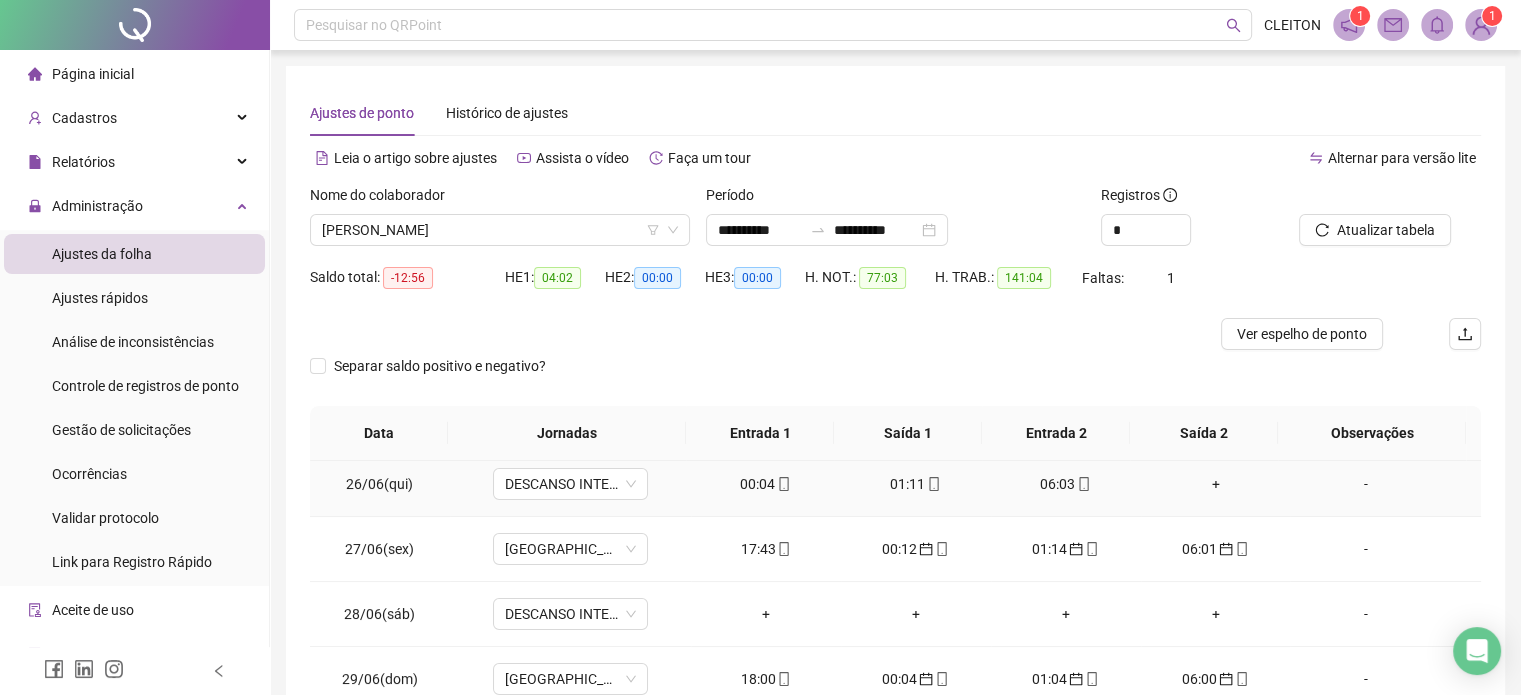 scroll, scrollTop: 300, scrollLeft: 0, axis: vertical 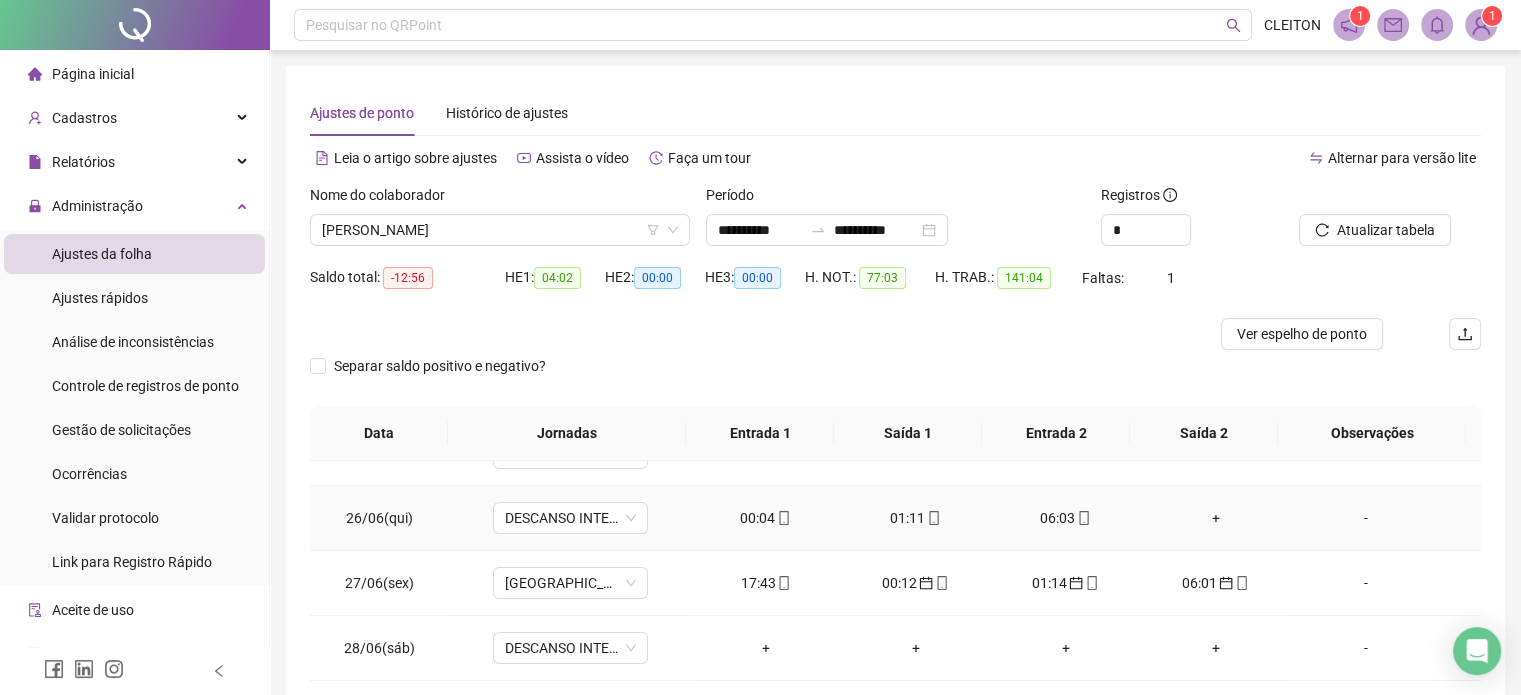 click on "00:04" at bounding box center (766, 518) 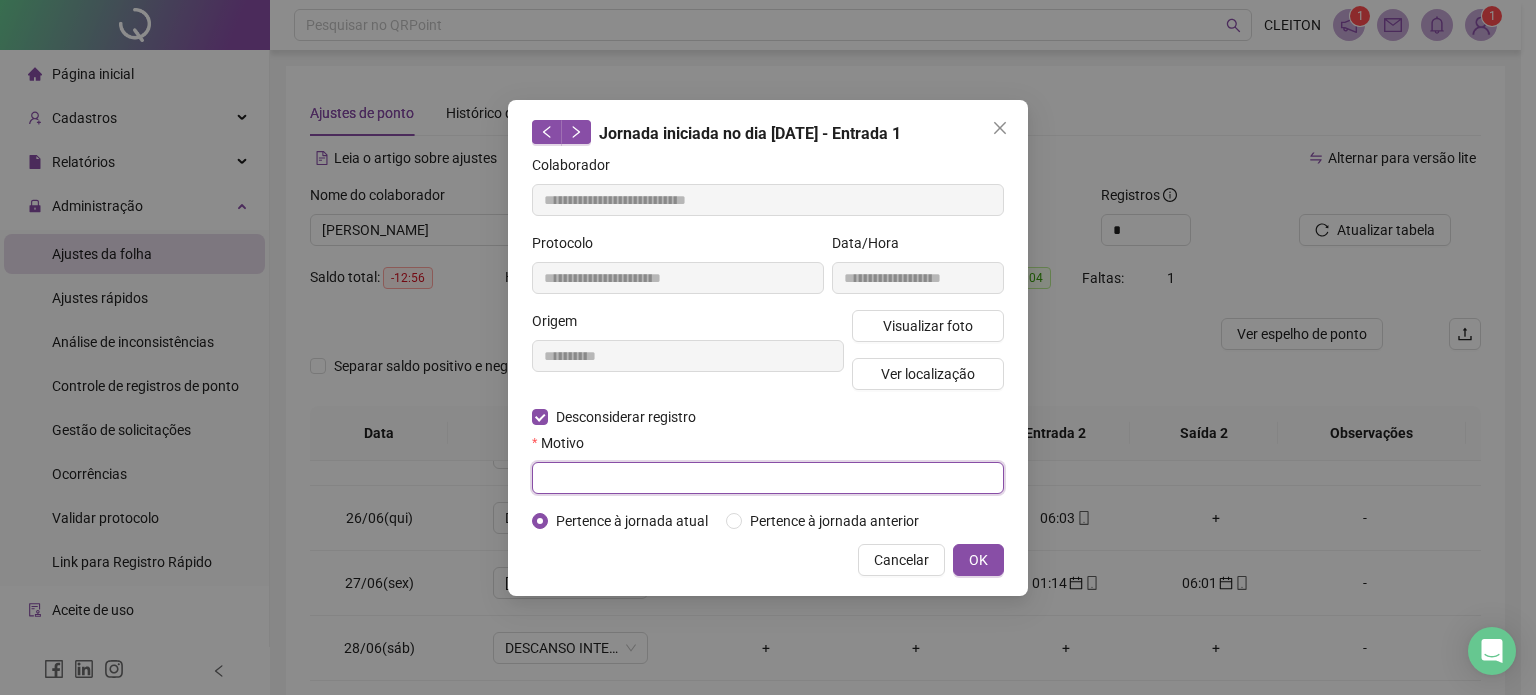 click at bounding box center [768, 478] 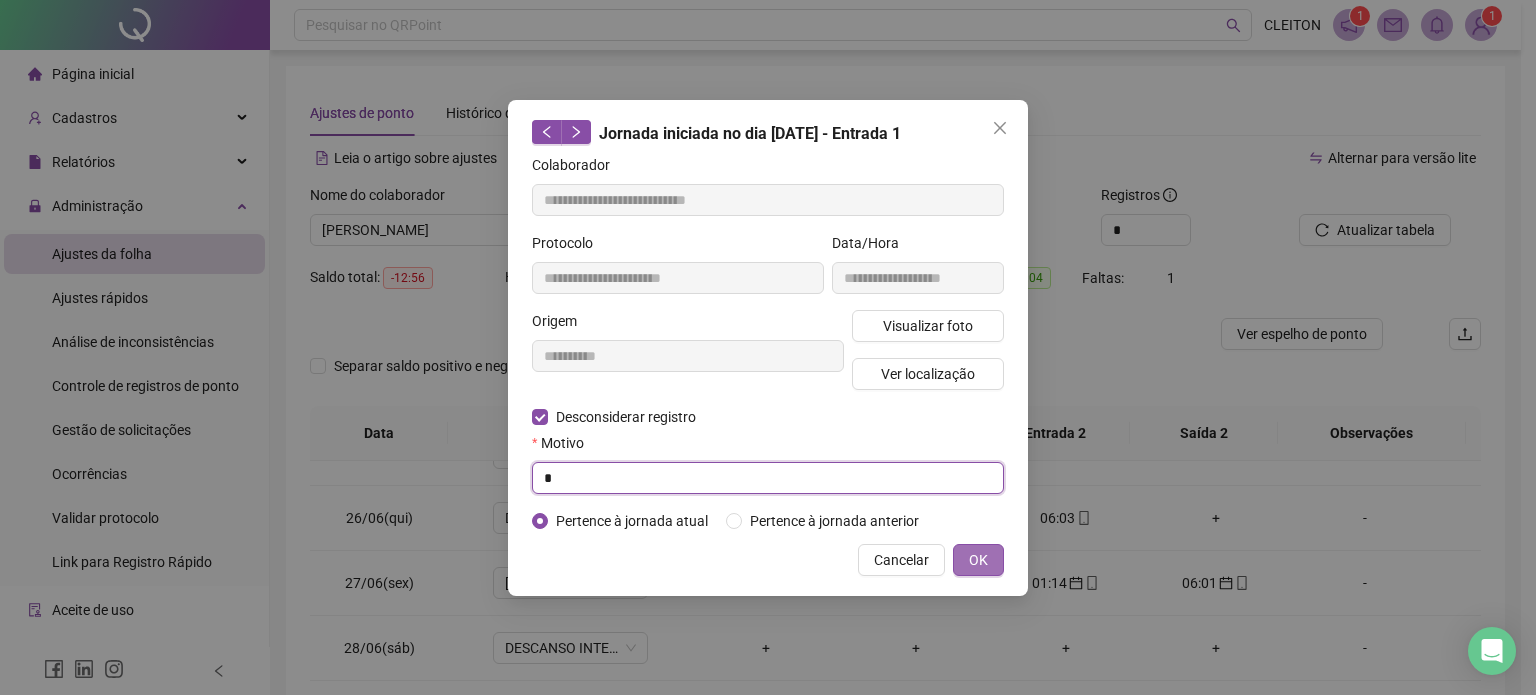 type on "*" 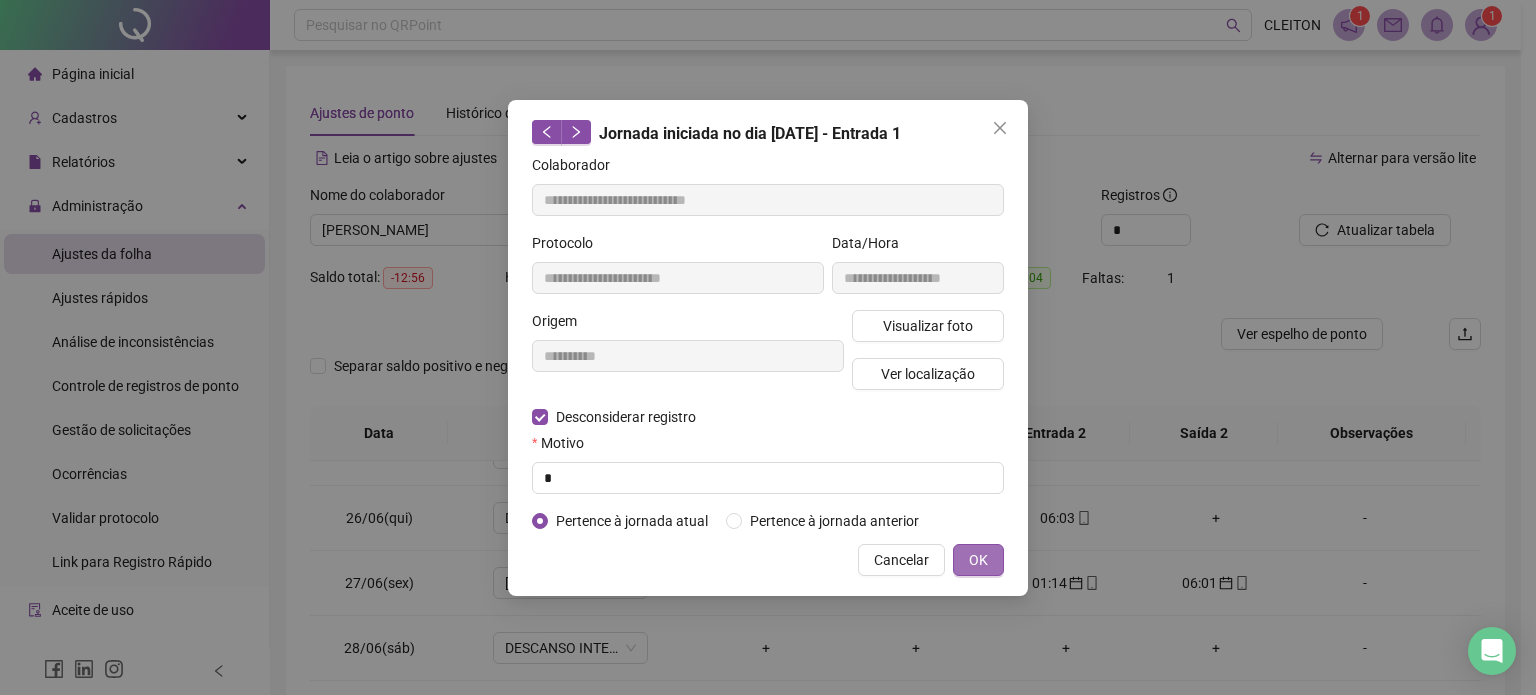 click on "OK" at bounding box center (978, 560) 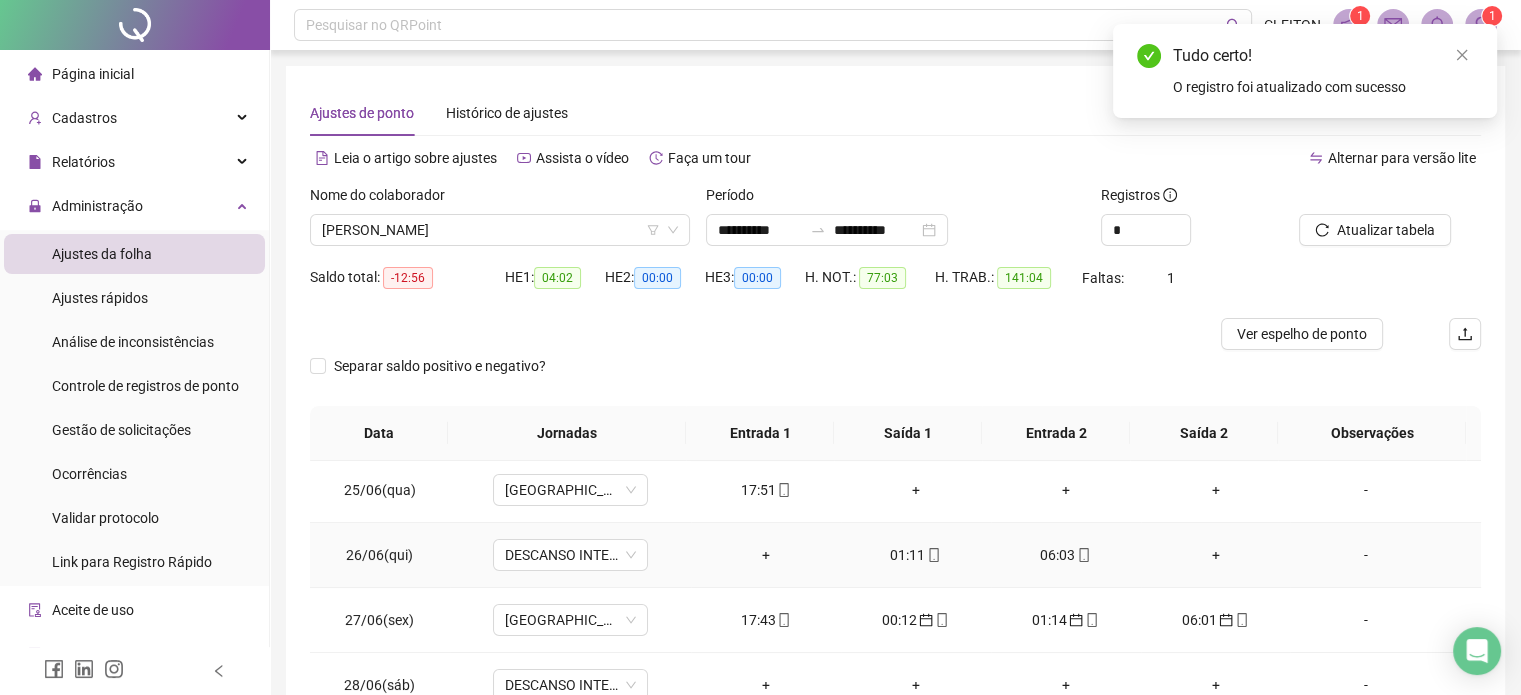 scroll, scrollTop: 200, scrollLeft: 0, axis: vertical 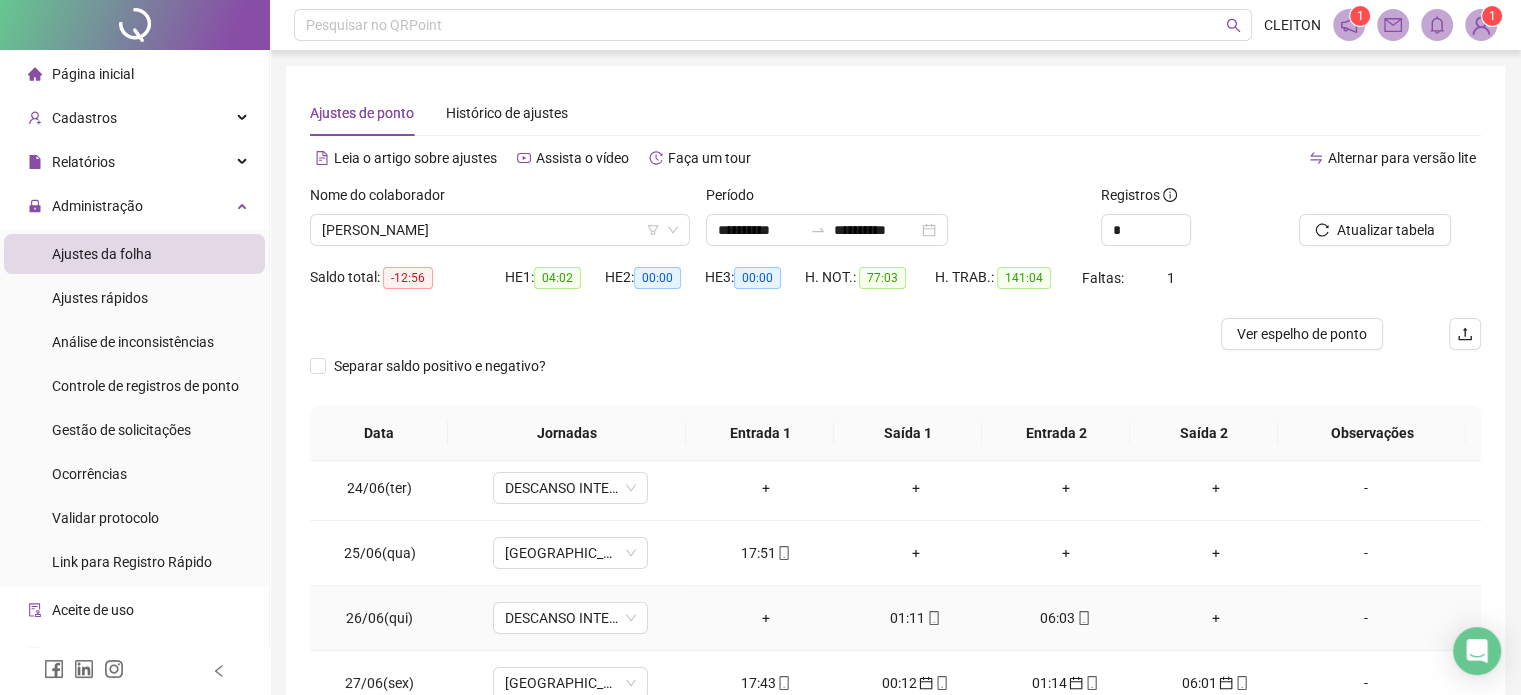 click on "01:11" at bounding box center (916, 618) 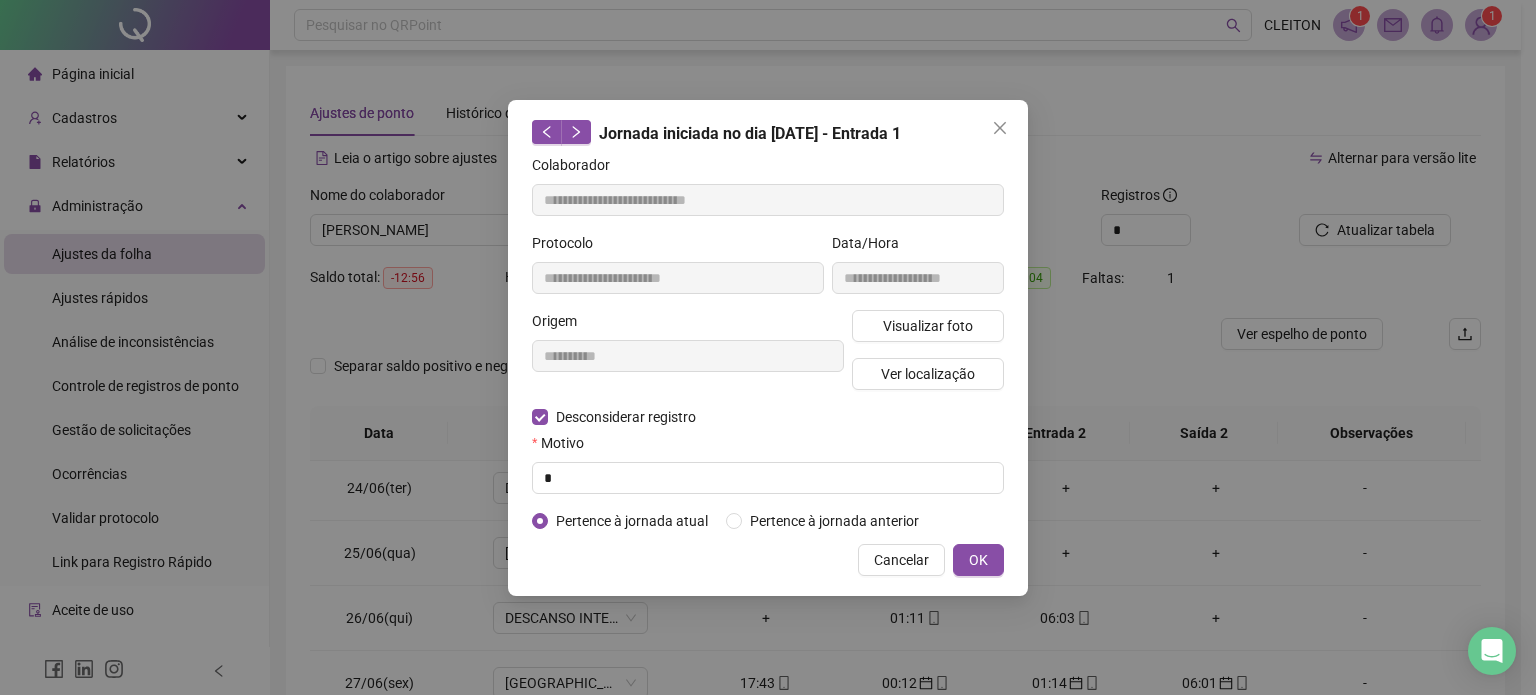 type on "**********" 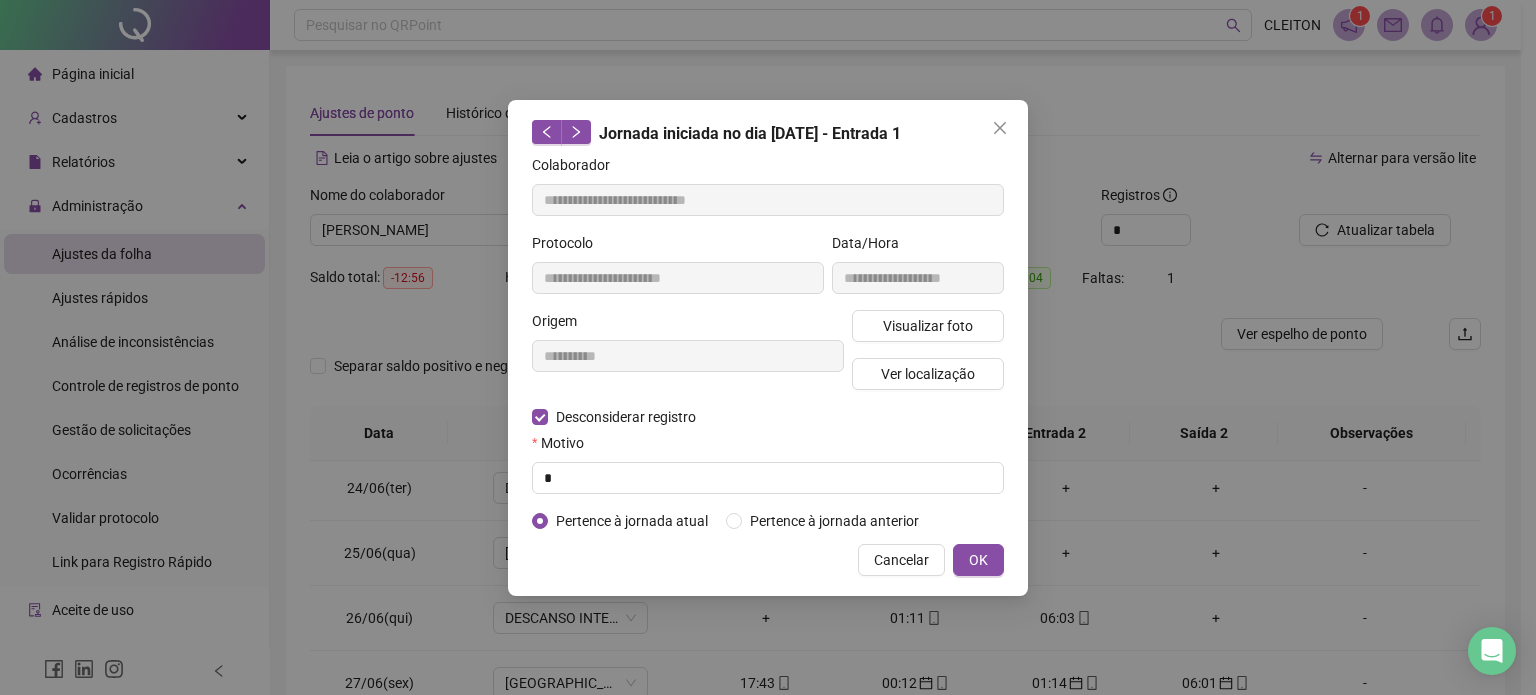 type on "**********" 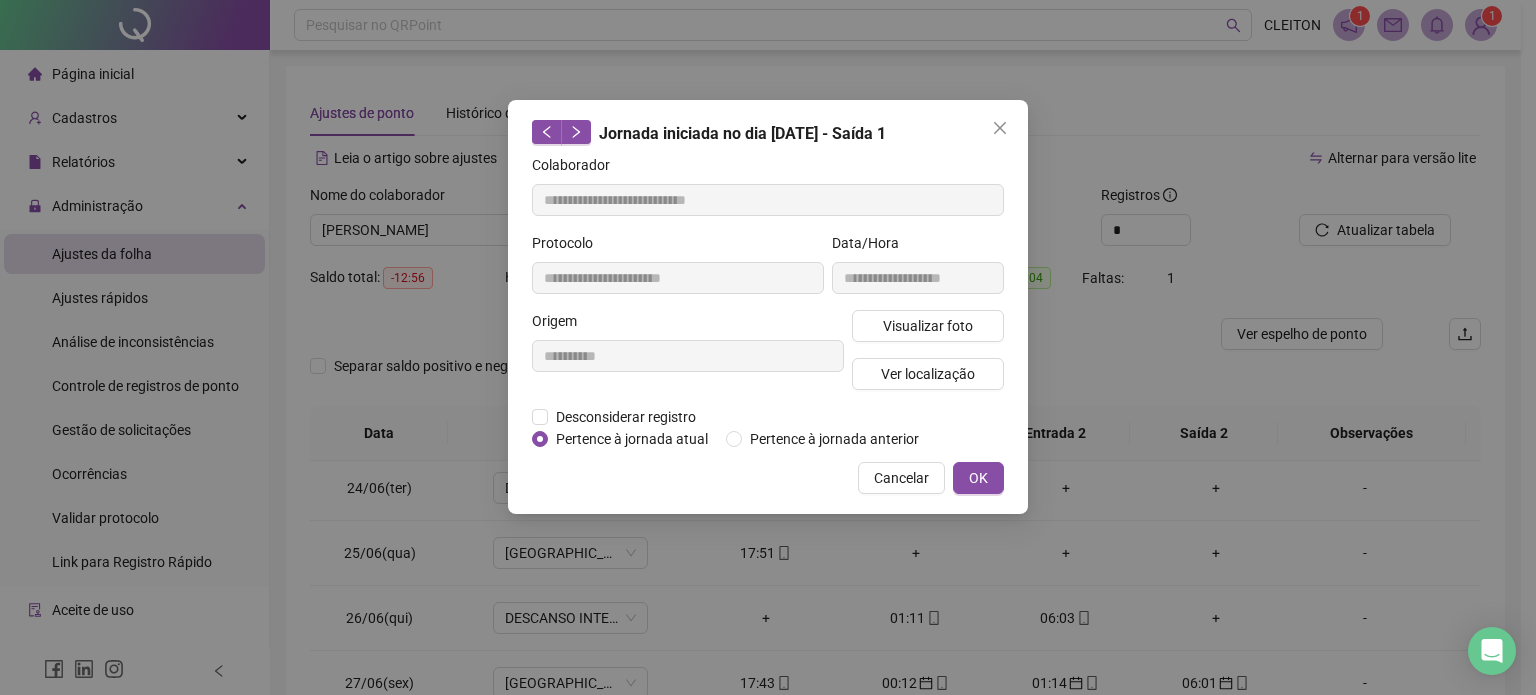 click on "OK" at bounding box center [978, 478] 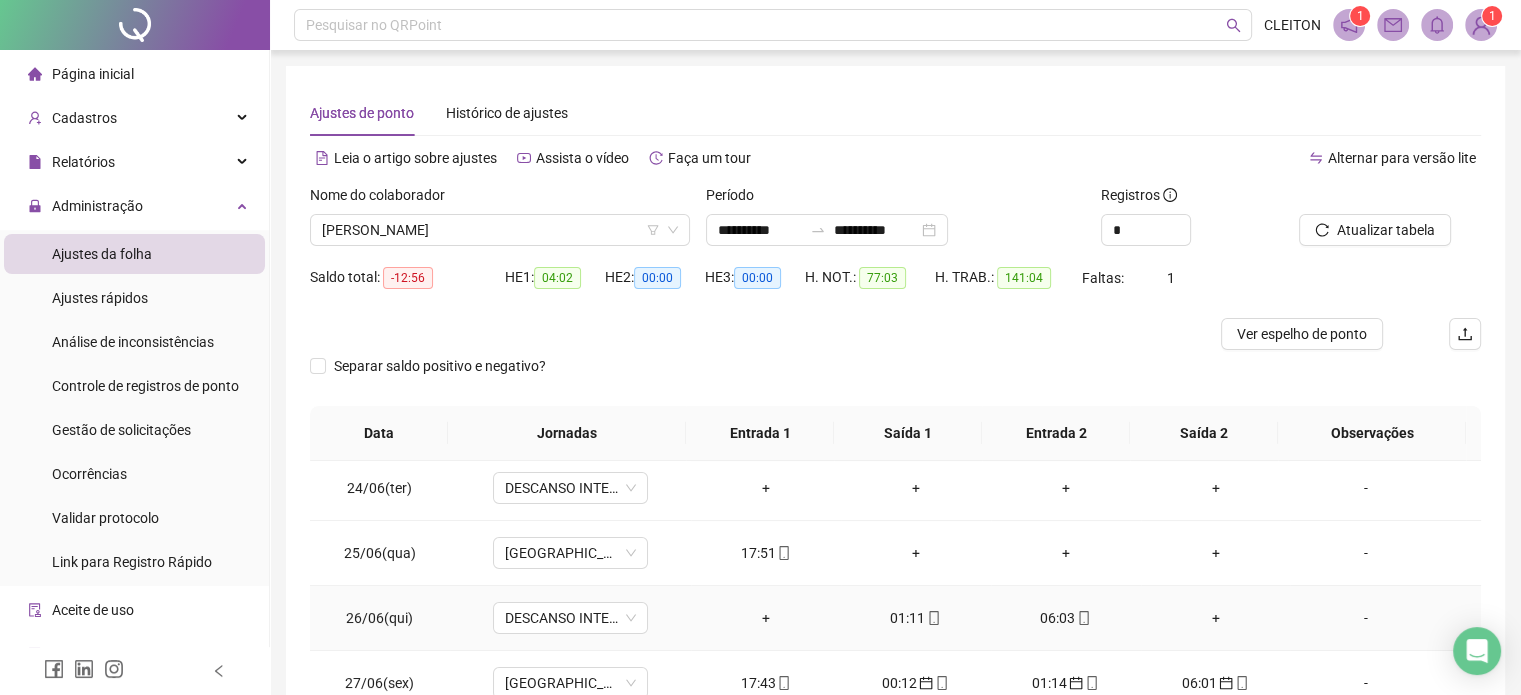 click on "06:03" at bounding box center [1066, 618] 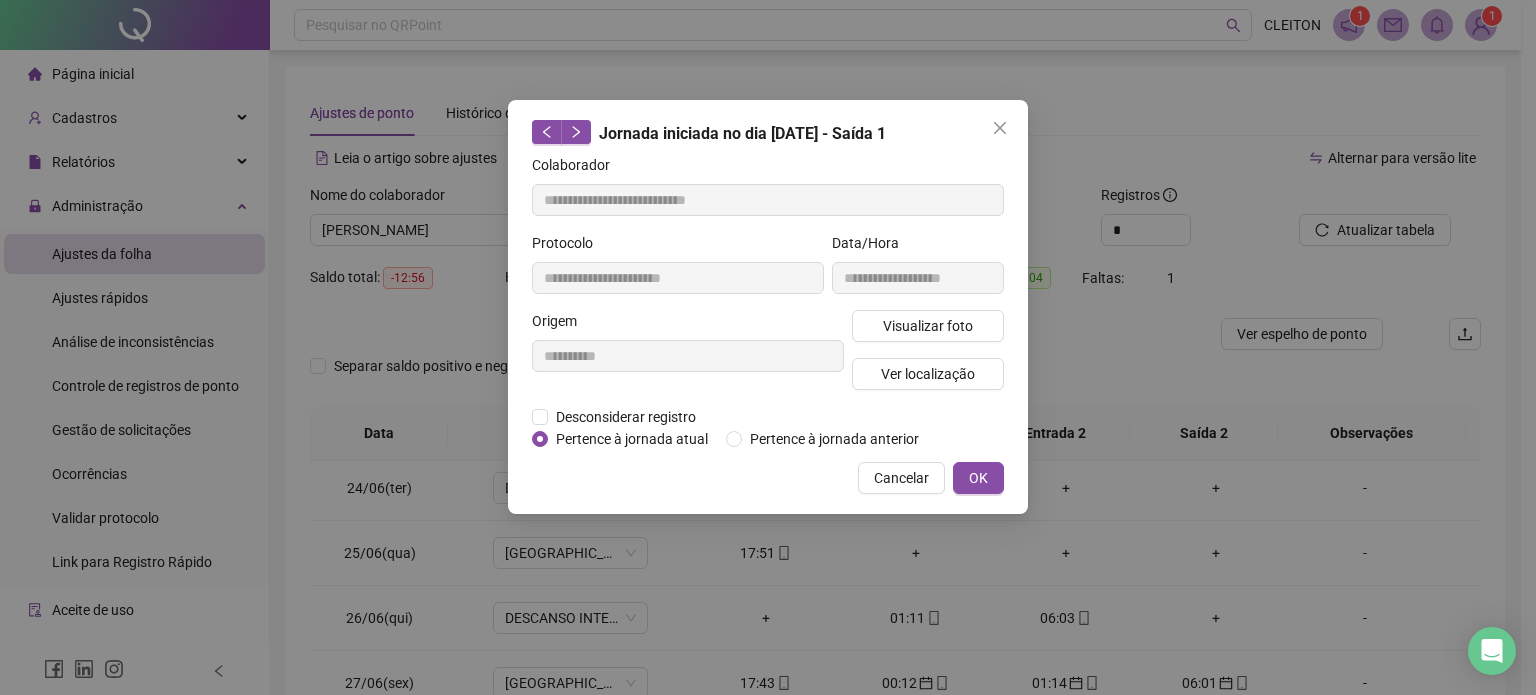 type on "**********" 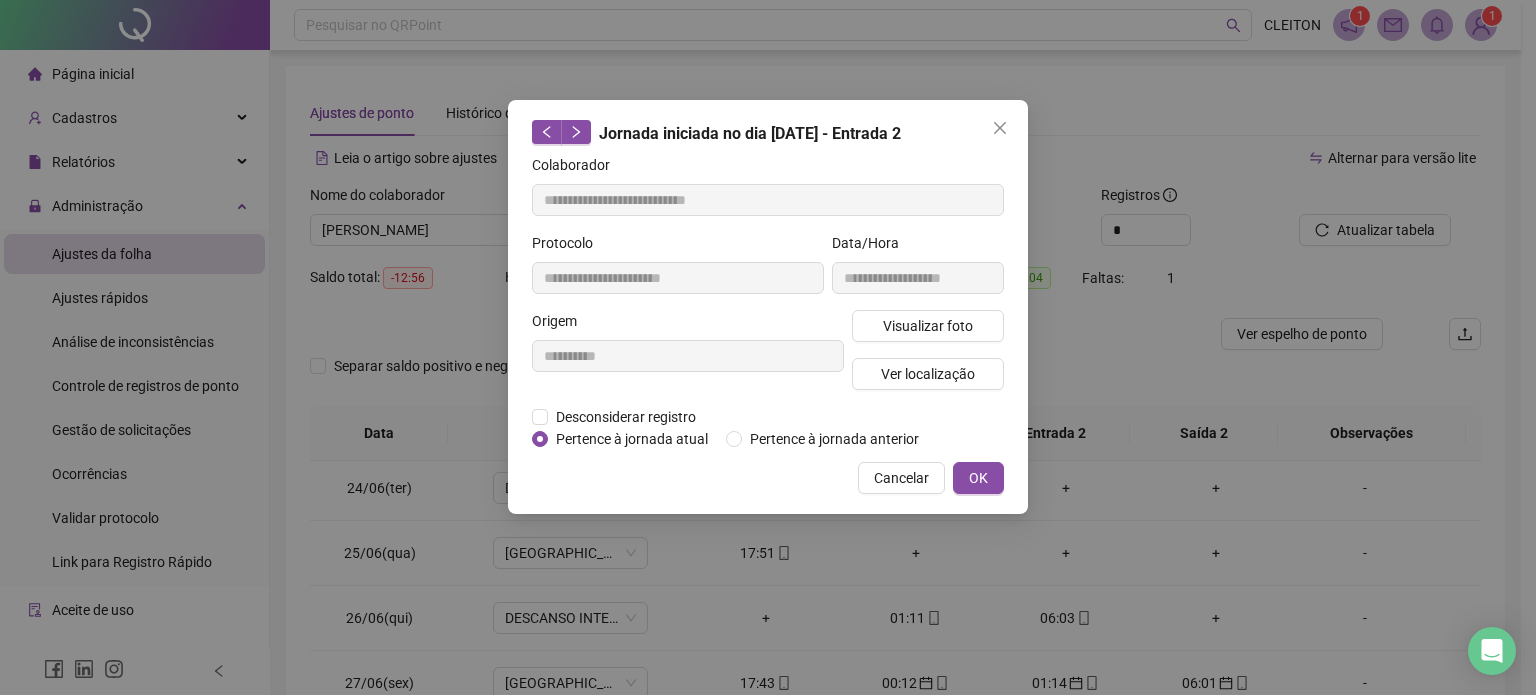 click on "Pertence à jornada atual" at bounding box center [632, 439] 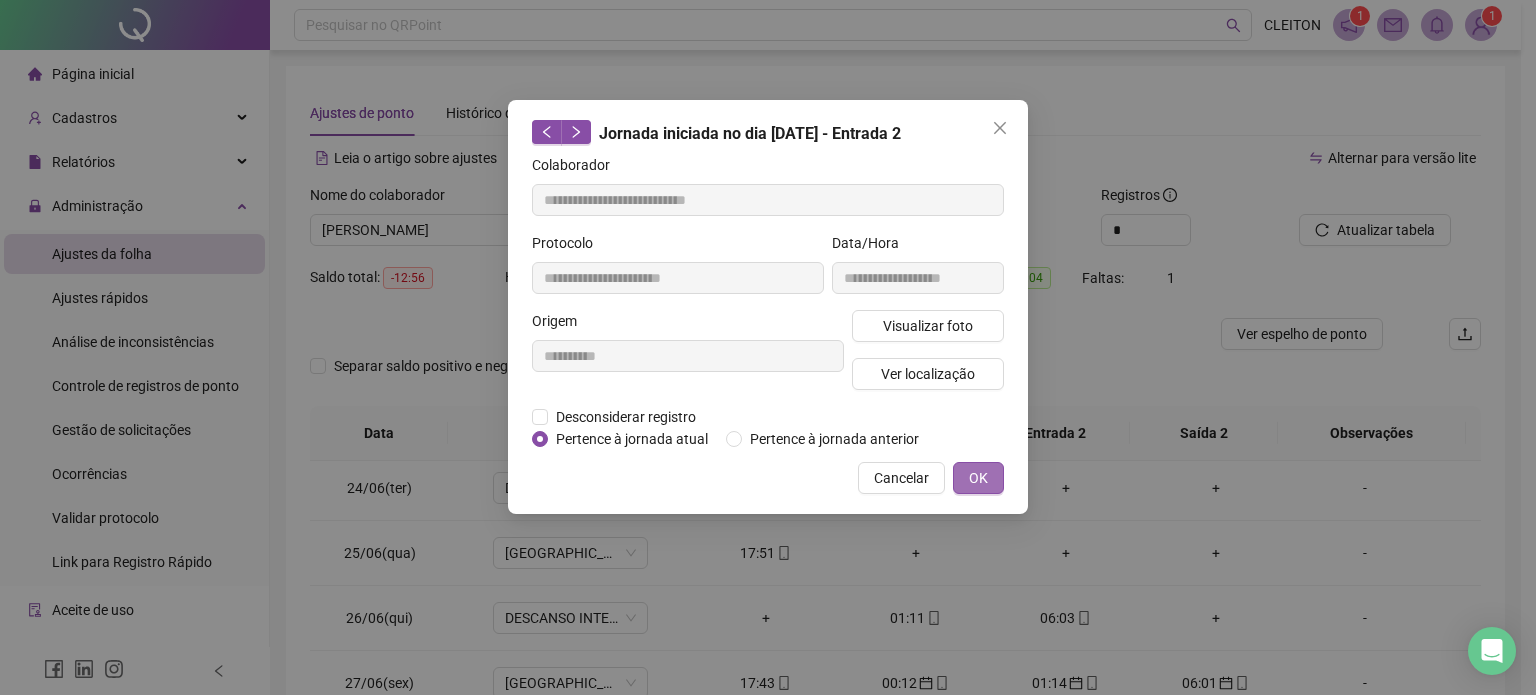 click on "OK" at bounding box center [978, 478] 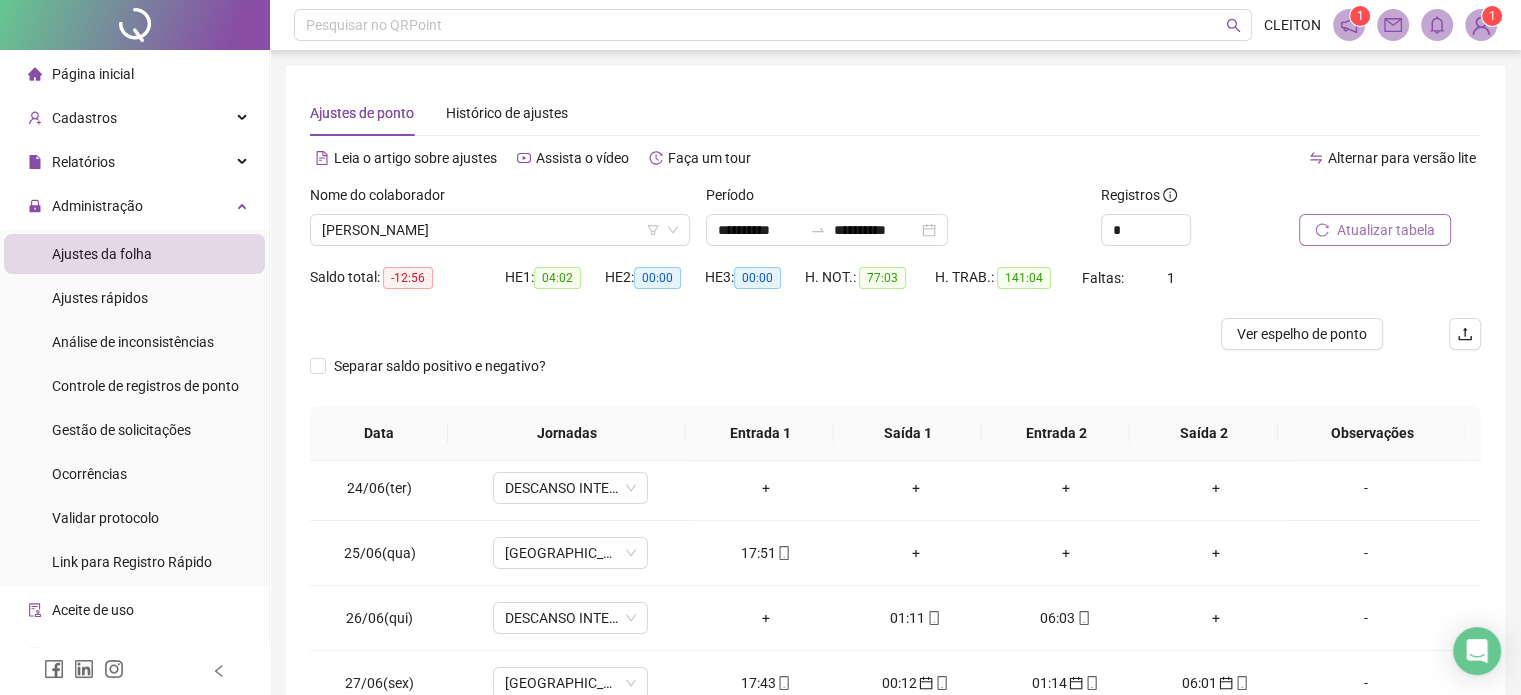 click on "Atualizar tabela" at bounding box center (1386, 230) 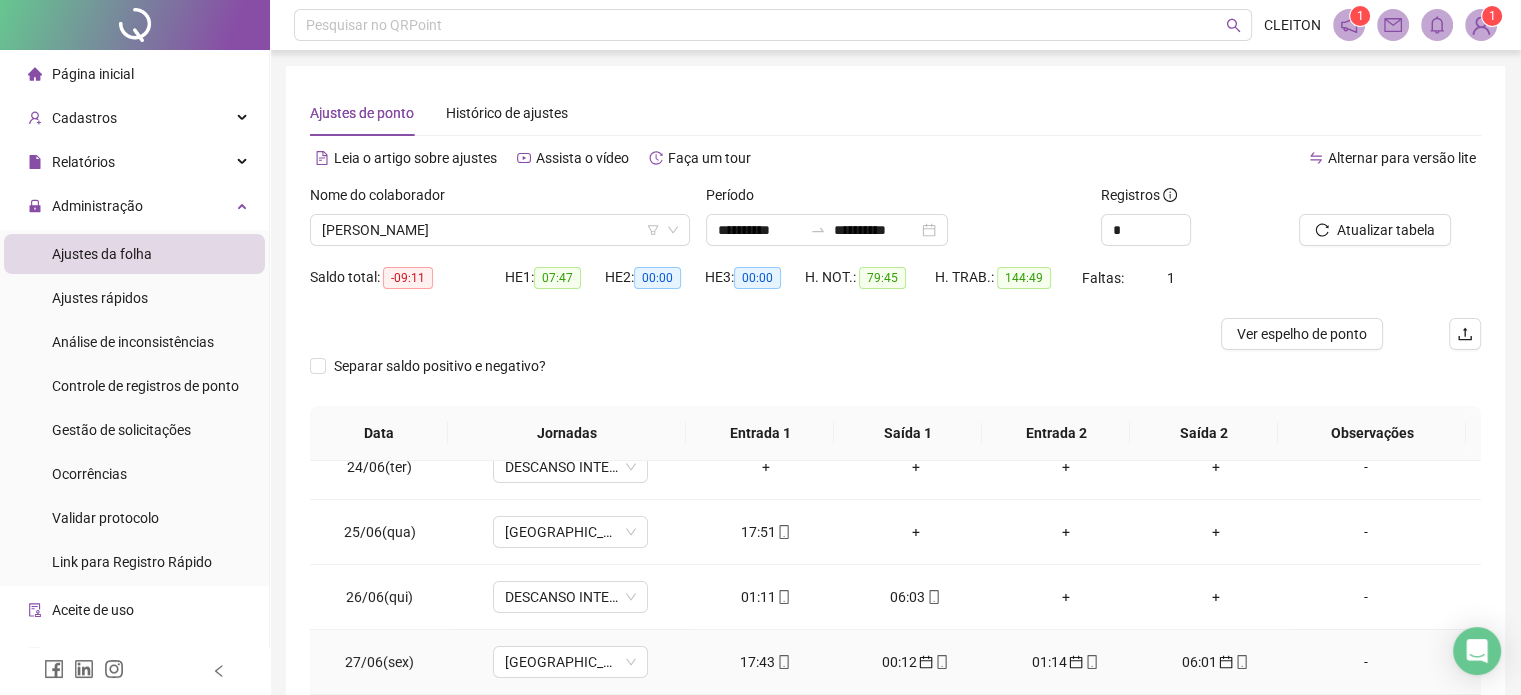 scroll, scrollTop: 200, scrollLeft: 0, axis: vertical 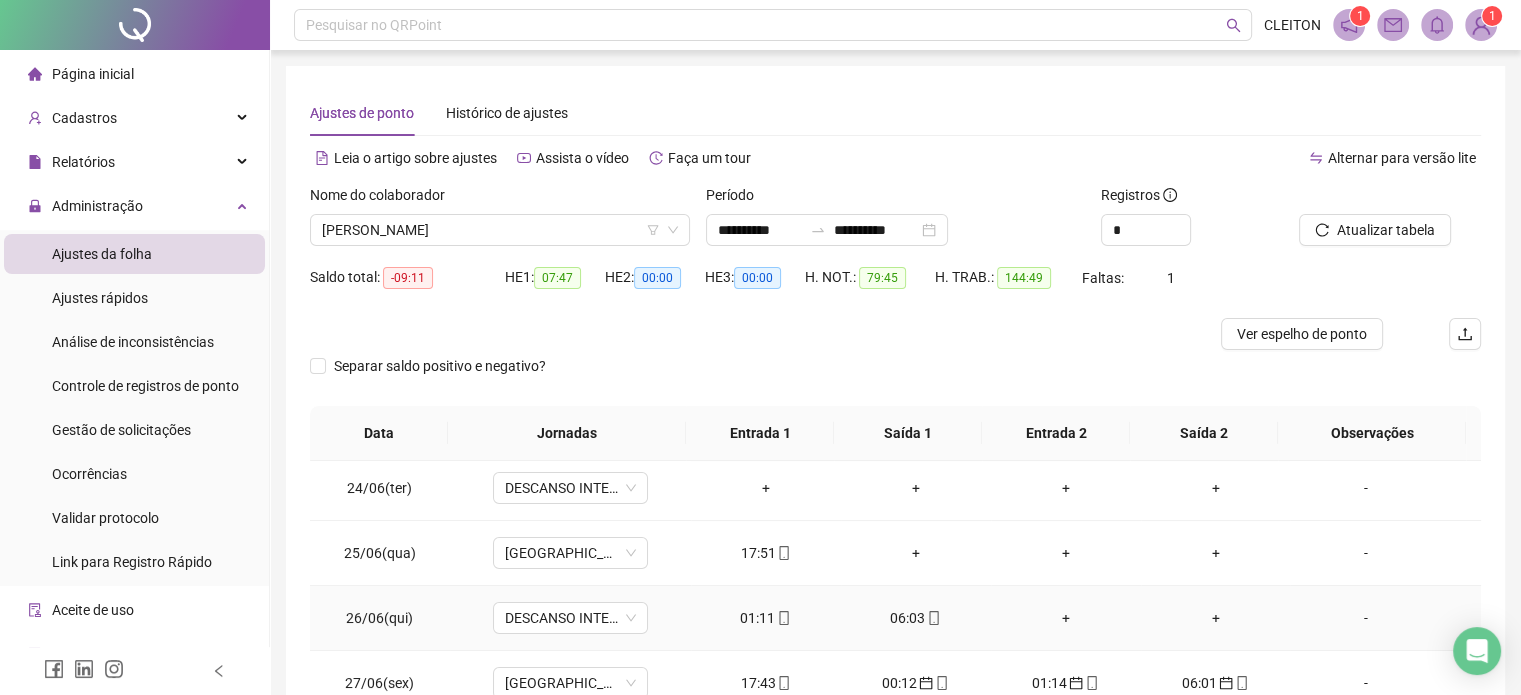 click on "01:11" at bounding box center [766, 618] 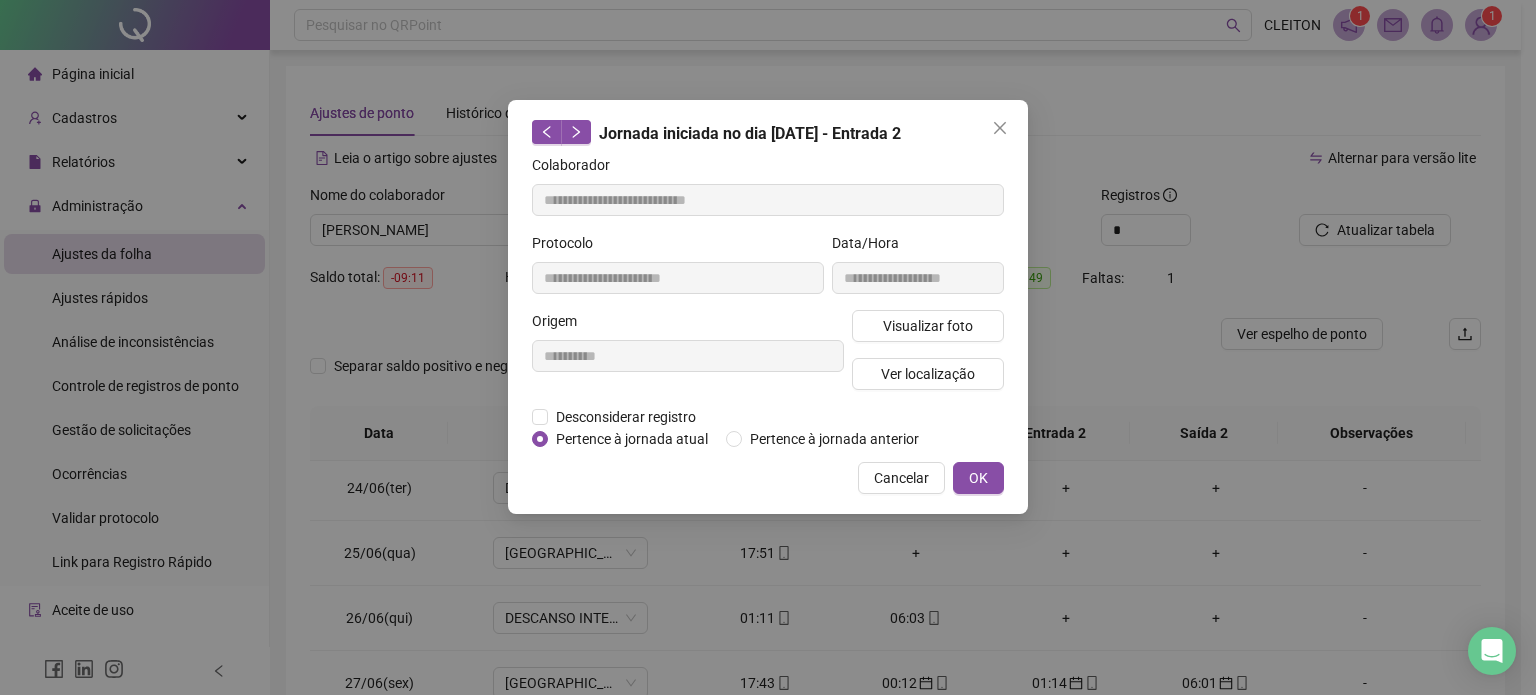 type on "**********" 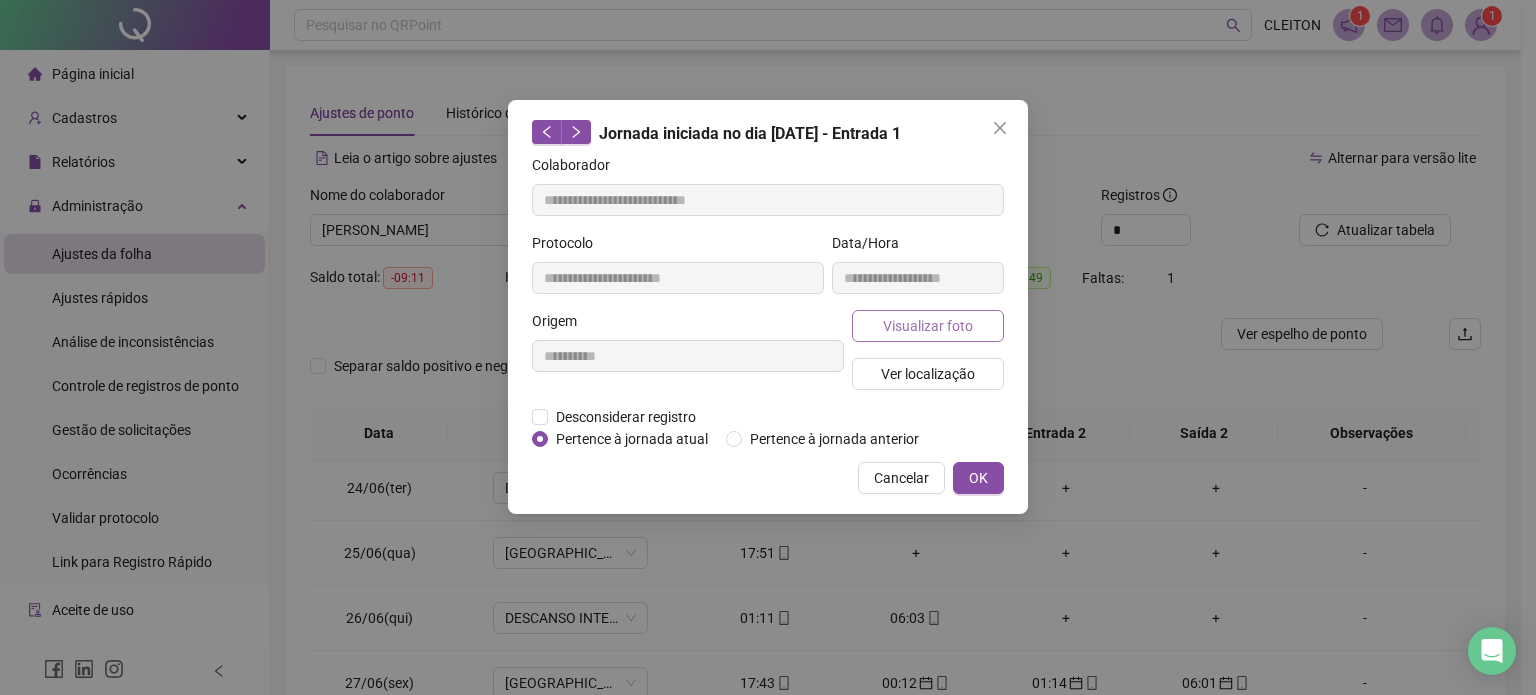 click on "Visualizar foto" at bounding box center (928, 326) 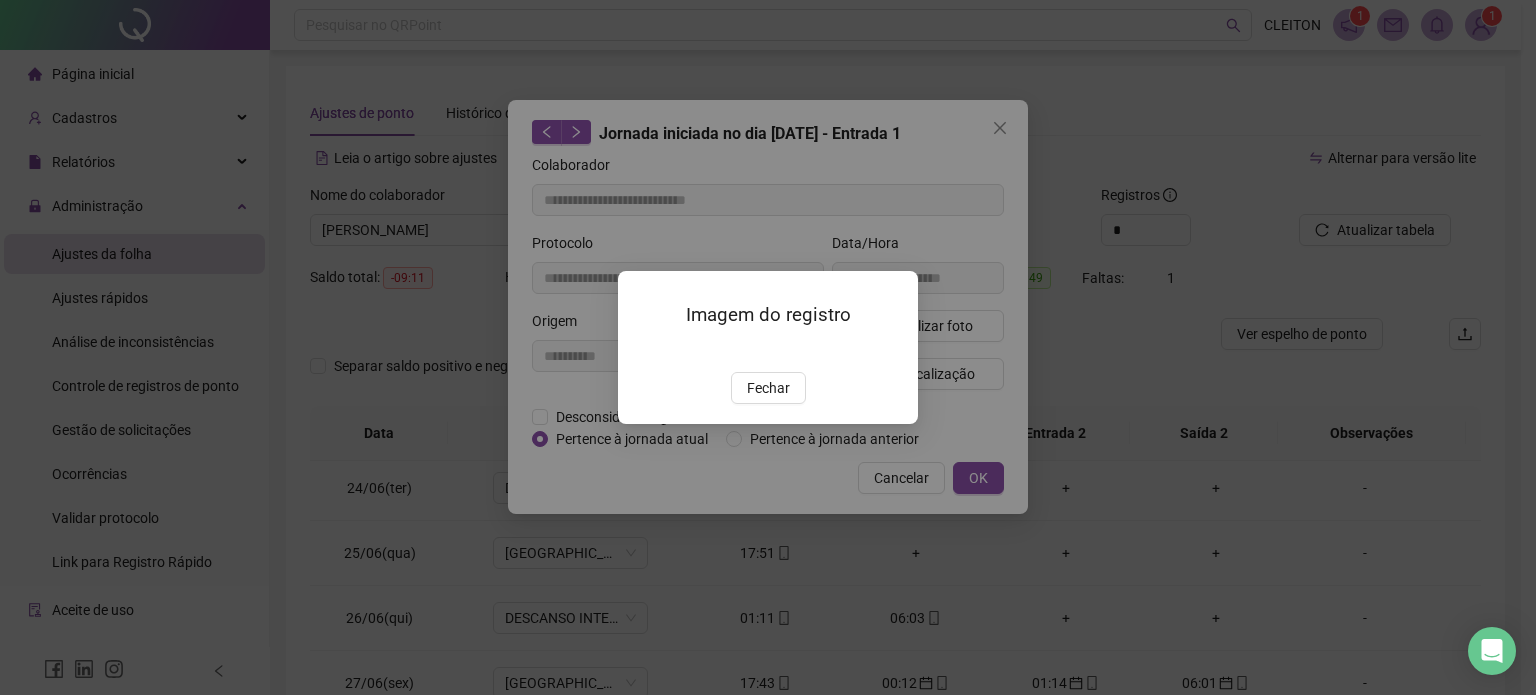 click on "Fechar" at bounding box center [768, 388] 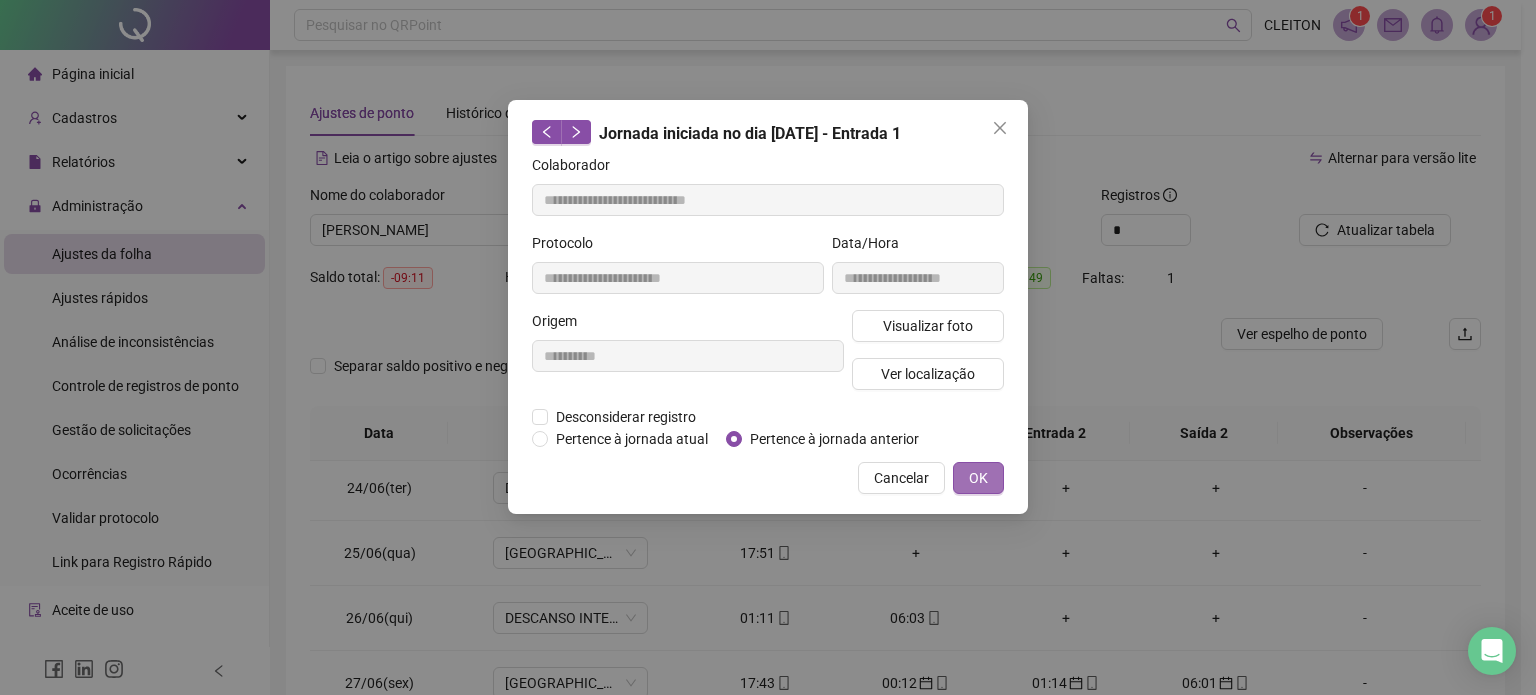 click on "OK" at bounding box center [978, 478] 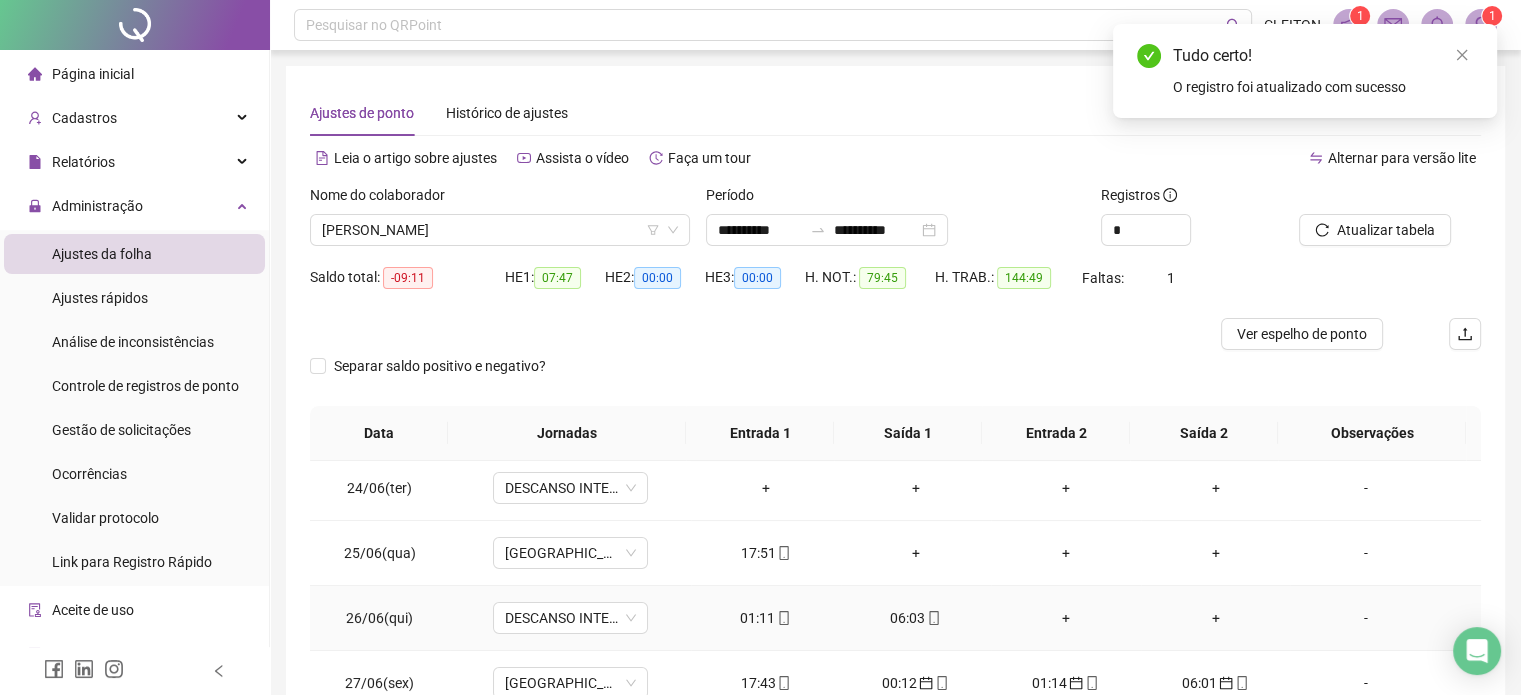 click on "06:03" at bounding box center [916, 618] 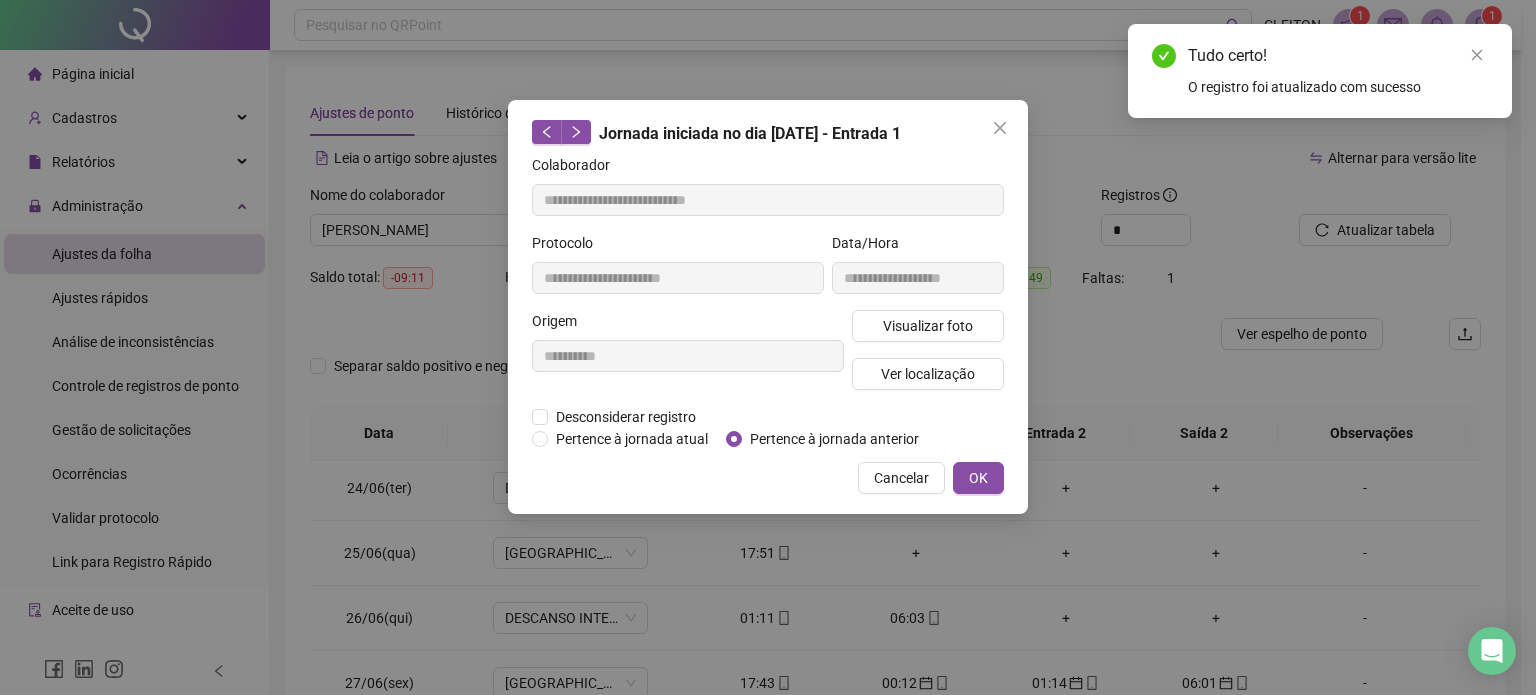 type on "**********" 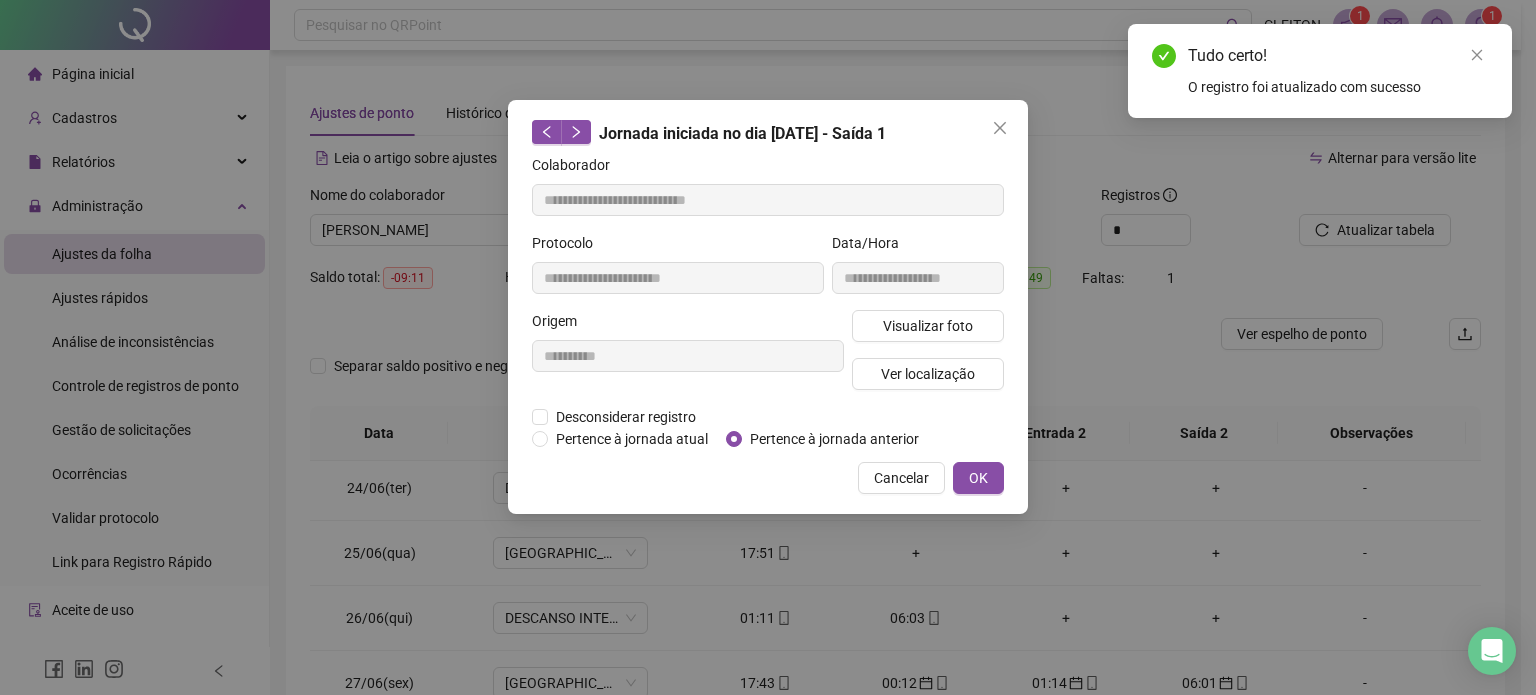 drag, startPoint x: 981, startPoint y: 475, endPoint x: 985, endPoint y: 497, distance: 22.36068 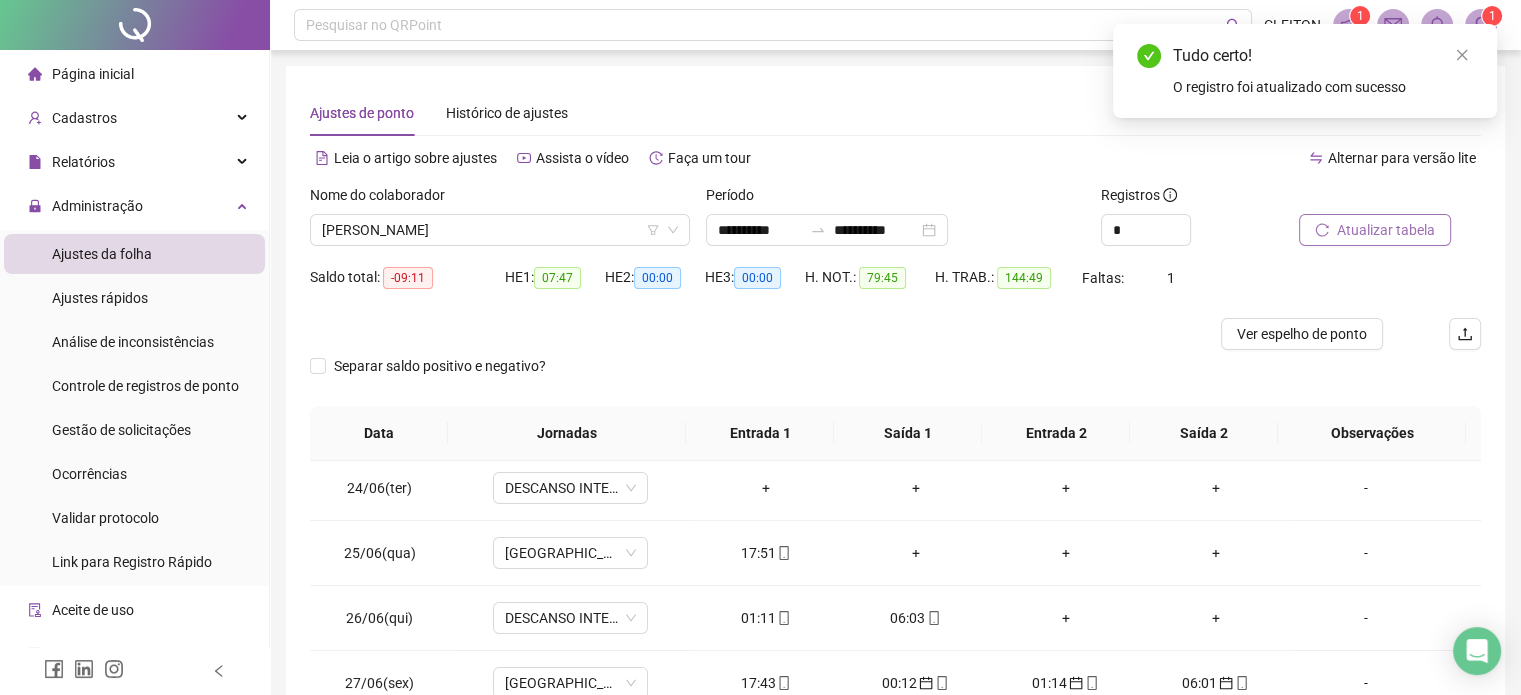 click on "Atualizar tabela" at bounding box center (1386, 230) 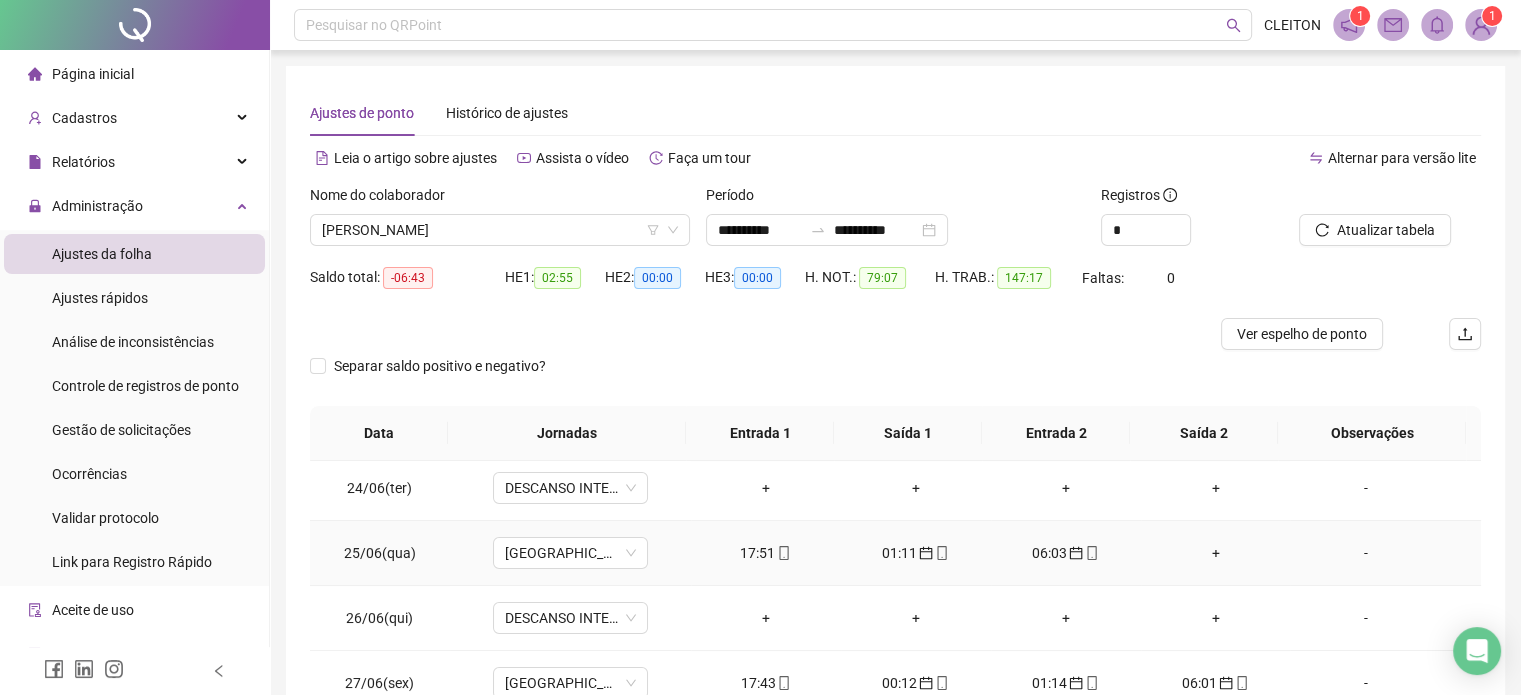 click on "+" at bounding box center [1216, 553] 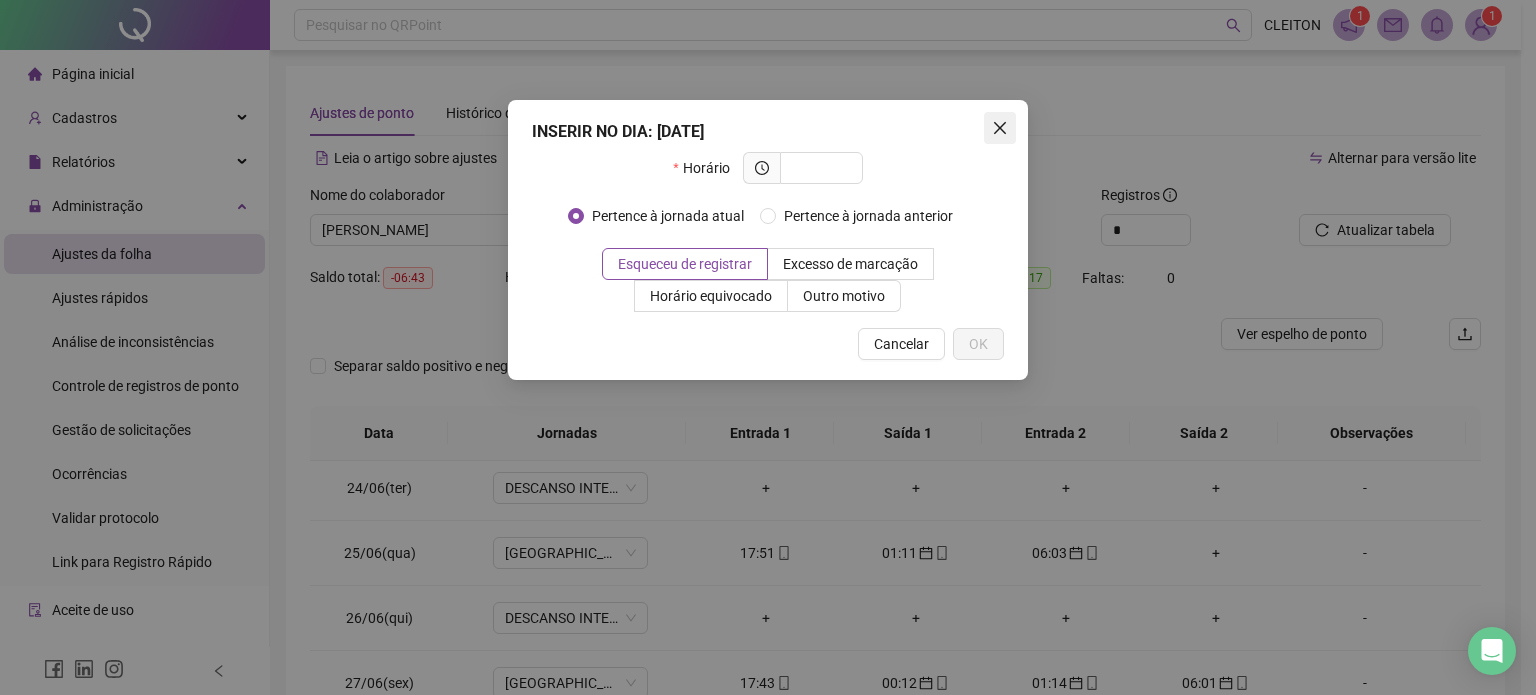 click 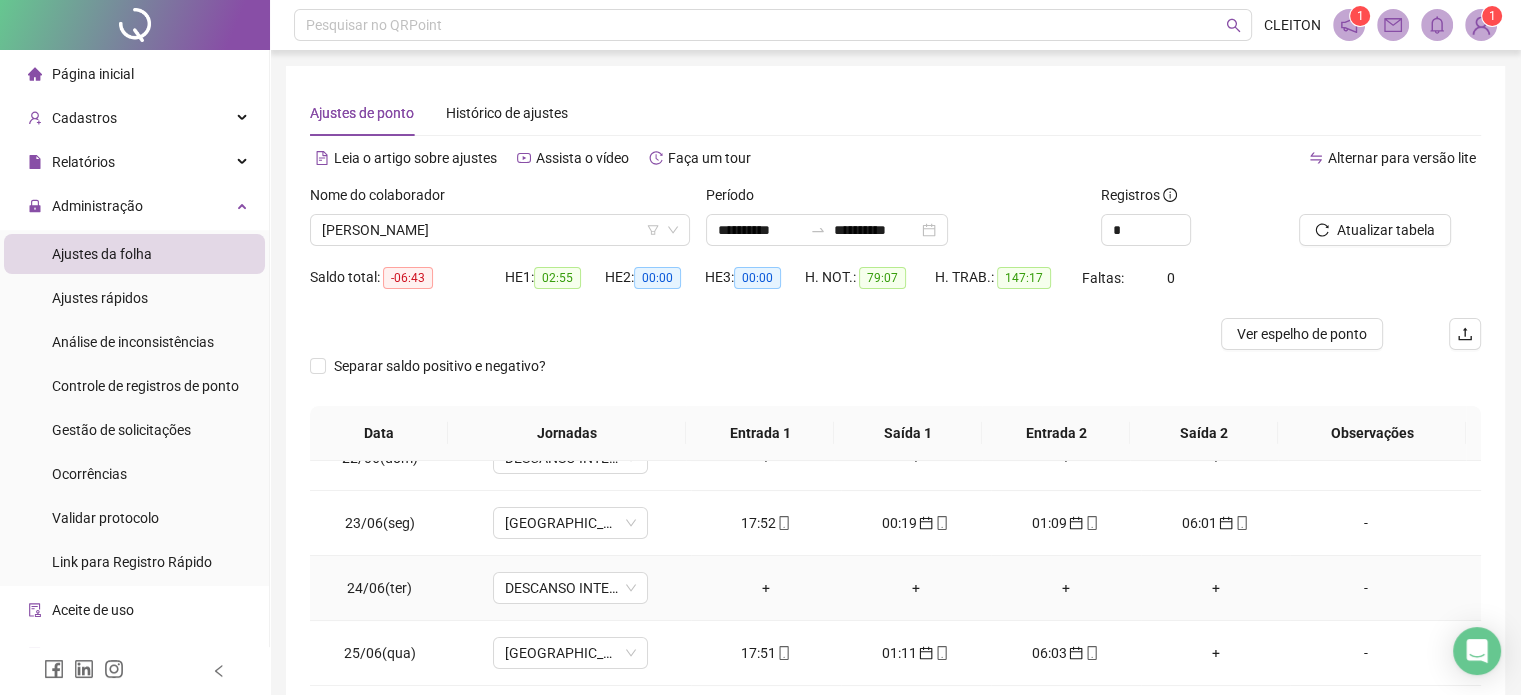 scroll, scrollTop: 200, scrollLeft: 0, axis: vertical 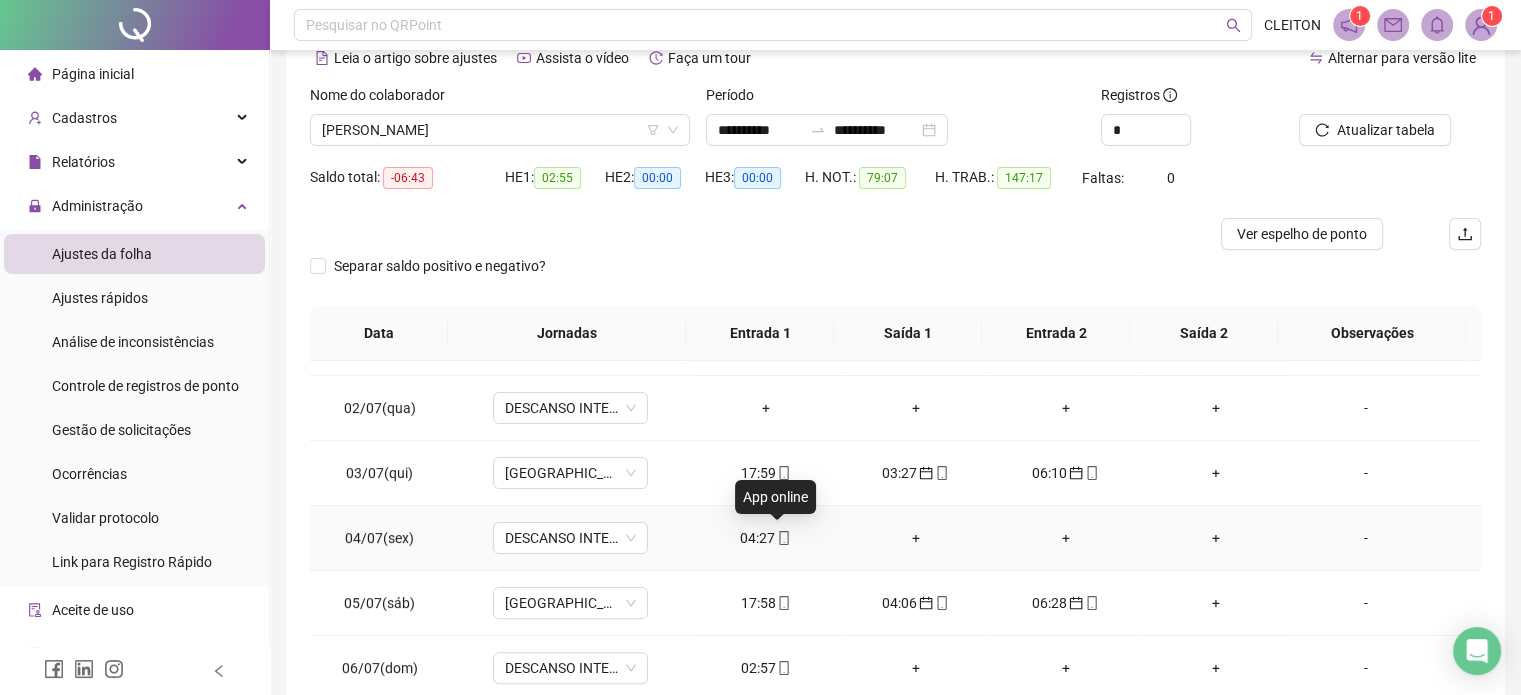 click 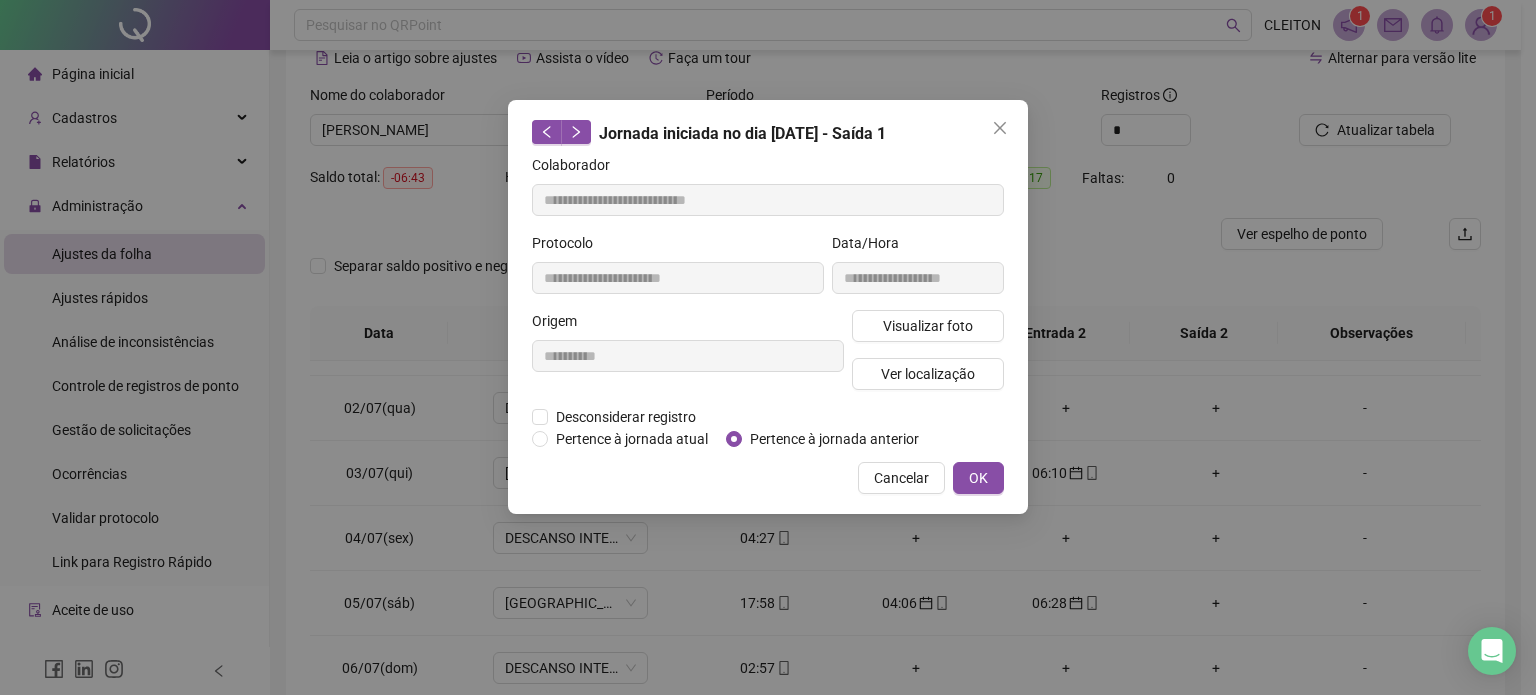 type on "**********" 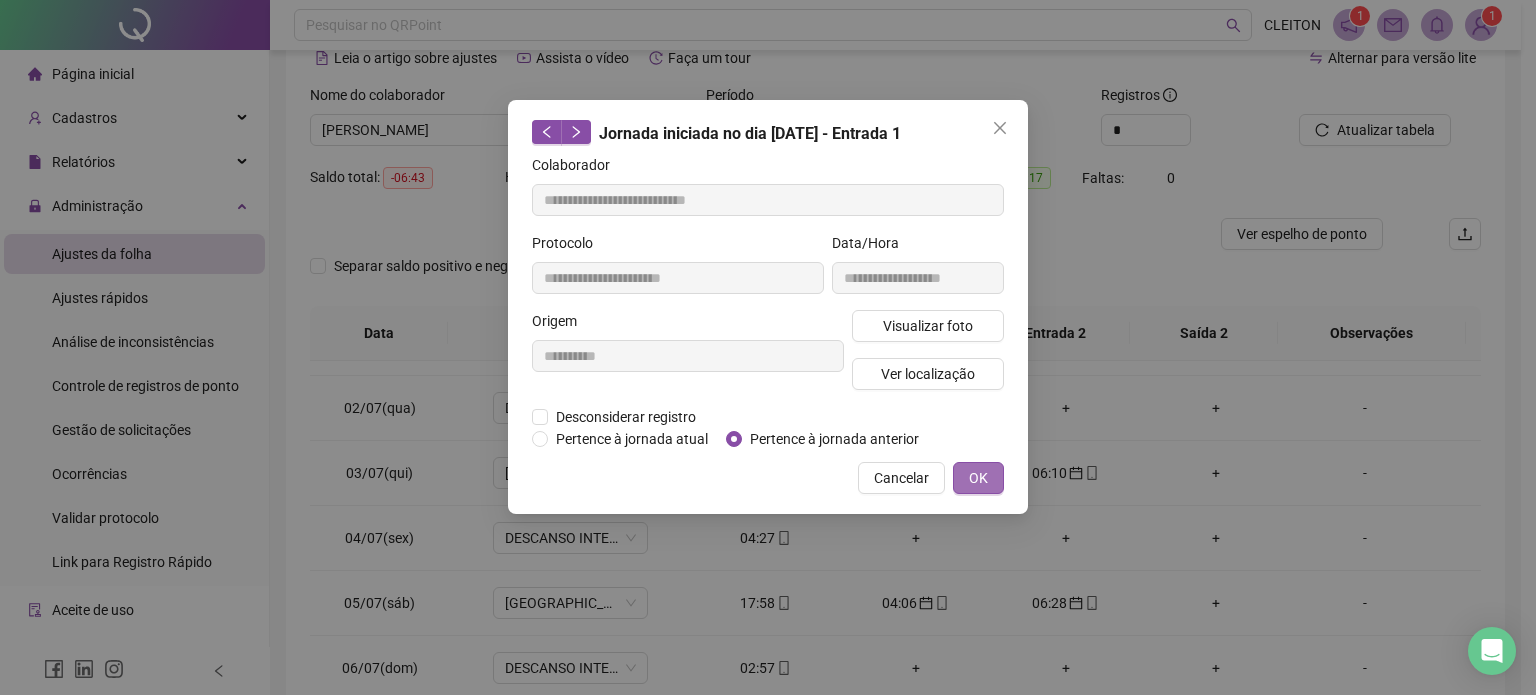 click on "OK" at bounding box center [978, 478] 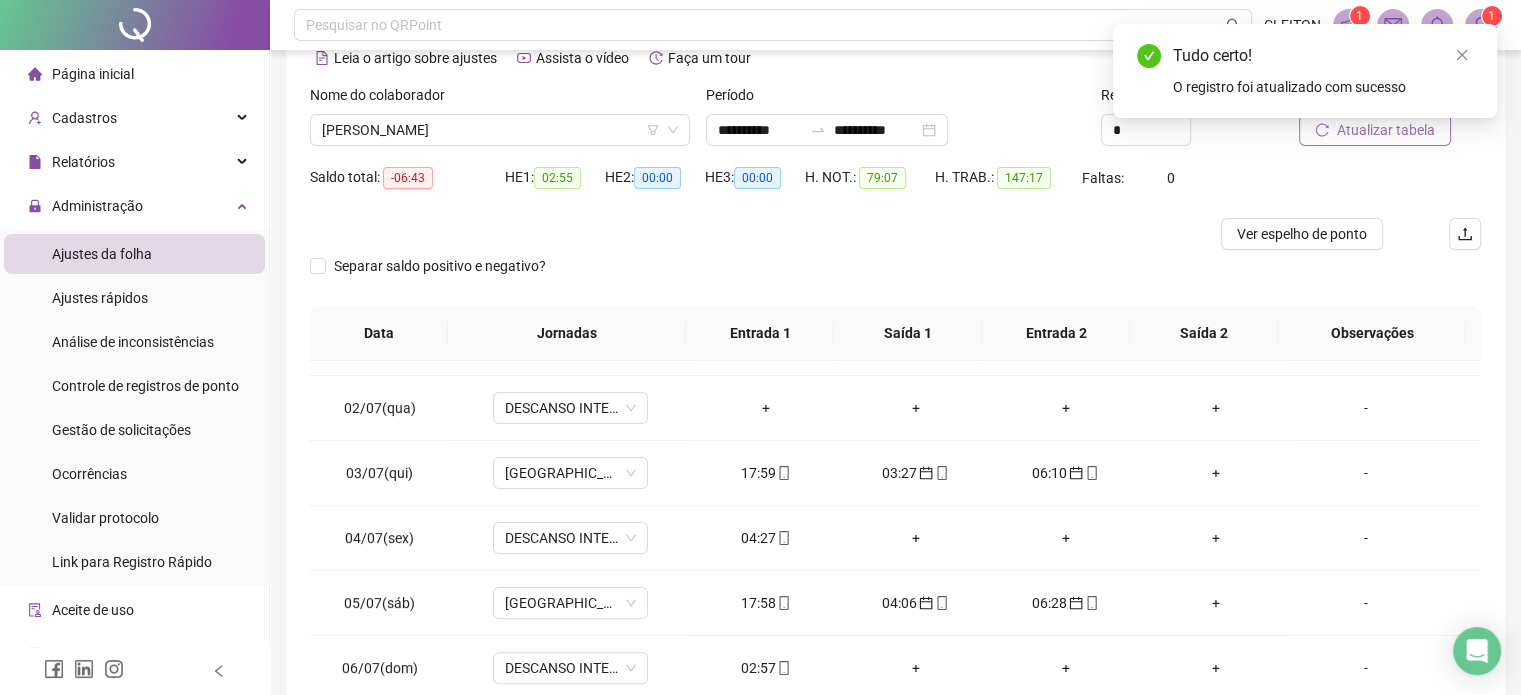 click on "Atualizar tabela" at bounding box center (1386, 130) 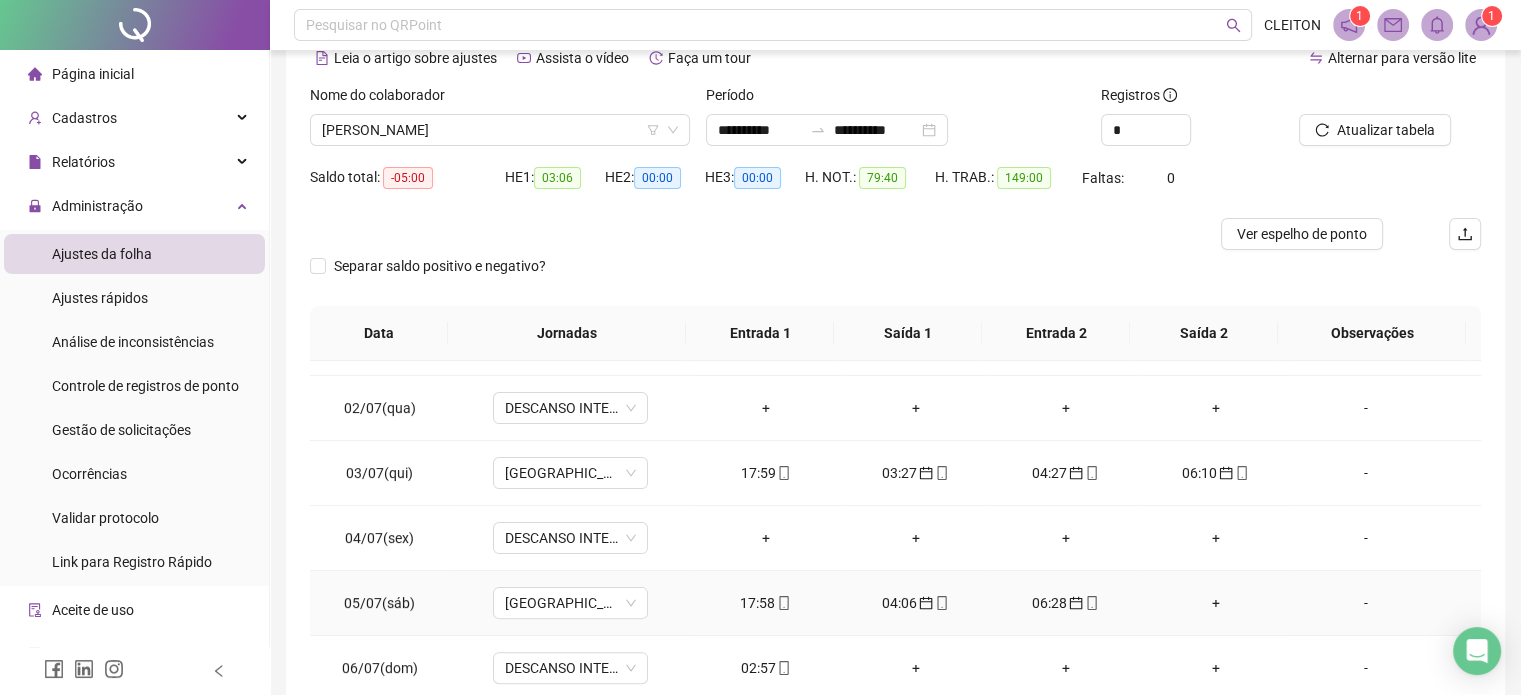 scroll, scrollTop: 800, scrollLeft: 0, axis: vertical 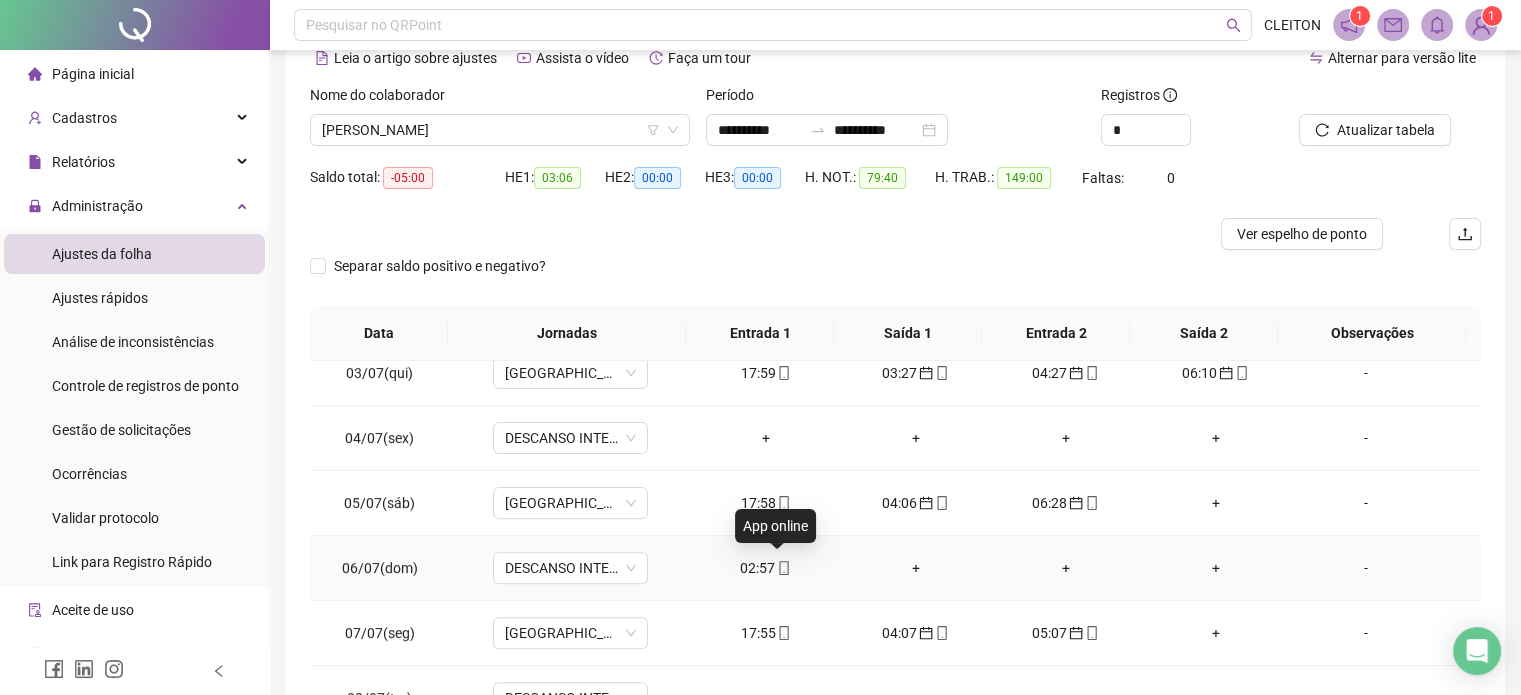 click 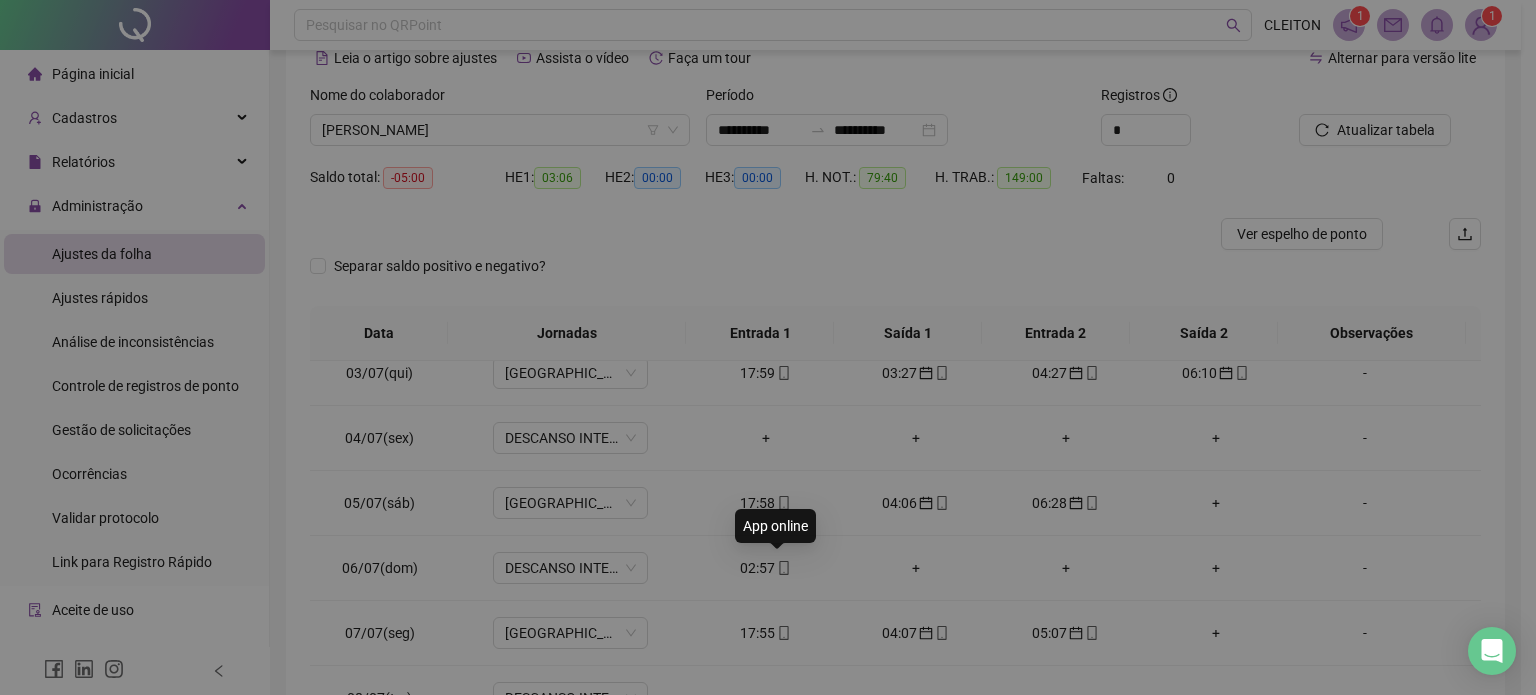 type on "**********" 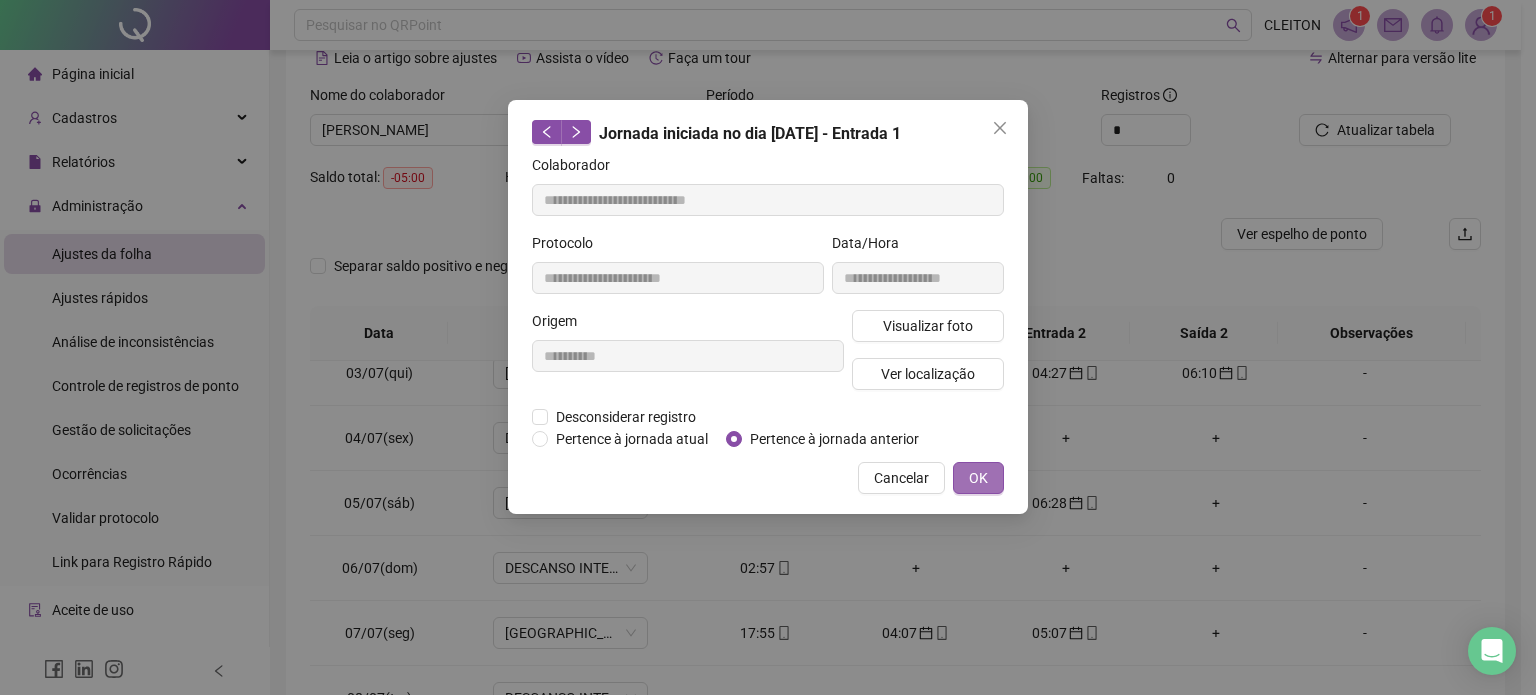click on "OK" at bounding box center (978, 478) 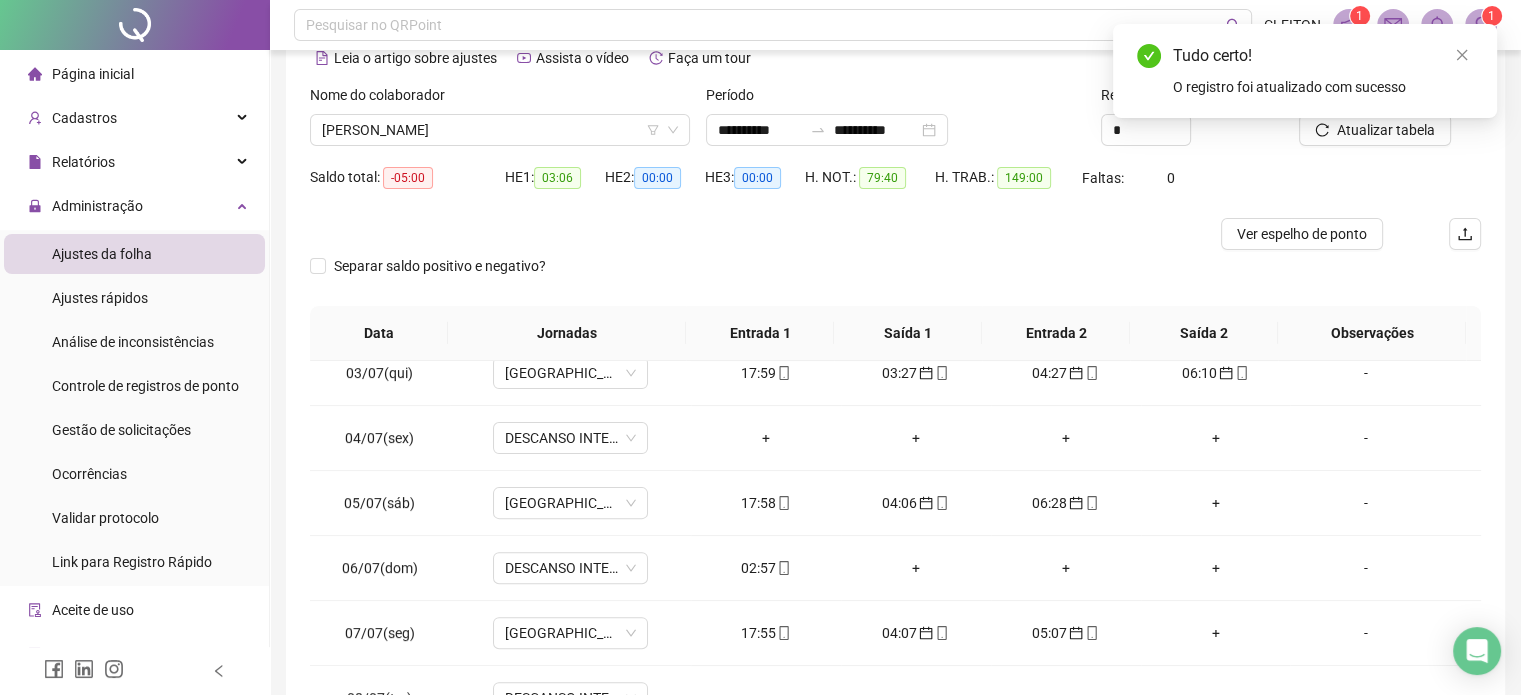 click on "Tudo certo! O registro foi atualizado com sucesso" at bounding box center (1305, 71) 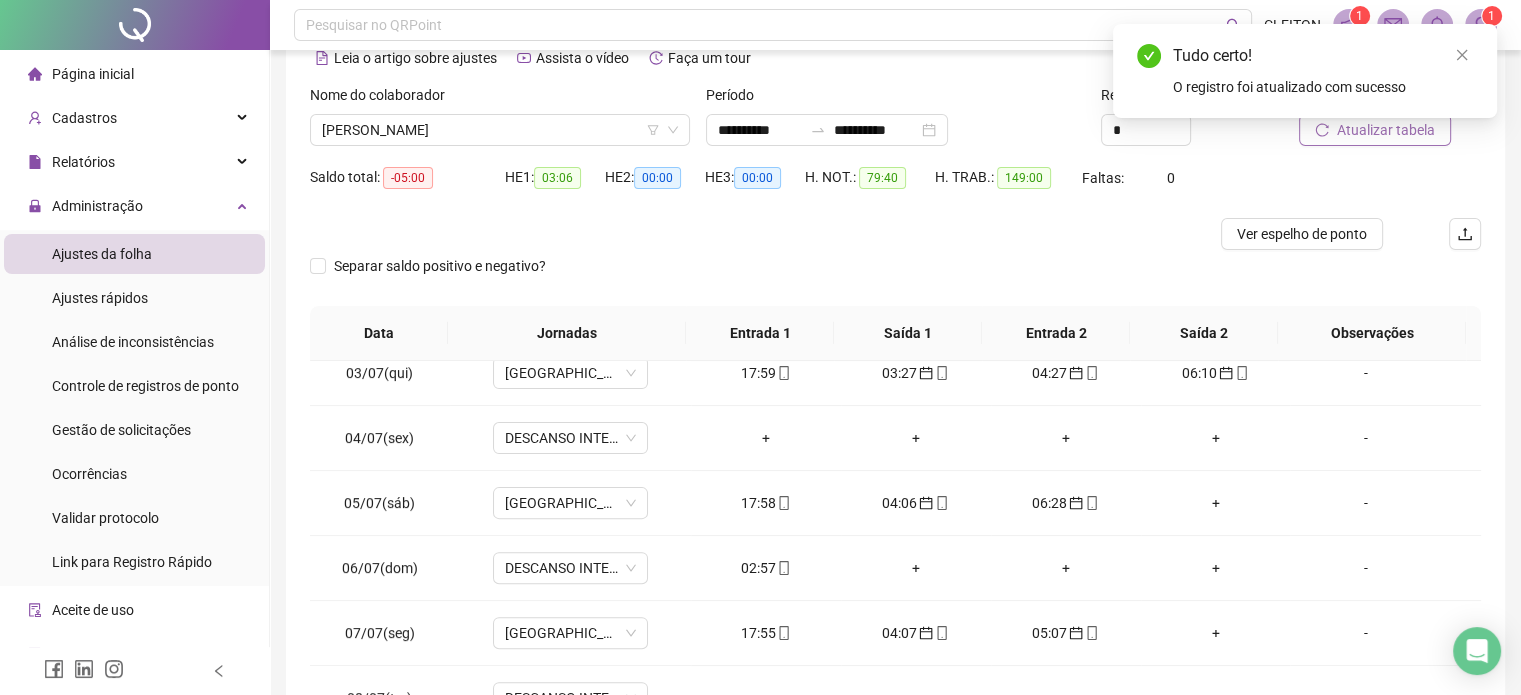 click on "Atualizar tabela" at bounding box center [1386, 130] 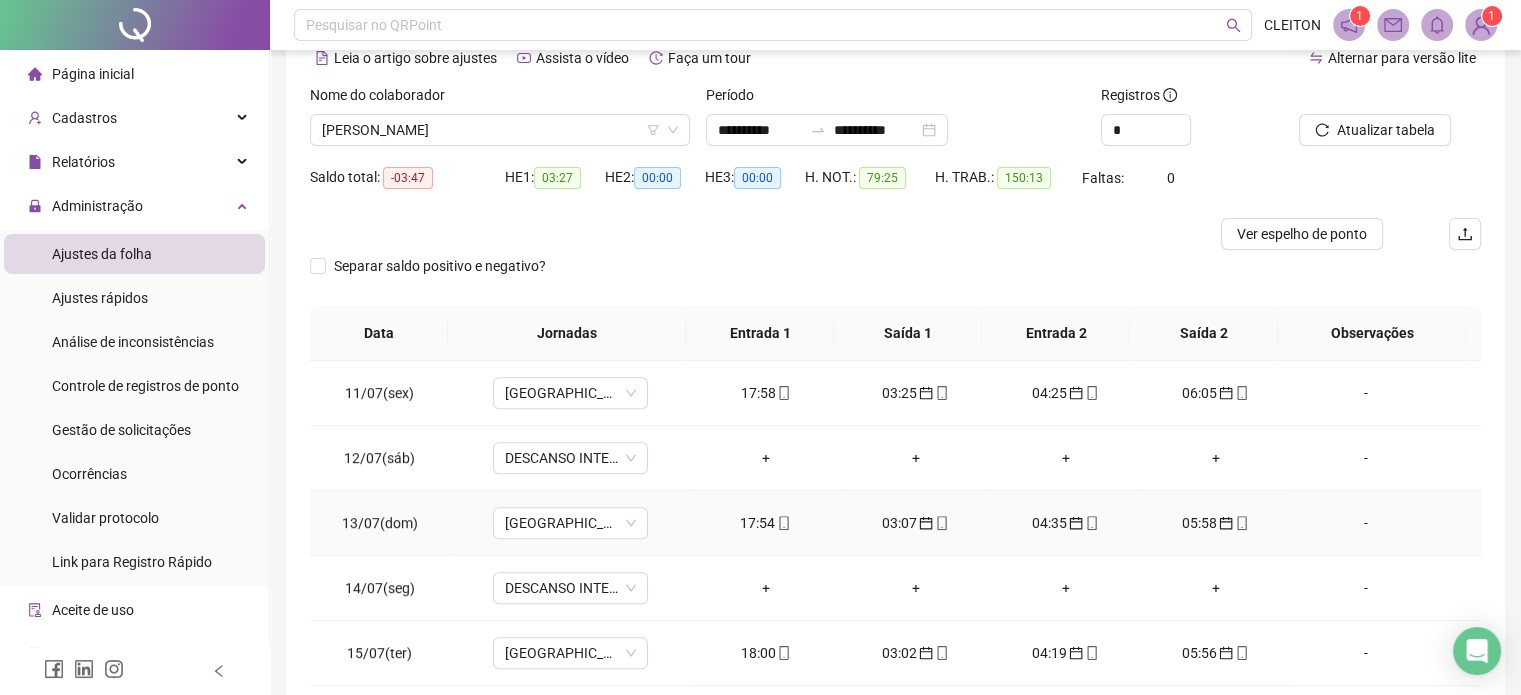 scroll, scrollTop: 1322, scrollLeft: 0, axis: vertical 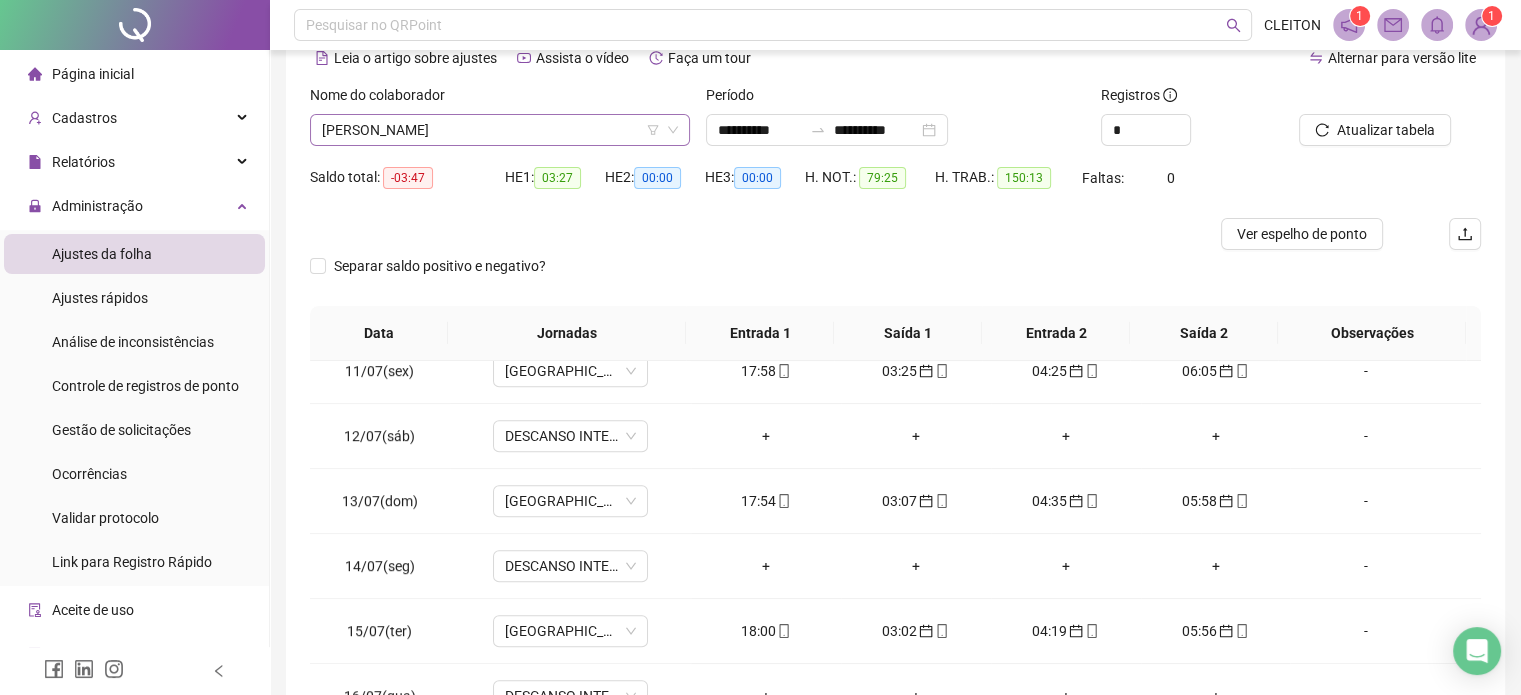 click 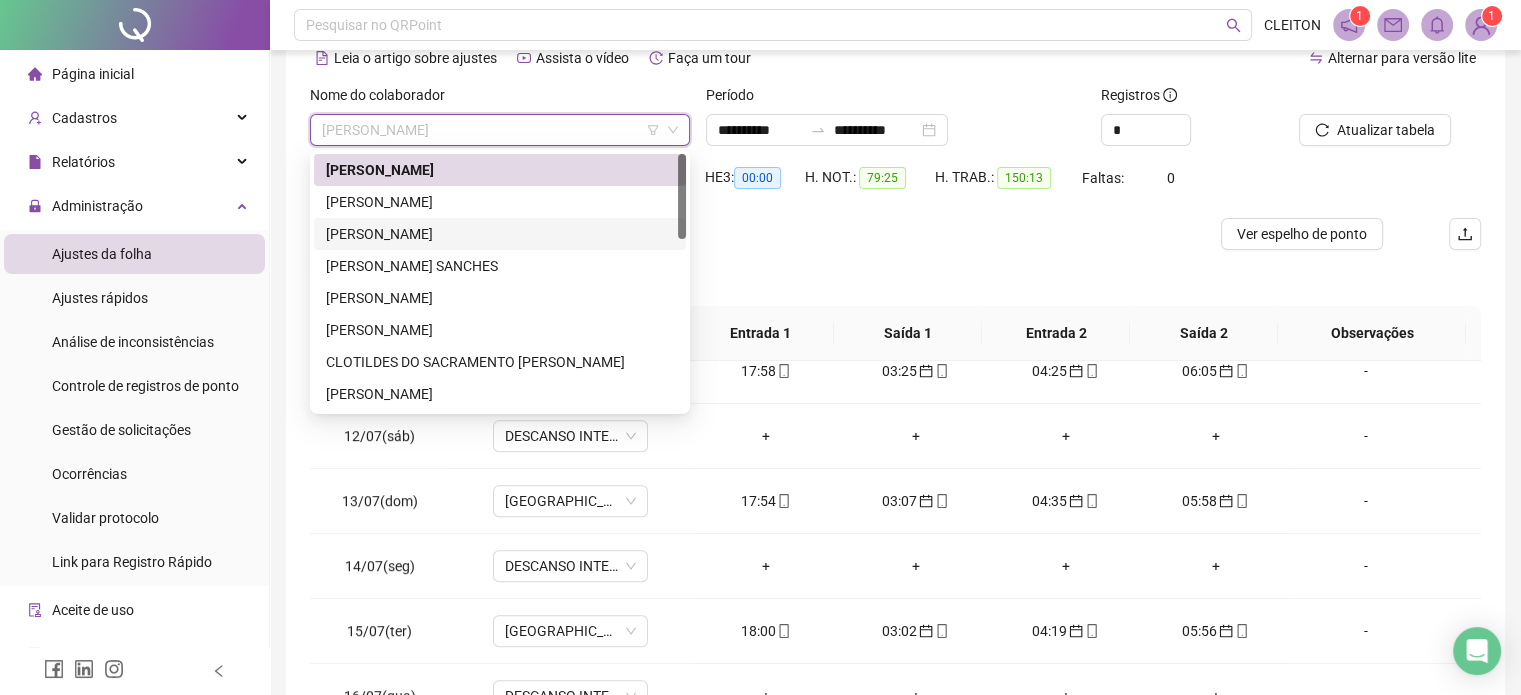 click on "[PERSON_NAME]" at bounding box center (500, 234) 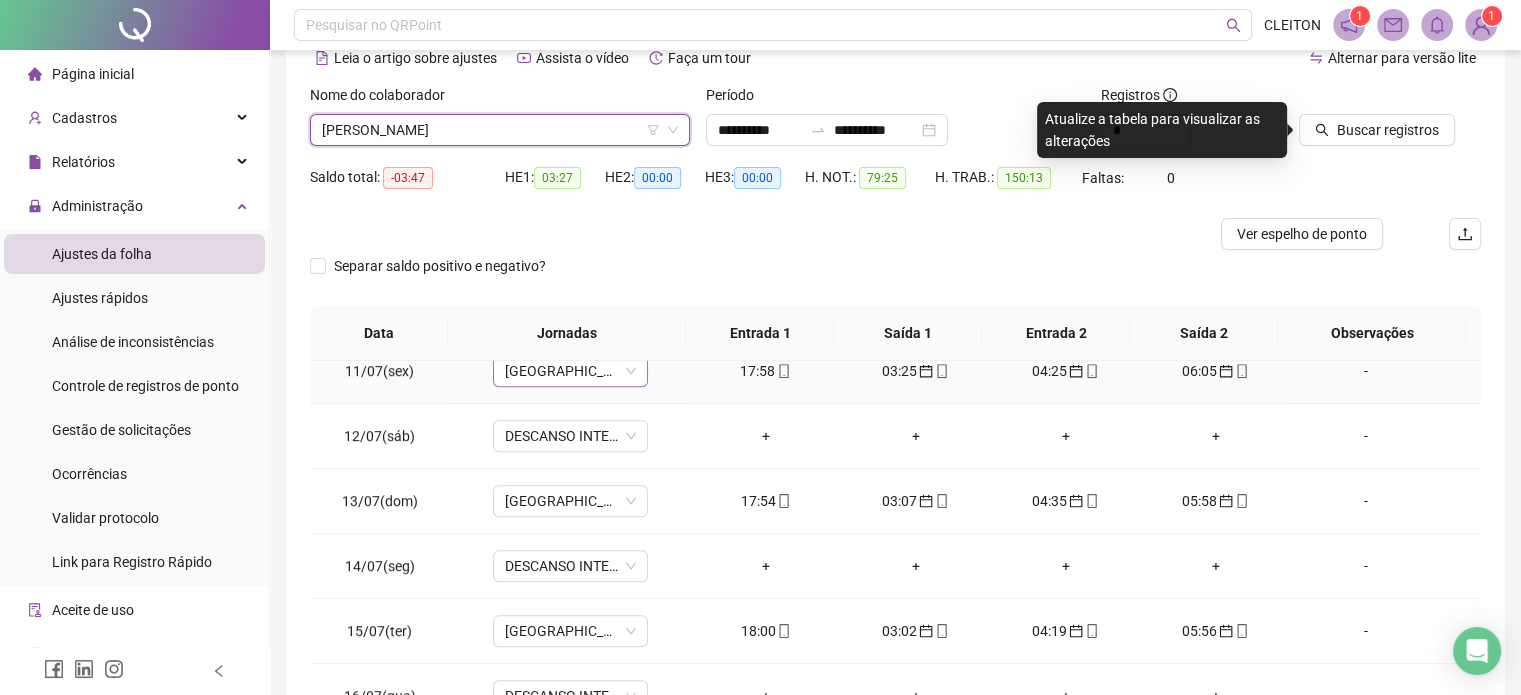 click on "[GEOGRAPHIC_DATA]" at bounding box center (570, 371) 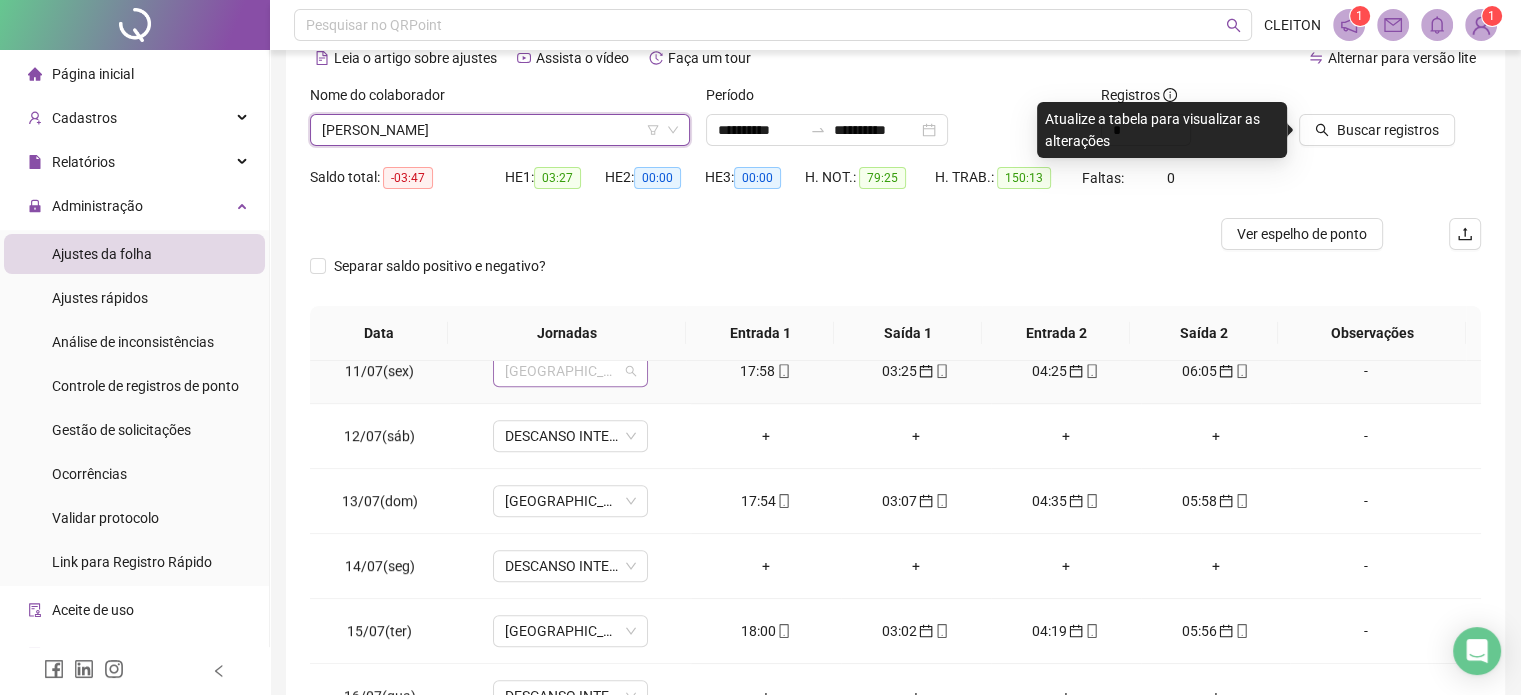 scroll, scrollTop: 1312, scrollLeft: 0, axis: vertical 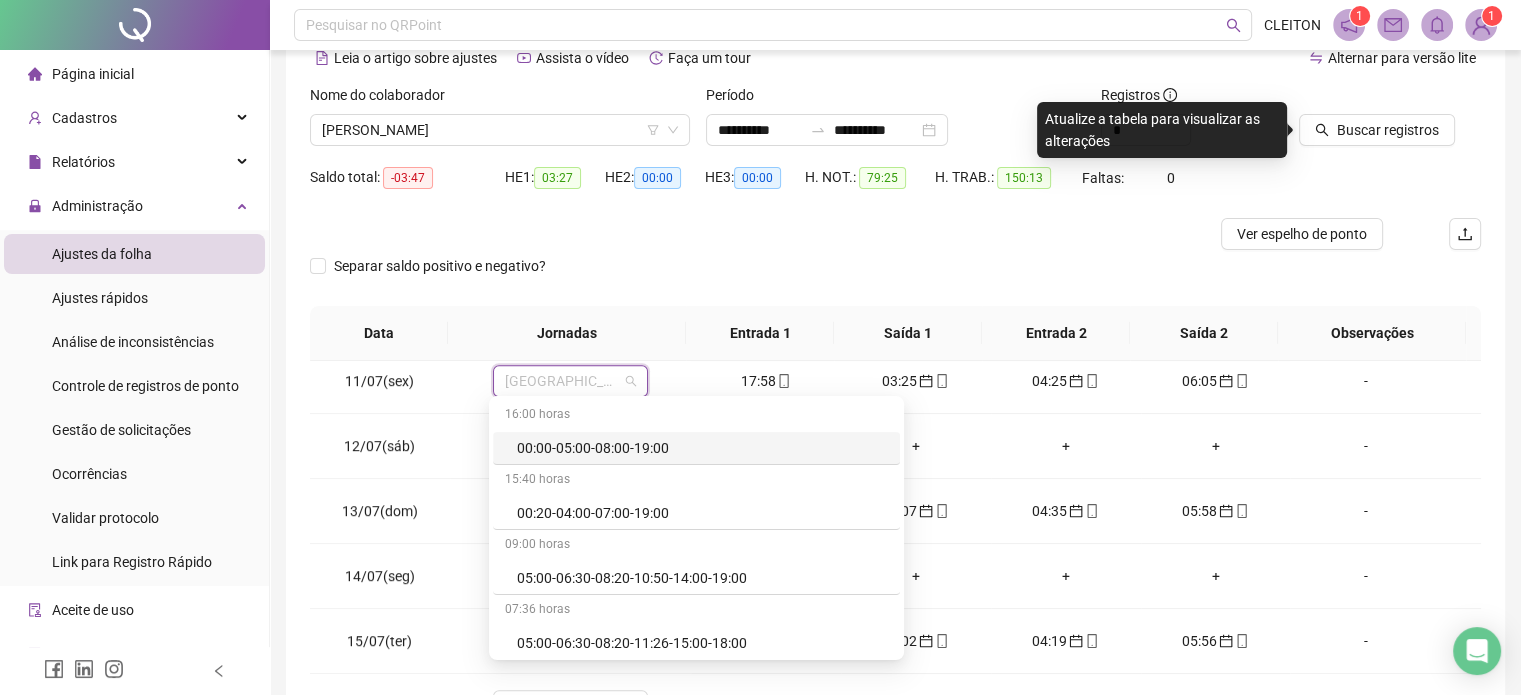 click on "Separar saldo positivo e negativo?" at bounding box center [895, 278] 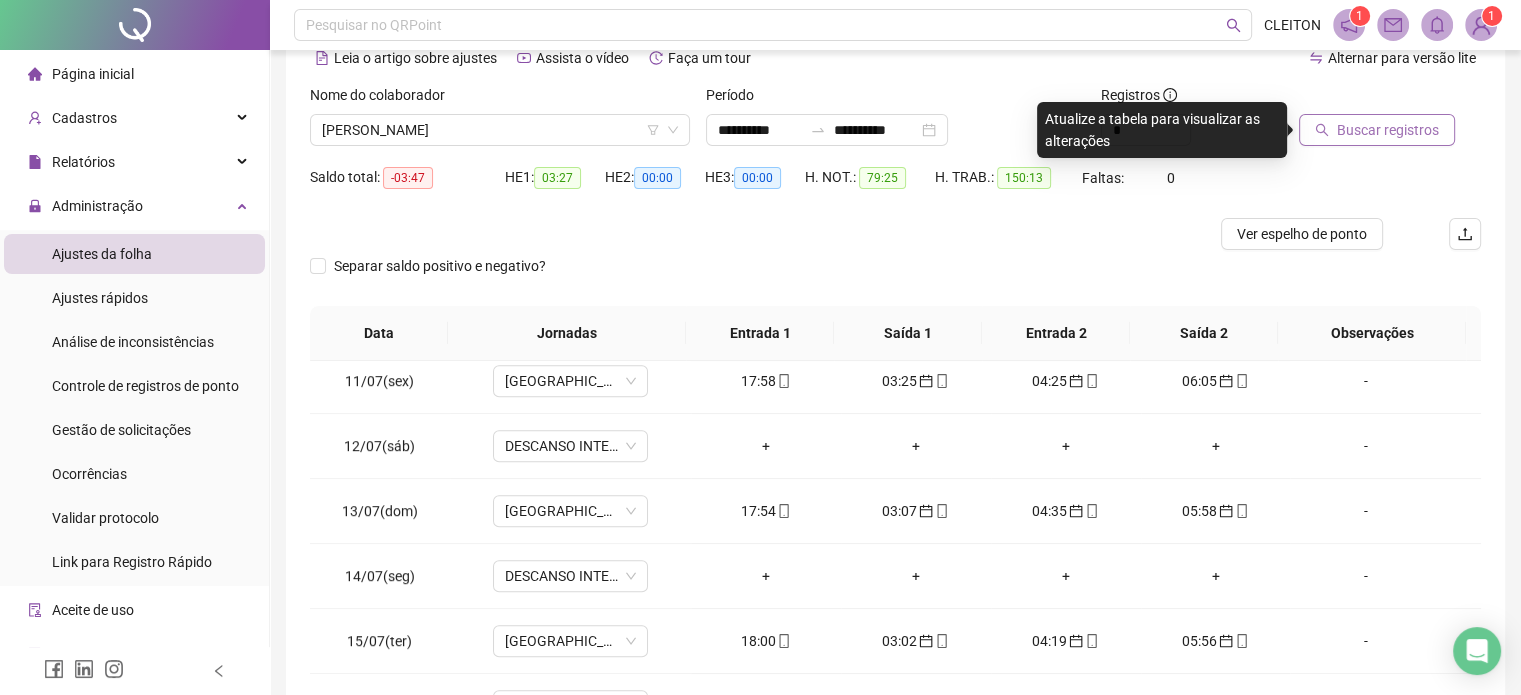 click on "Buscar registros" at bounding box center (1388, 130) 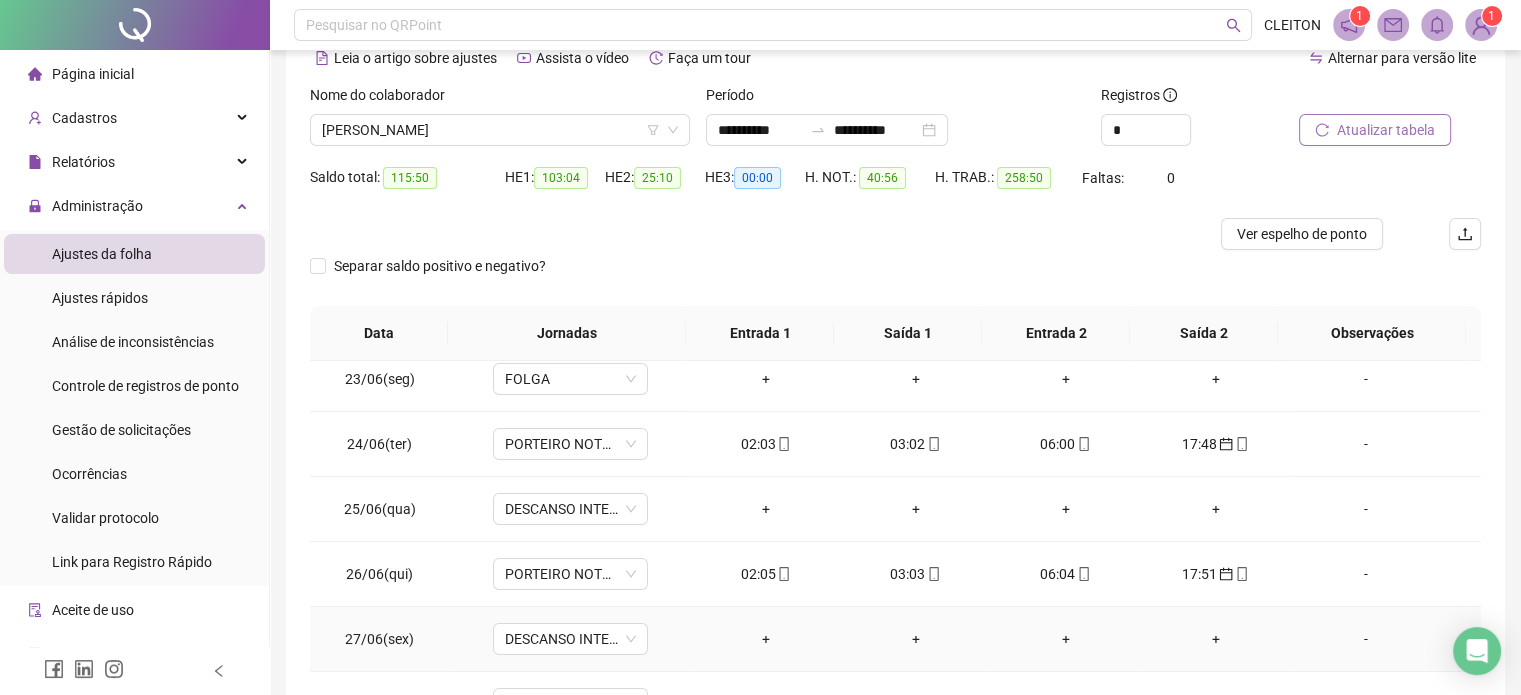 scroll, scrollTop: 0, scrollLeft: 0, axis: both 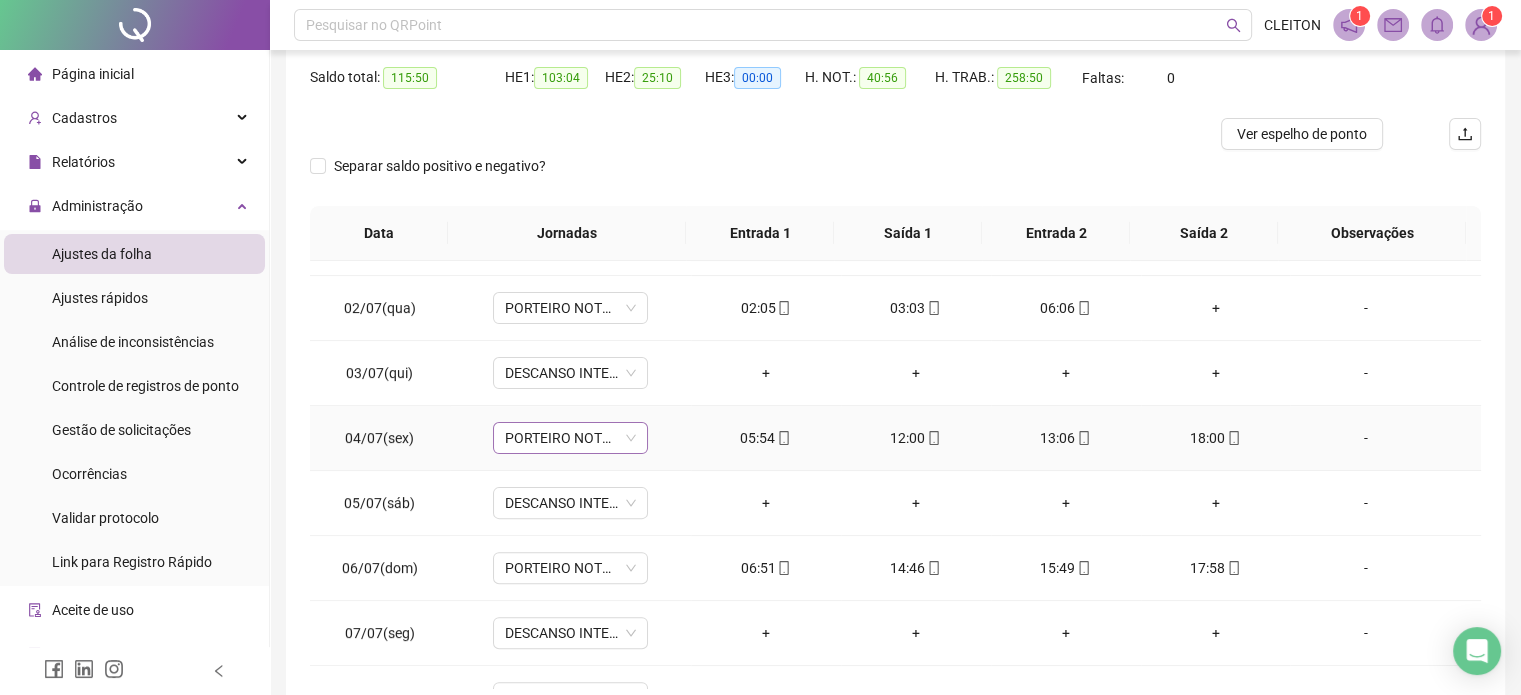 click on "PORTEIRO NOTURNO" at bounding box center [570, 438] 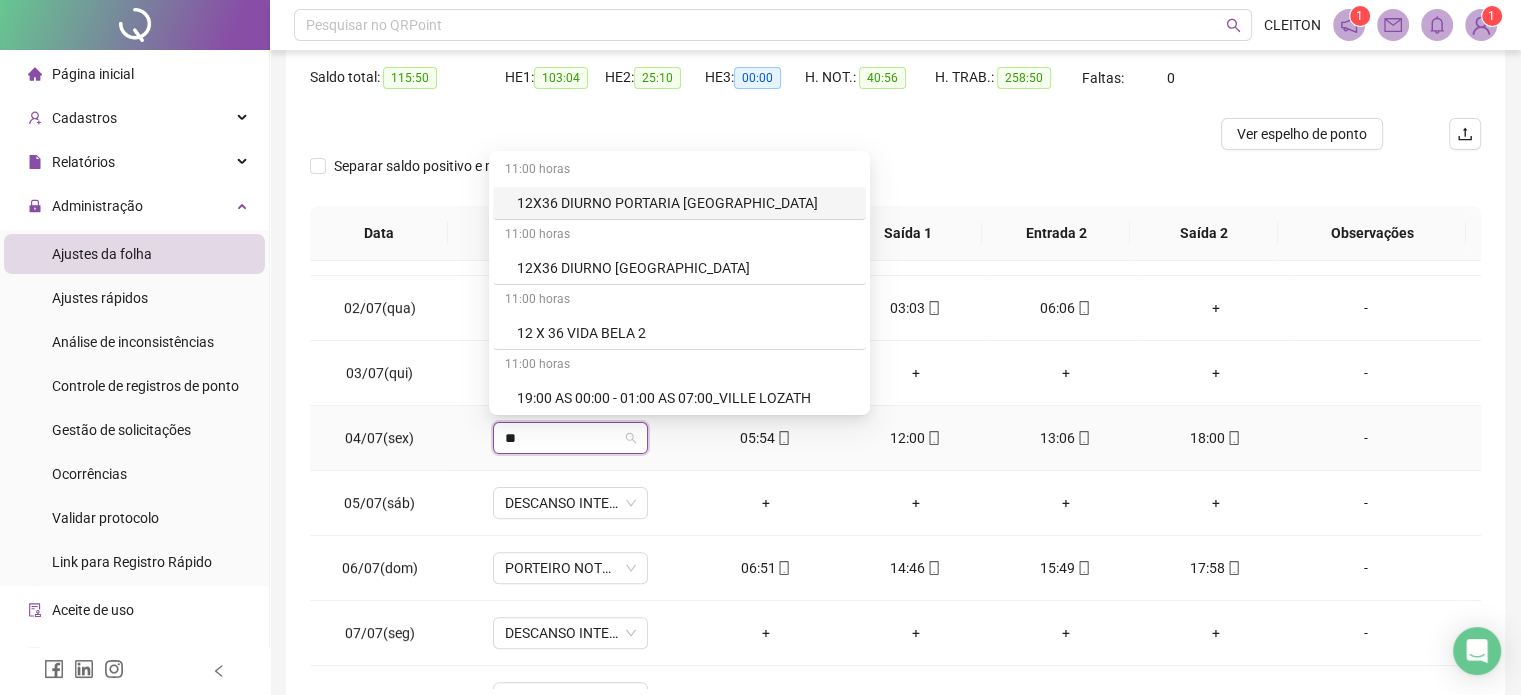 type on "***" 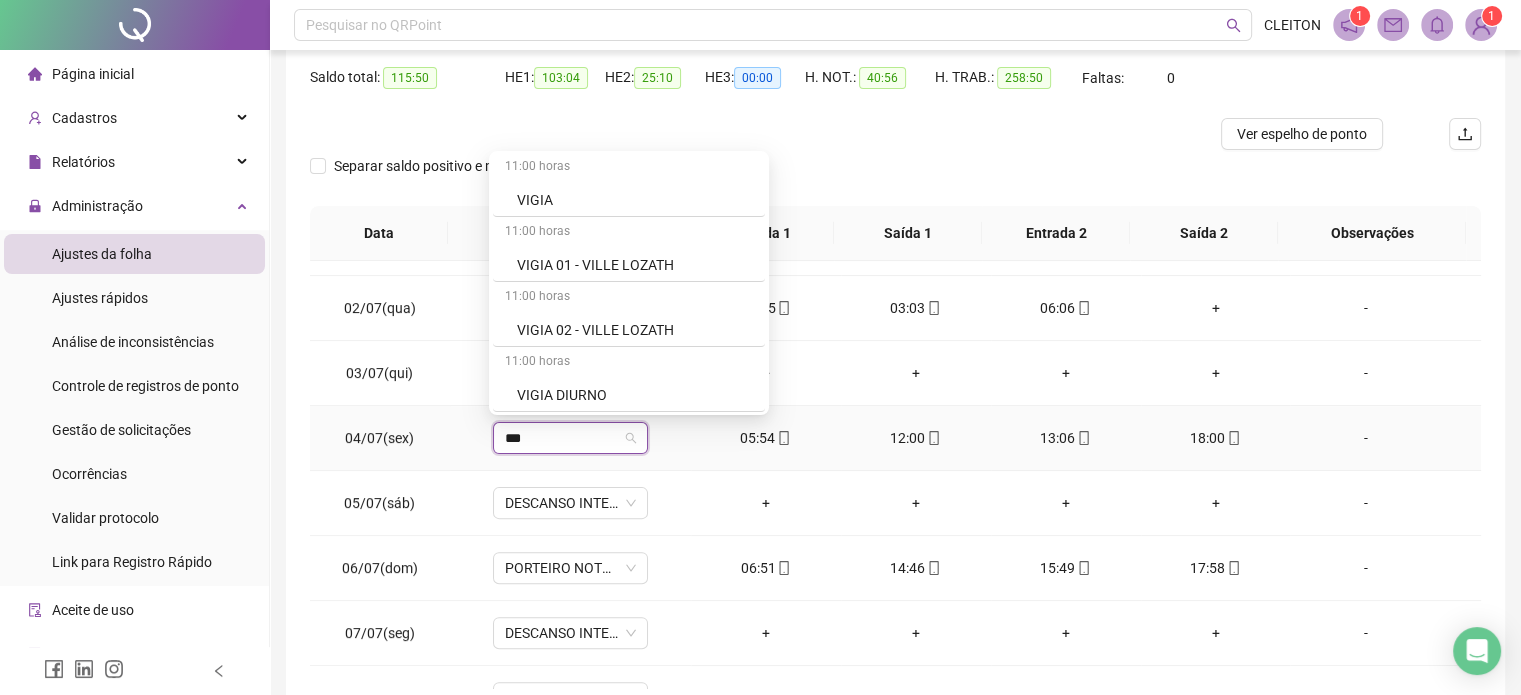 scroll, scrollTop: 100, scrollLeft: 0, axis: vertical 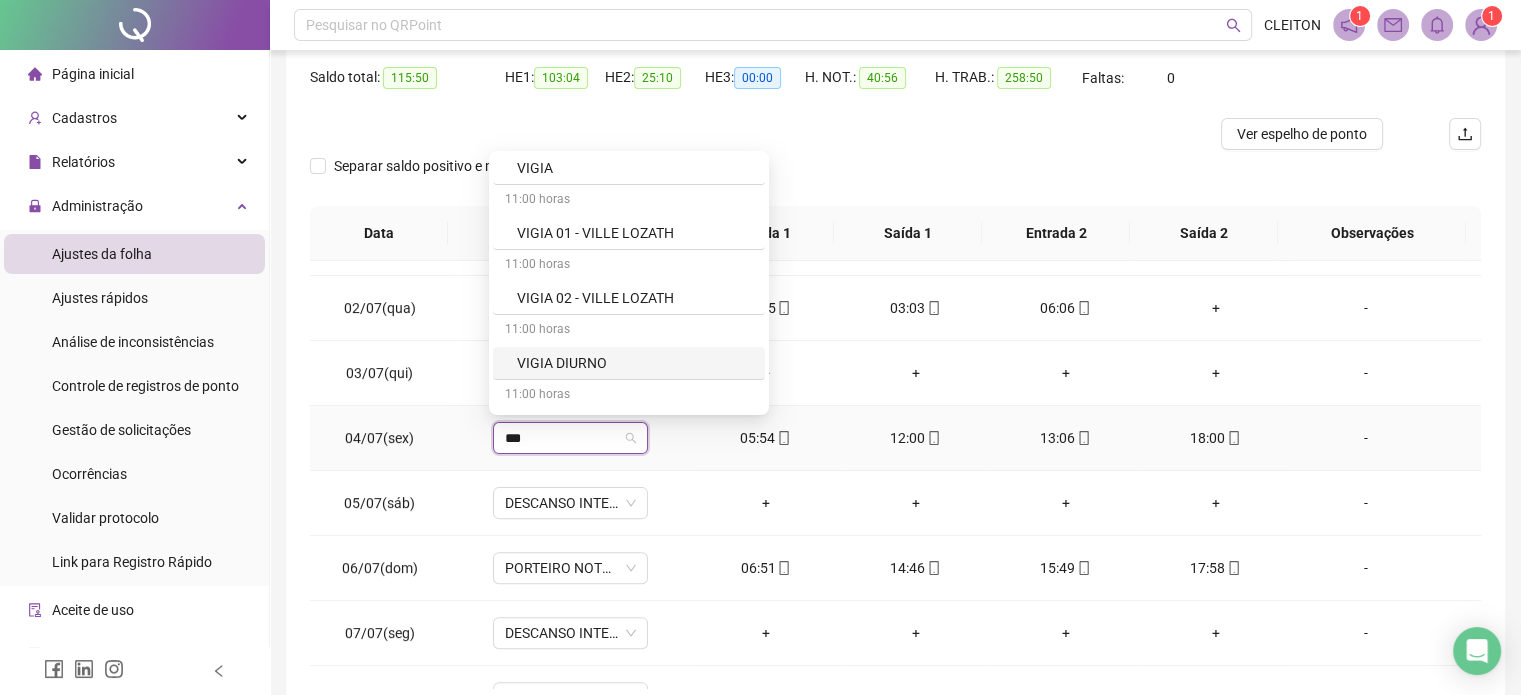click on "VIGIA DIURNO" at bounding box center (635, 363) 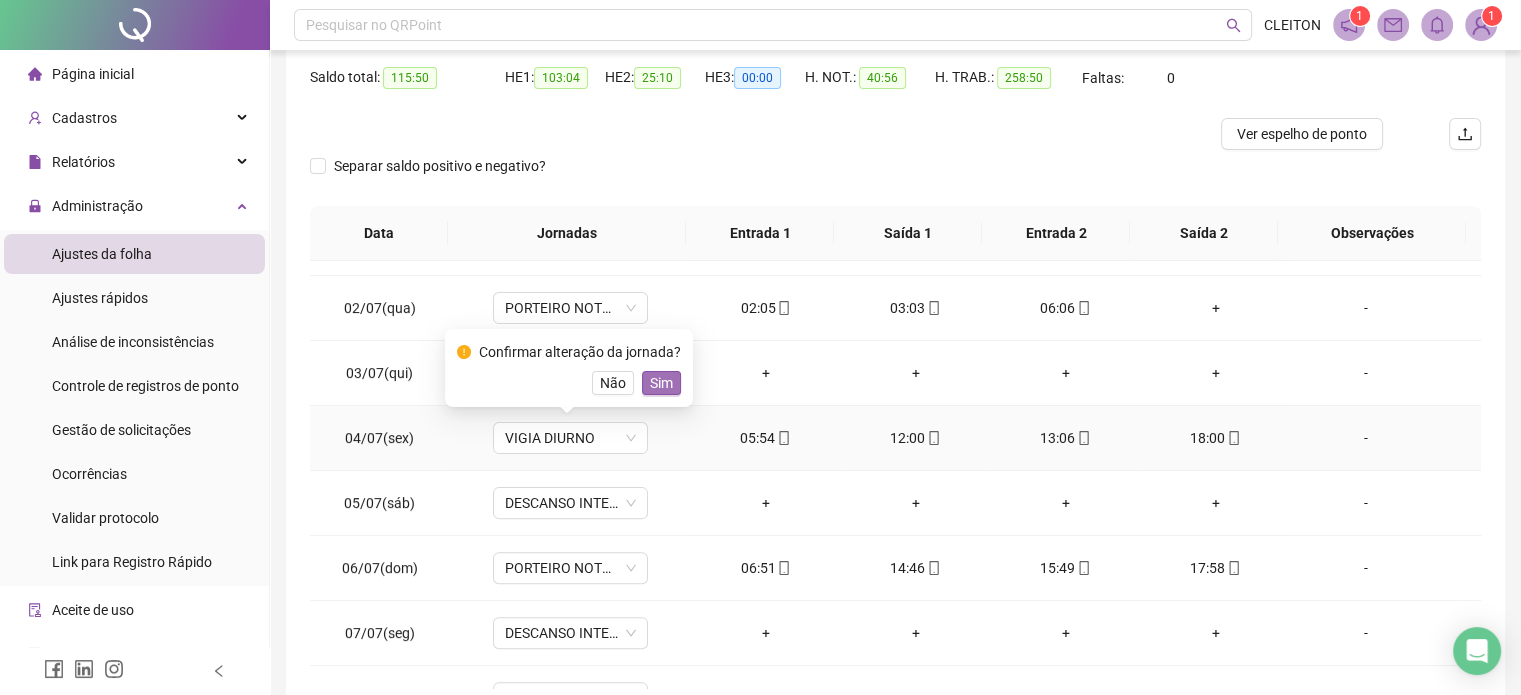 click on "Sim" at bounding box center (661, 383) 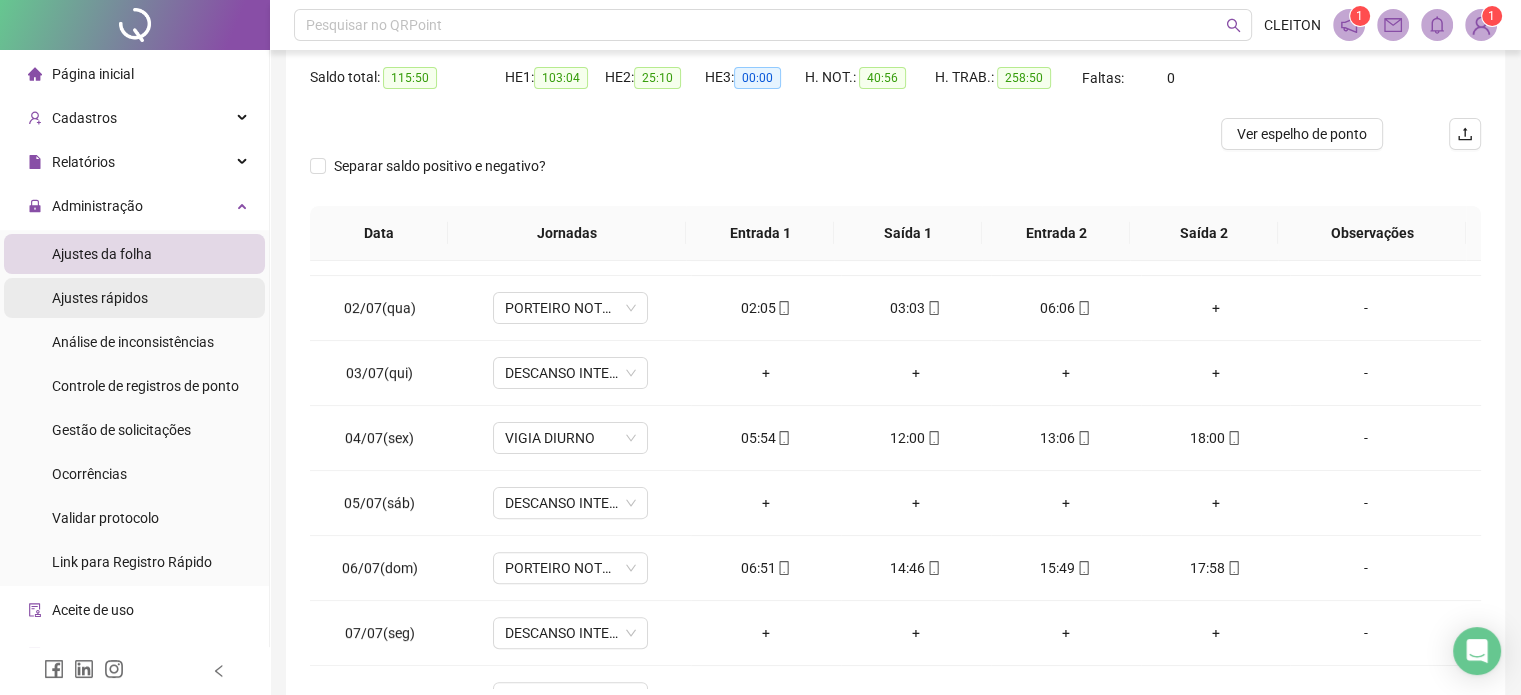 click on "Ajustes rápidos" at bounding box center [100, 298] 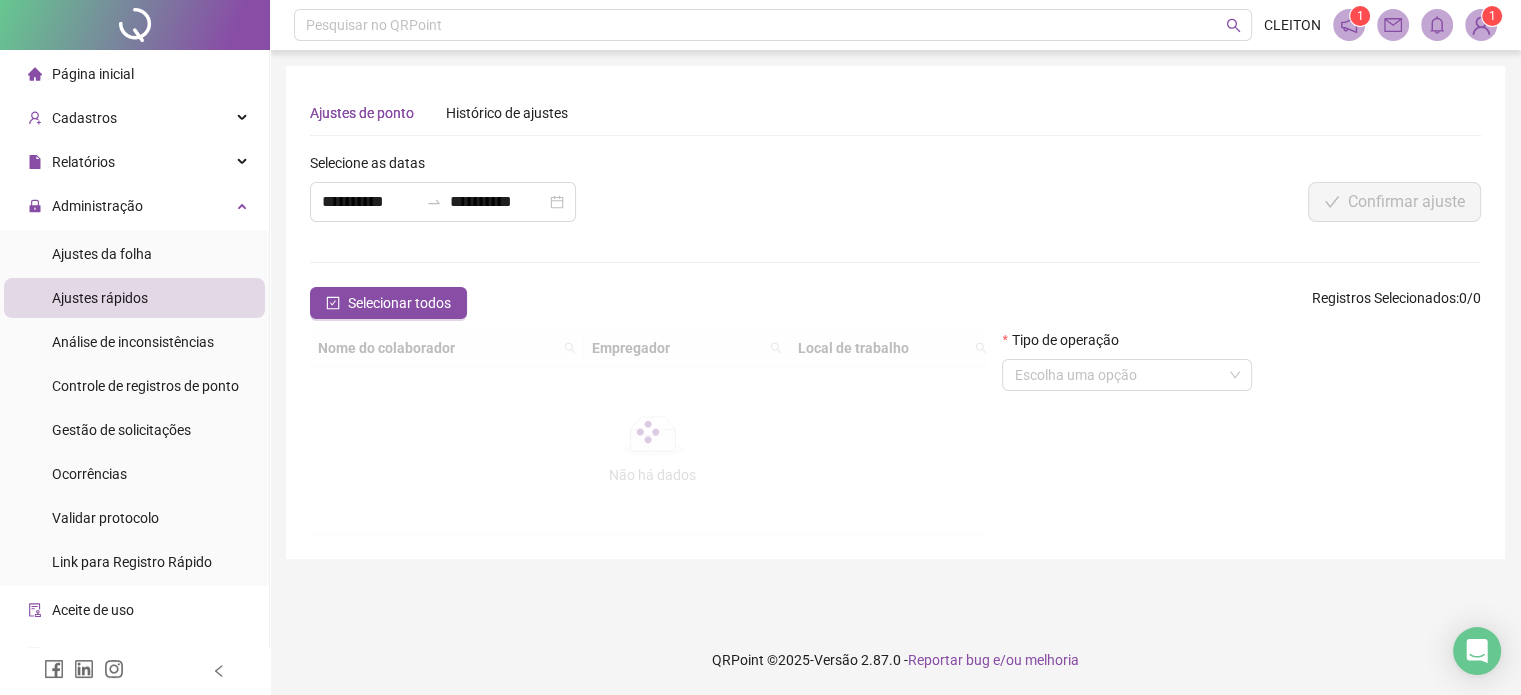 scroll, scrollTop: 0, scrollLeft: 0, axis: both 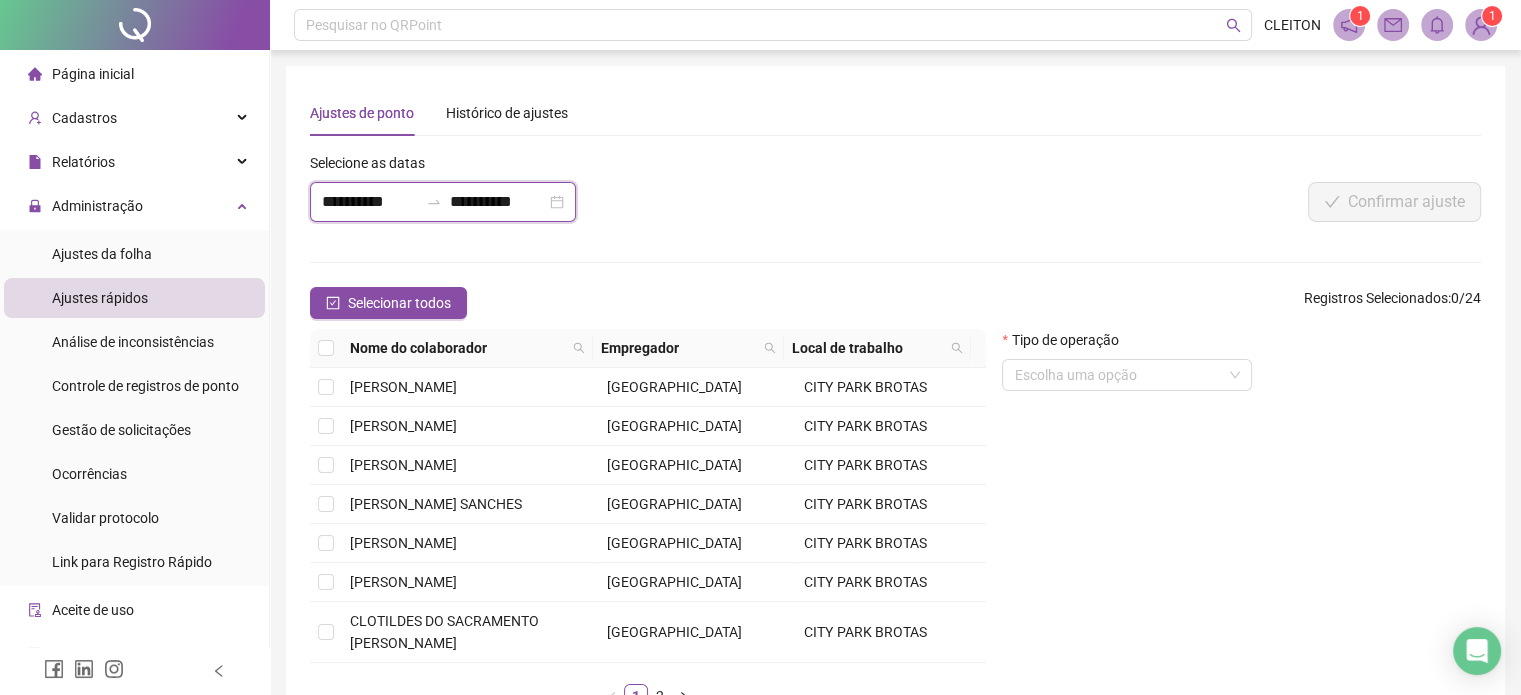 click on "**********" at bounding box center (370, 202) 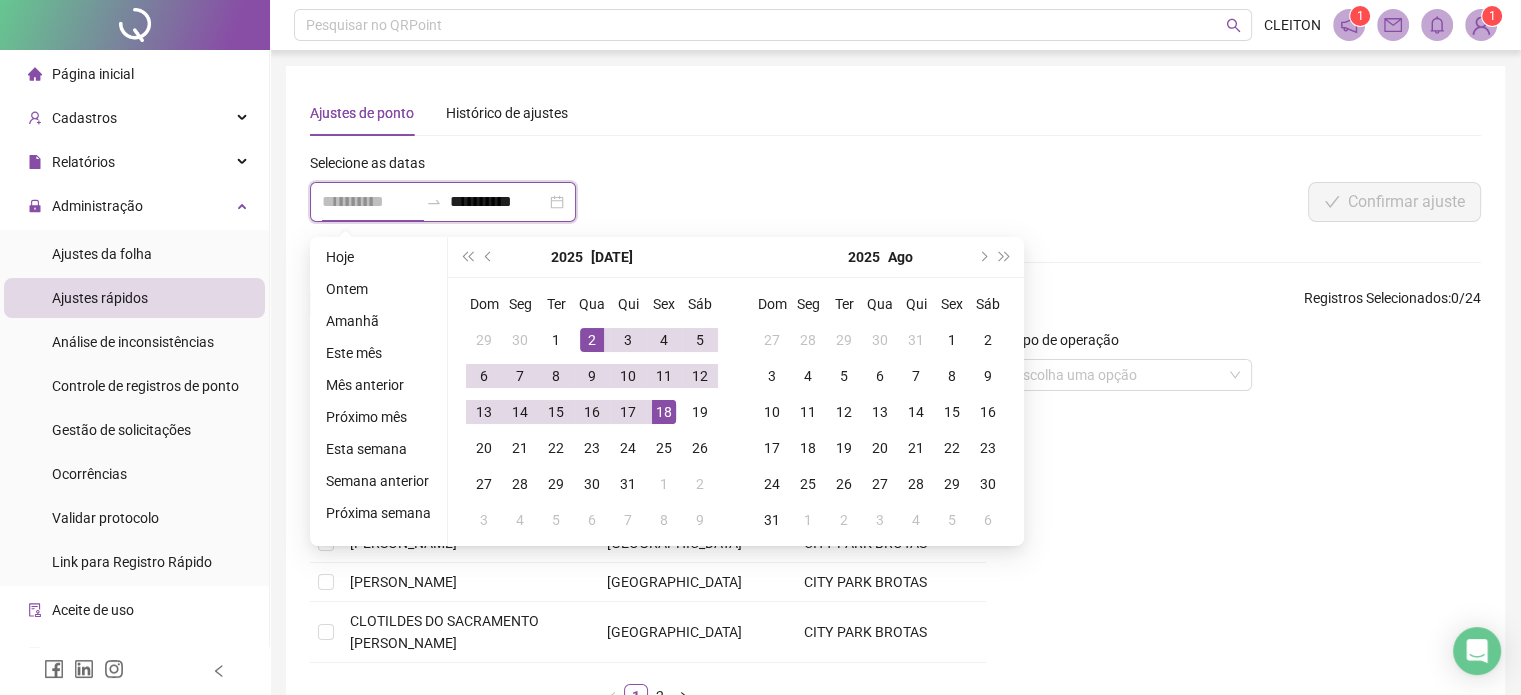 type on "**********" 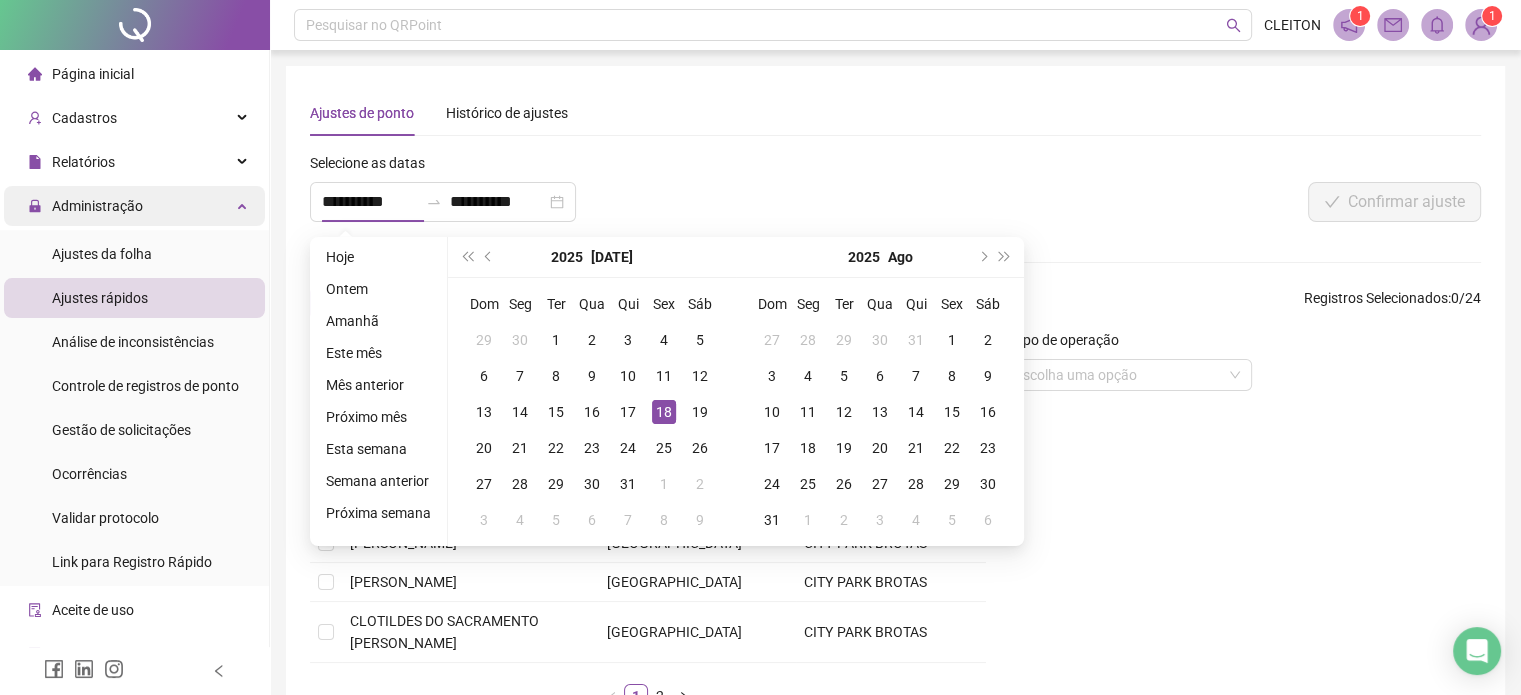 click on "Administração" at bounding box center [97, 206] 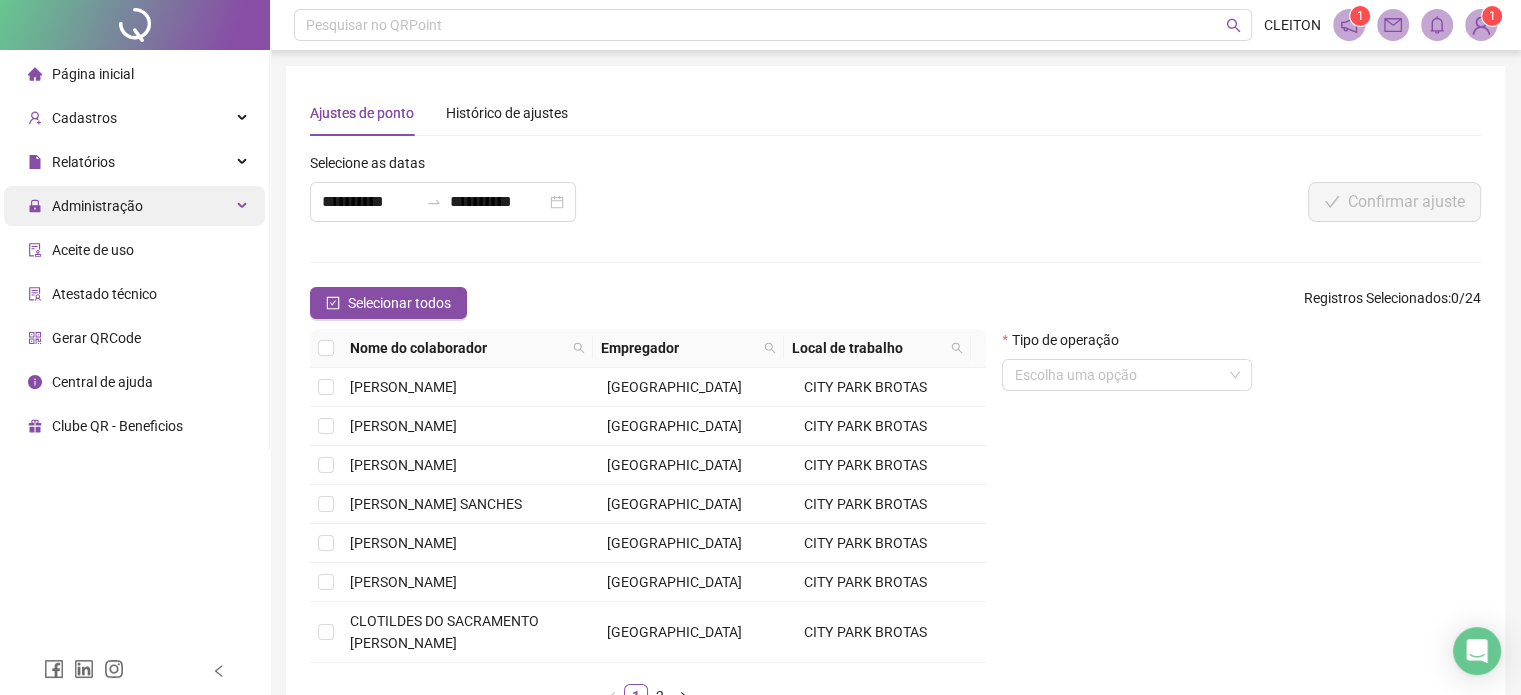 click on "Administração" at bounding box center (85, 206) 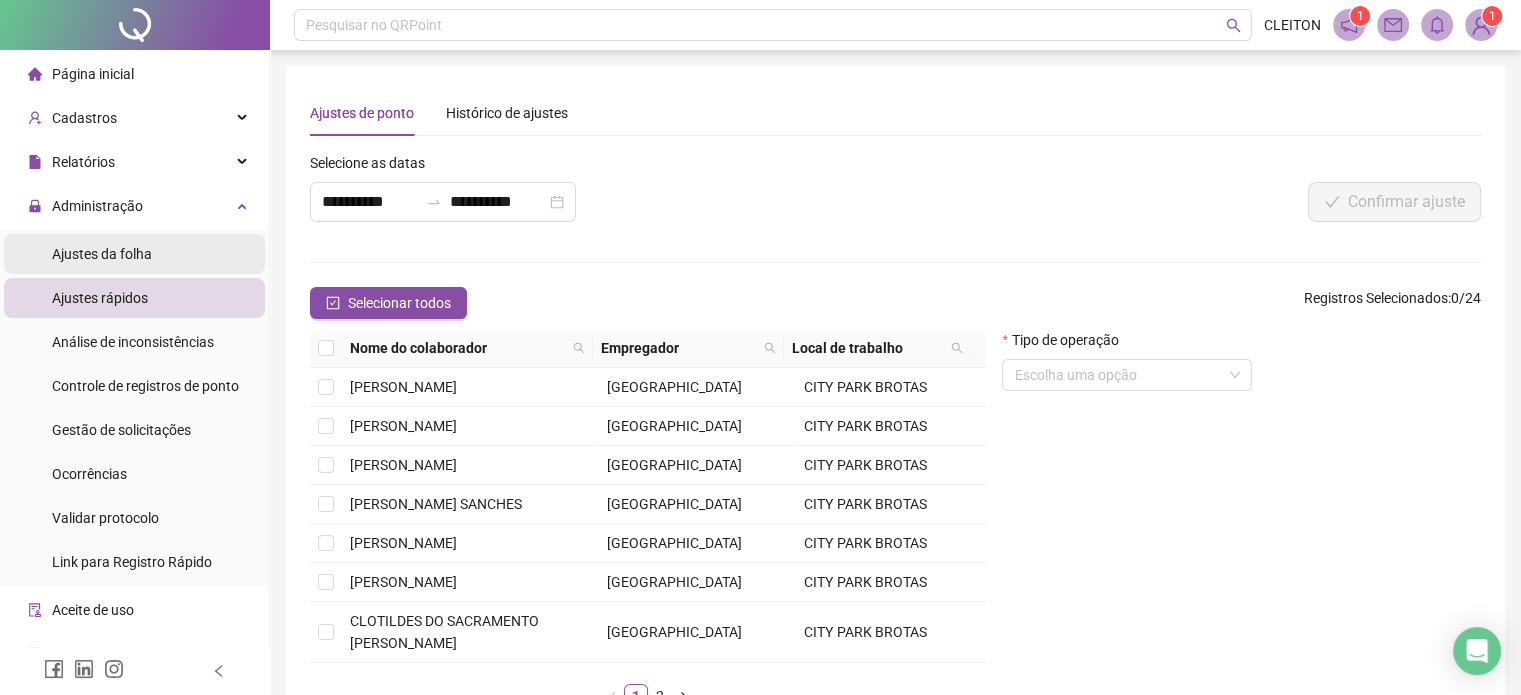 click on "Ajustes da folha" at bounding box center (102, 254) 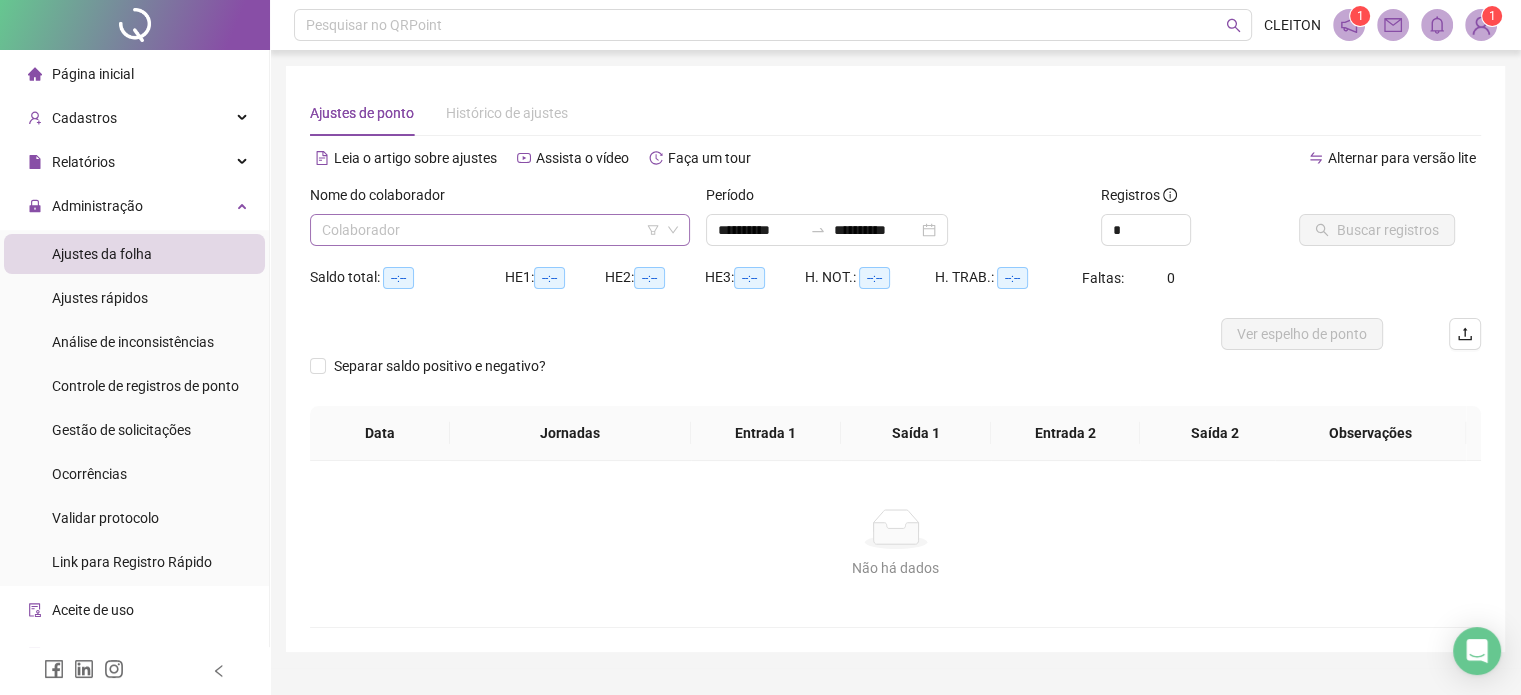 click at bounding box center (494, 230) 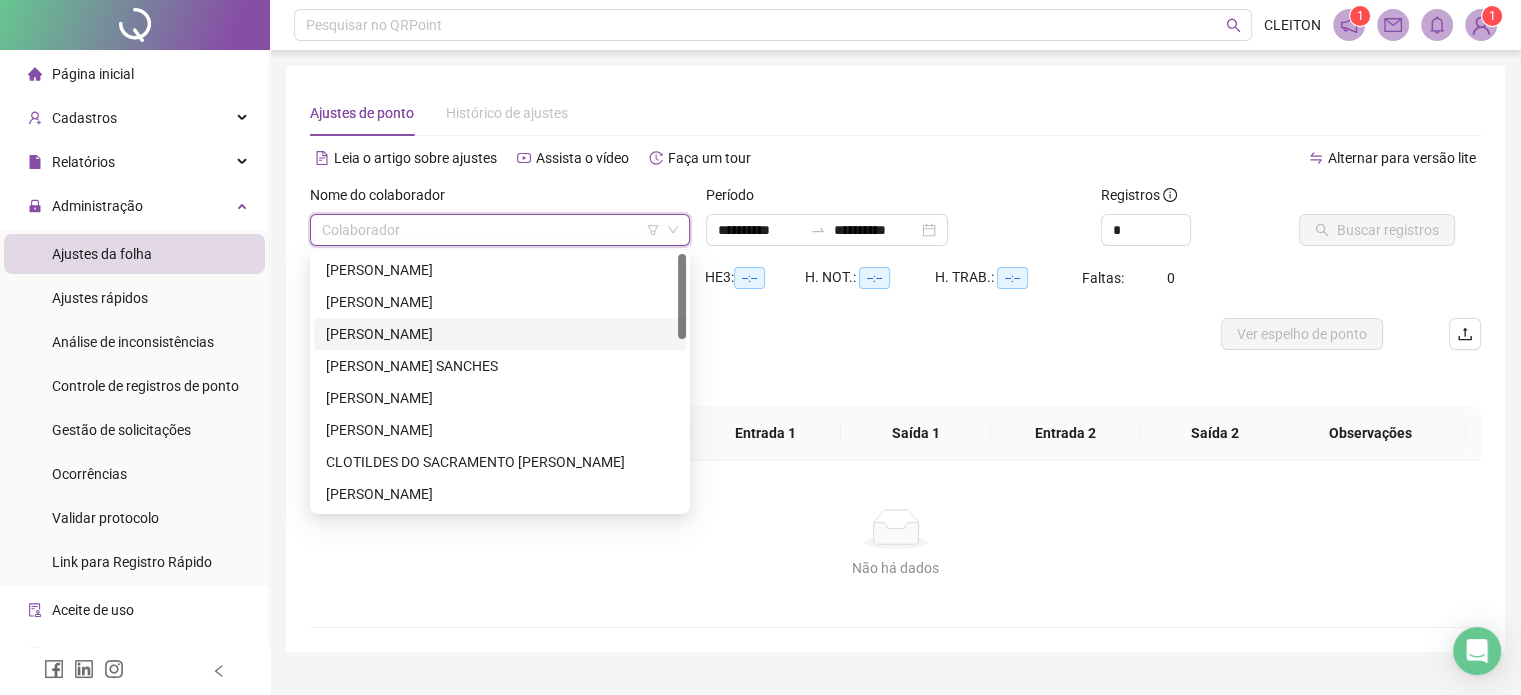 click on "[PERSON_NAME]" at bounding box center [500, 334] 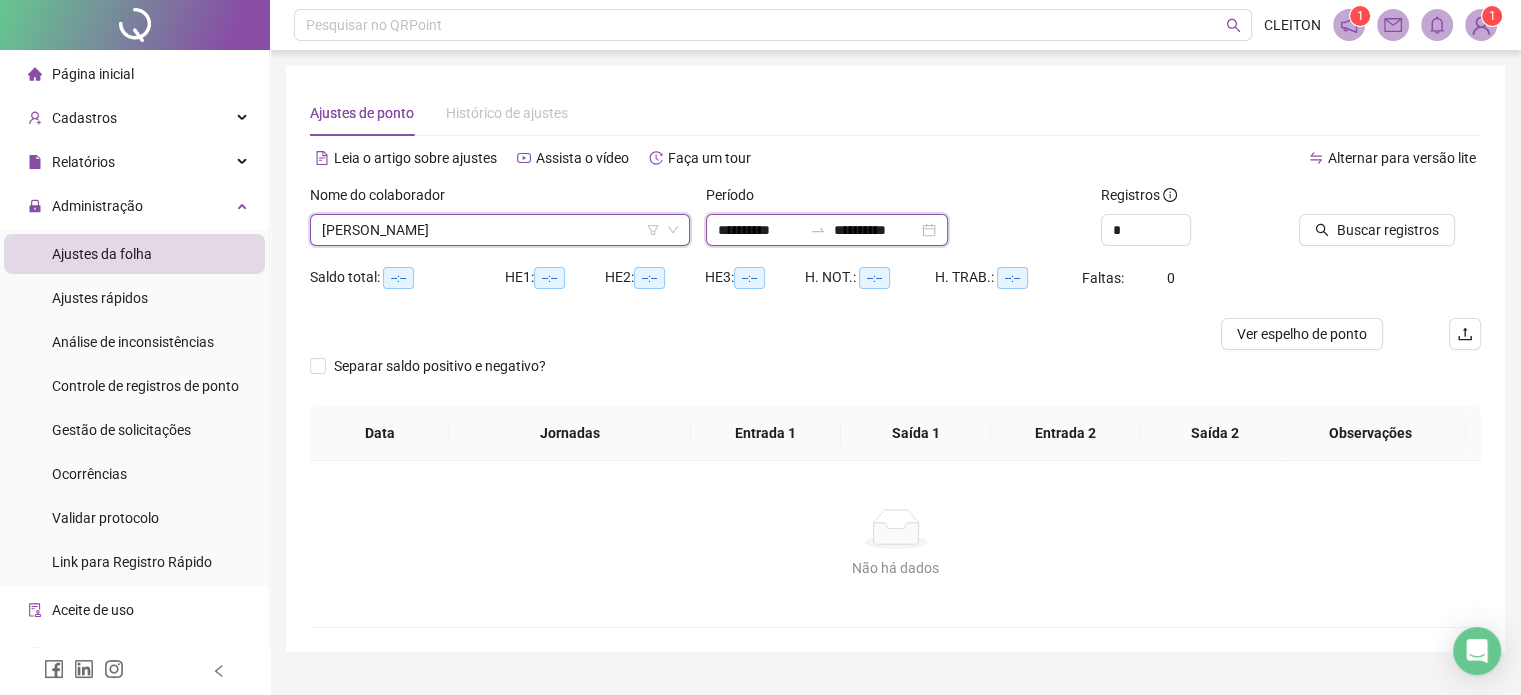 click on "**********" at bounding box center [760, 230] 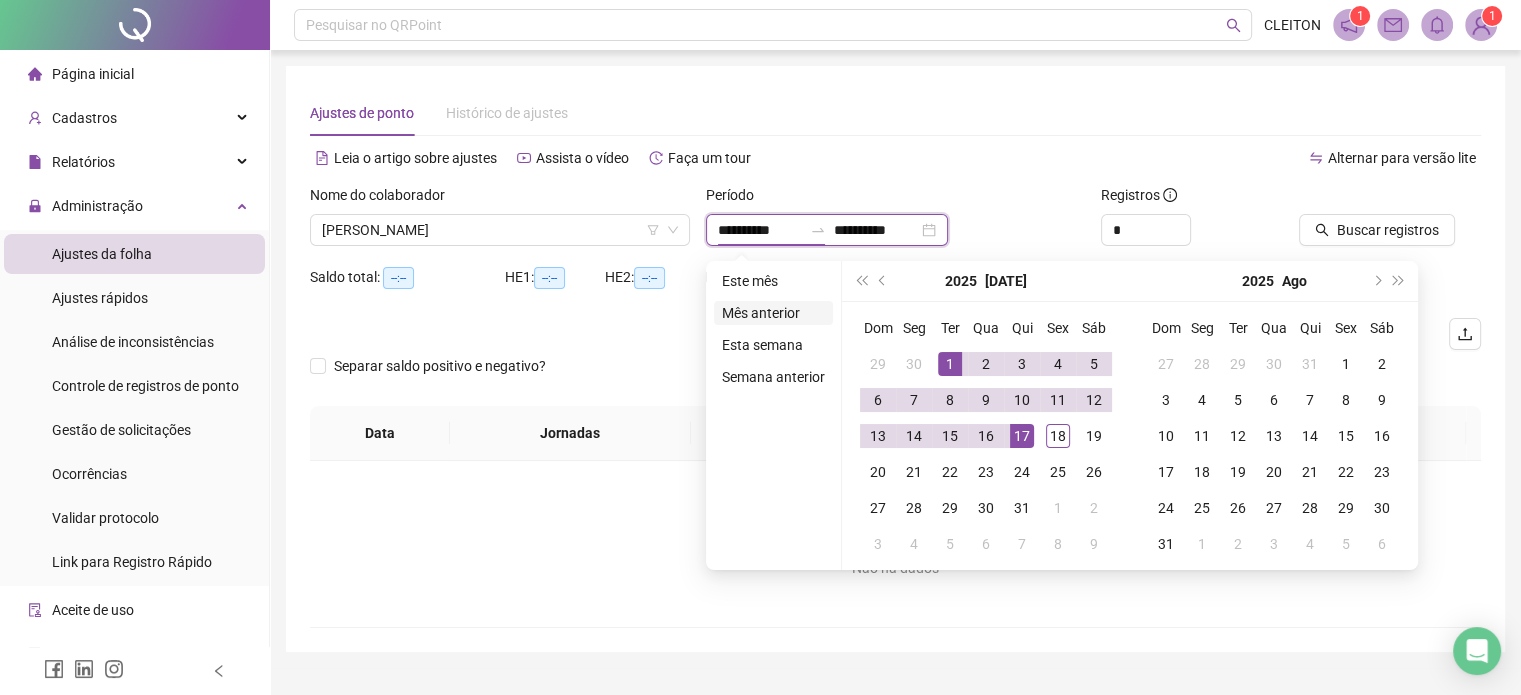 type on "**********" 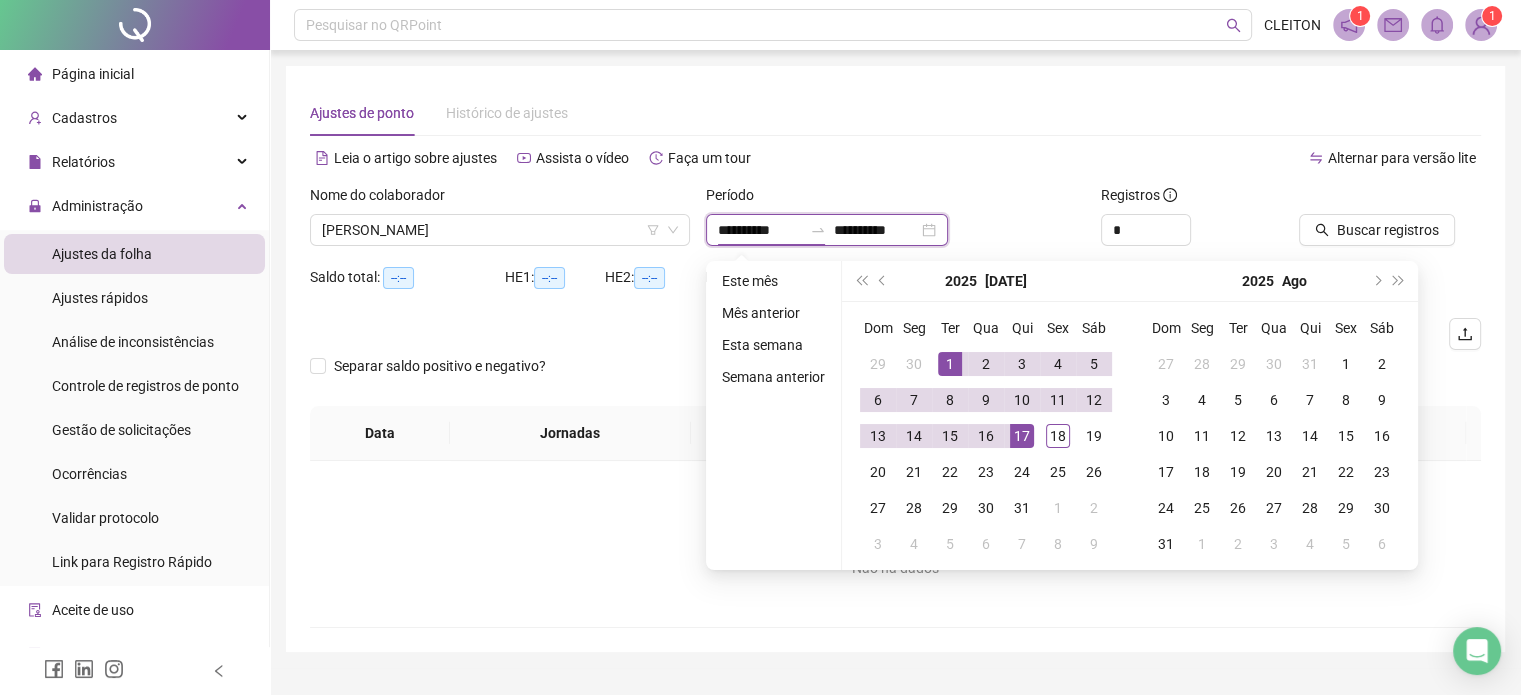 type on "**********" 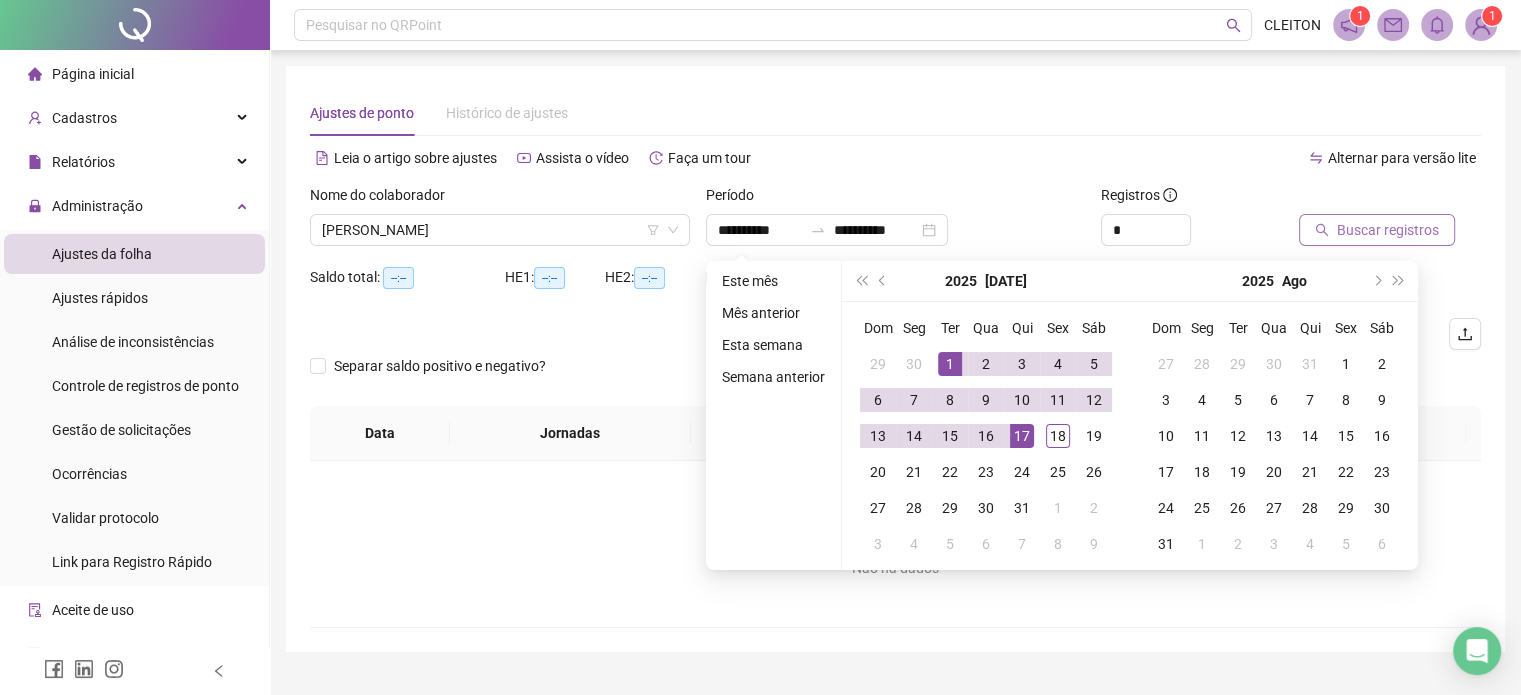 click on "Buscar registros" at bounding box center [1388, 230] 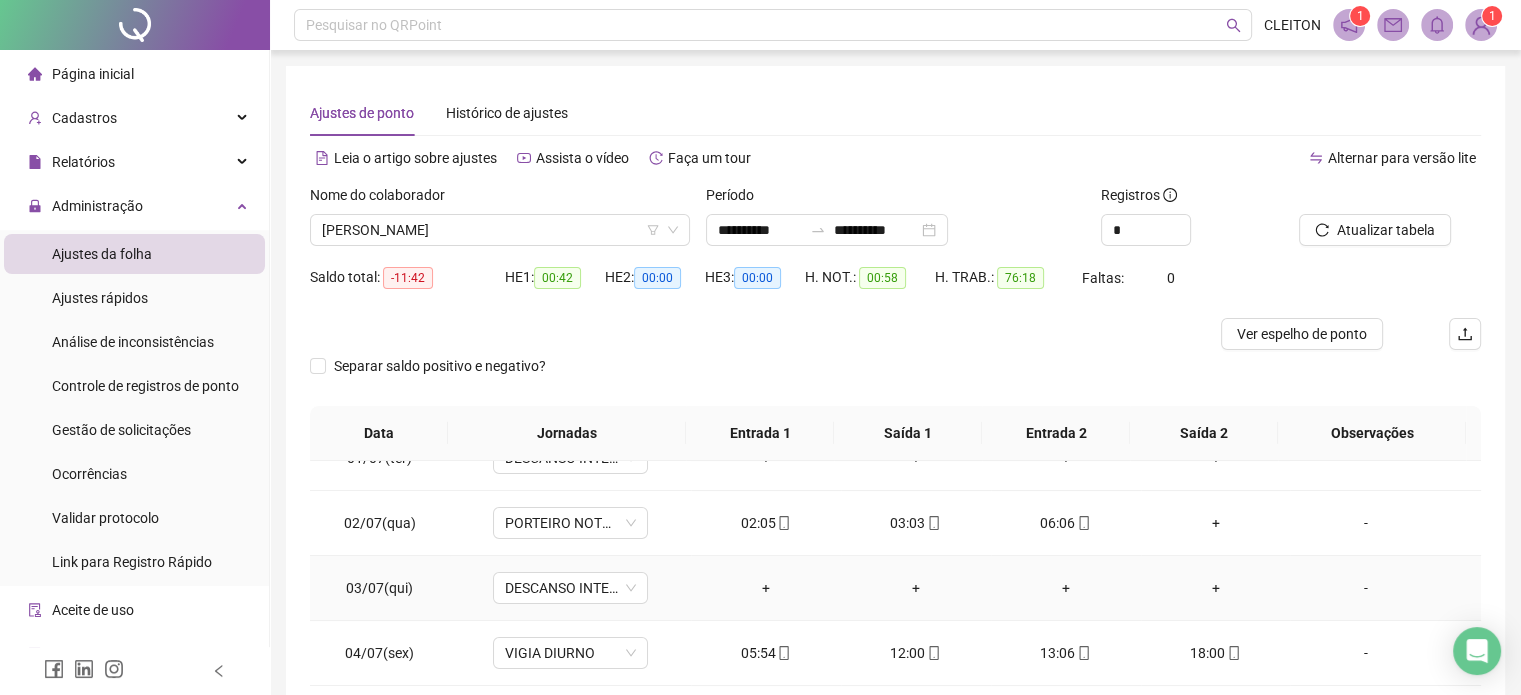 scroll, scrollTop: 0, scrollLeft: 0, axis: both 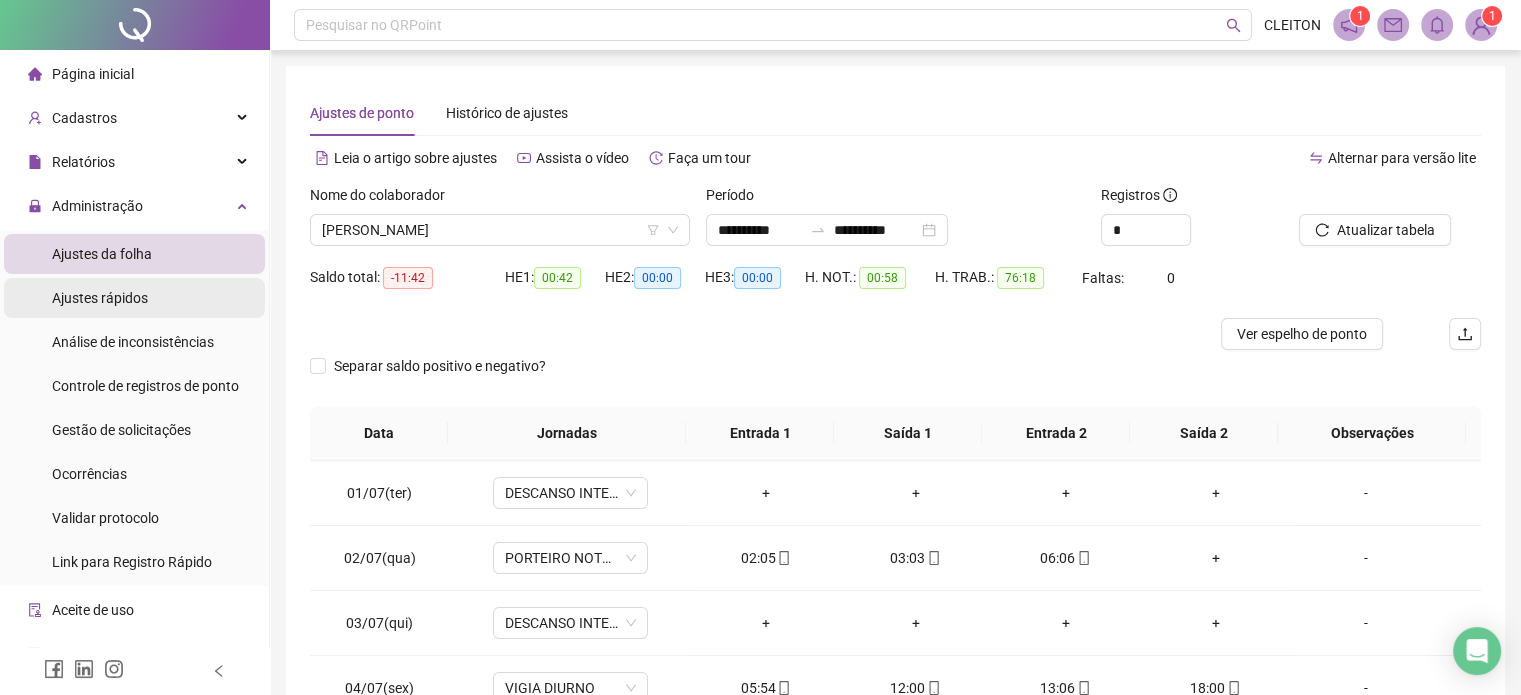 click on "Ajustes rápidos" at bounding box center (100, 298) 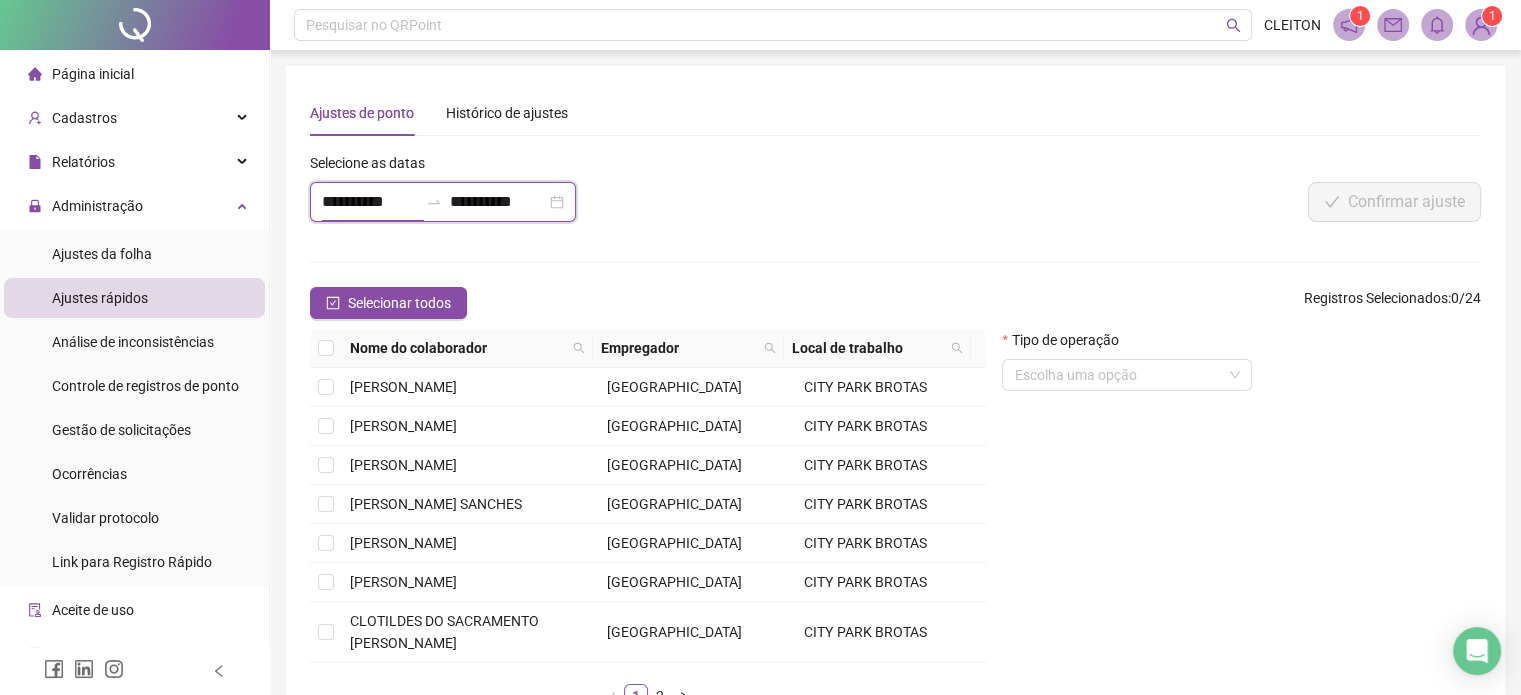 click on "**********" at bounding box center (370, 202) 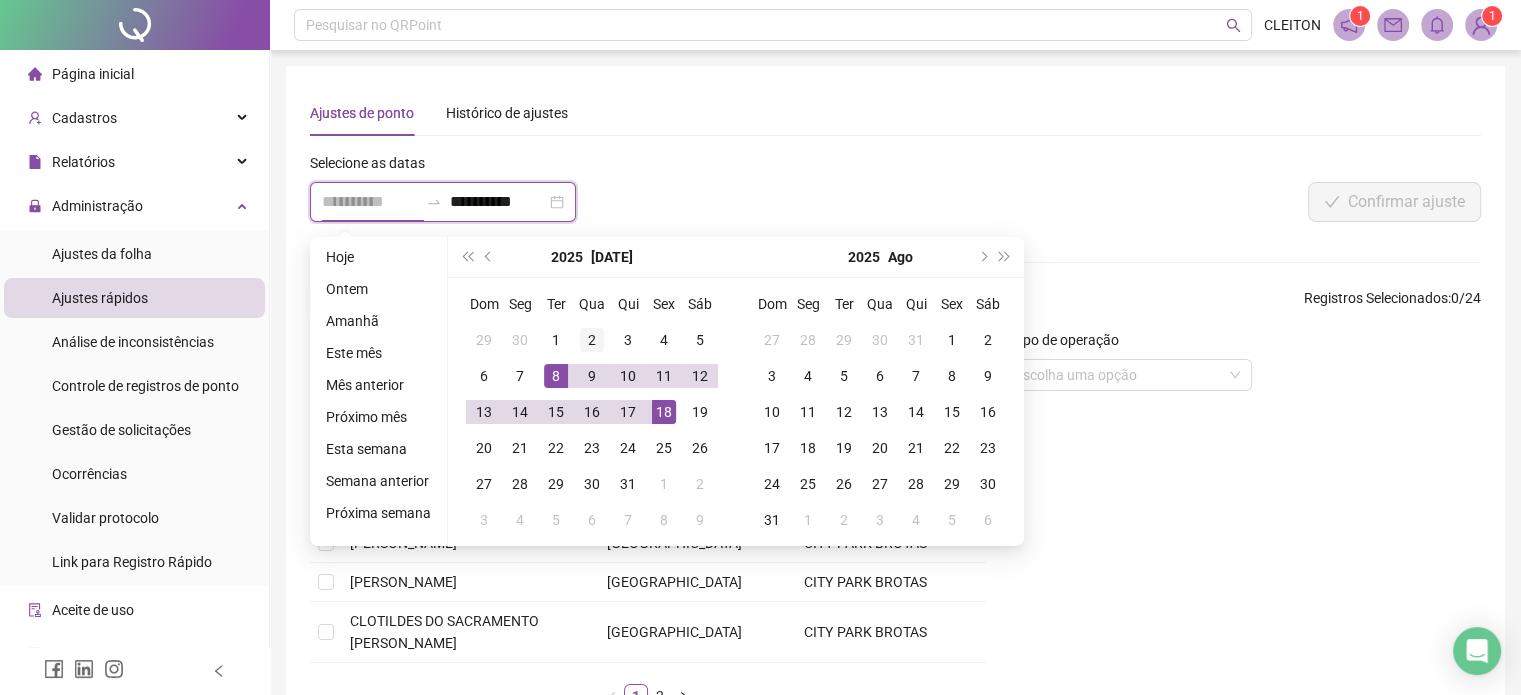 type on "**********" 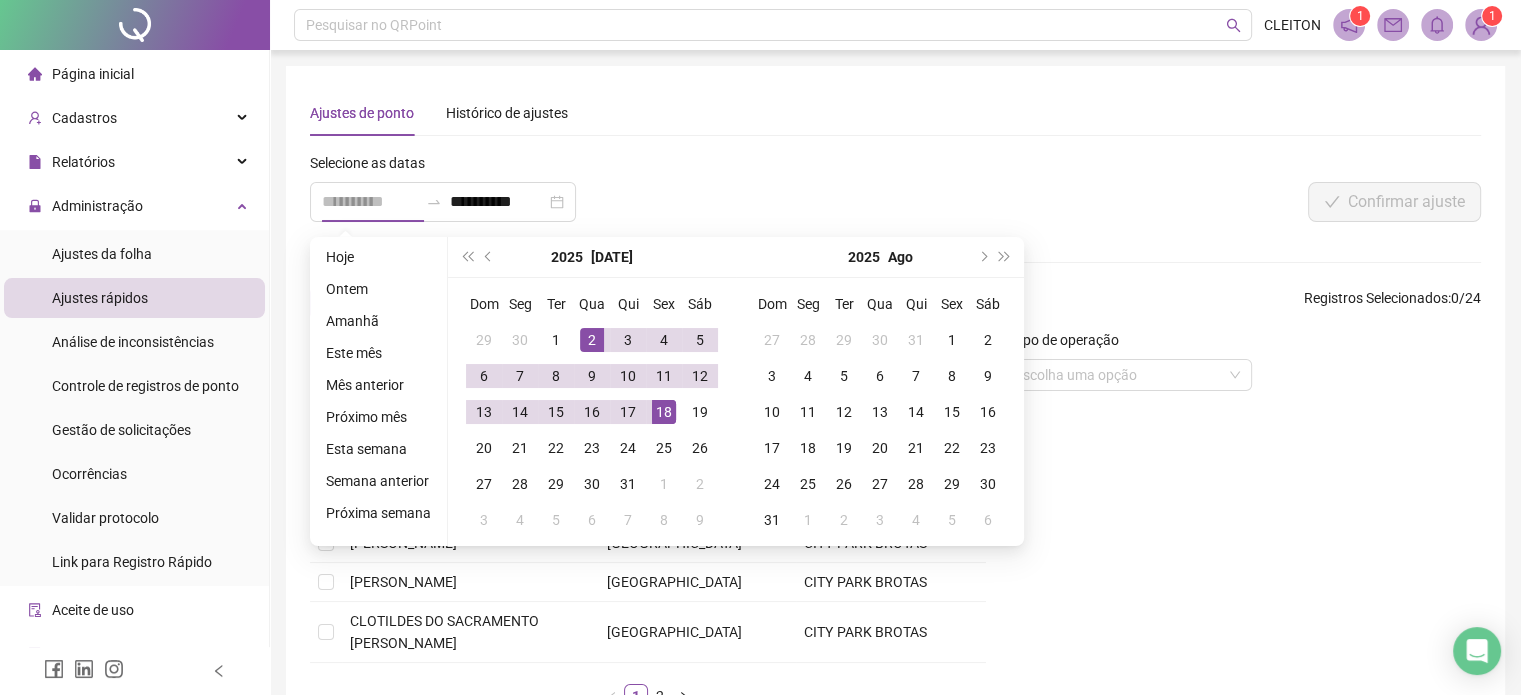 click on "2" at bounding box center (592, 340) 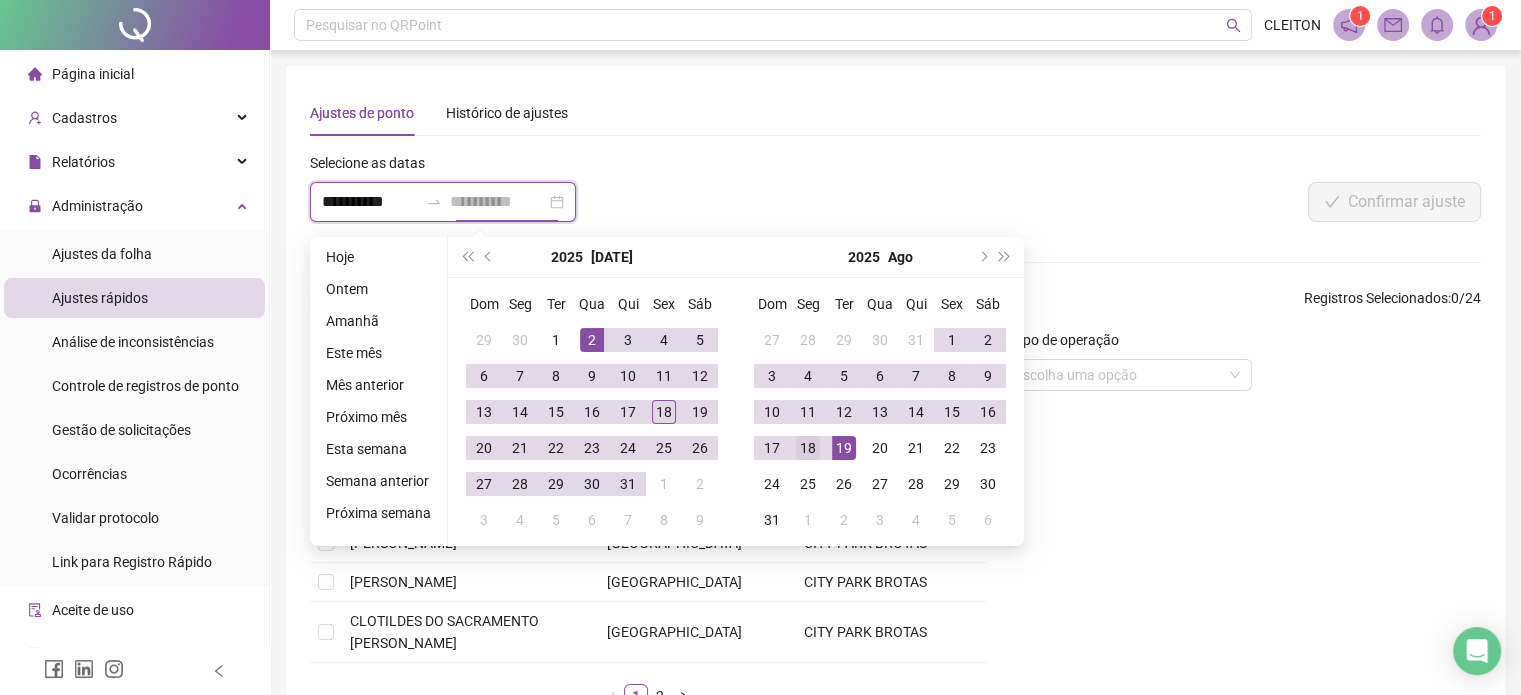 type on "**********" 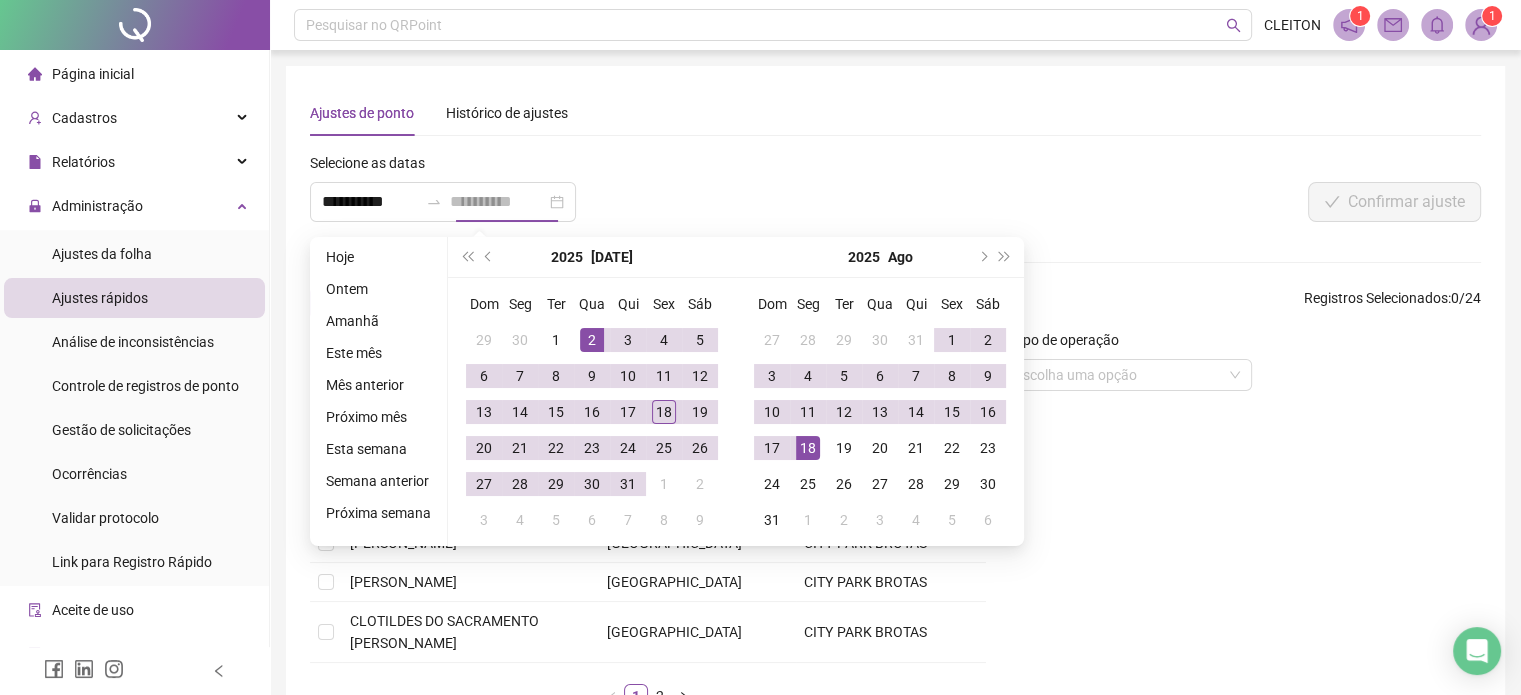 click on "18" at bounding box center (808, 448) 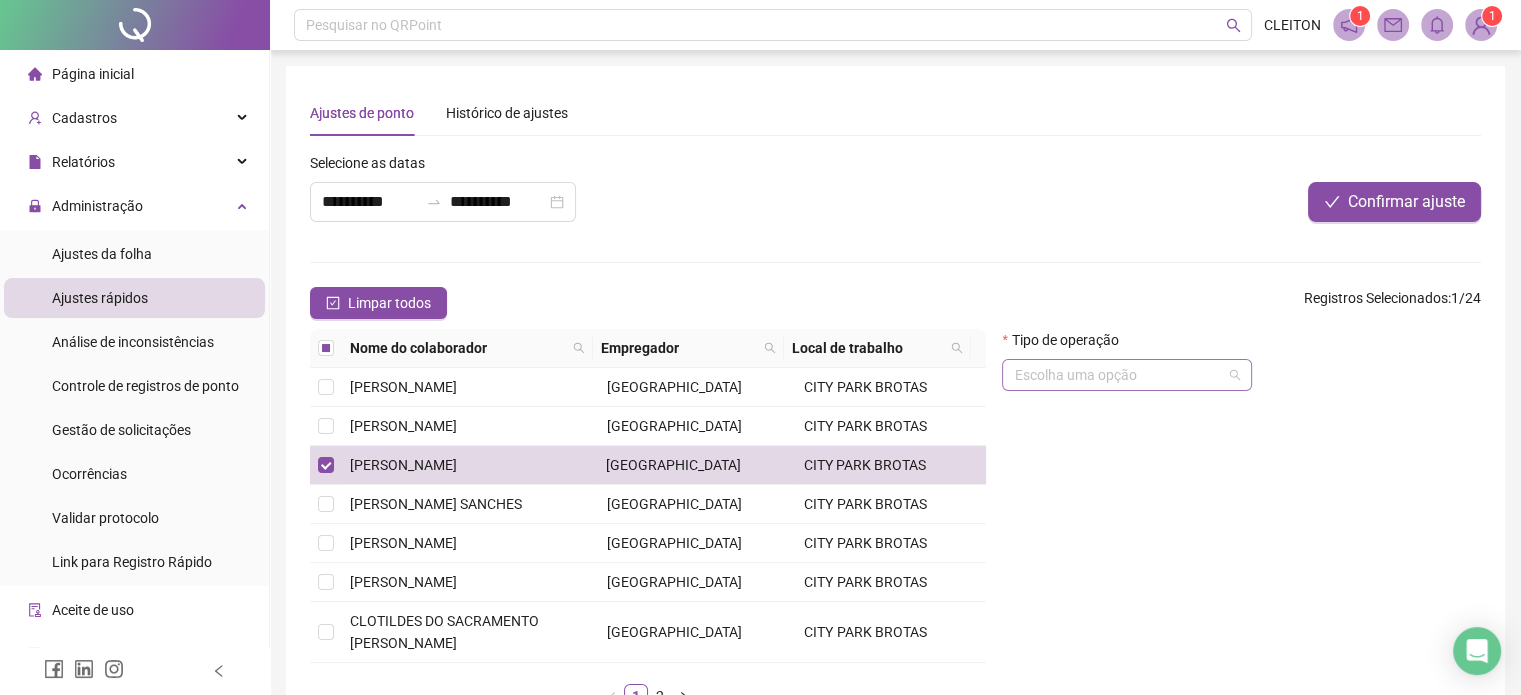 click at bounding box center (1121, 375) 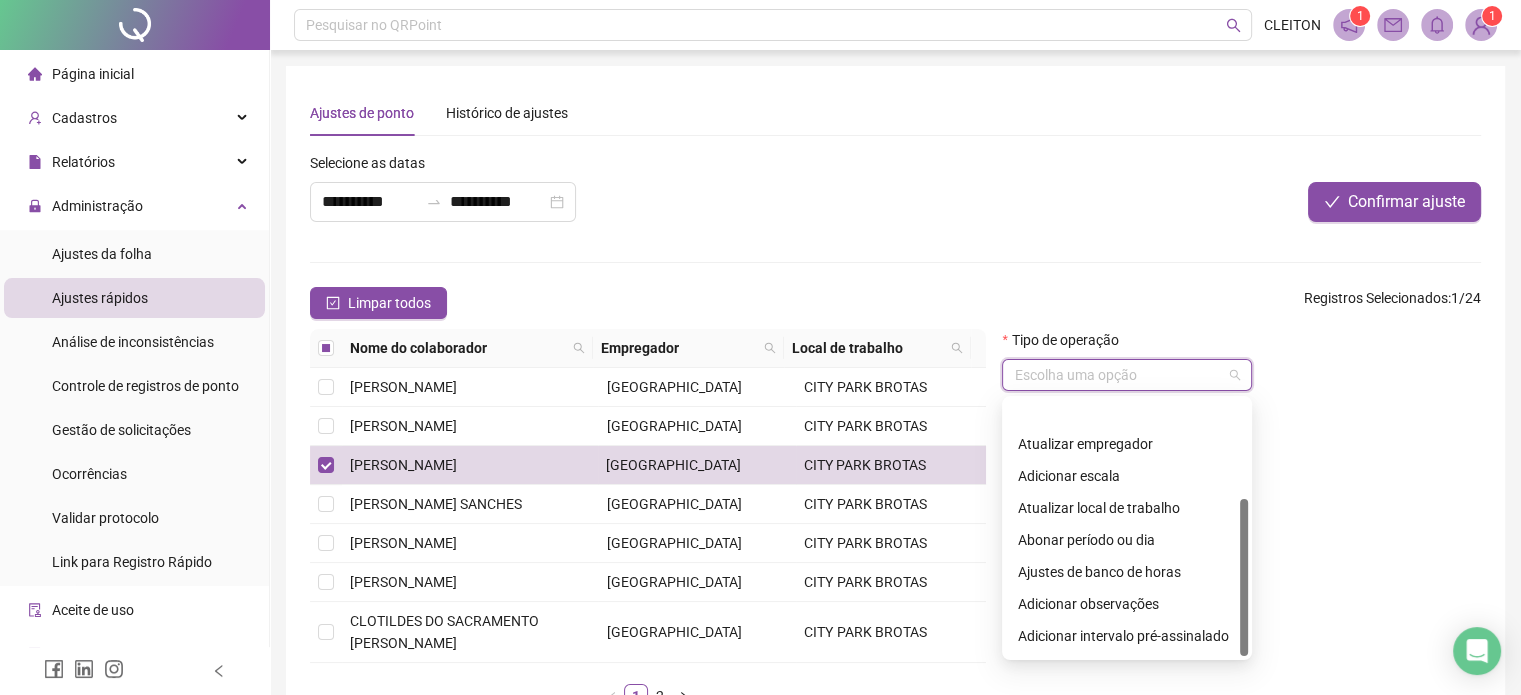 scroll, scrollTop: 160, scrollLeft: 0, axis: vertical 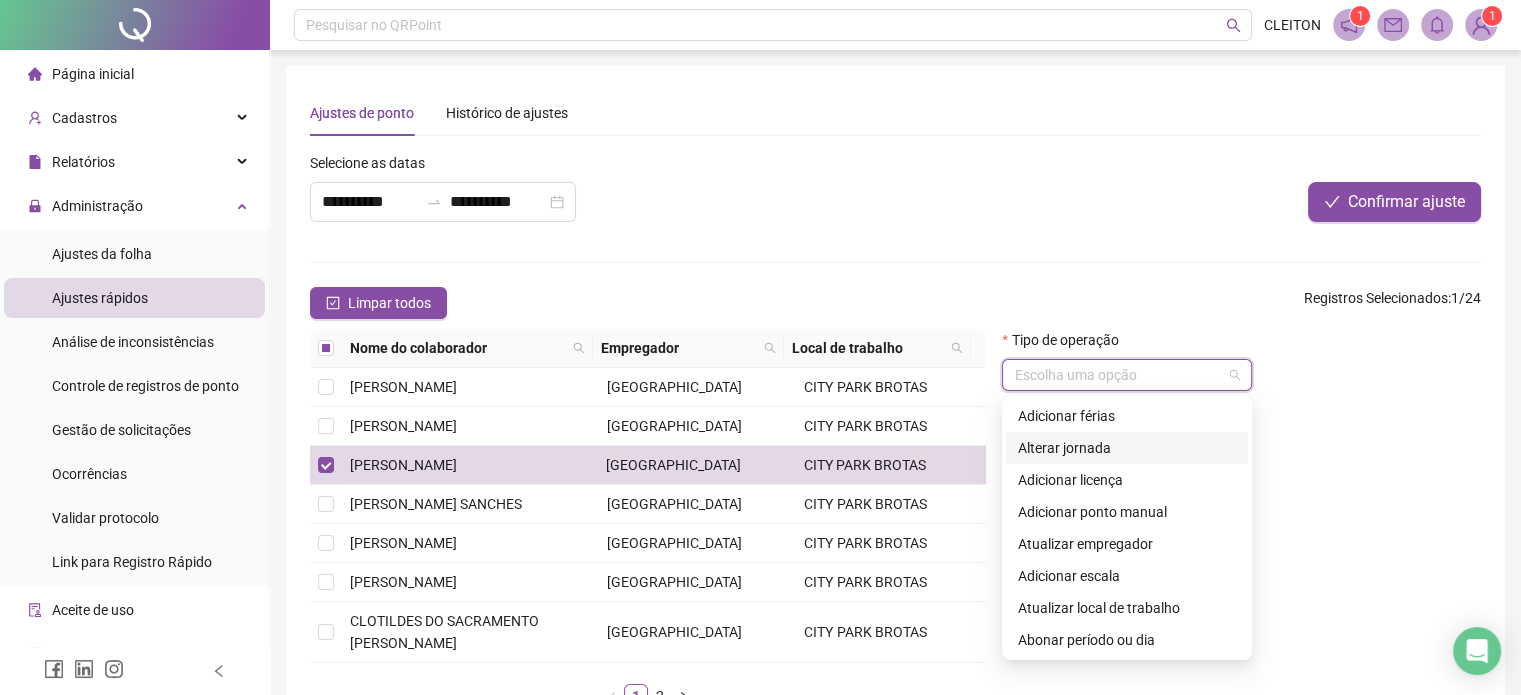 click on "Alterar jornada" at bounding box center (1127, 448) 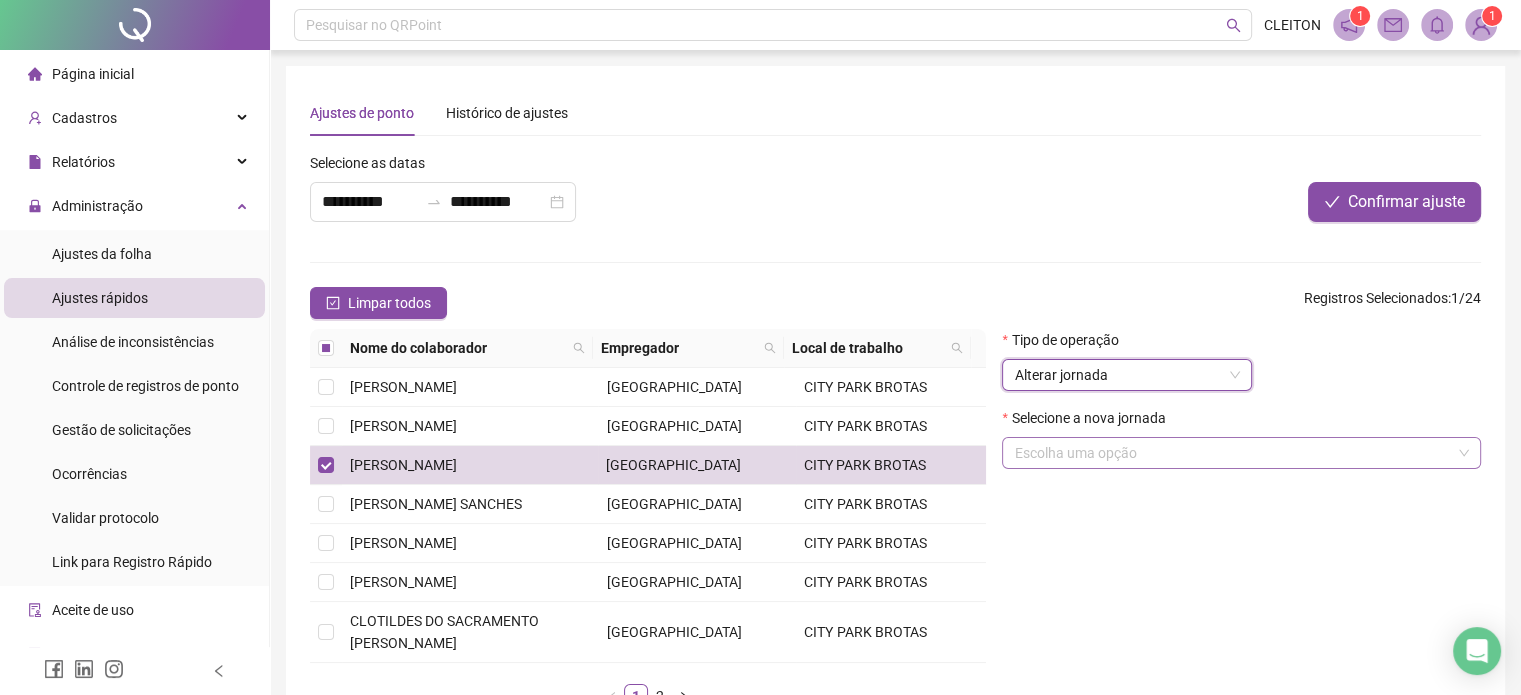 click at bounding box center (1235, 453) 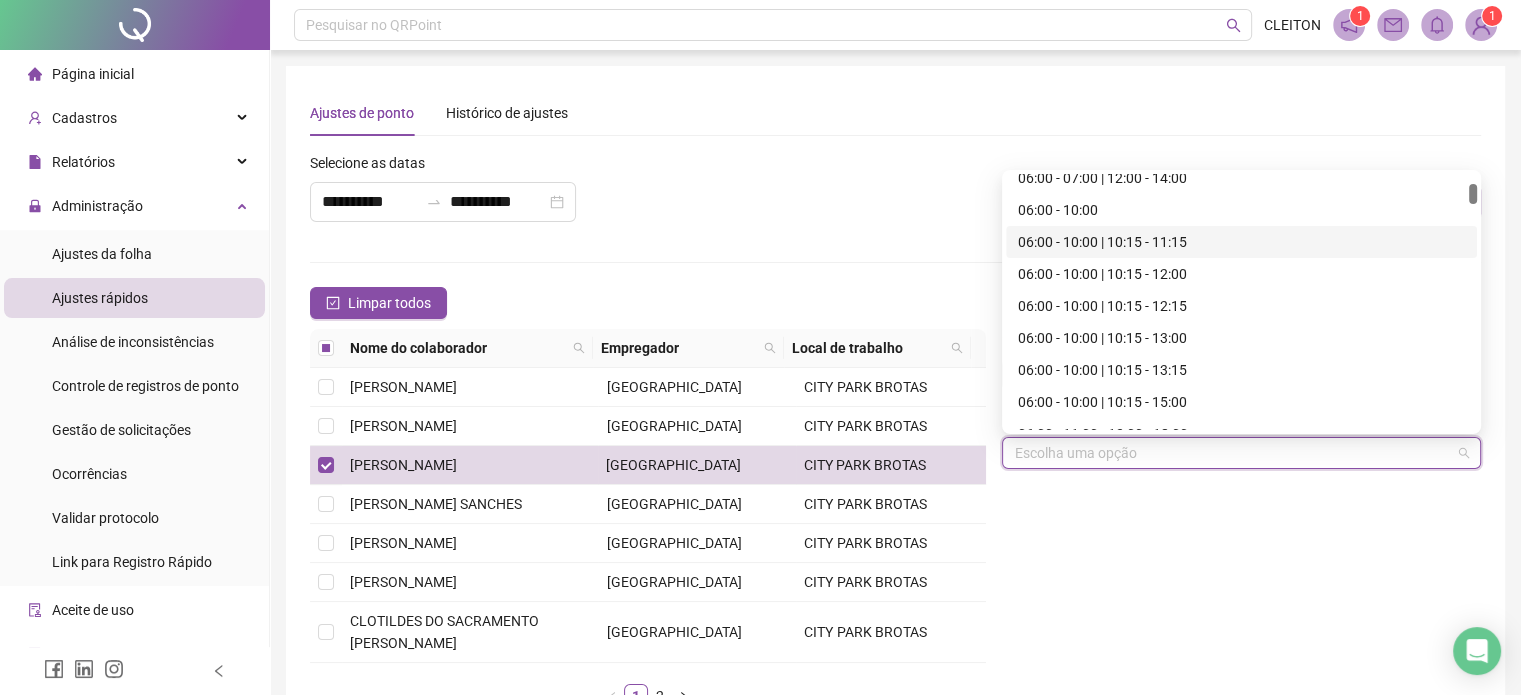 scroll, scrollTop: 1200, scrollLeft: 0, axis: vertical 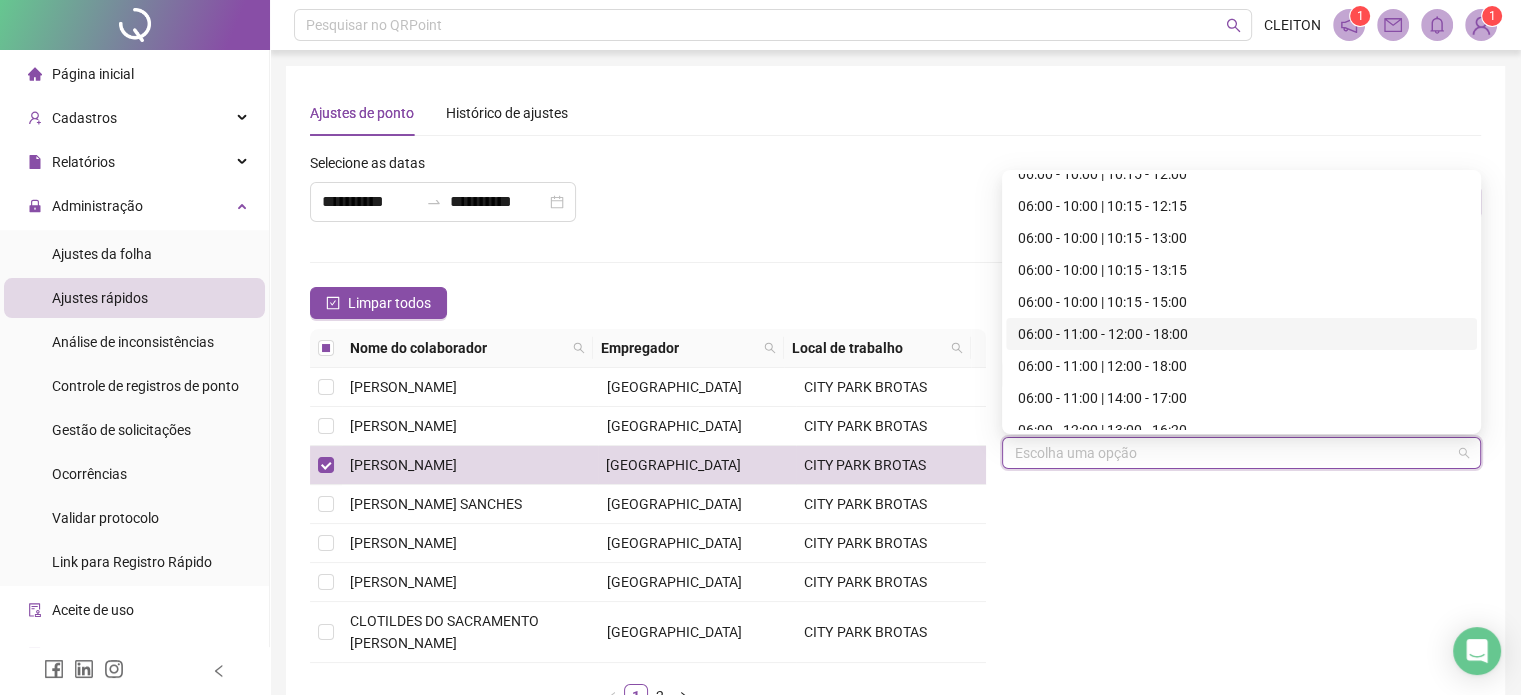 click on "06:00 - 11:00 - 12:00 - 18:00" at bounding box center [1241, 334] 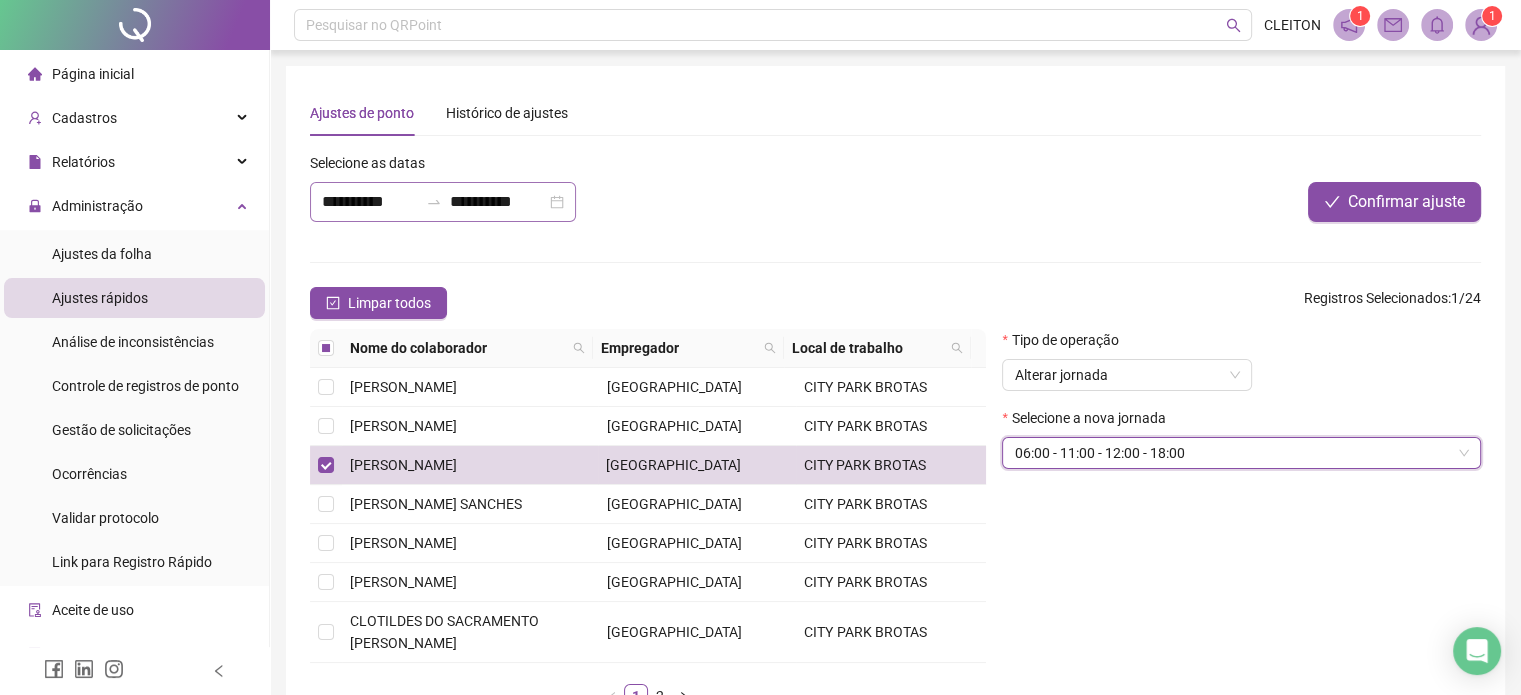 click on "**********" at bounding box center (443, 202) 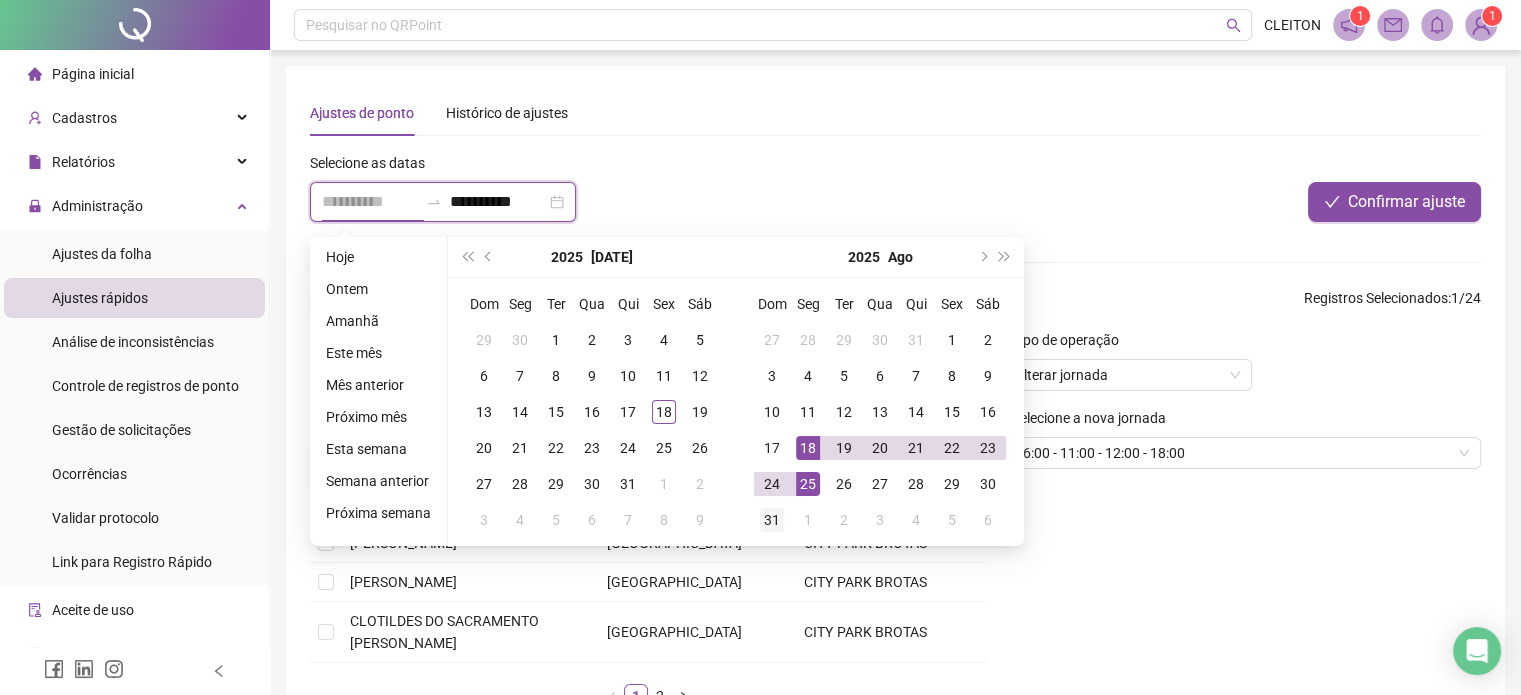 type on "**********" 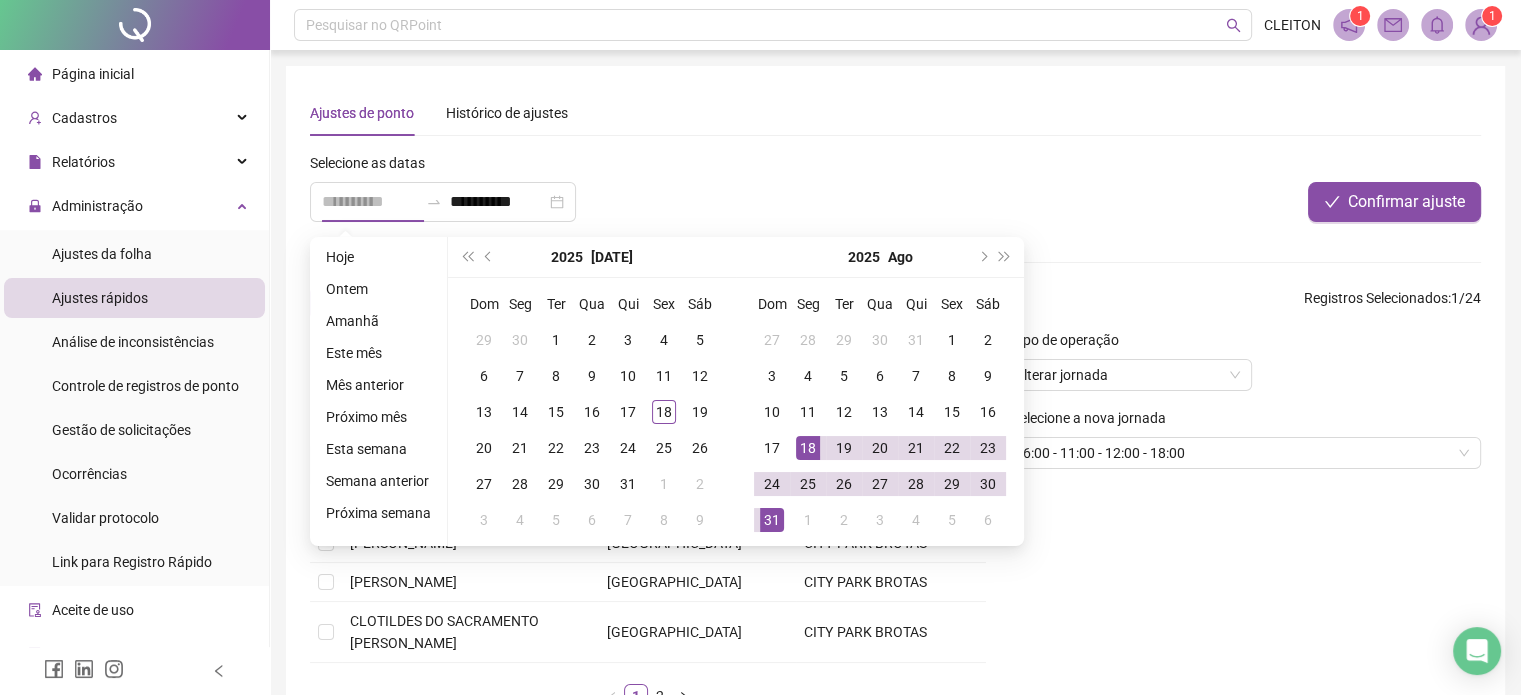 click on "31" at bounding box center [772, 520] 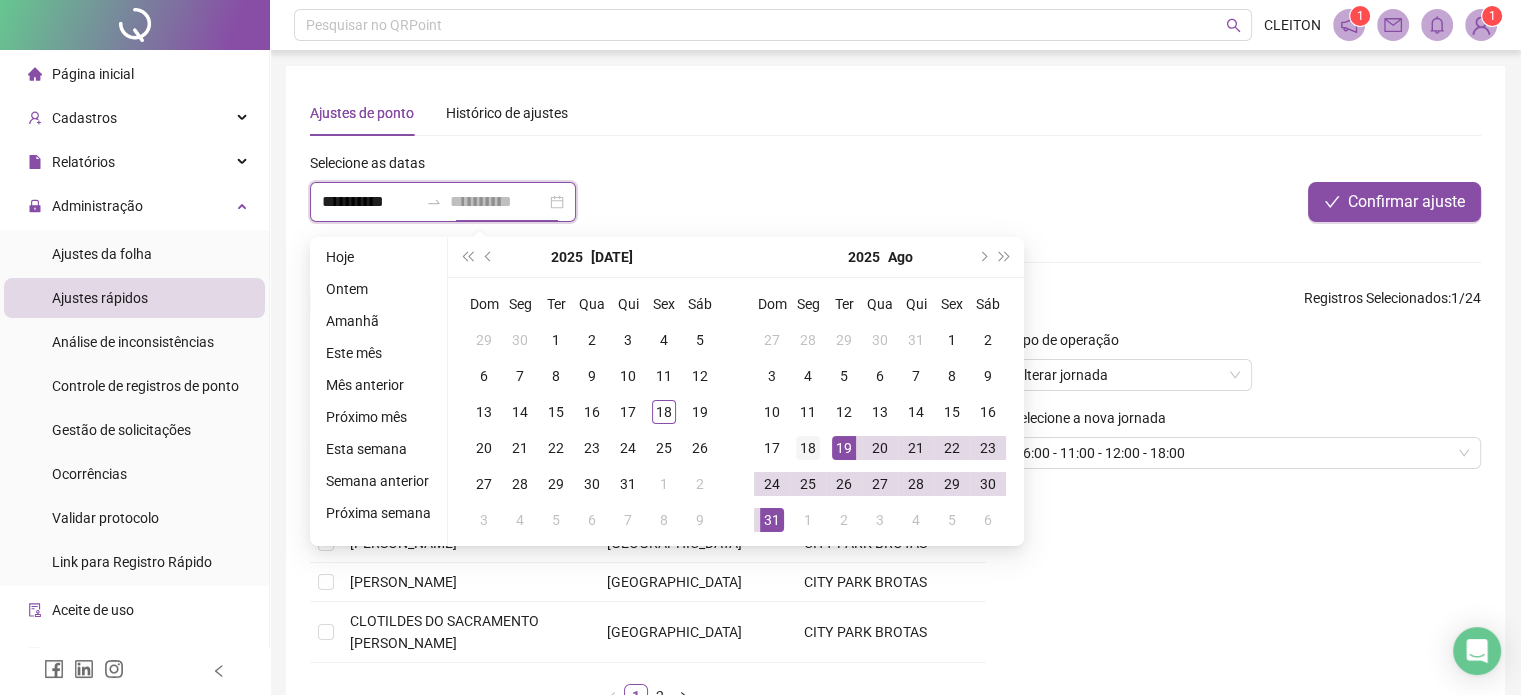 type on "**********" 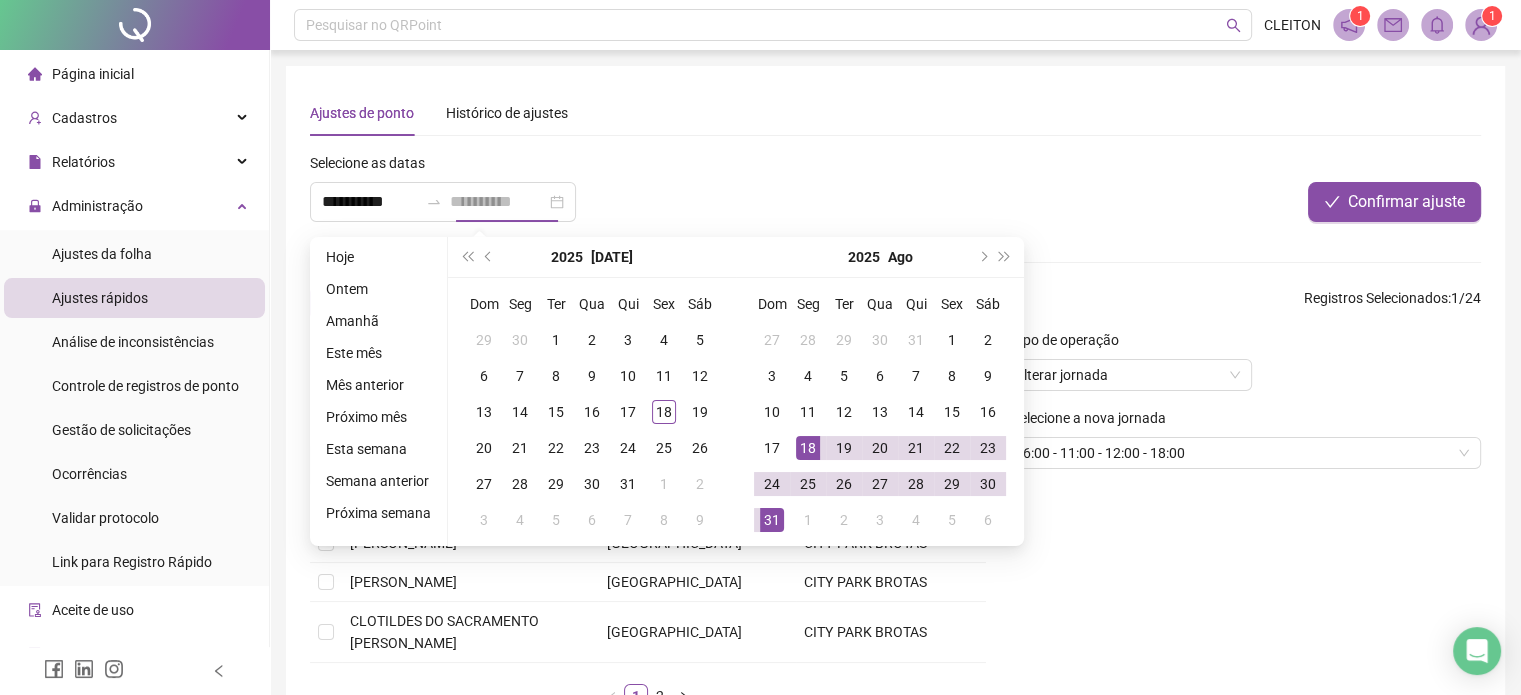 click on "18" at bounding box center (808, 448) 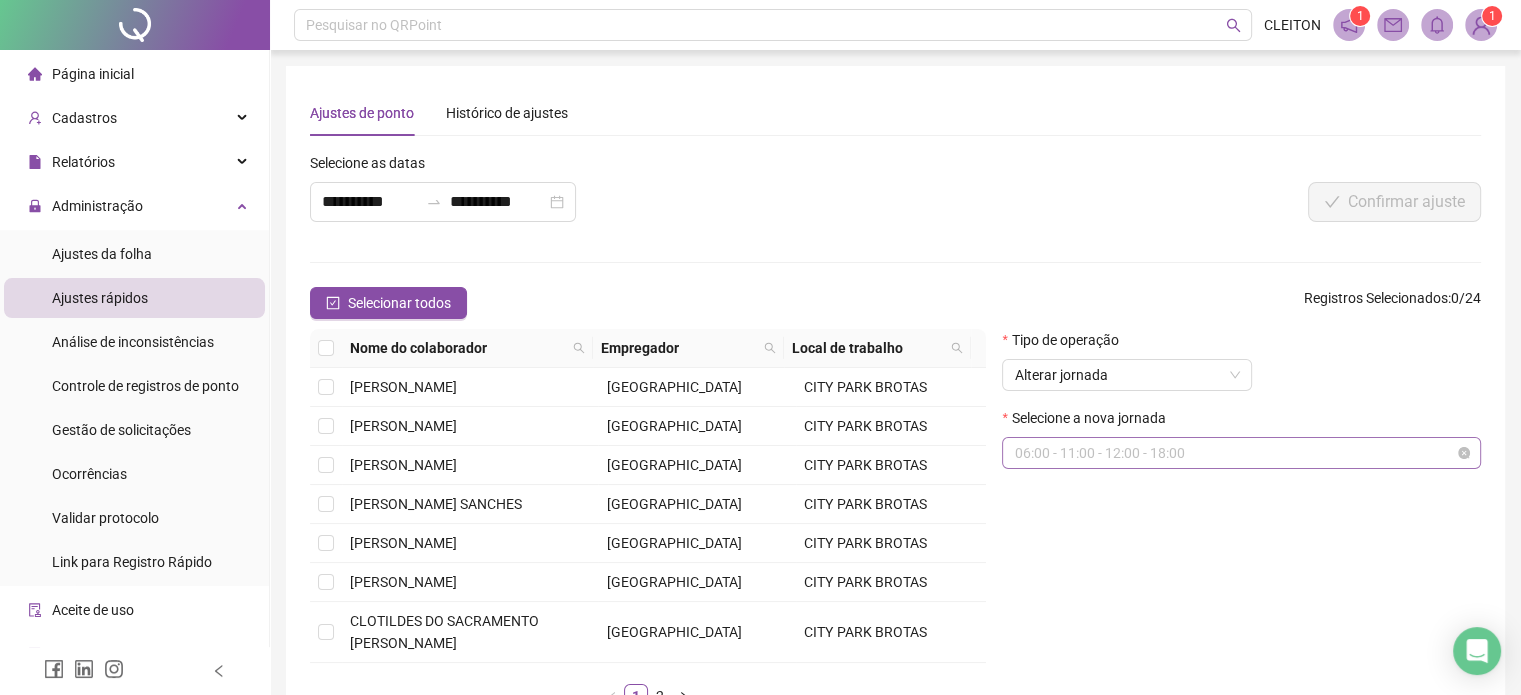 click on "06:00 - 11:00 - 12:00 - 18:00" at bounding box center [1241, 453] 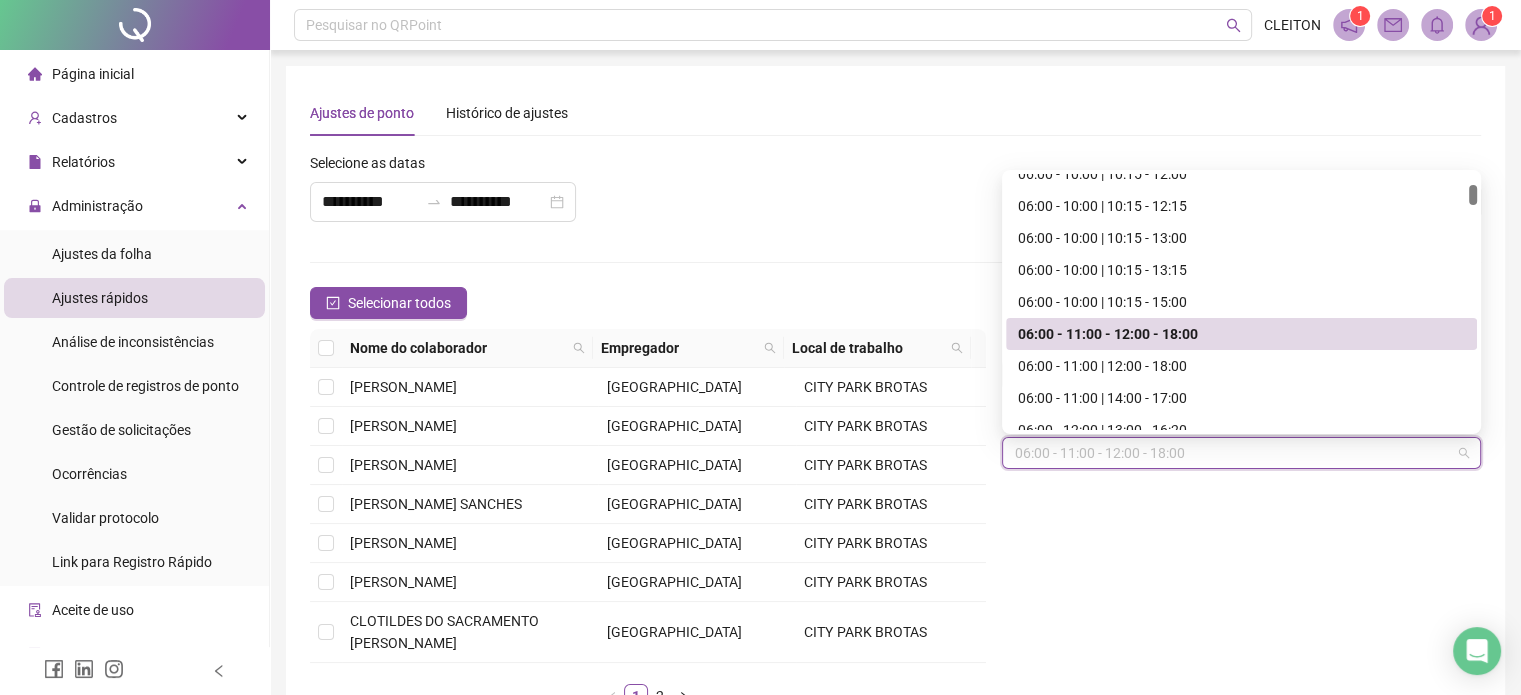 click on "06:00 - 11:00 - 12:00 - 18:00" at bounding box center [1241, 334] 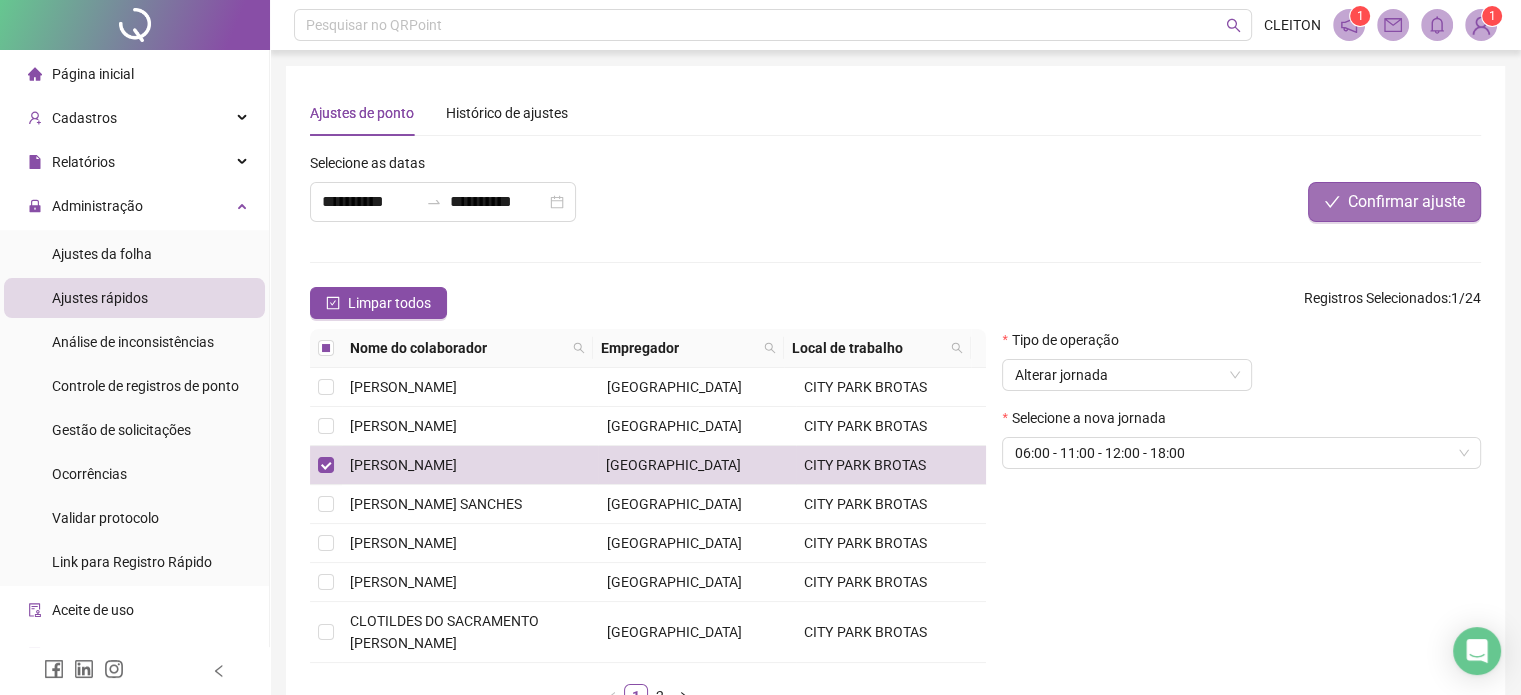 click on "Confirmar ajuste" at bounding box center [1406, 202] 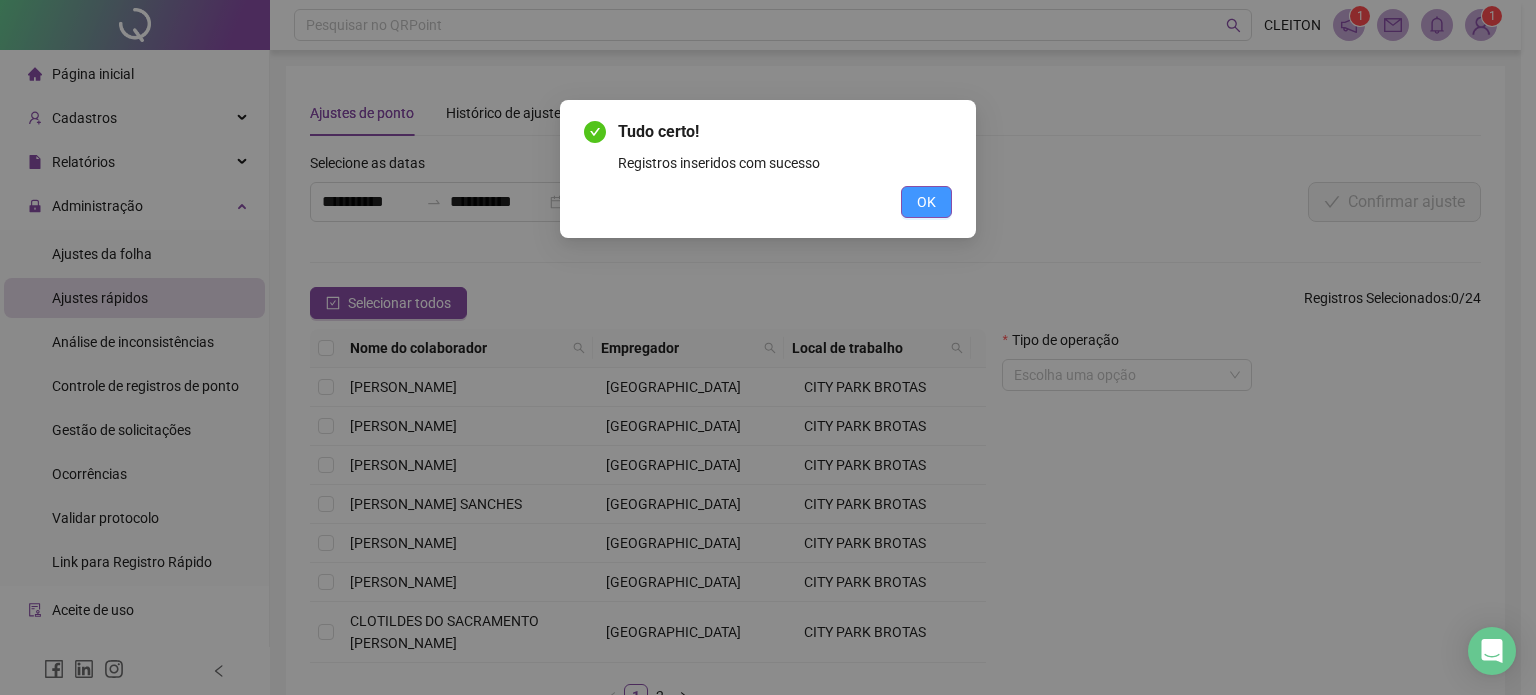 click on "OK" at bounding box center [926, 202] 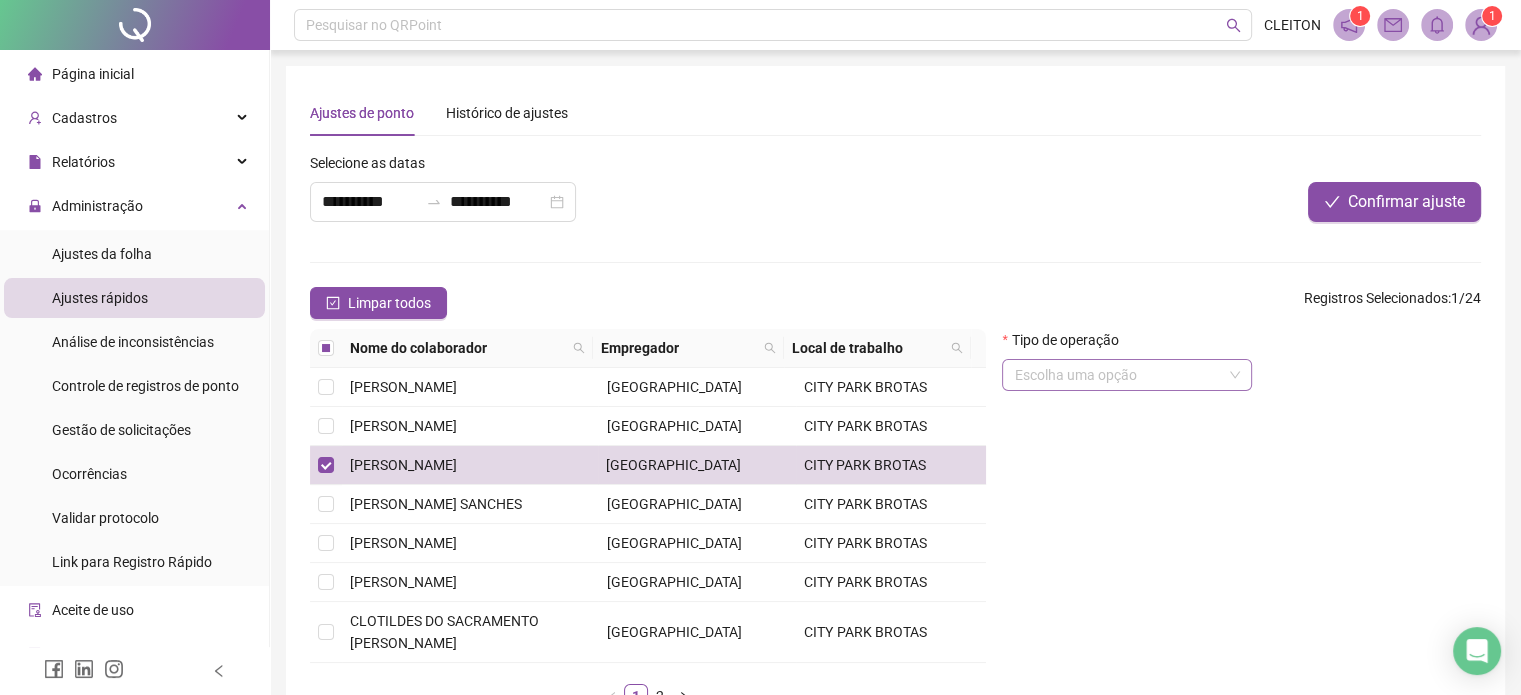 click at bounding box center [1121, 375] 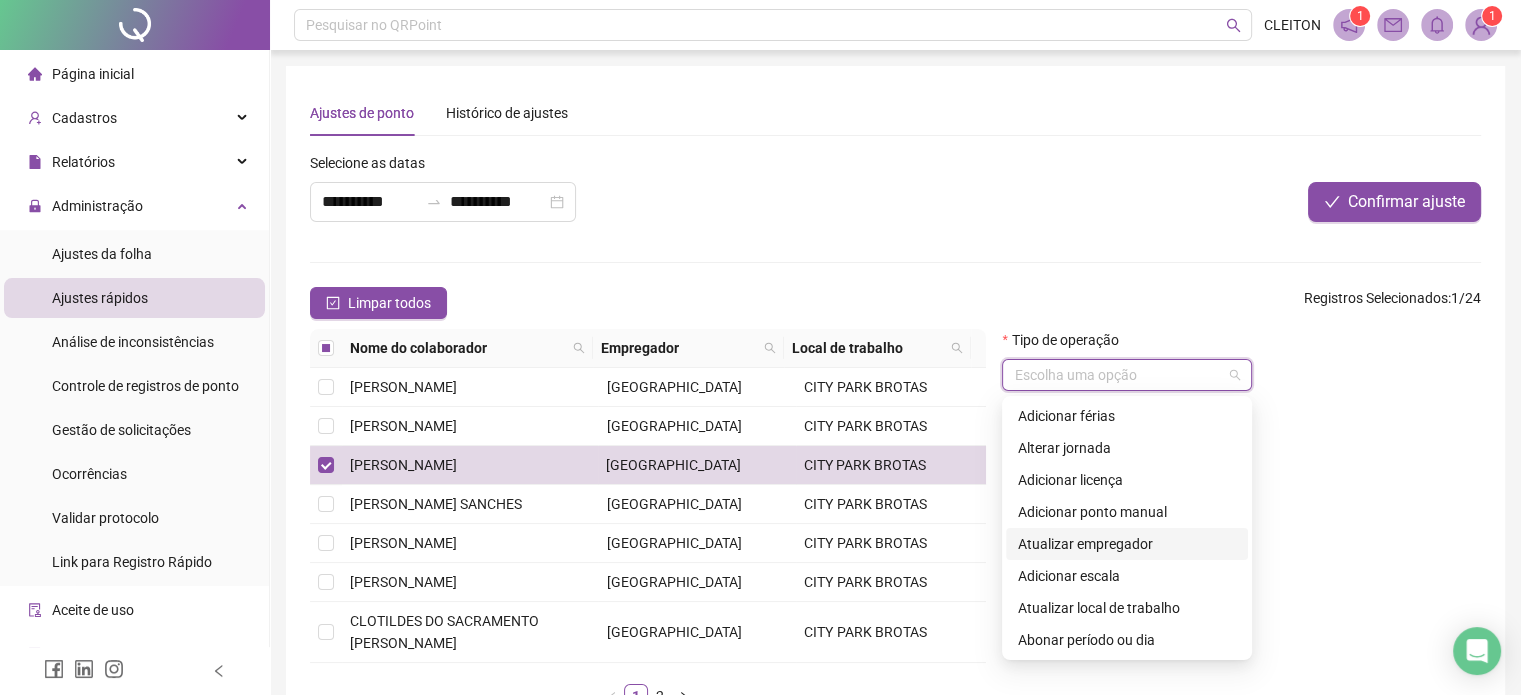 scroll, scrollTop: 100, scrollLeft: 0, axis: vertical 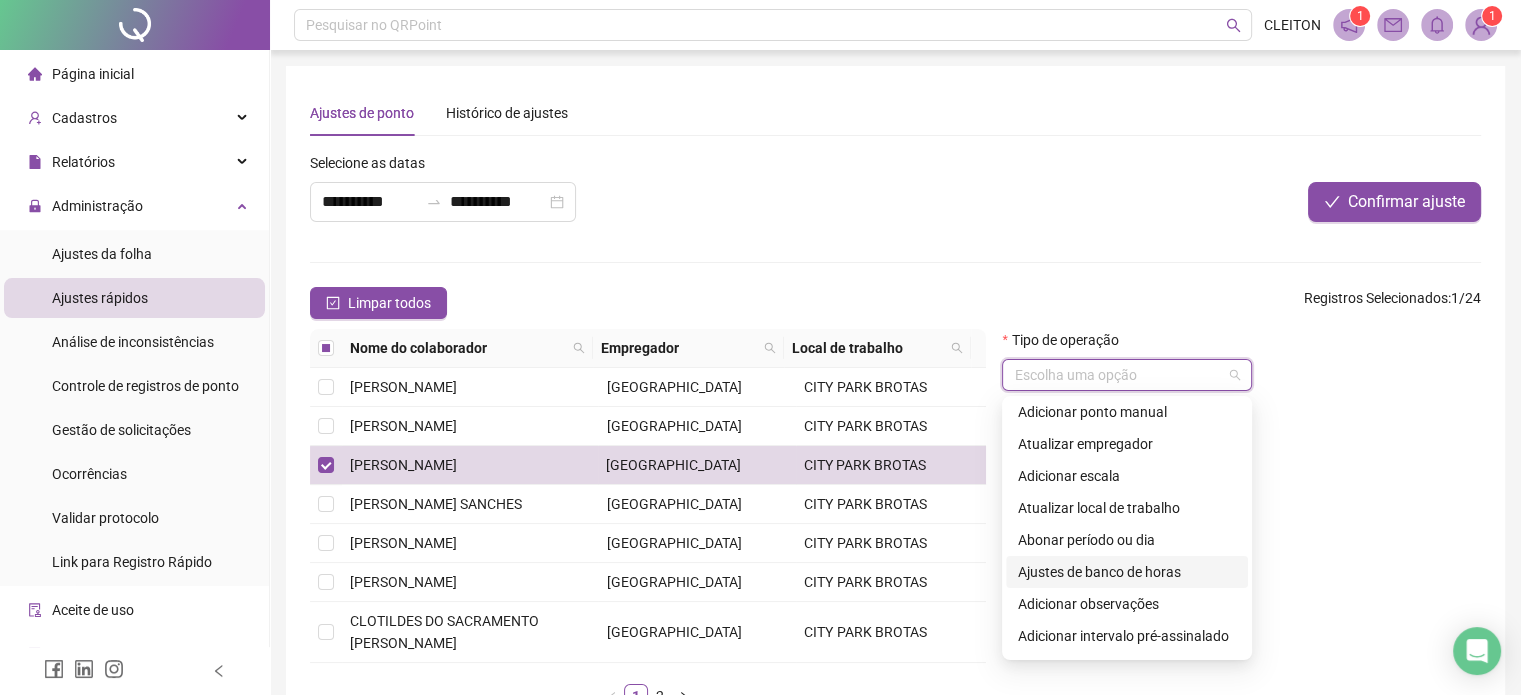 click on "Ajustes de banco de horas" at bounding box center [1127, 572] 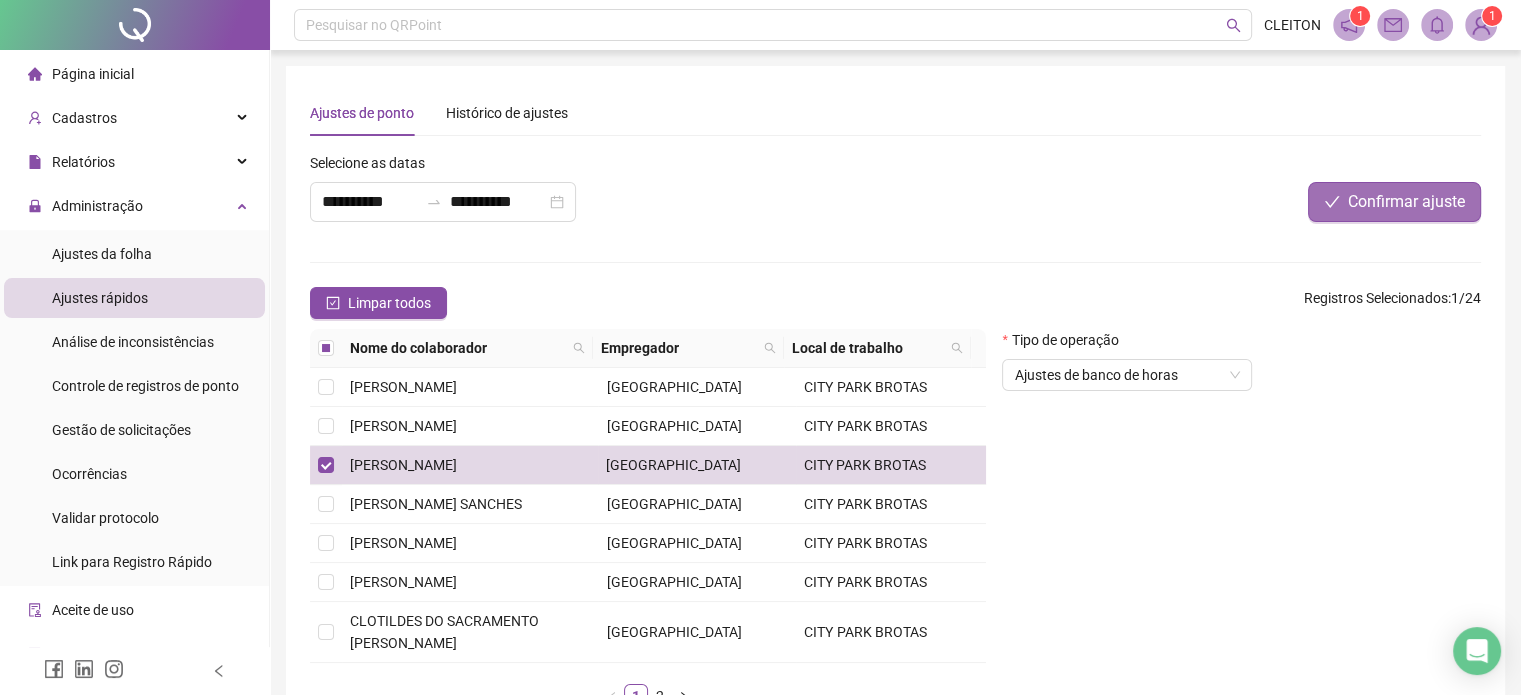click on "Confirmar ajuste" at bounding box center (1406, 202) 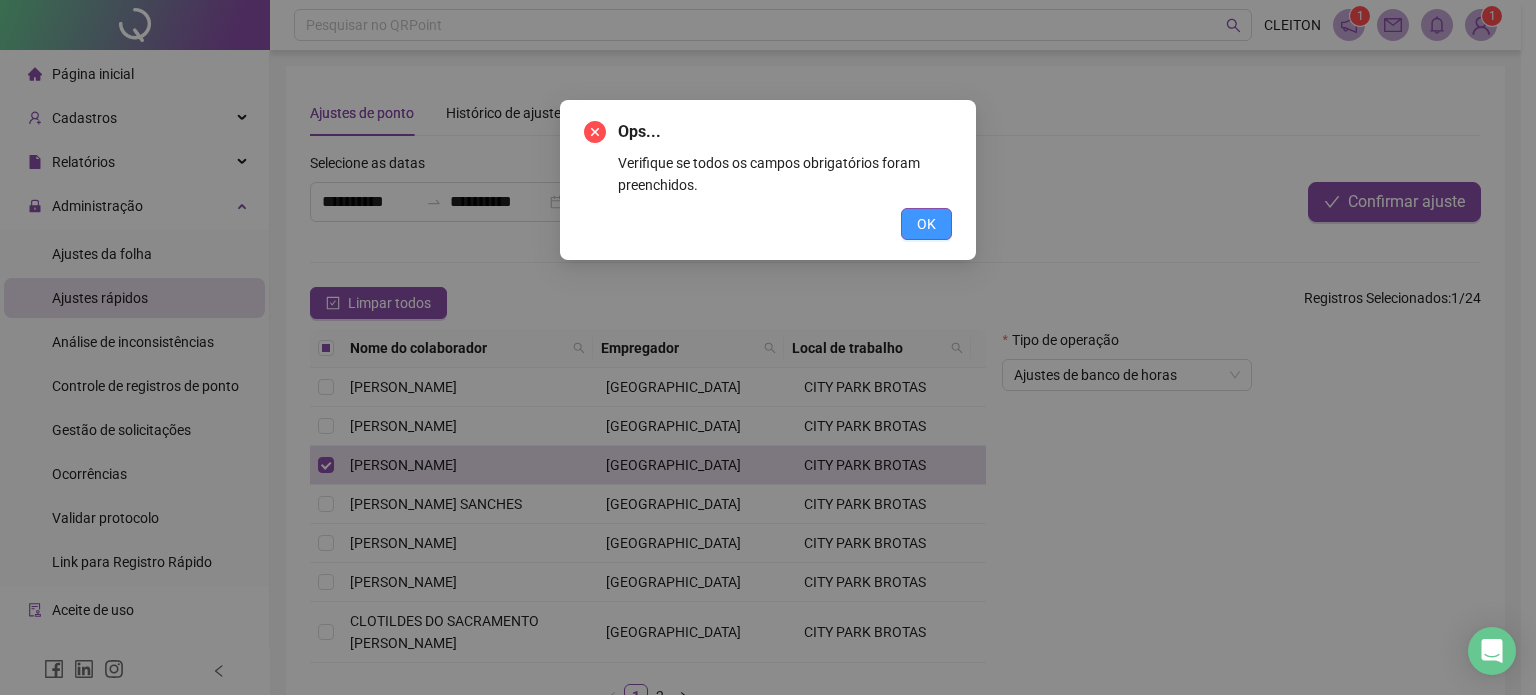 click on "OK" at bounding box center (926, 224) 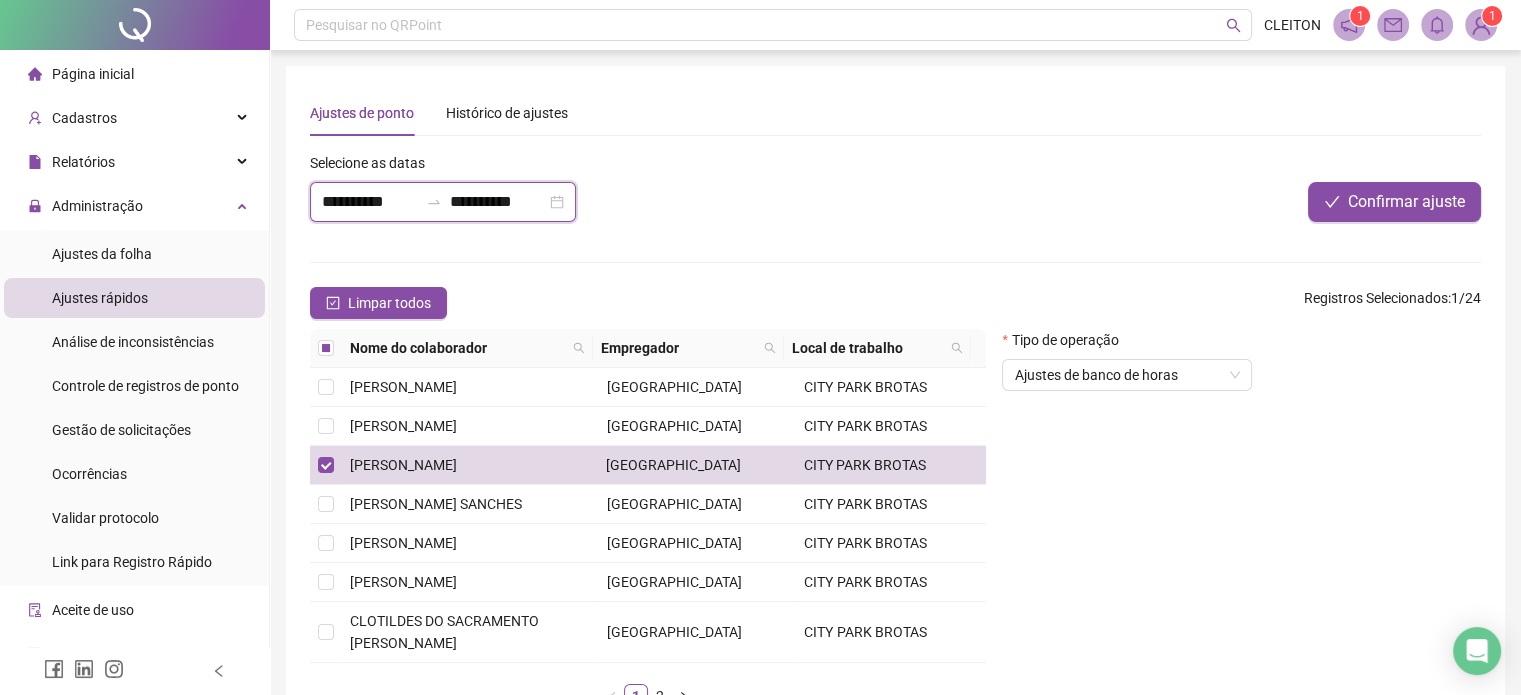 click on "**********" at bounding box center [370, 202] 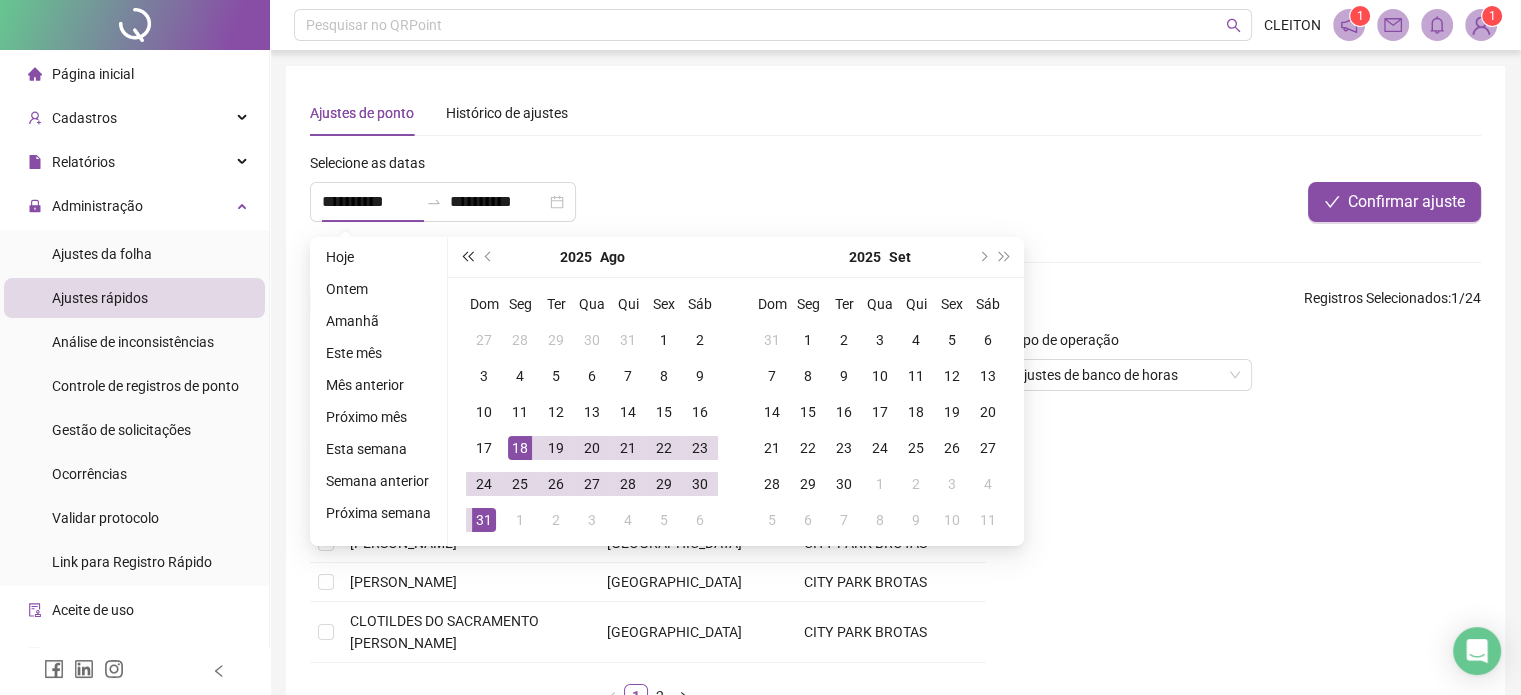click at bounding box center (467, 257) 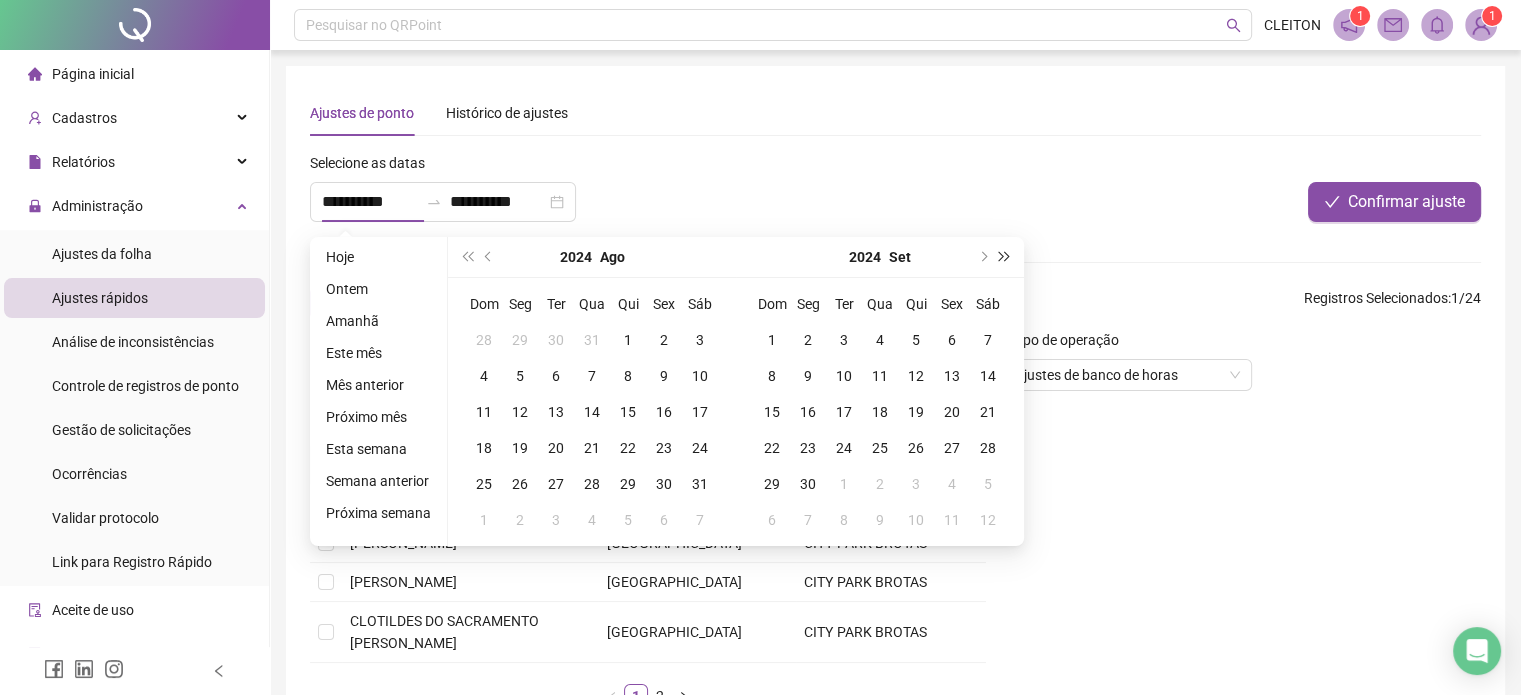 click at bounding box center [1005, 257] 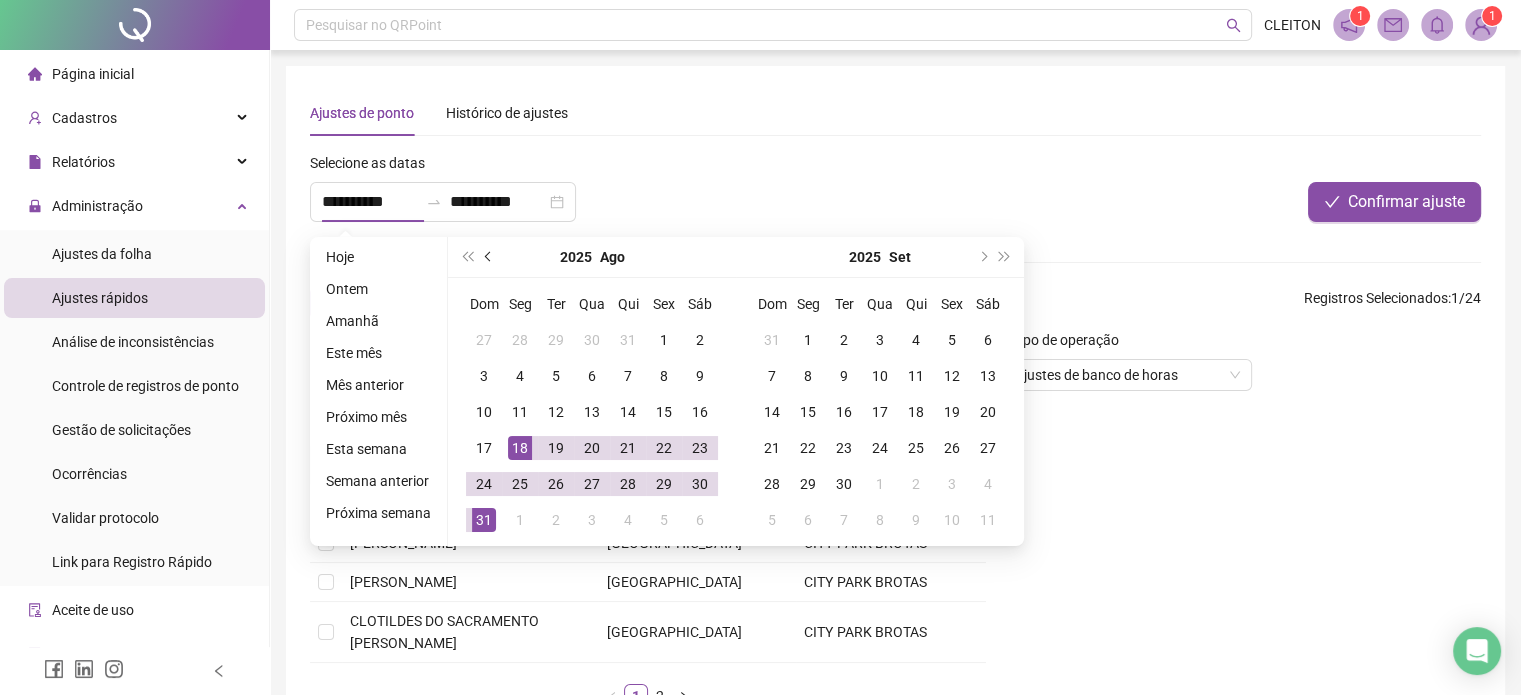 click at bounding box center (490, 257) 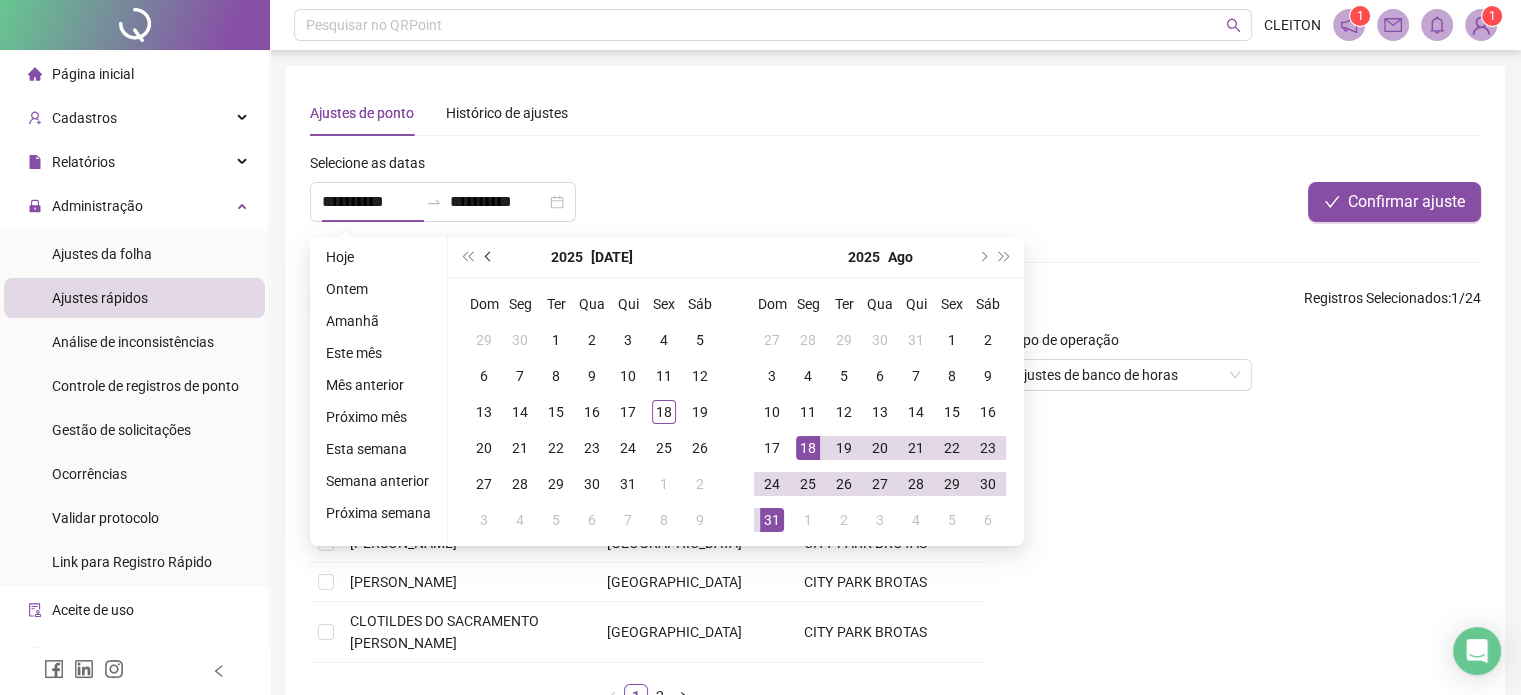 click at bounding box center (490, 257) 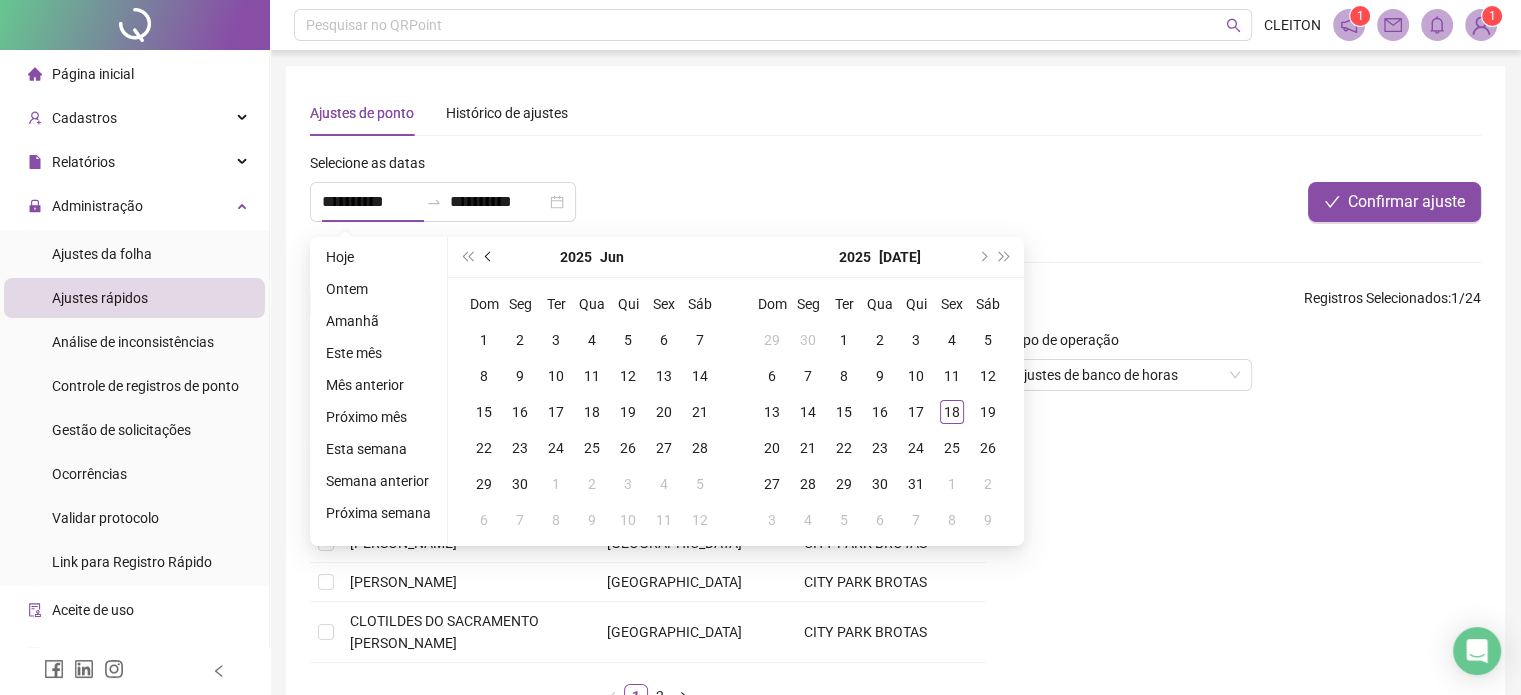click at bounding box center (490, 257) 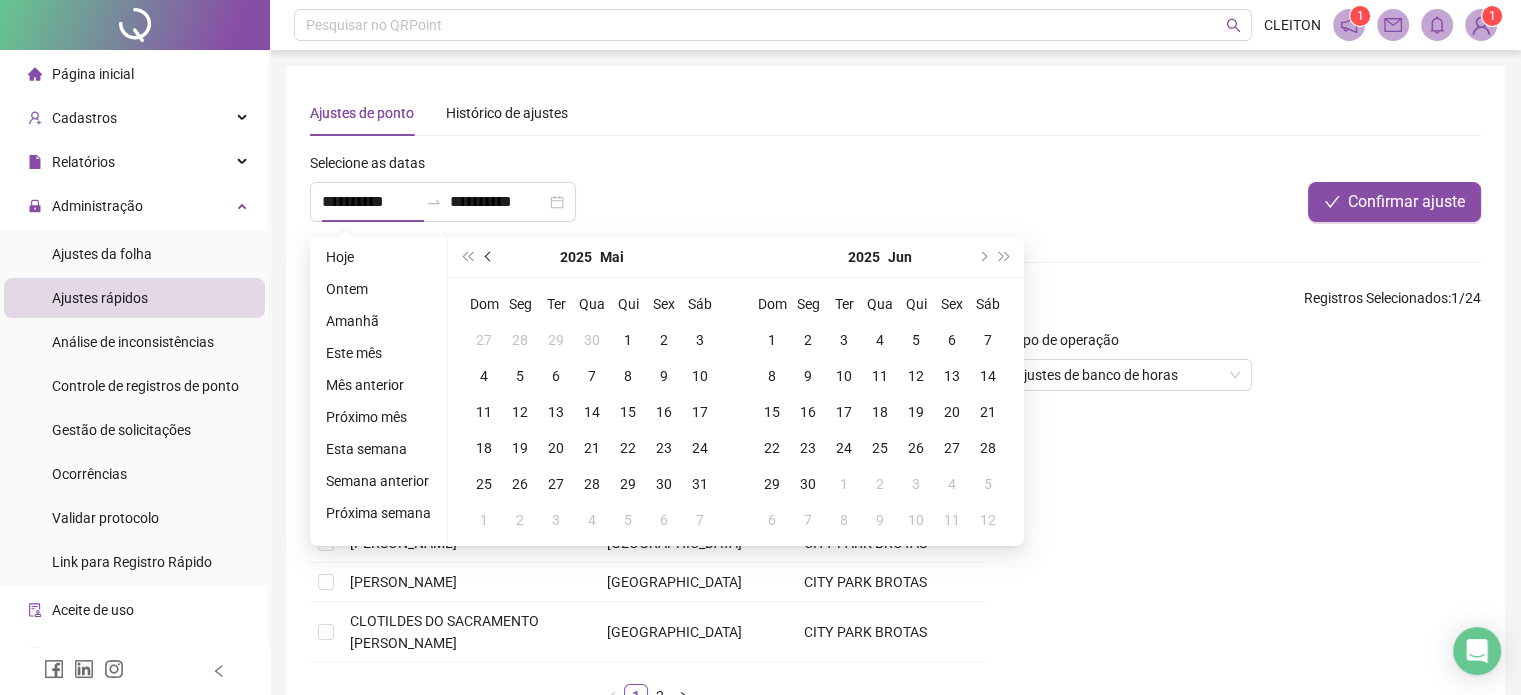 click at bounding box center (490, 257) 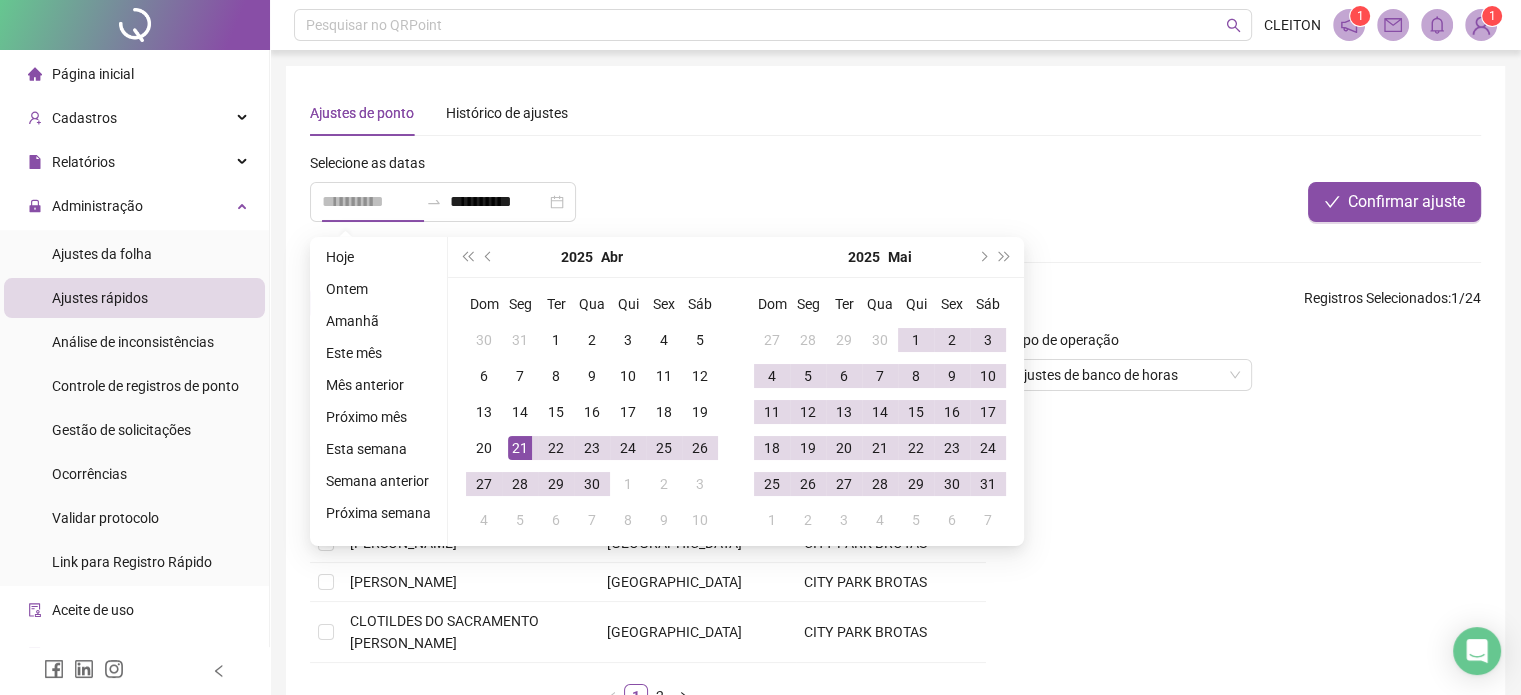 type on "**********" 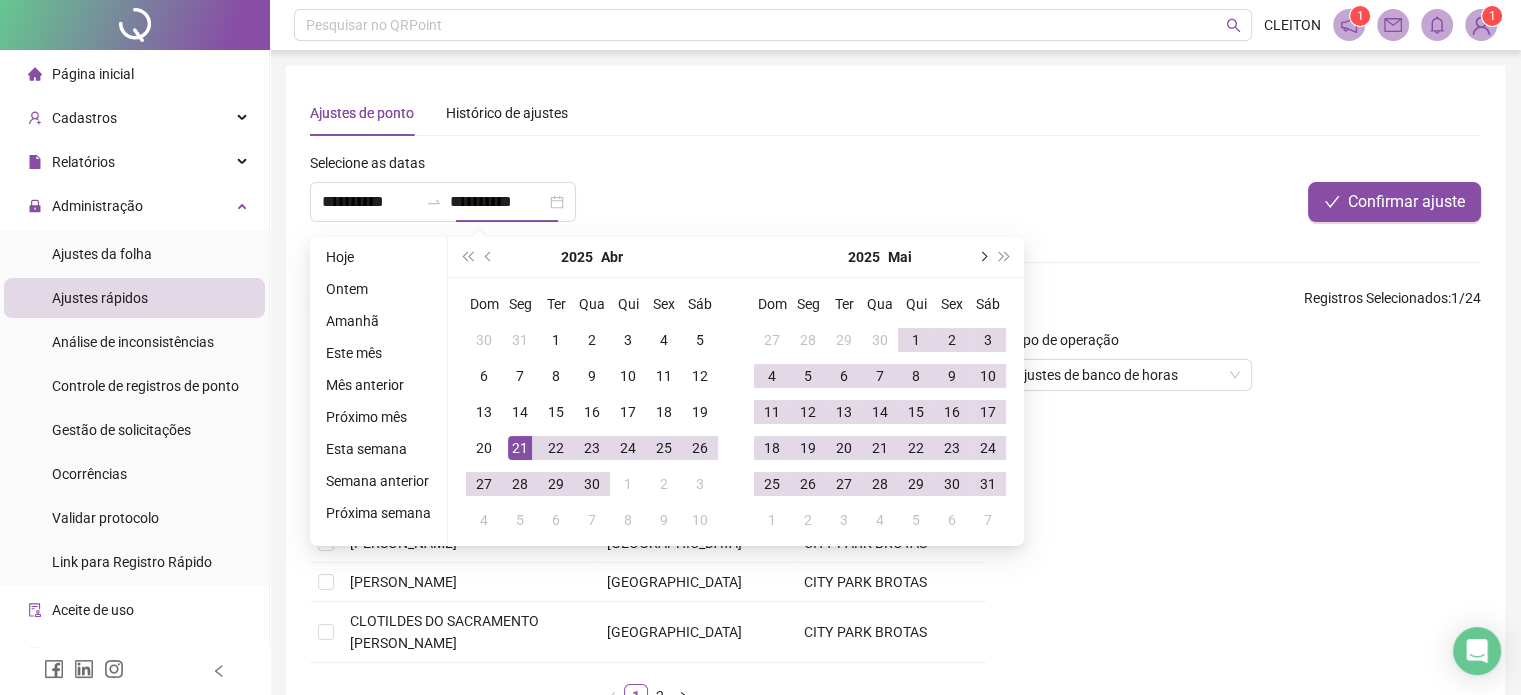 click at bounding box center (982, 257) 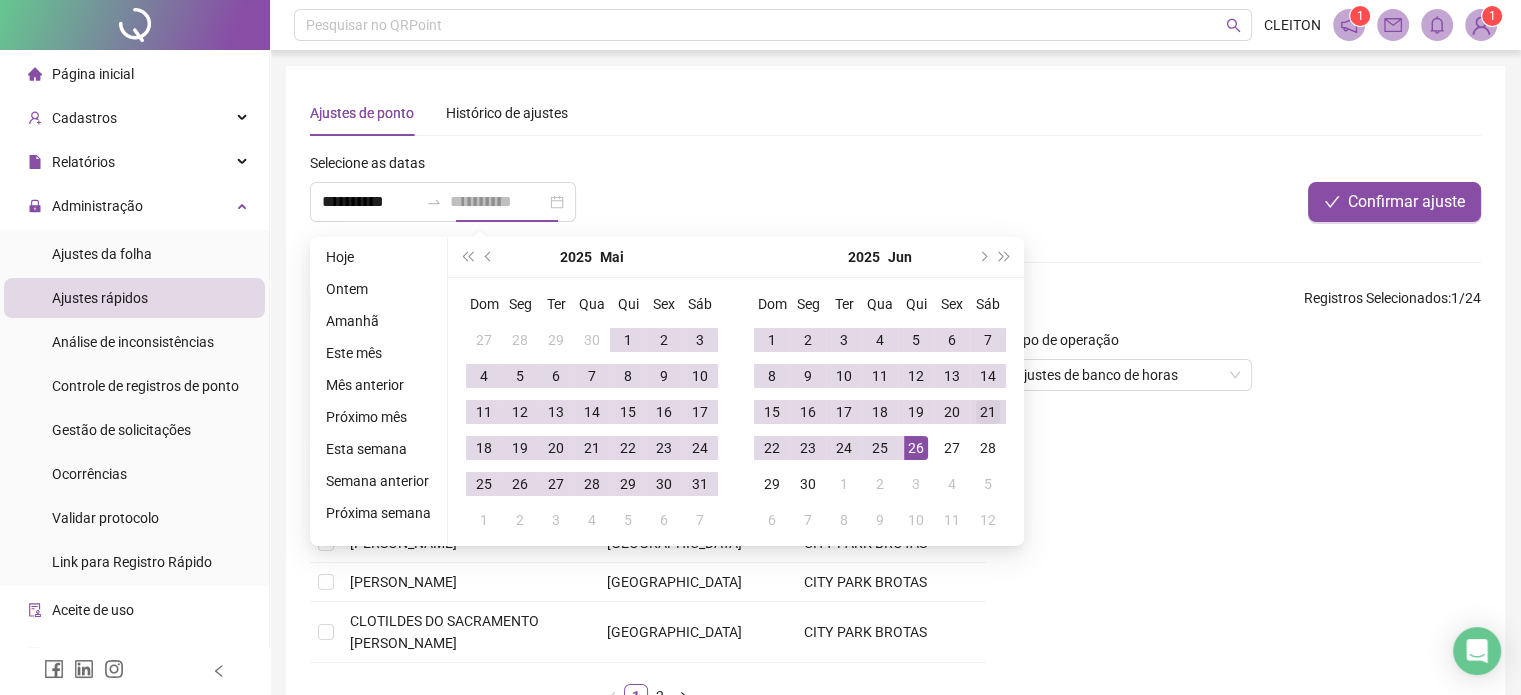 type on "**********" 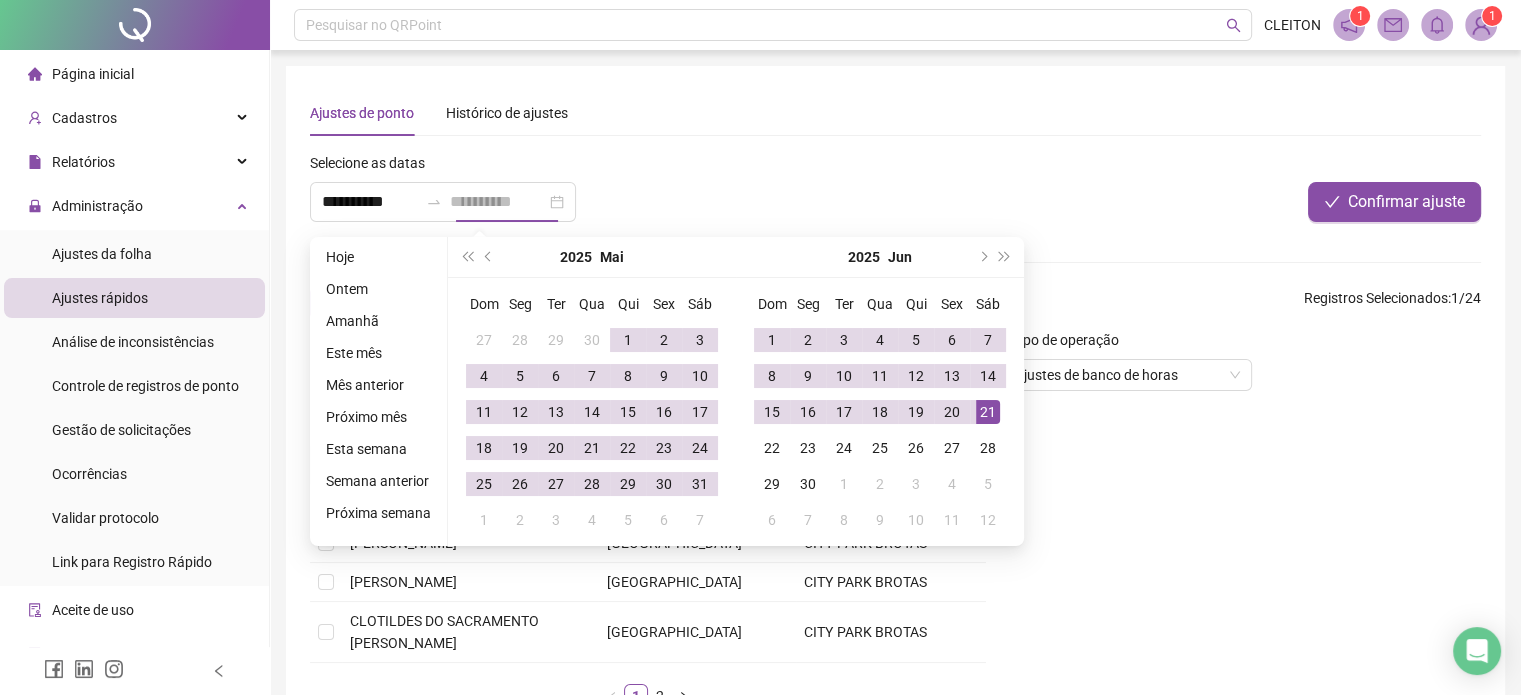 click on "21" at bounding box center [988, 412] 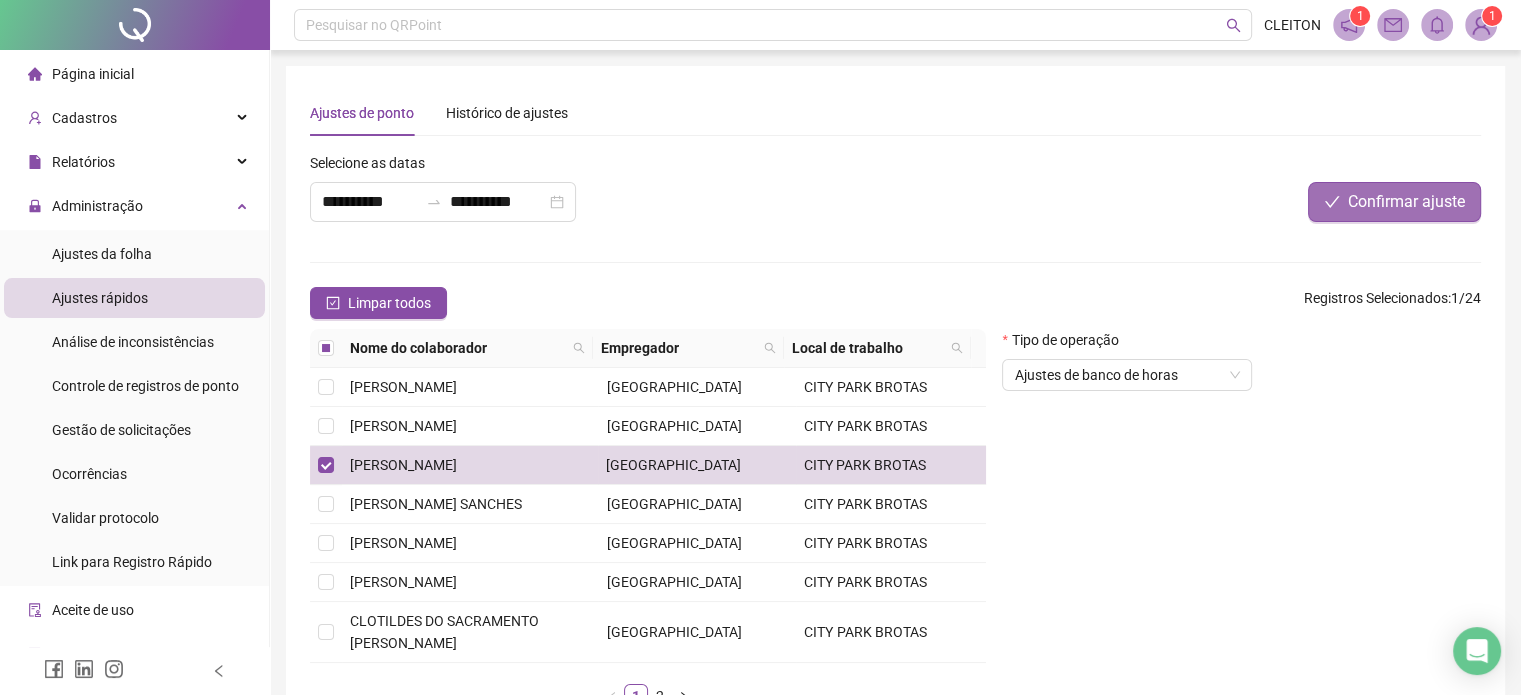click on "Confirmar ajuste" at bounding box center (1406, 202) 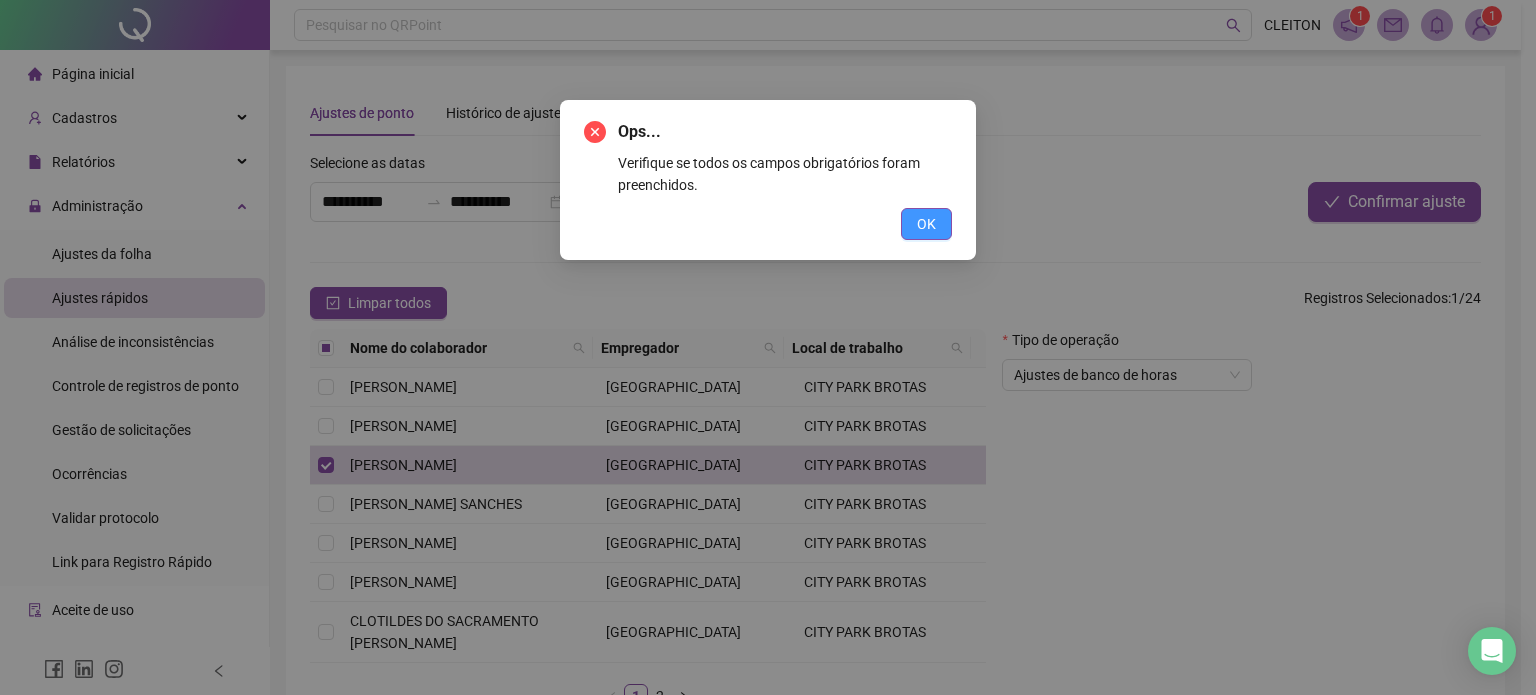 click on "OK" at bounding box center (926, 224) 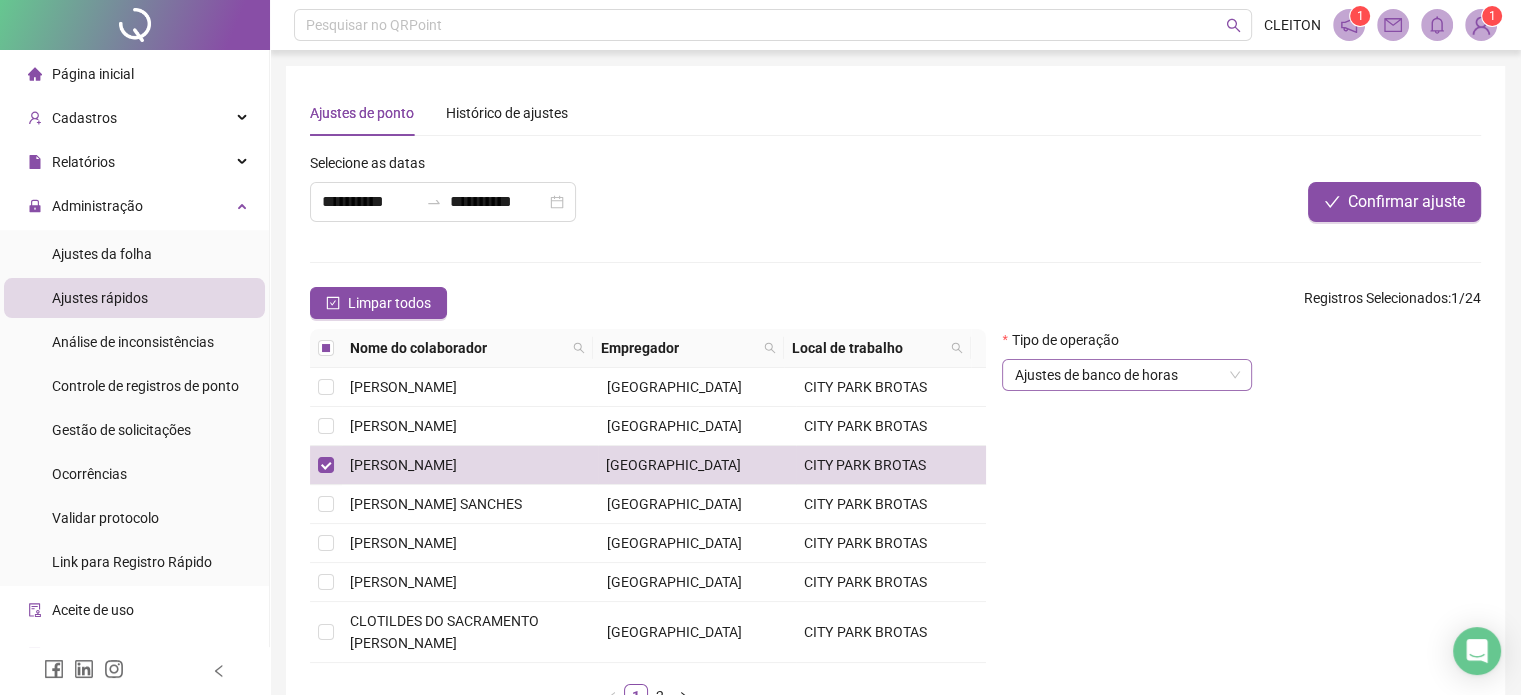 click on "Ajustes de banco de horas" at bounding box center (1127, 375) 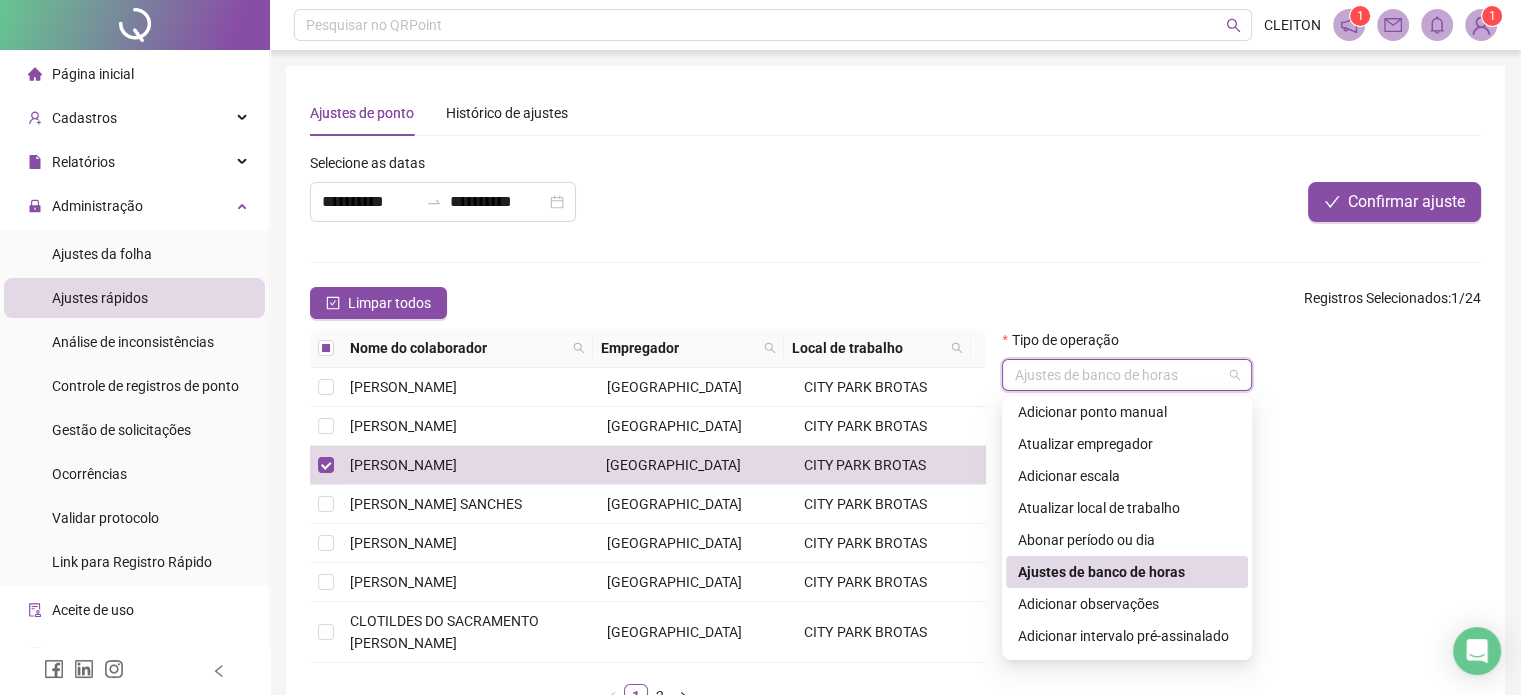 click on "Ajustes de banco de horas" at bounding box center (1127, 572) 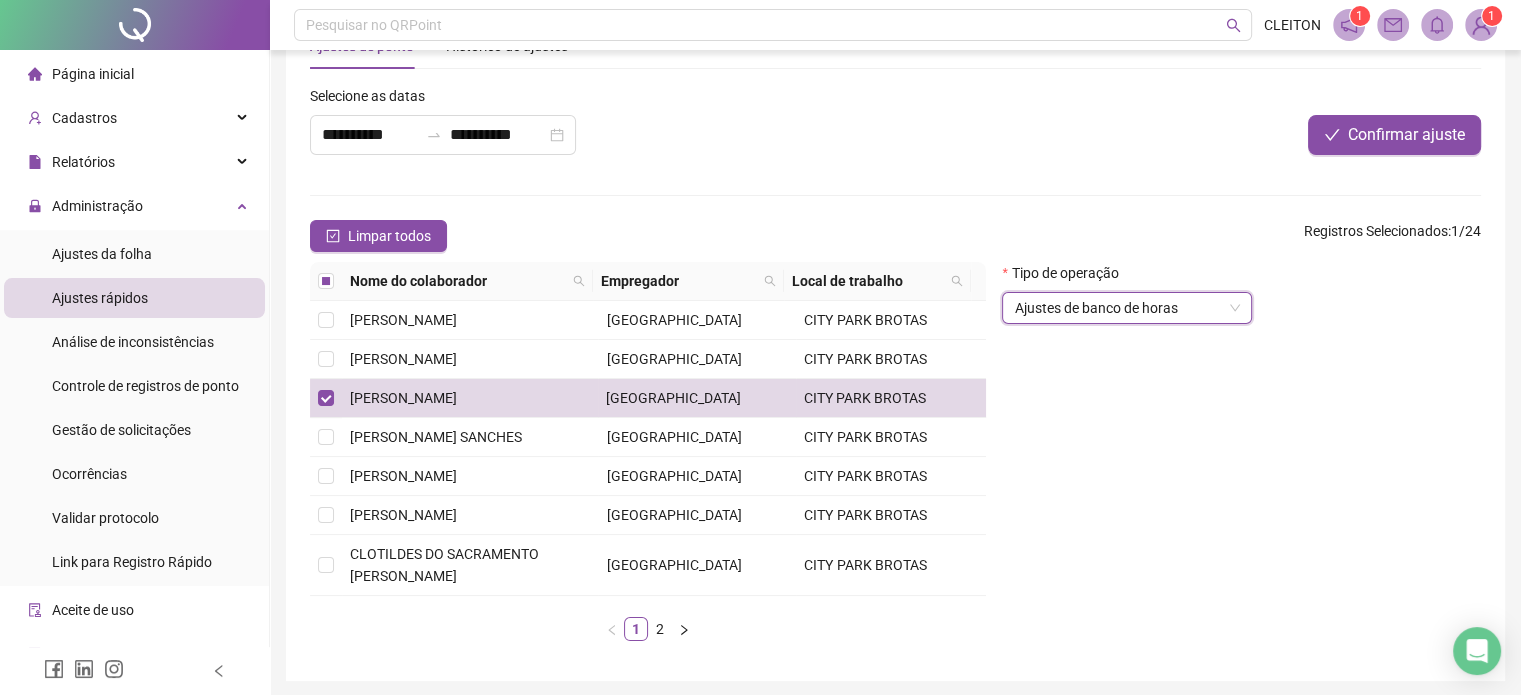 scroll, scrollTop: 138, scrollLeft: 0, axis: vertical 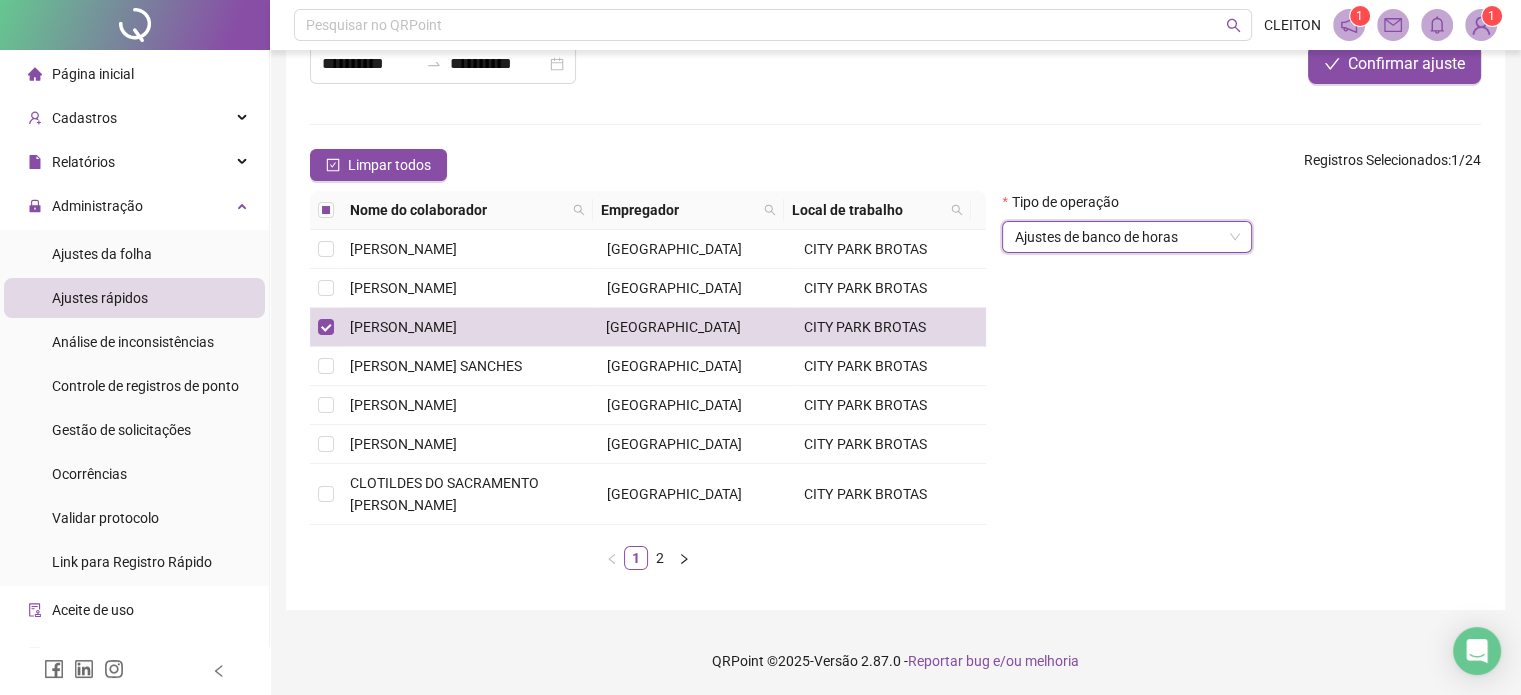 click on "Registros Selecionados" at bounding box center [1376, 160] 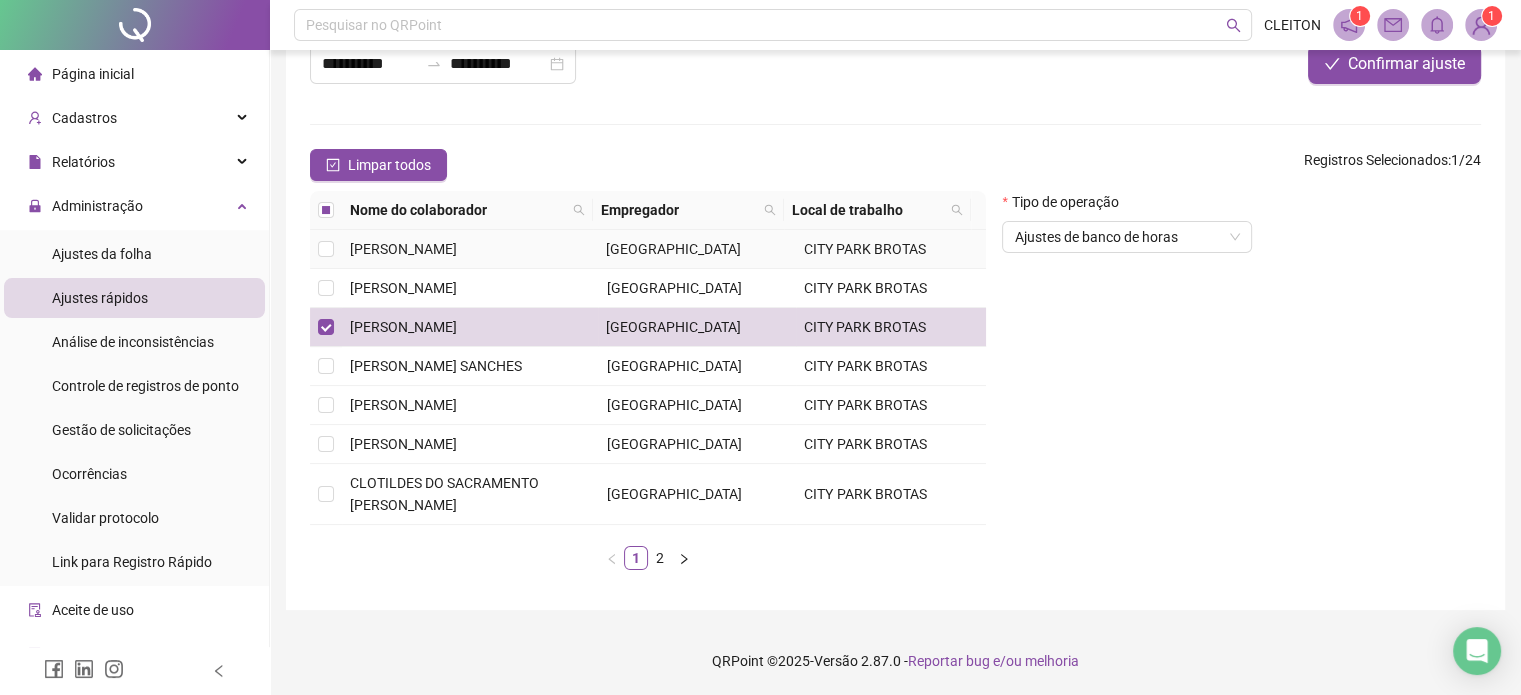 scroll, scrollTop: 38, scrollLeft: 0, axis: vertical 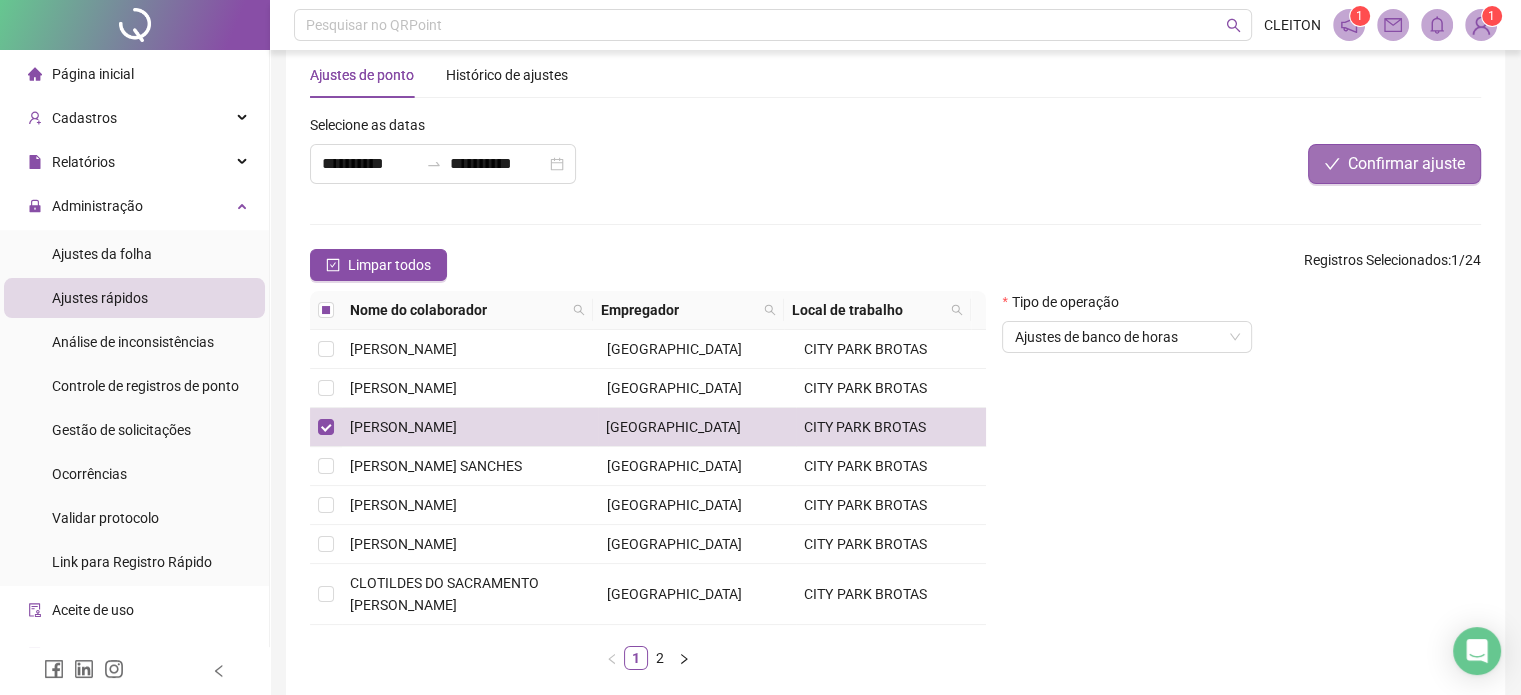 click on "Confirmar ajuste" at bounding box center (1406, 164) 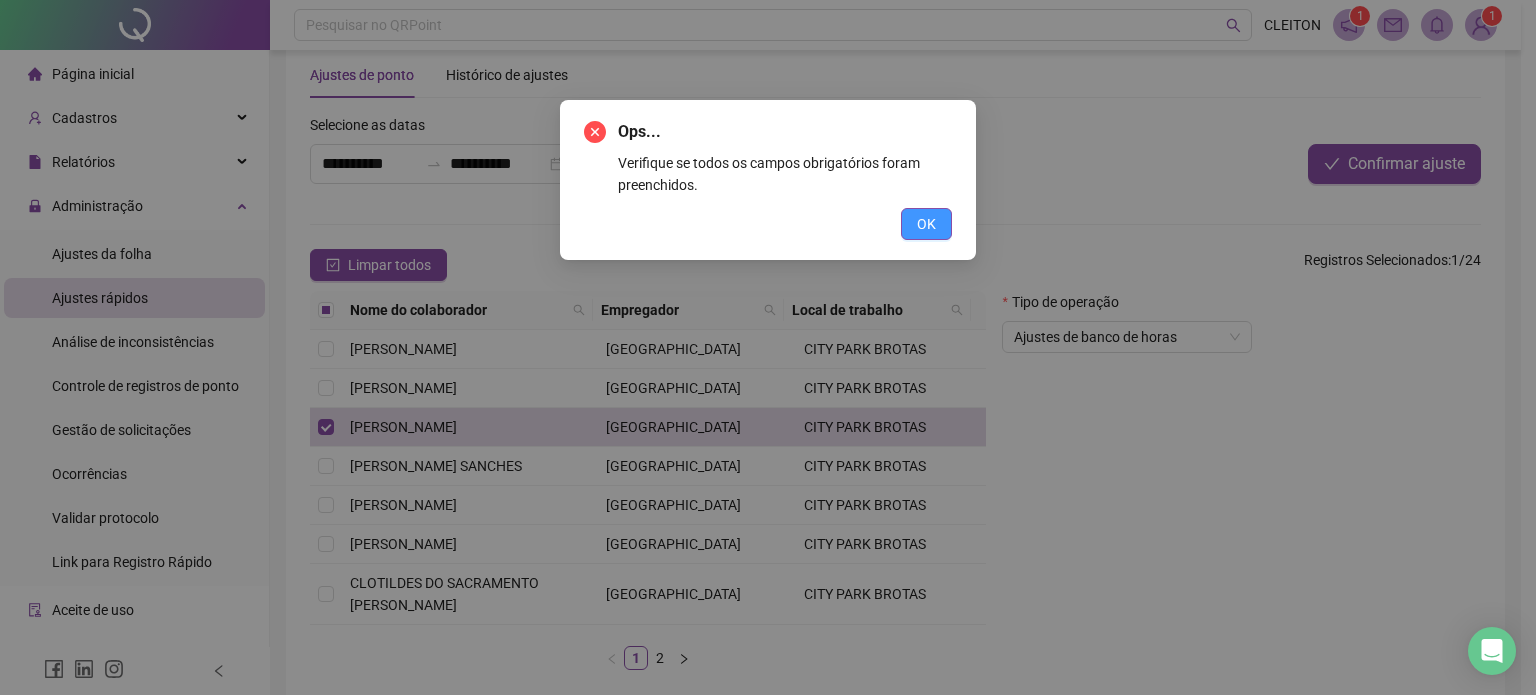 click on "OK" at bounding box center (926, 224) 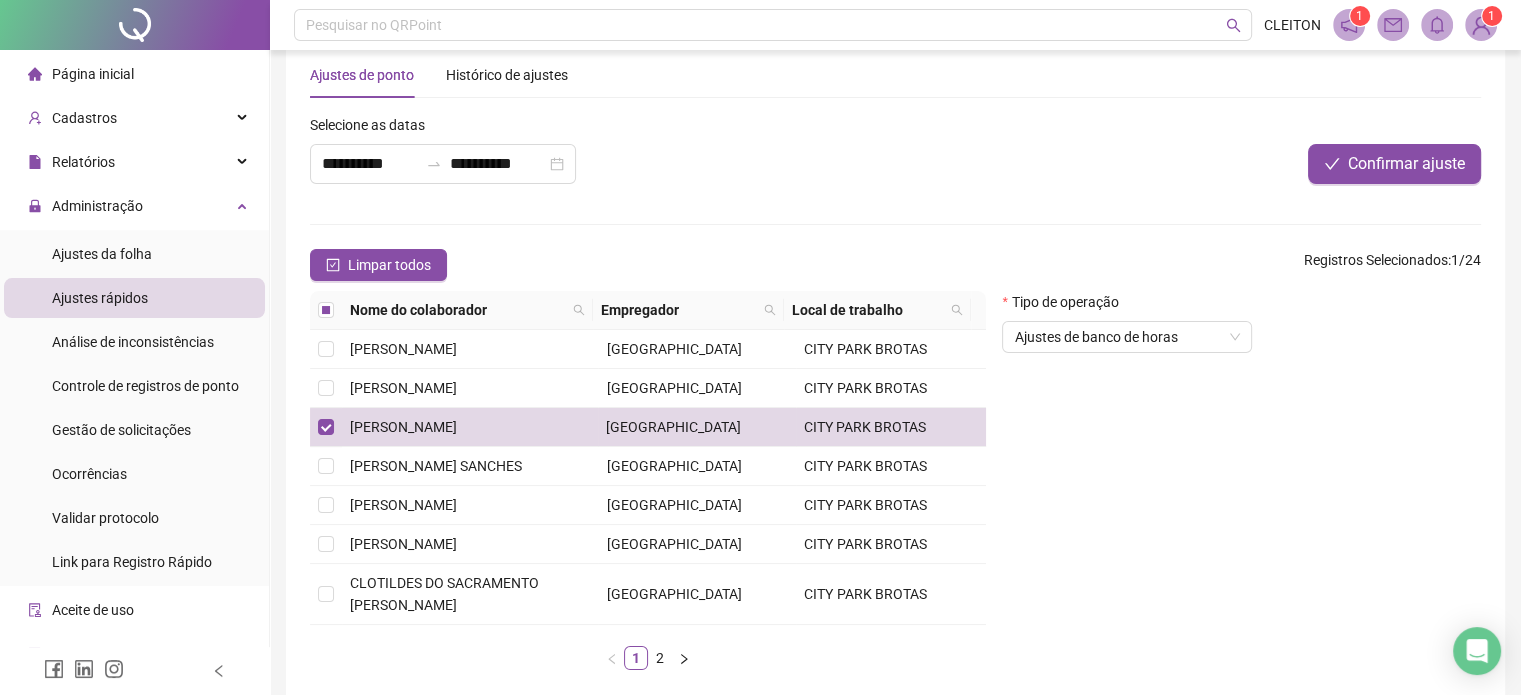 scroll, scrollTop: 0, scrollLeft: 0, axis: both 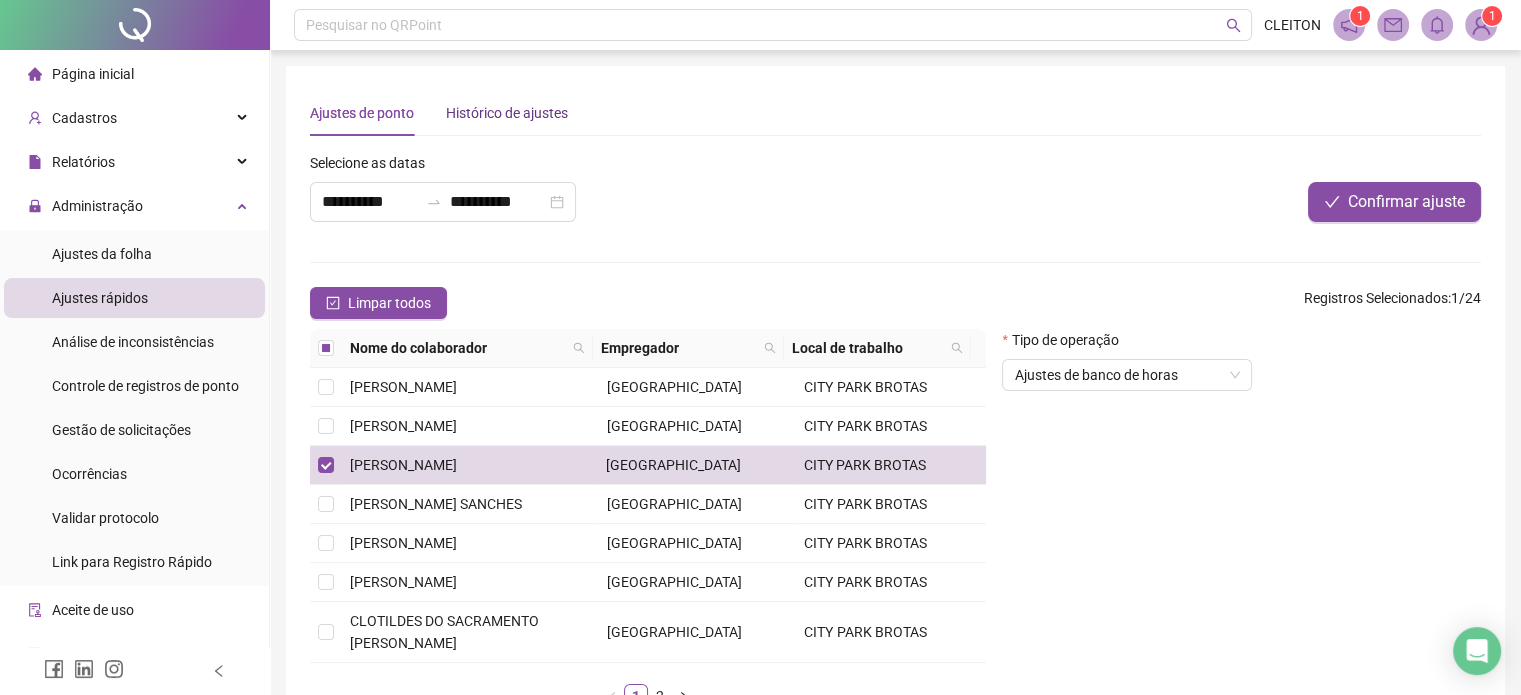 click on "Histórico de ajustes" at bounding box center (507, 113) 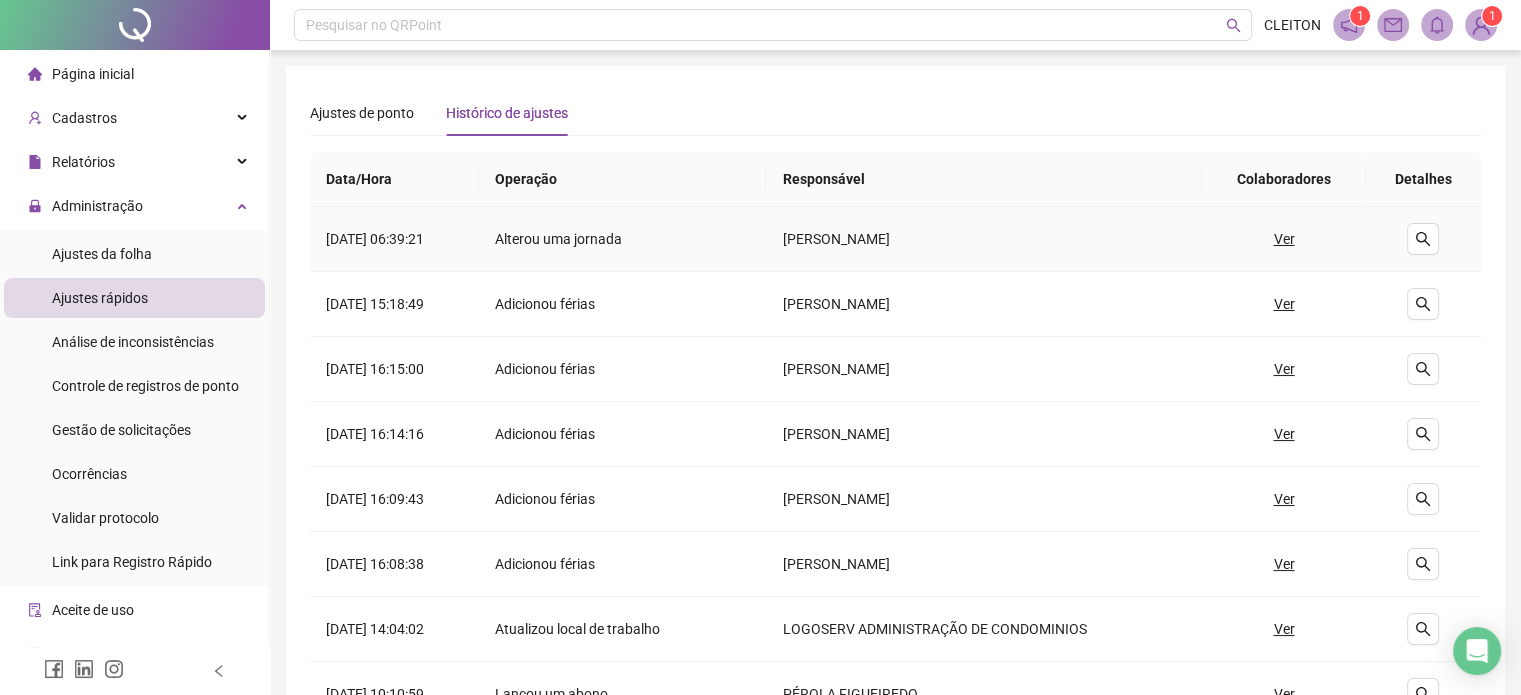 click on "Ver" at bounding box center [1283, 239] 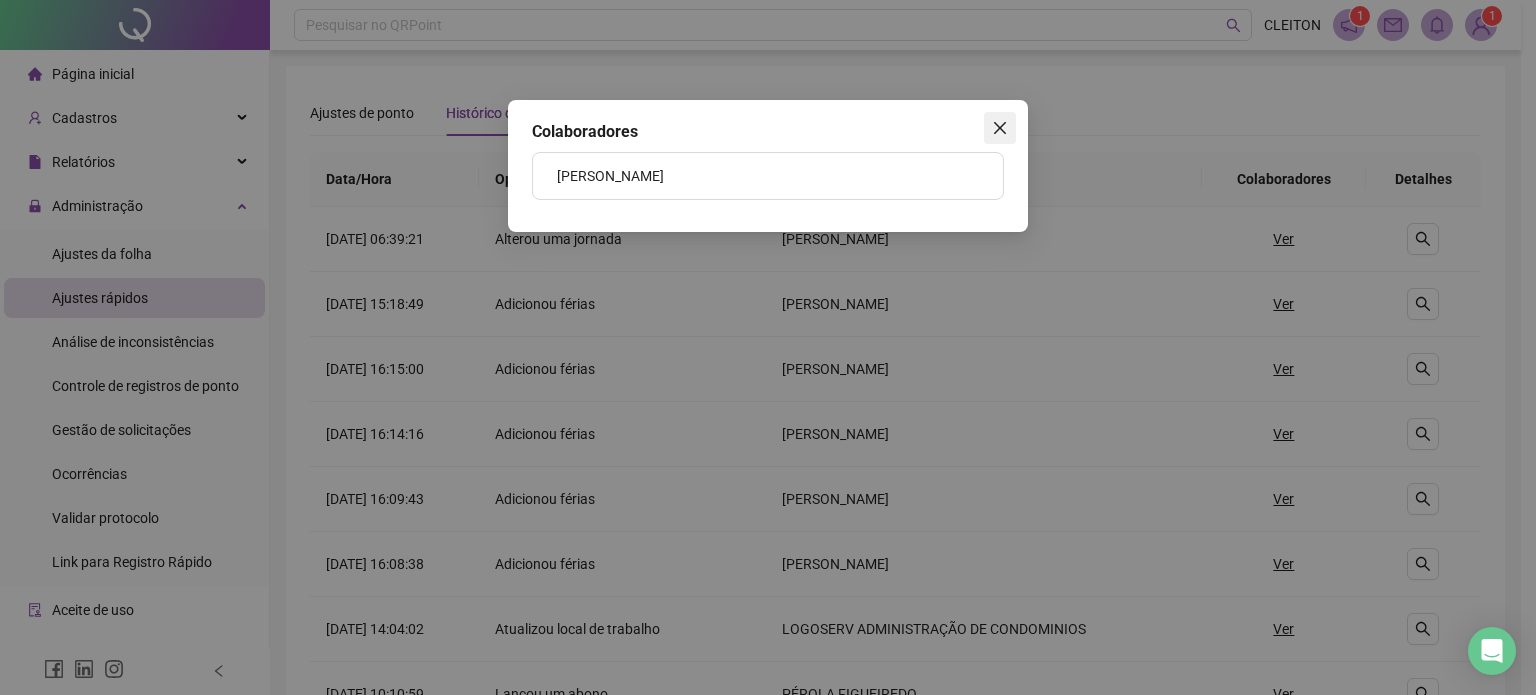click 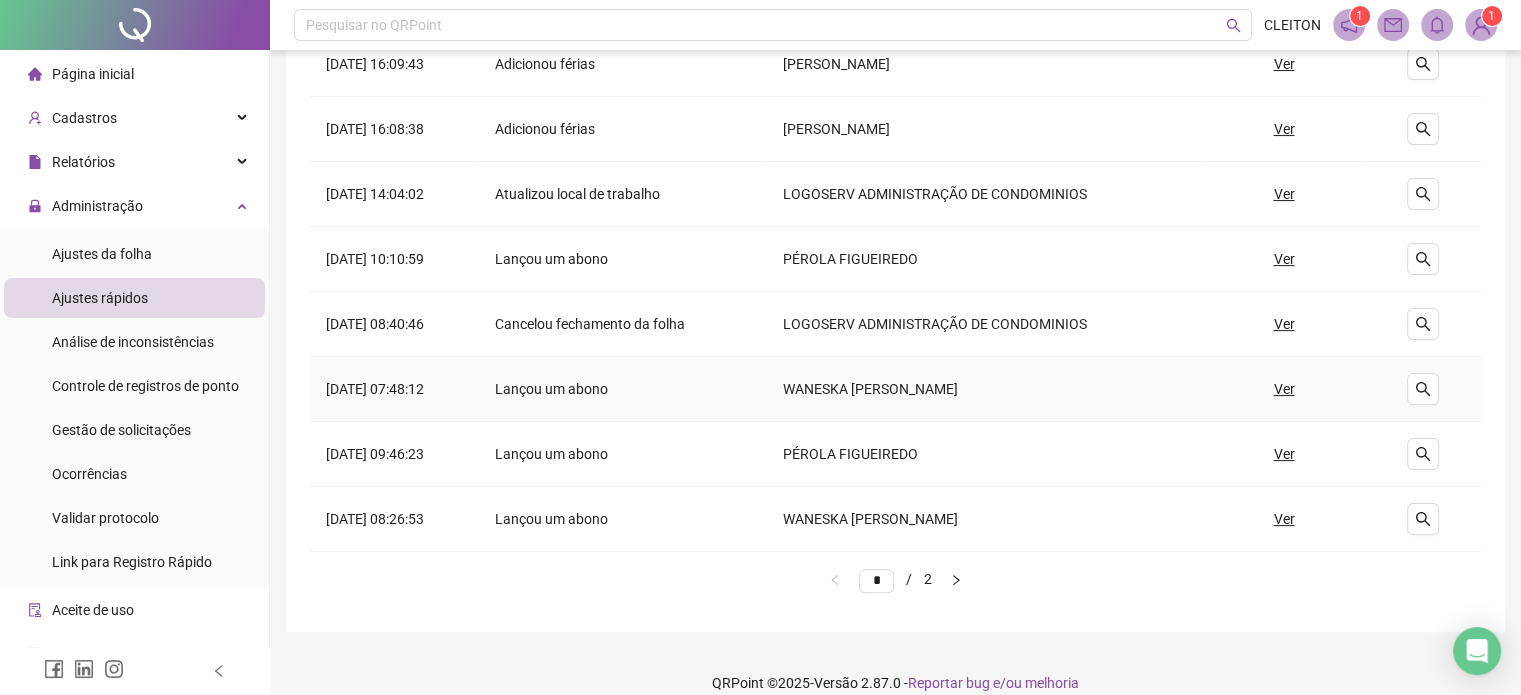 scroll, scrollTop: 455, scrollLeft: 0, axis: vertical 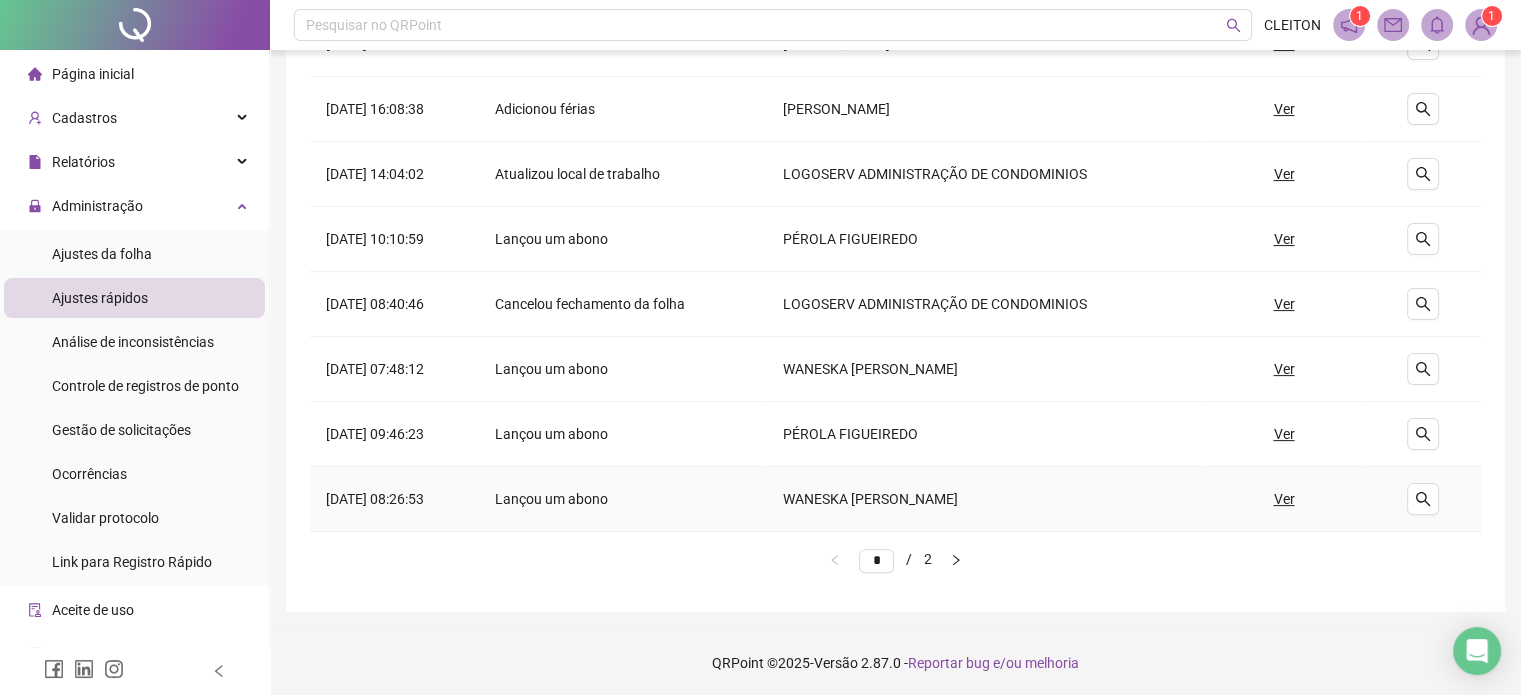 click on "Ver" at bounding box center (1283, 499) 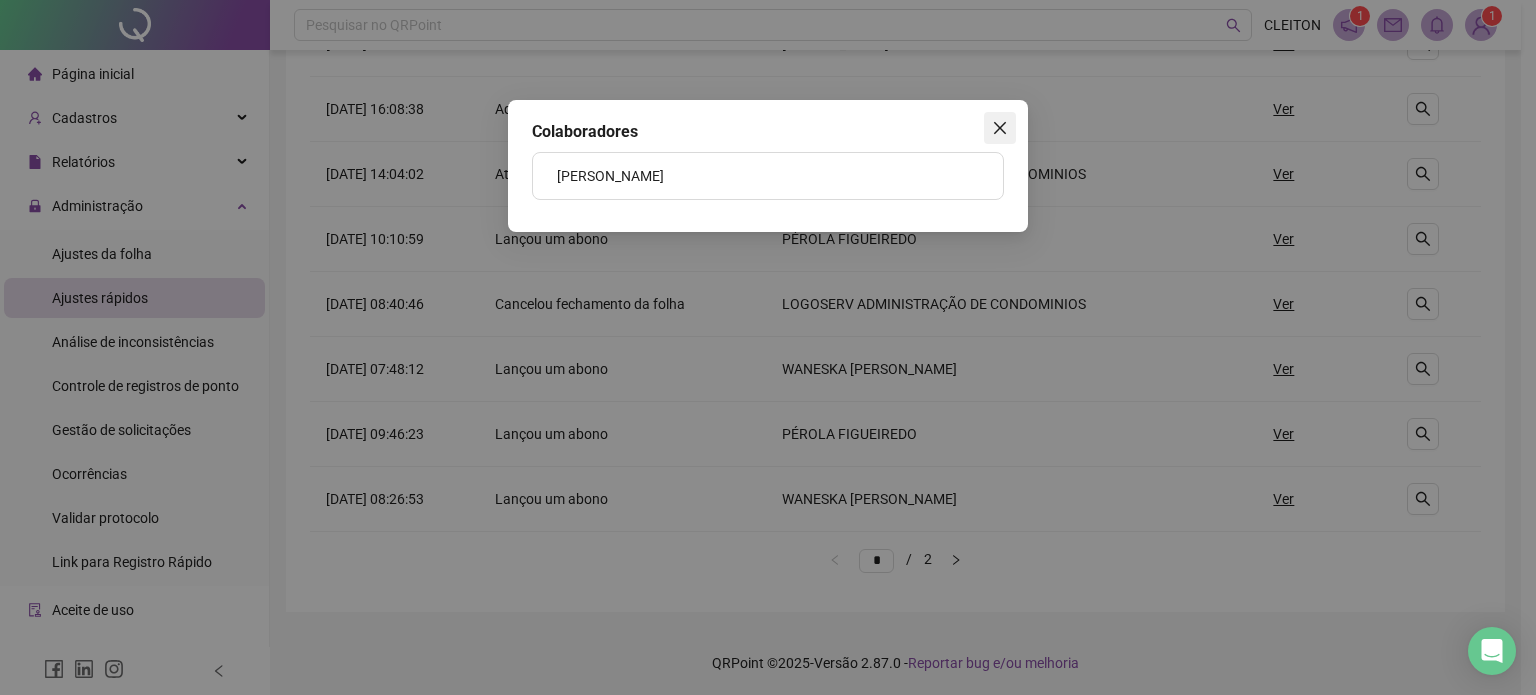 click 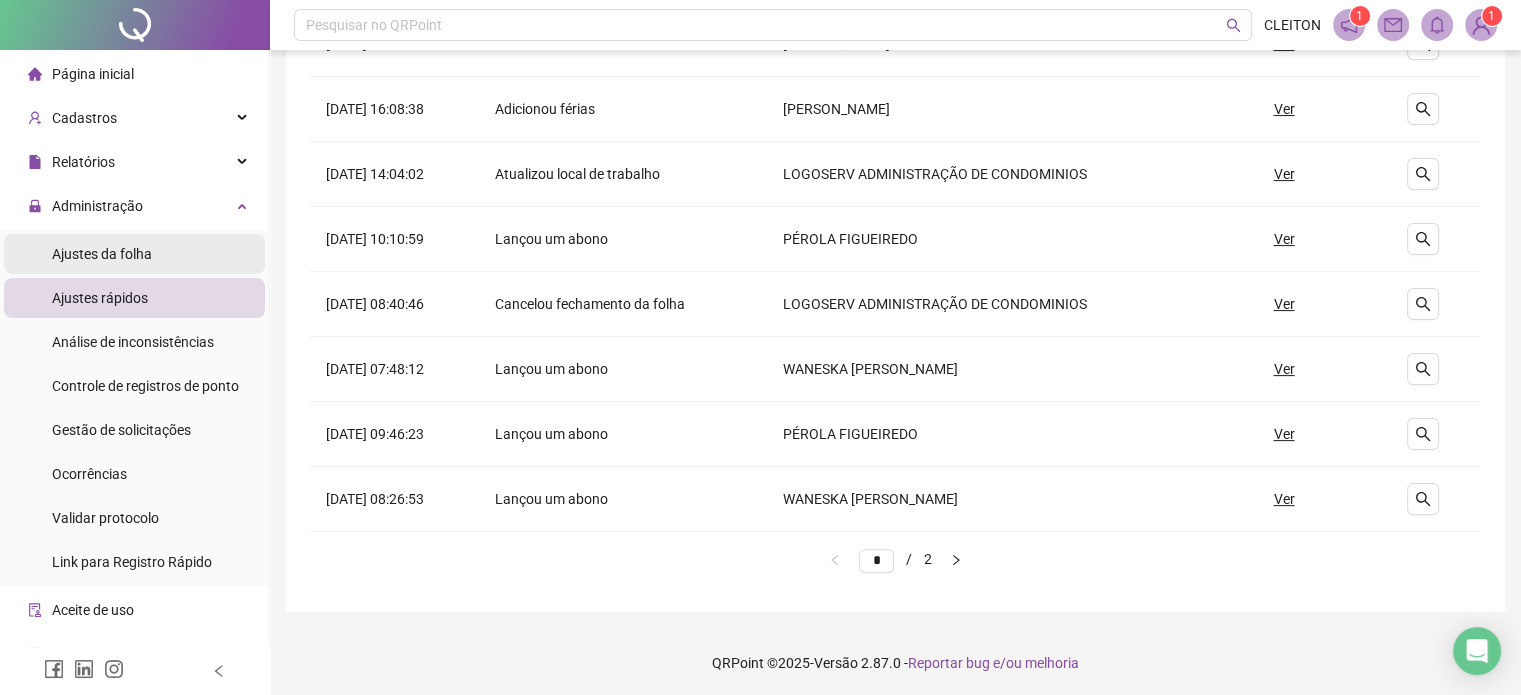 click on "Ajustes da folha" at bounding box center [134, 254] 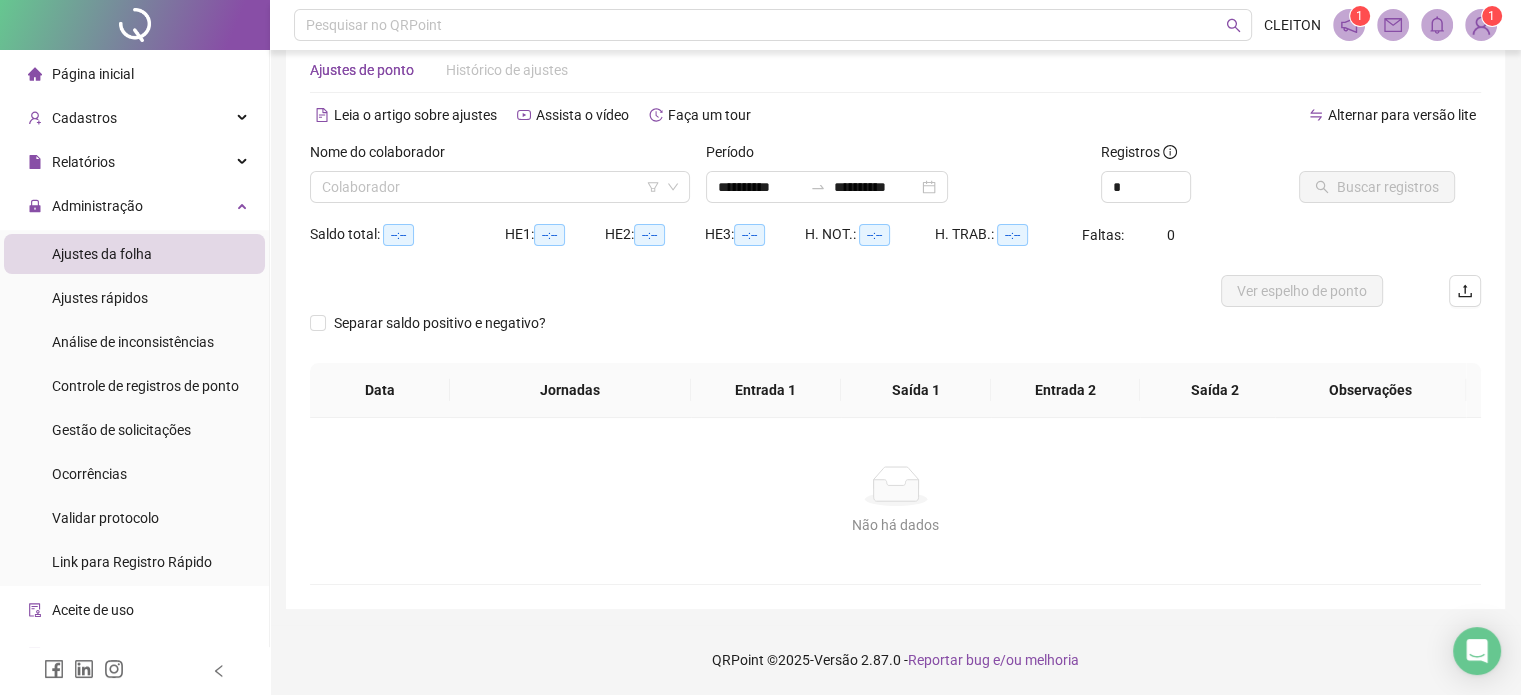 scroll, scrollTop: 42, scrollLeft: 0, axis: vertical 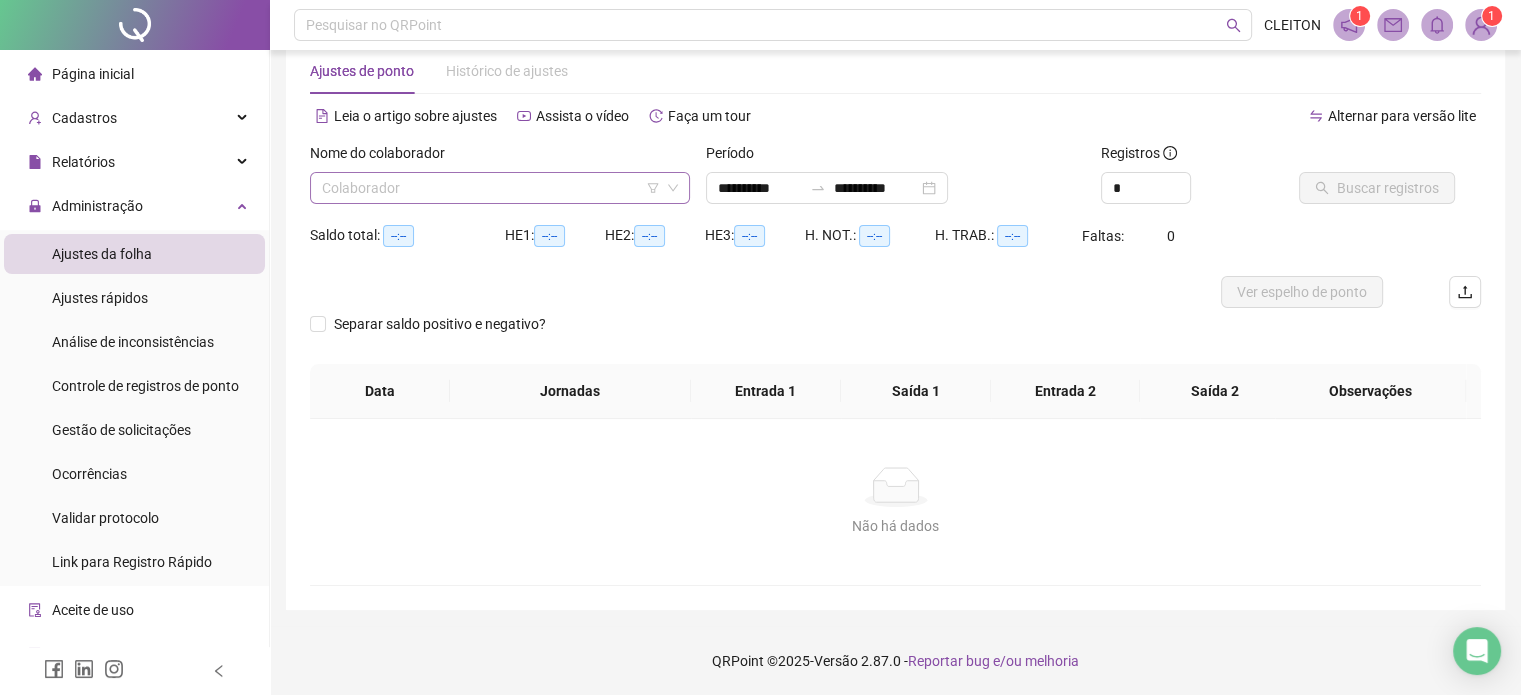 click at bounding box center [494, 188] 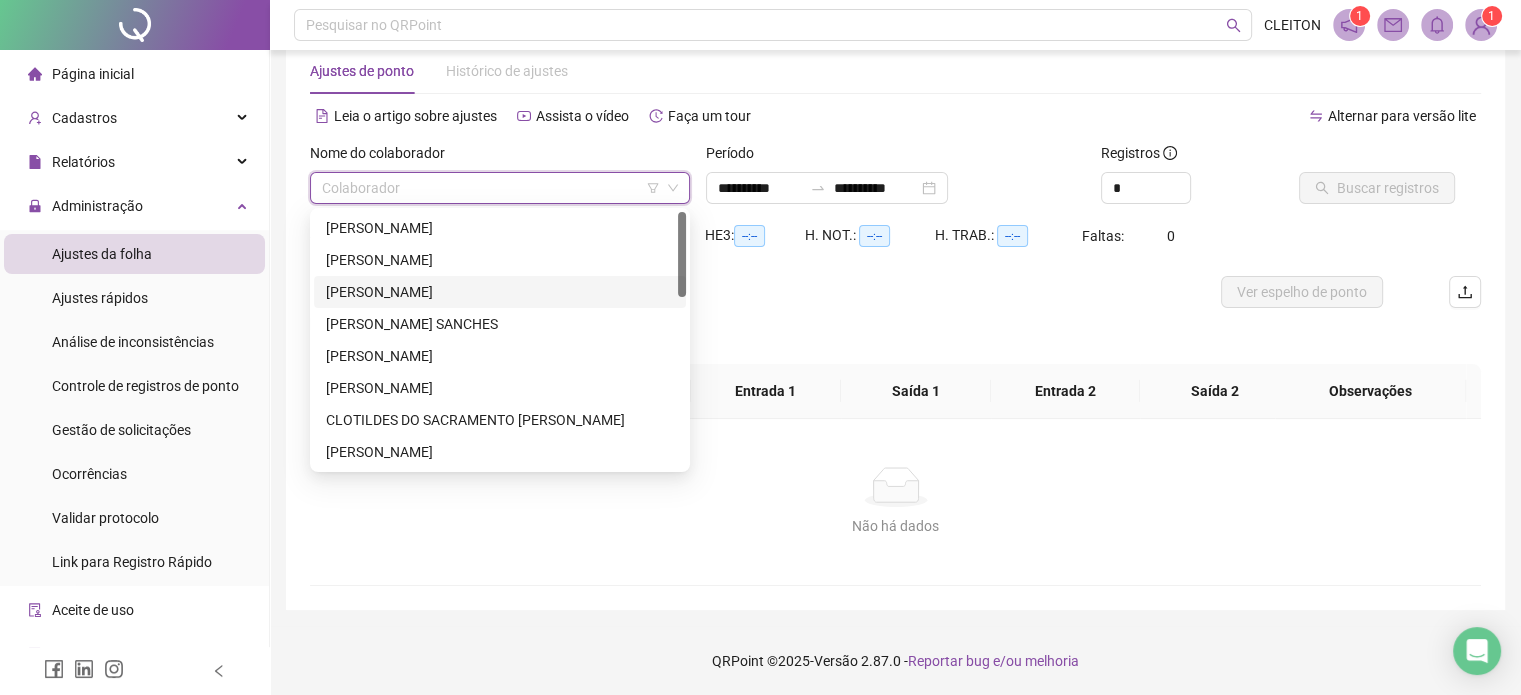 click on "[PERSON_NAME]" at bounding box center [500, 292] 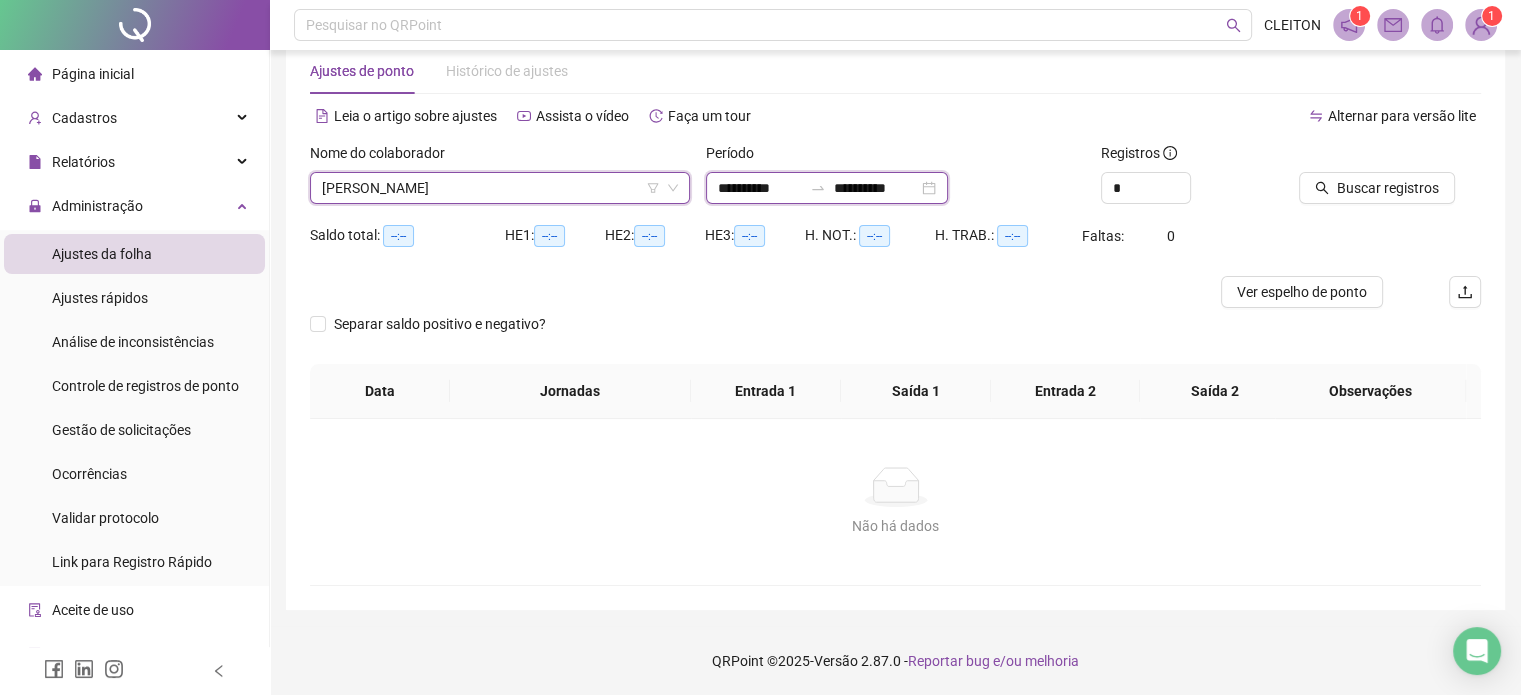 click on "**********" at bounding box center [760, 188] 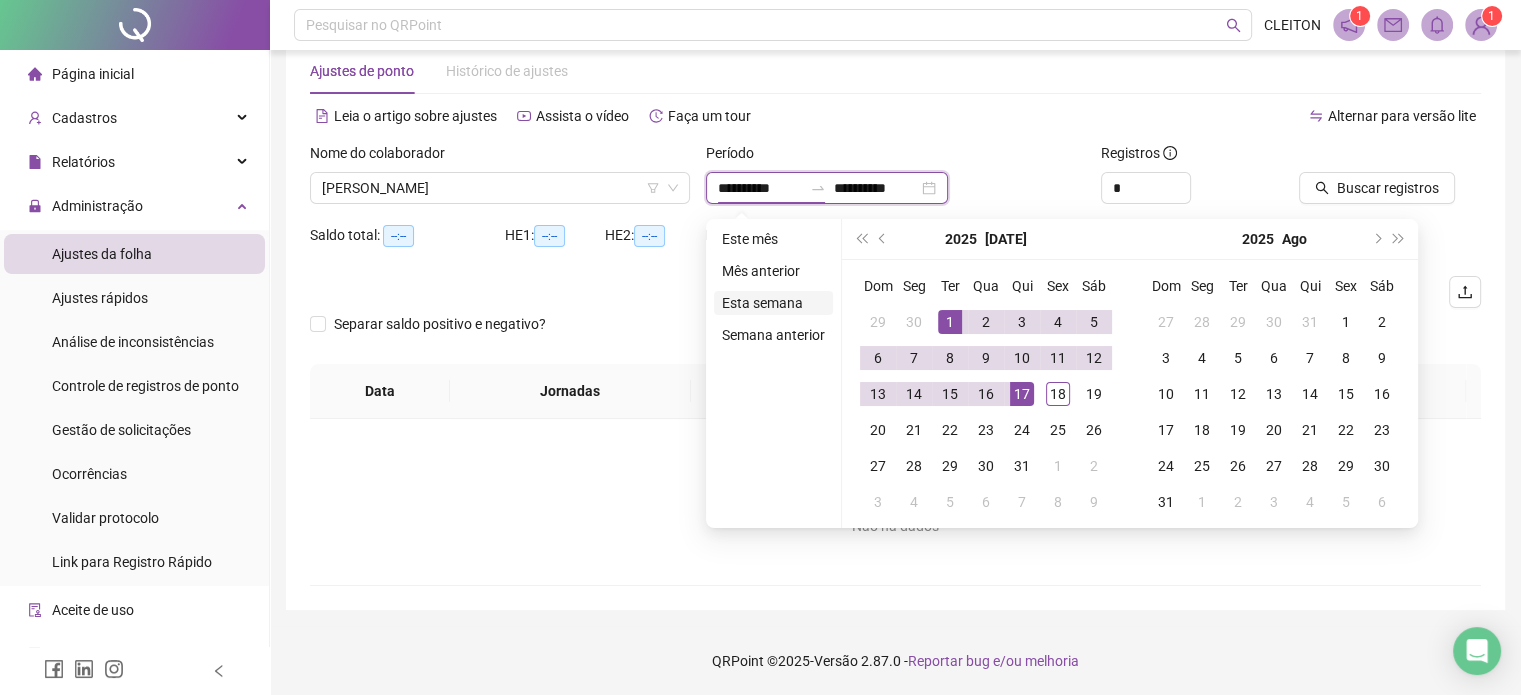type on "**********" 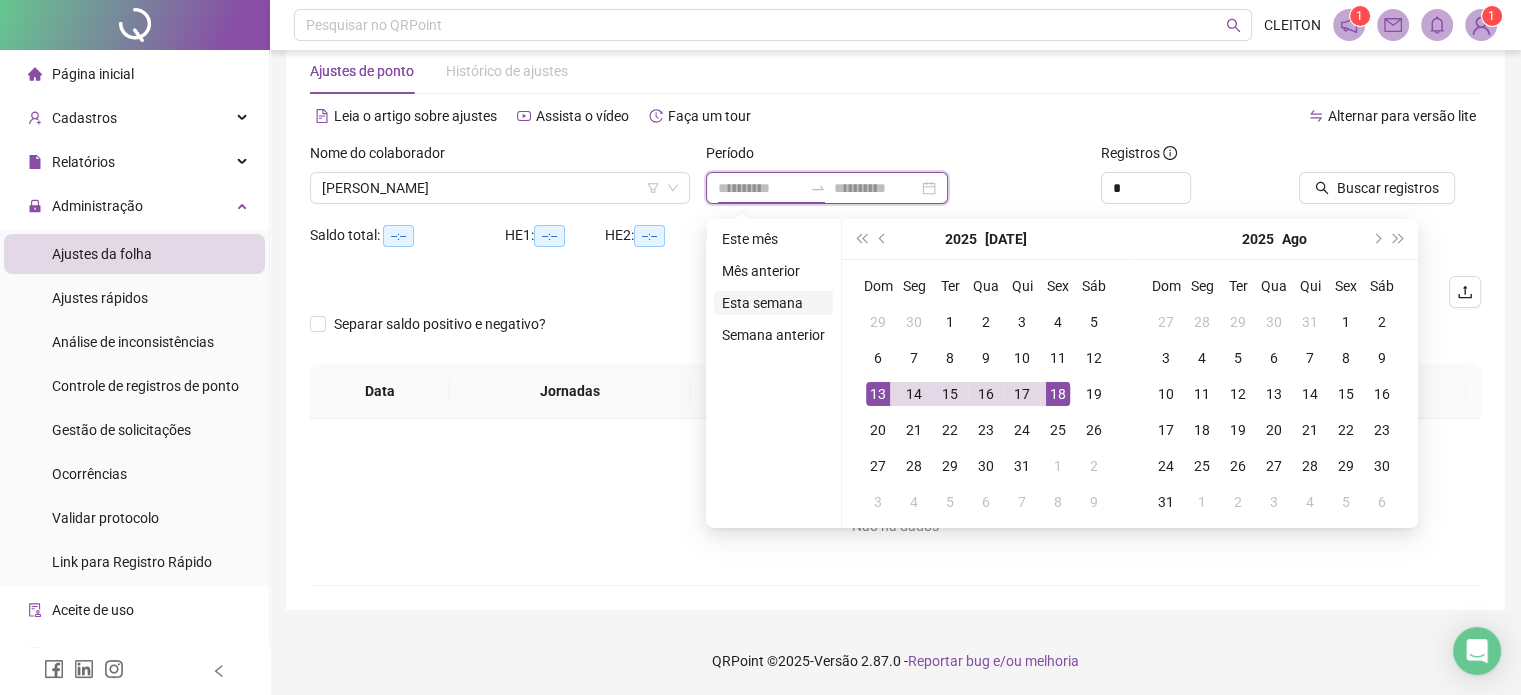 type on "**********" 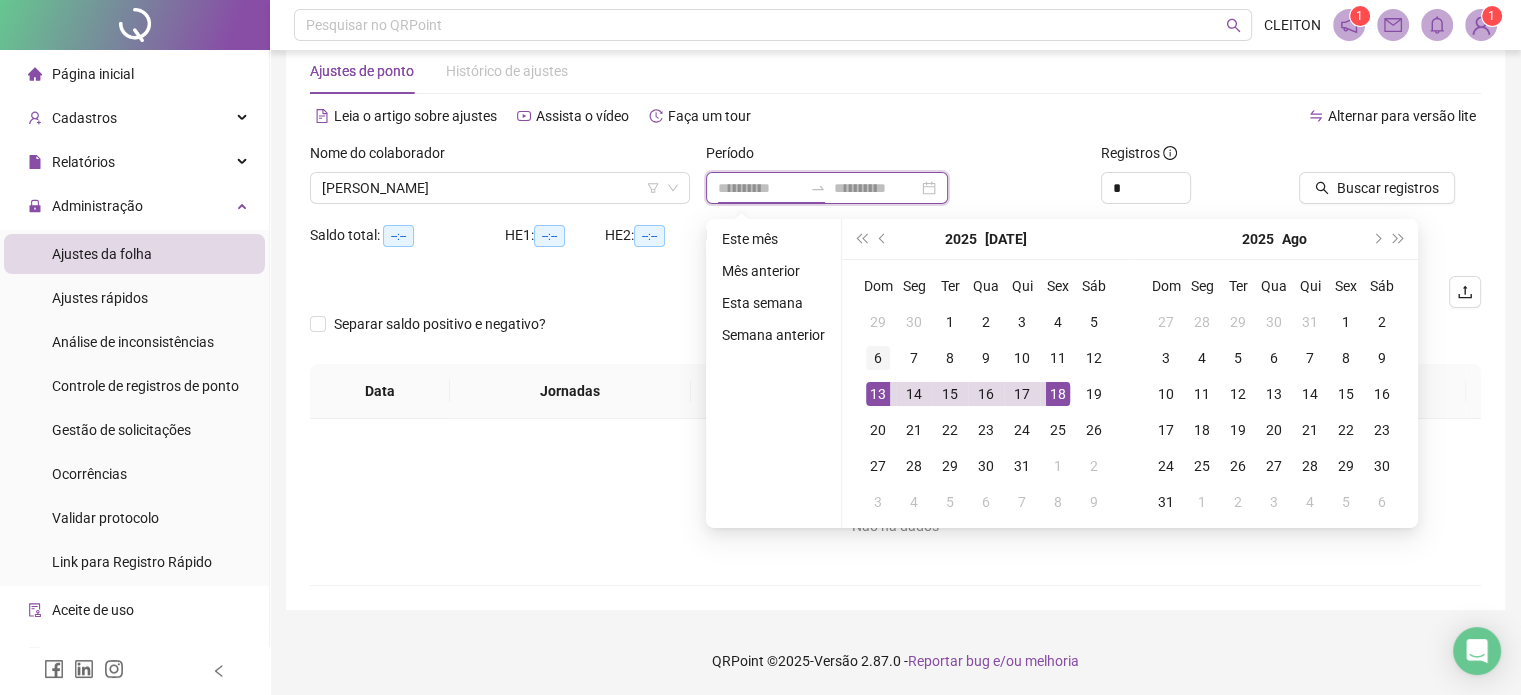 type on "**********" 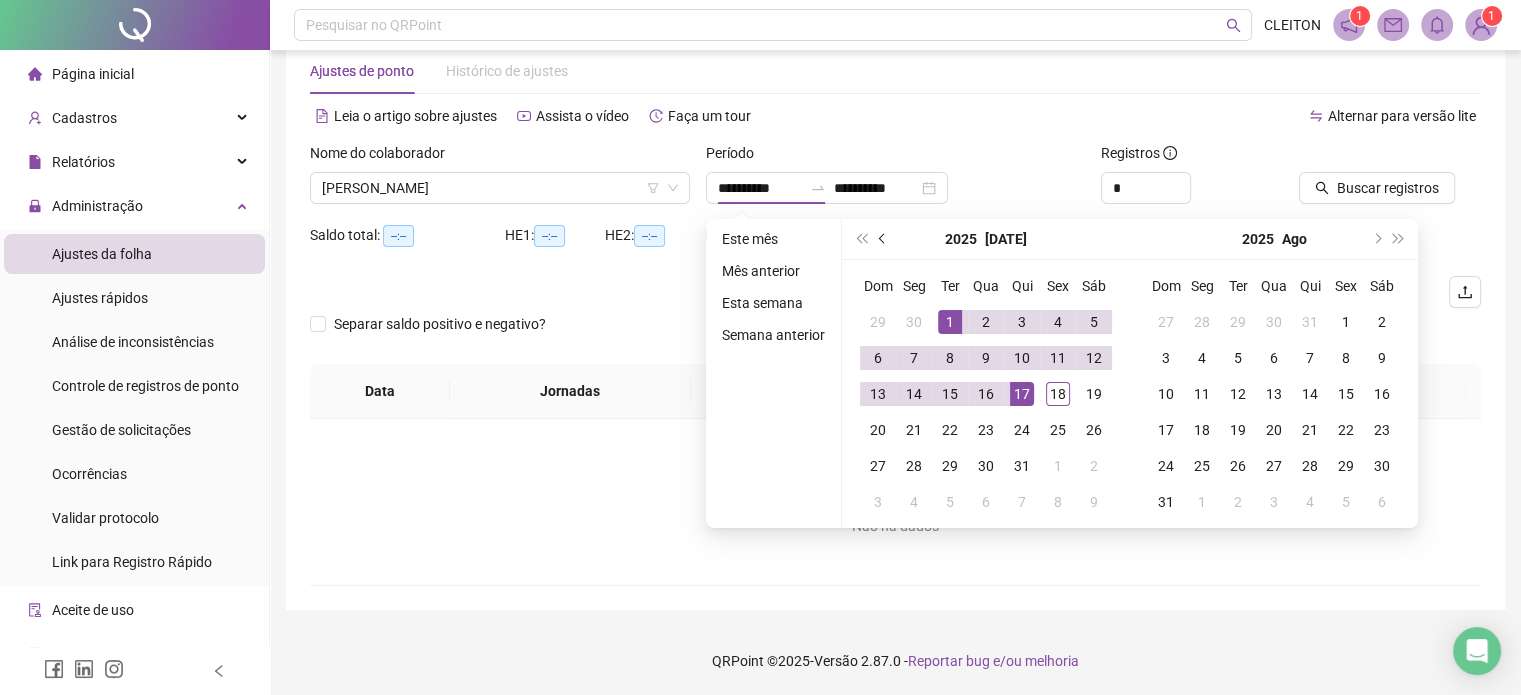 click at bounding box center (884, 239) 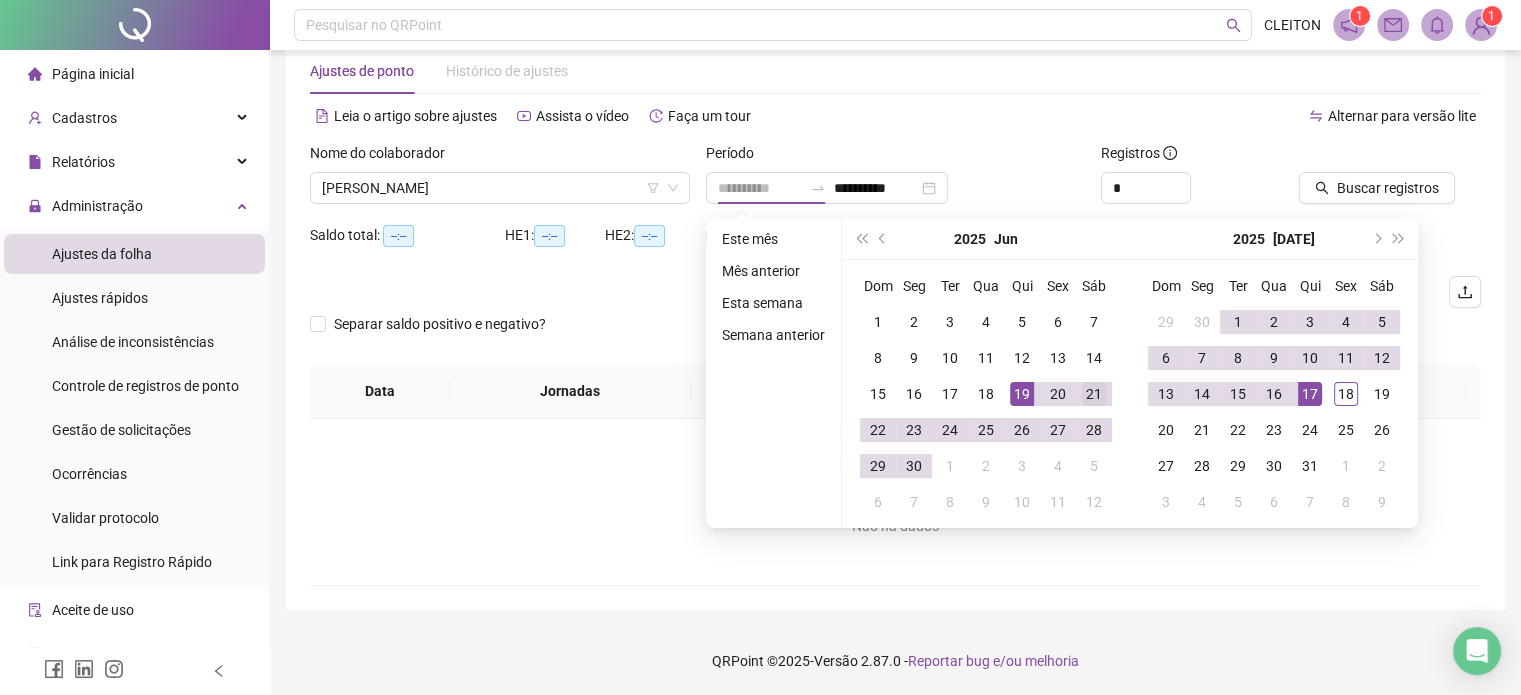 type on "**********" 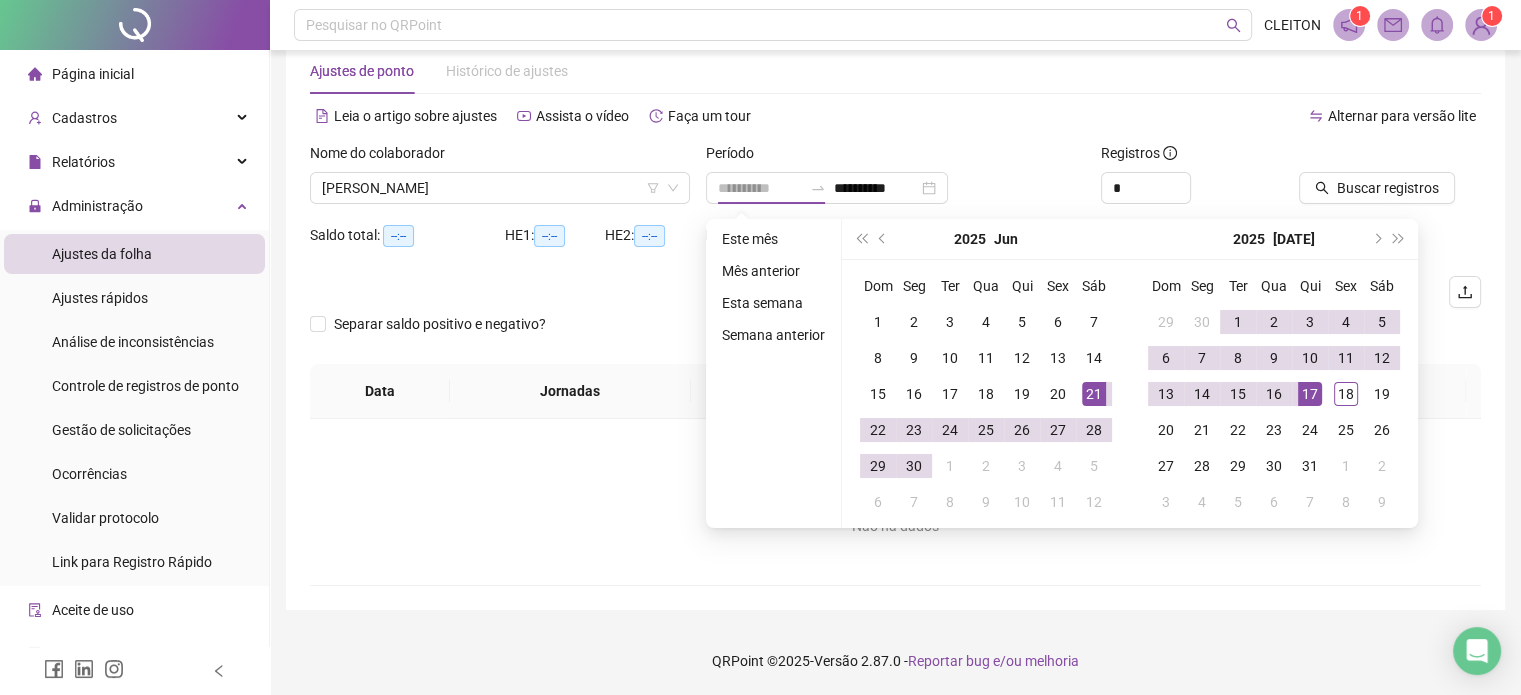 click on "21" at bounding box center (1094, 394) 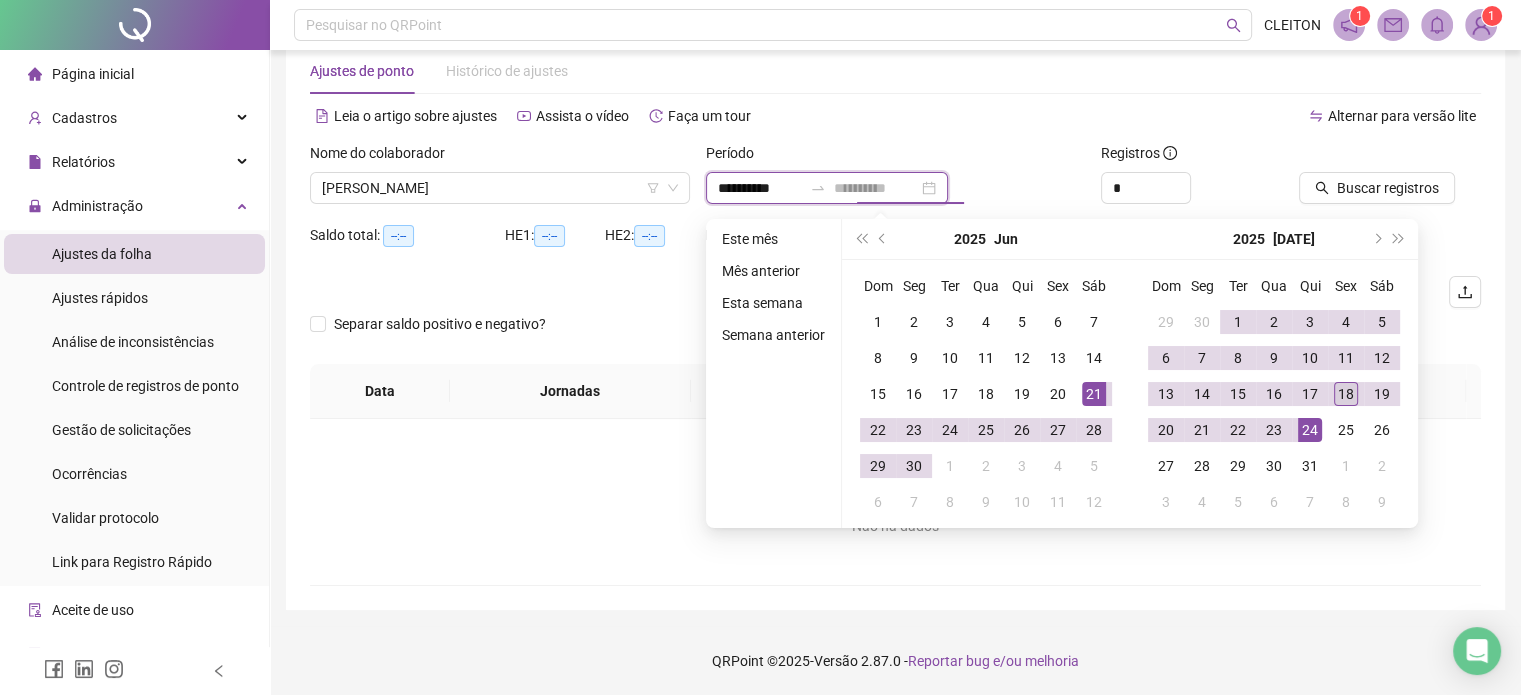 type on "**********" 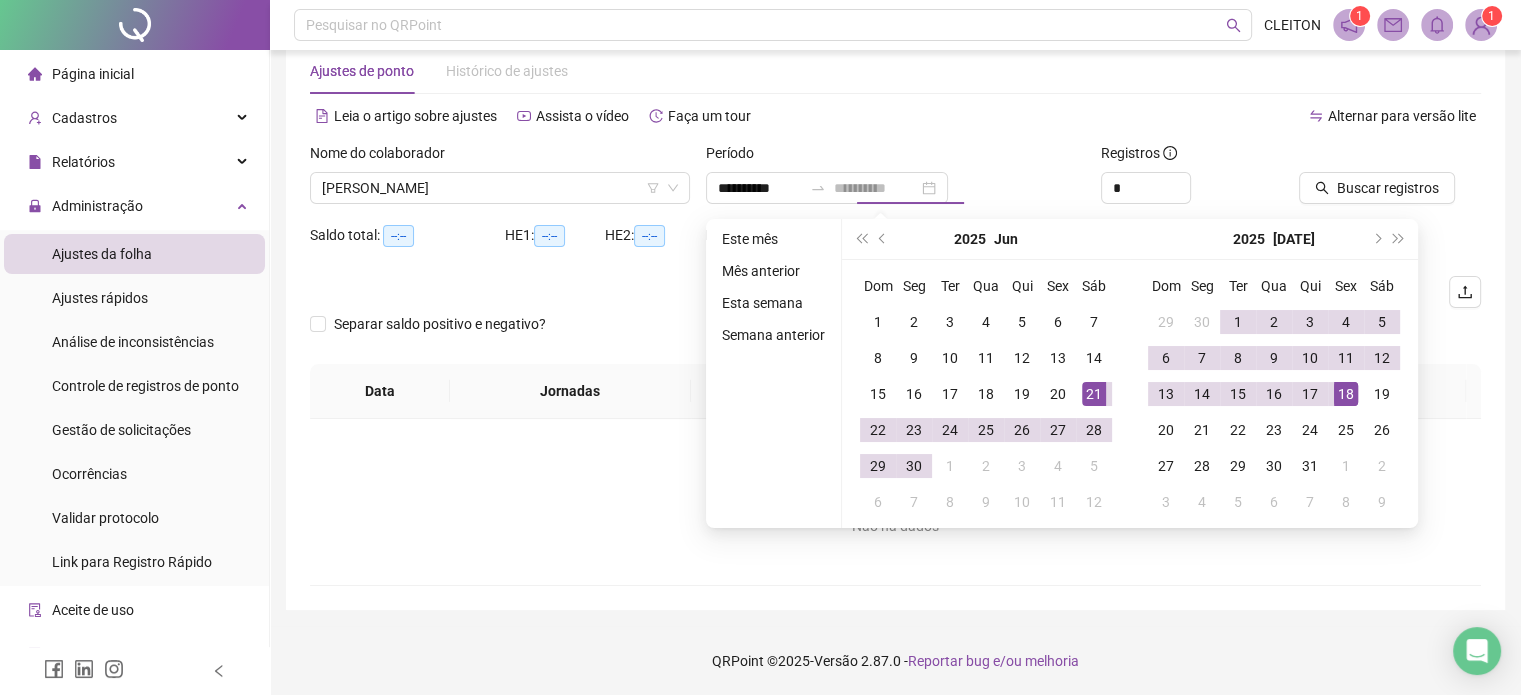 click on "18" at bounding box center [1346, 394] 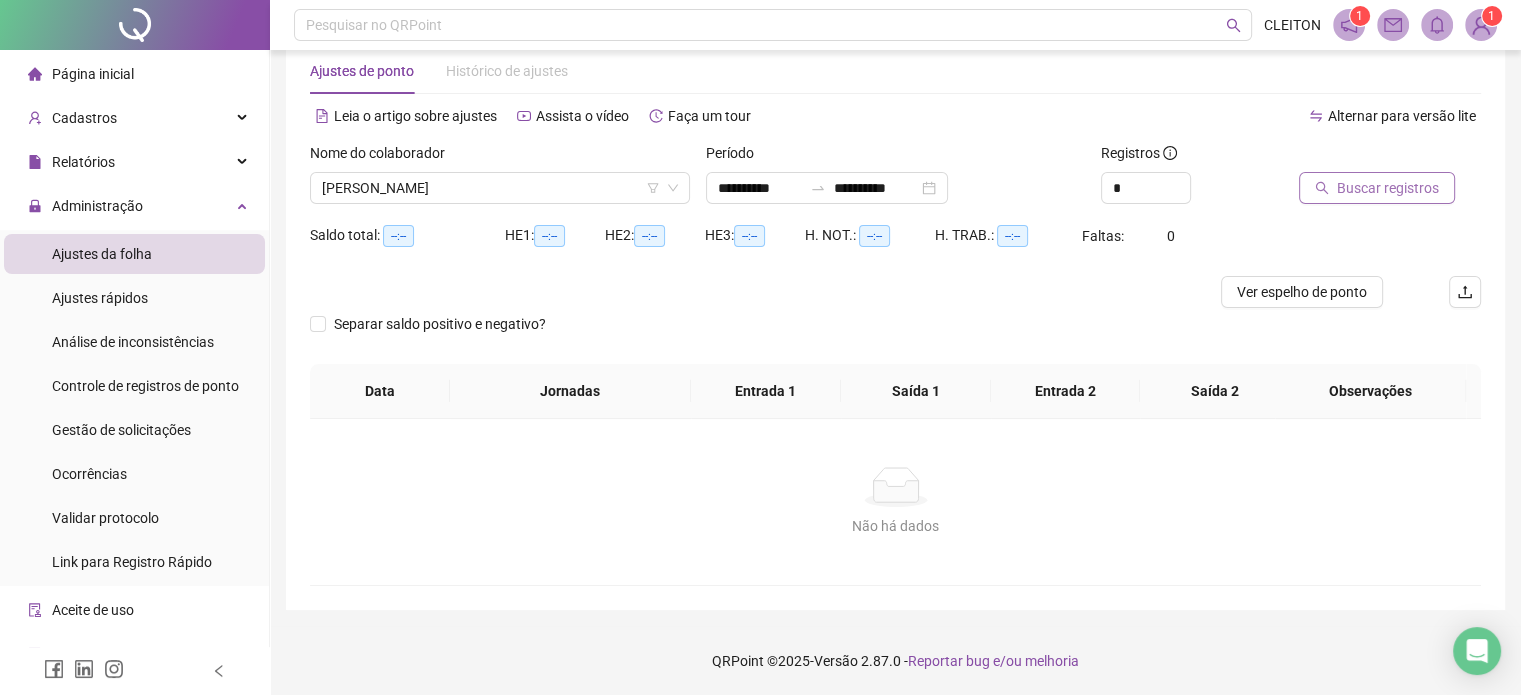 click on "Buscar registros" at bounding box center [1388, 188] 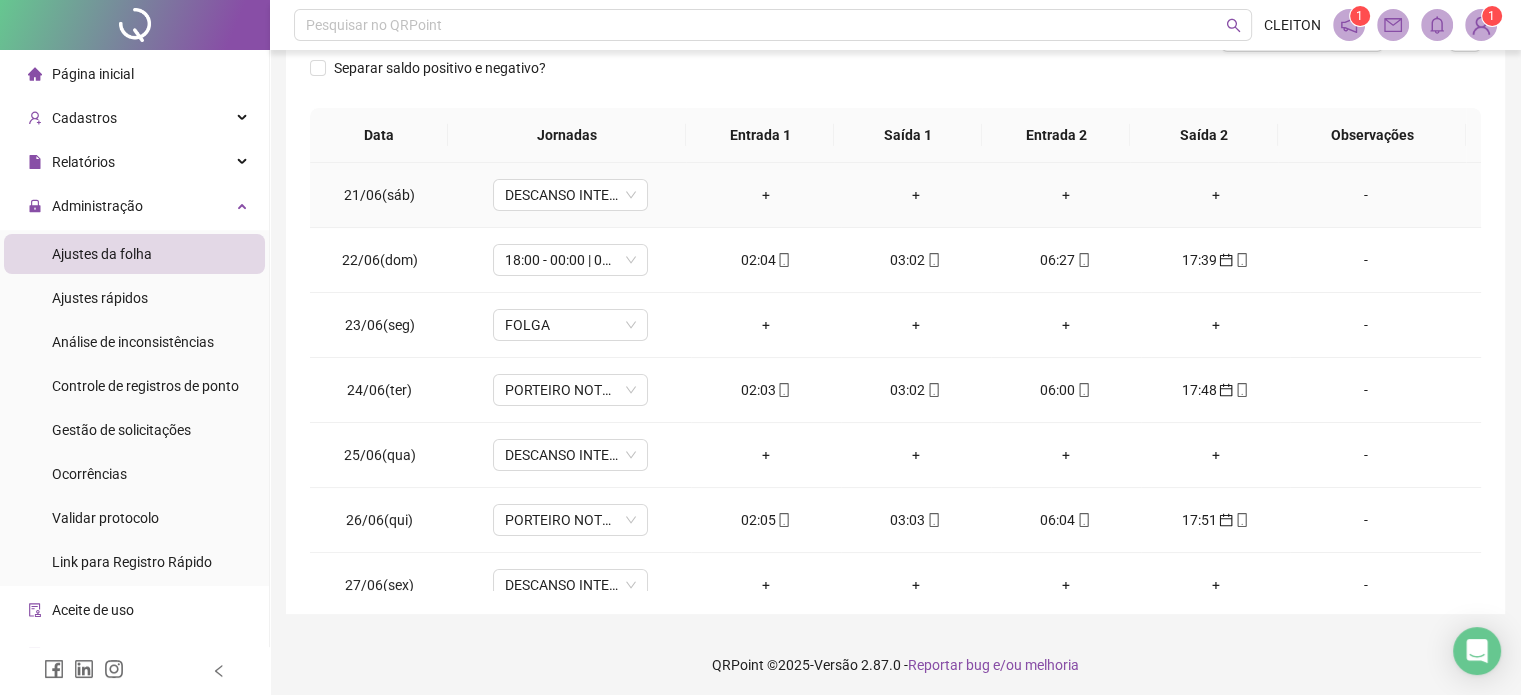 scroll, scrollTop: 302, scrollLeft: 0, axis: vertical 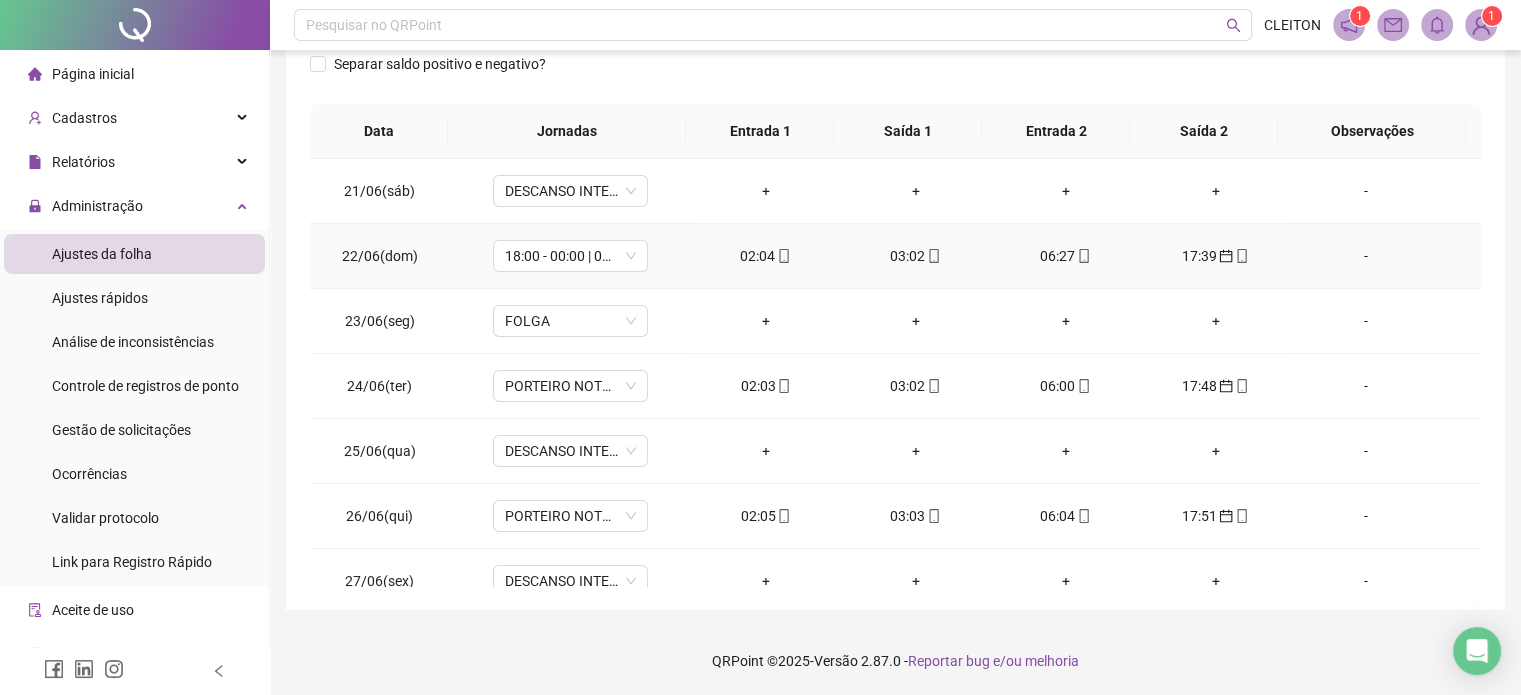 click on "02:04" at bounding box center (766, 256) 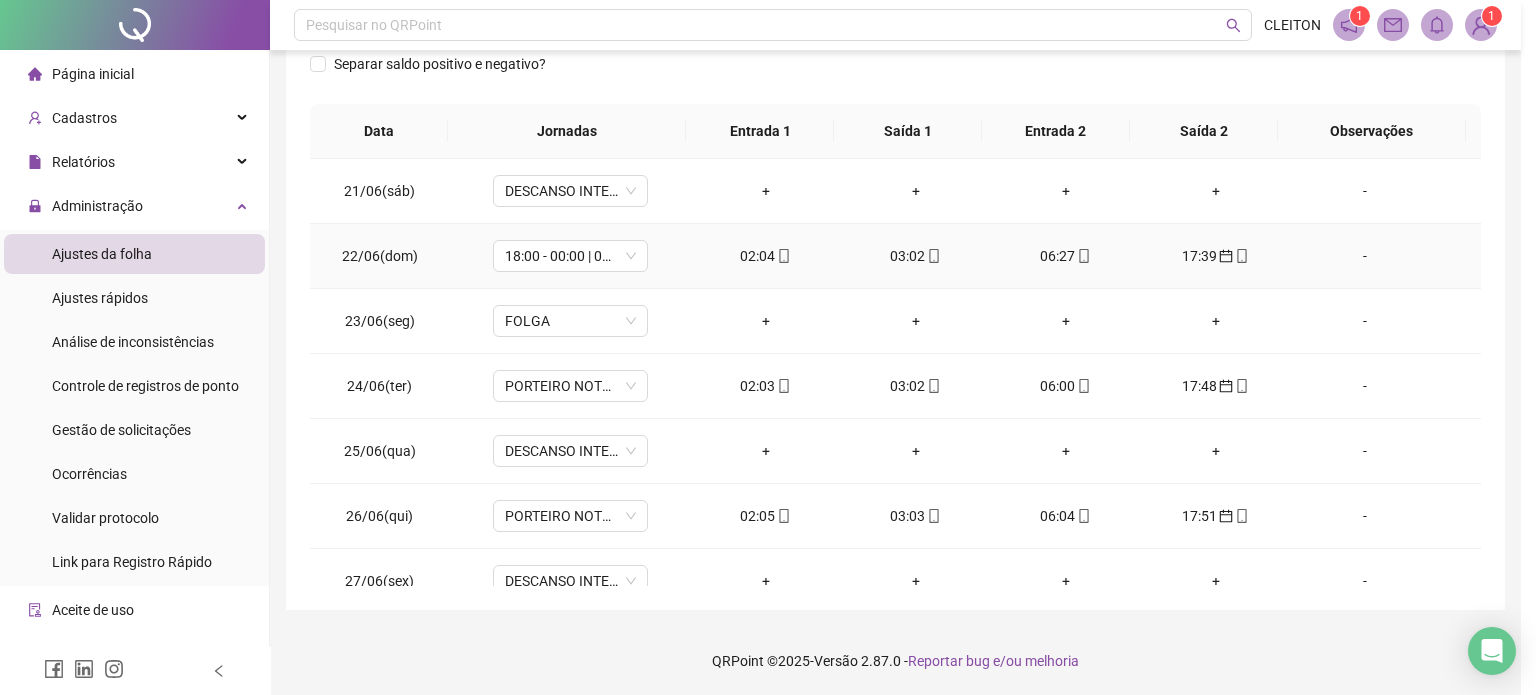 type on "**********" 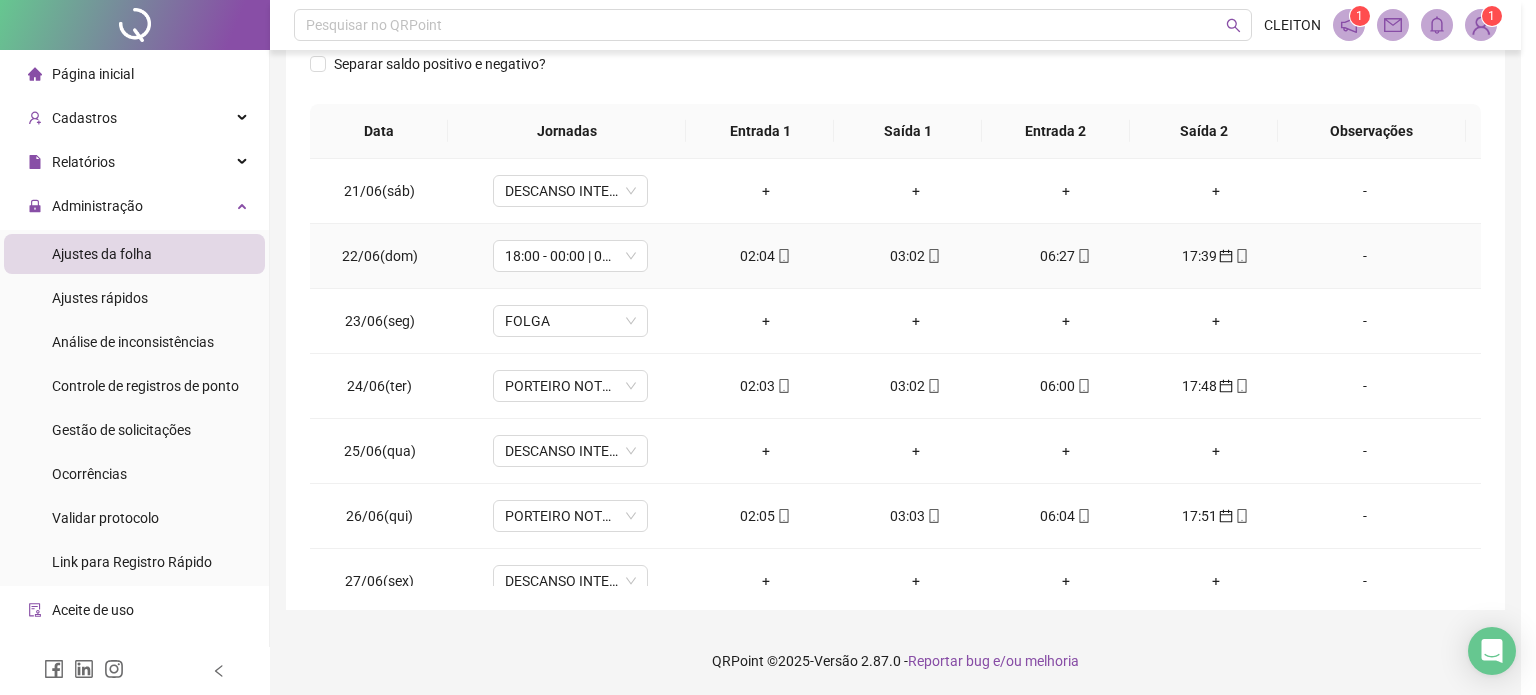 type on "**********" 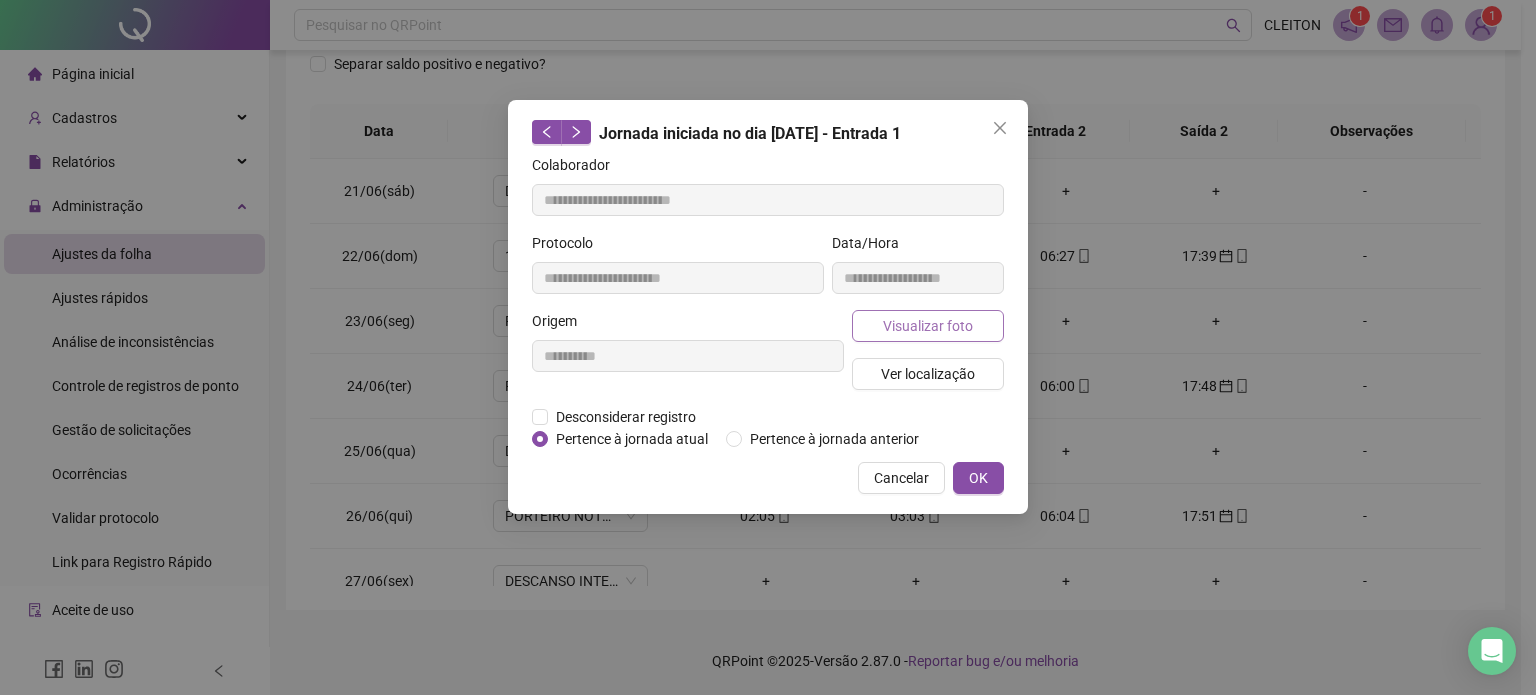 click on "Visualizar foto" at bounding box center [928, 326] 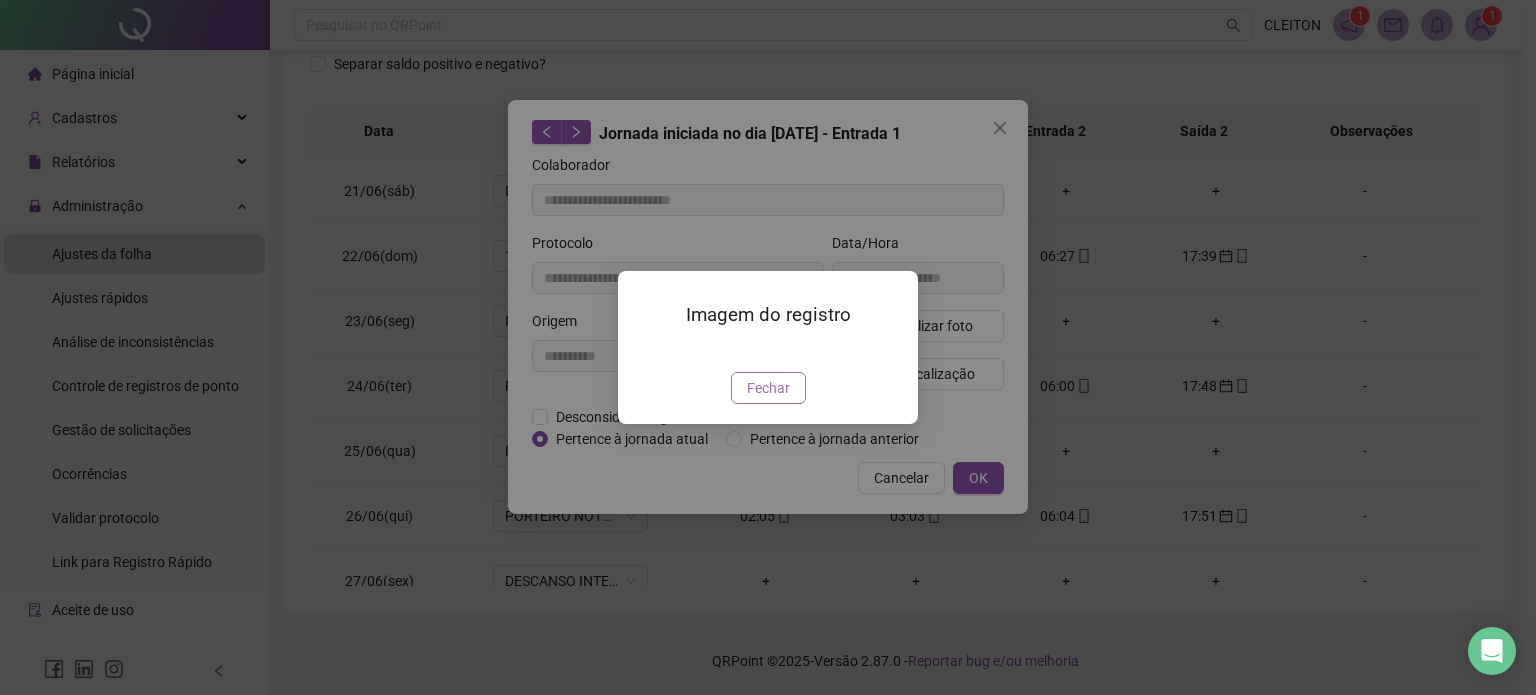 click on "Fechar" at bounding box center [768, 388] 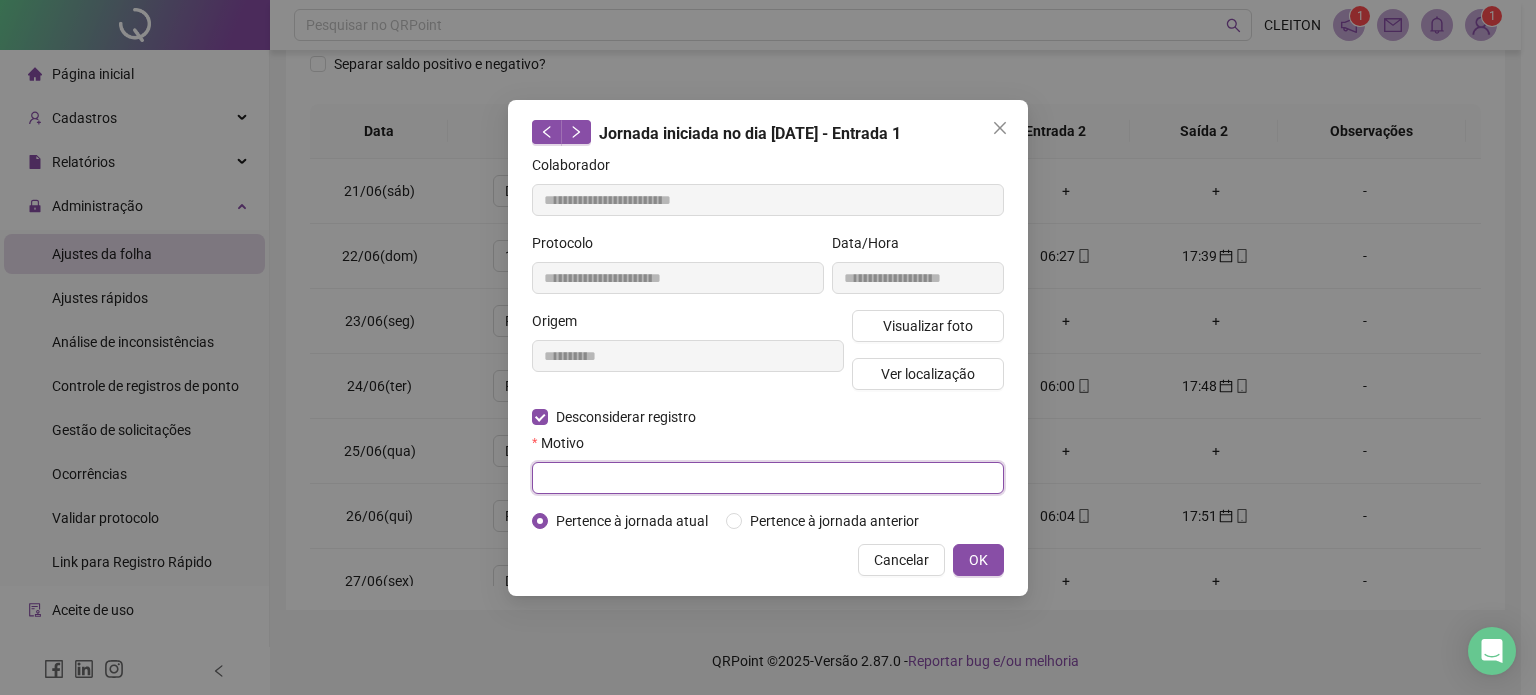 click at bounding box center [768, 478] 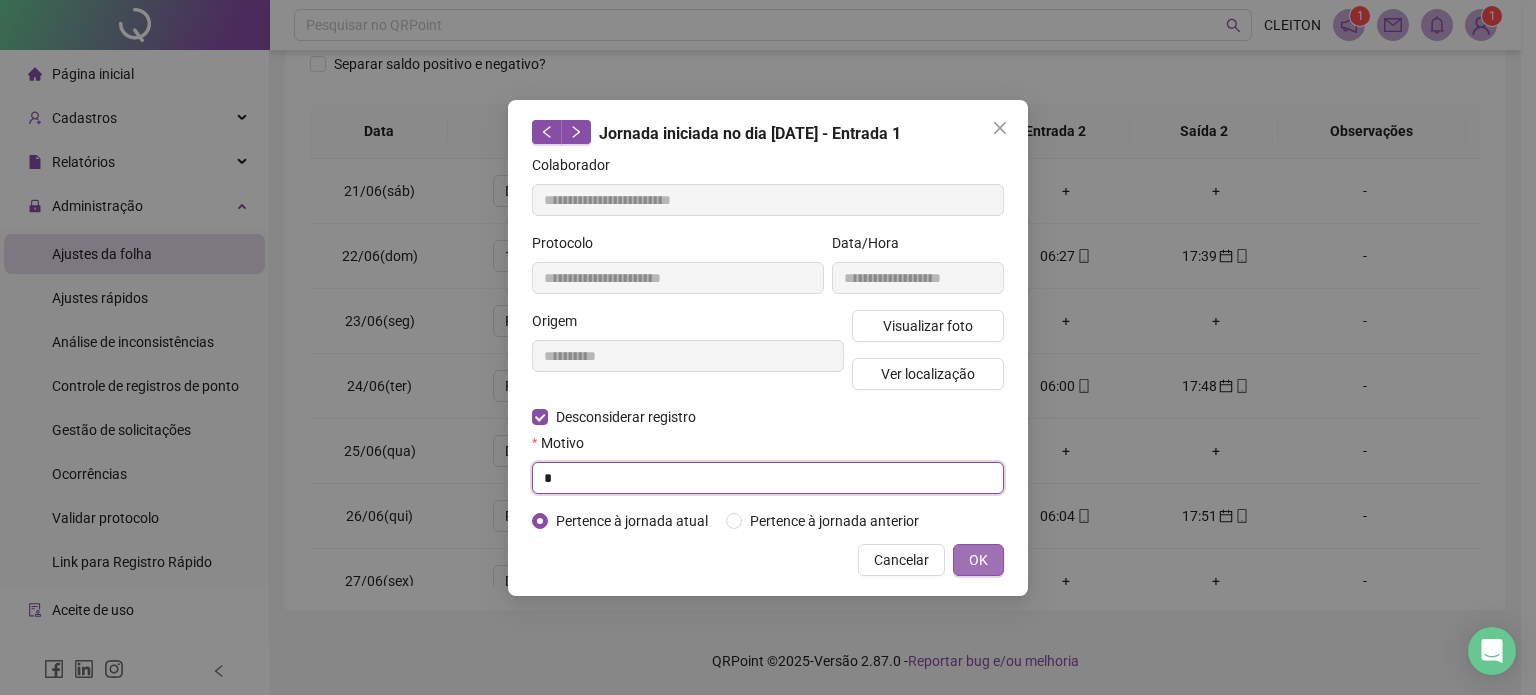 type on "*" 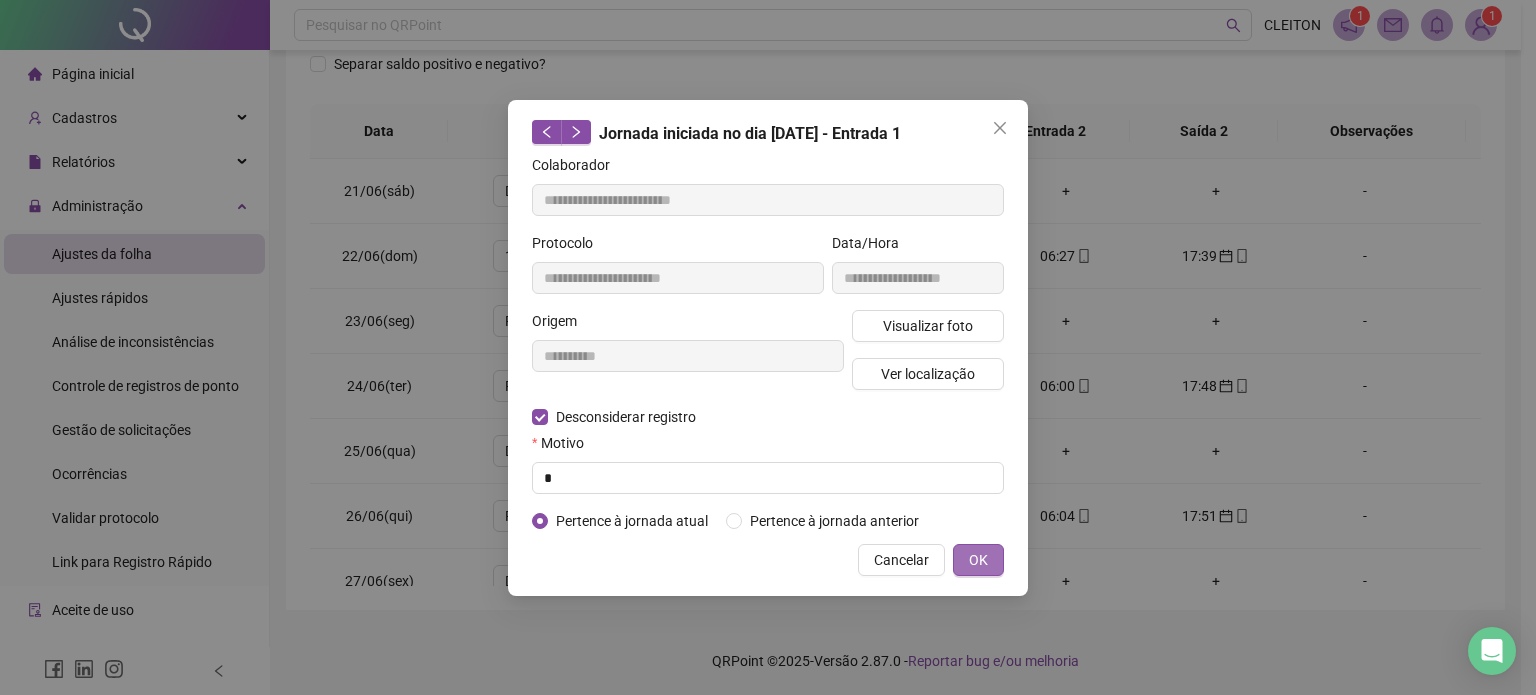 click on "OK" at bounding box center (978, 560) 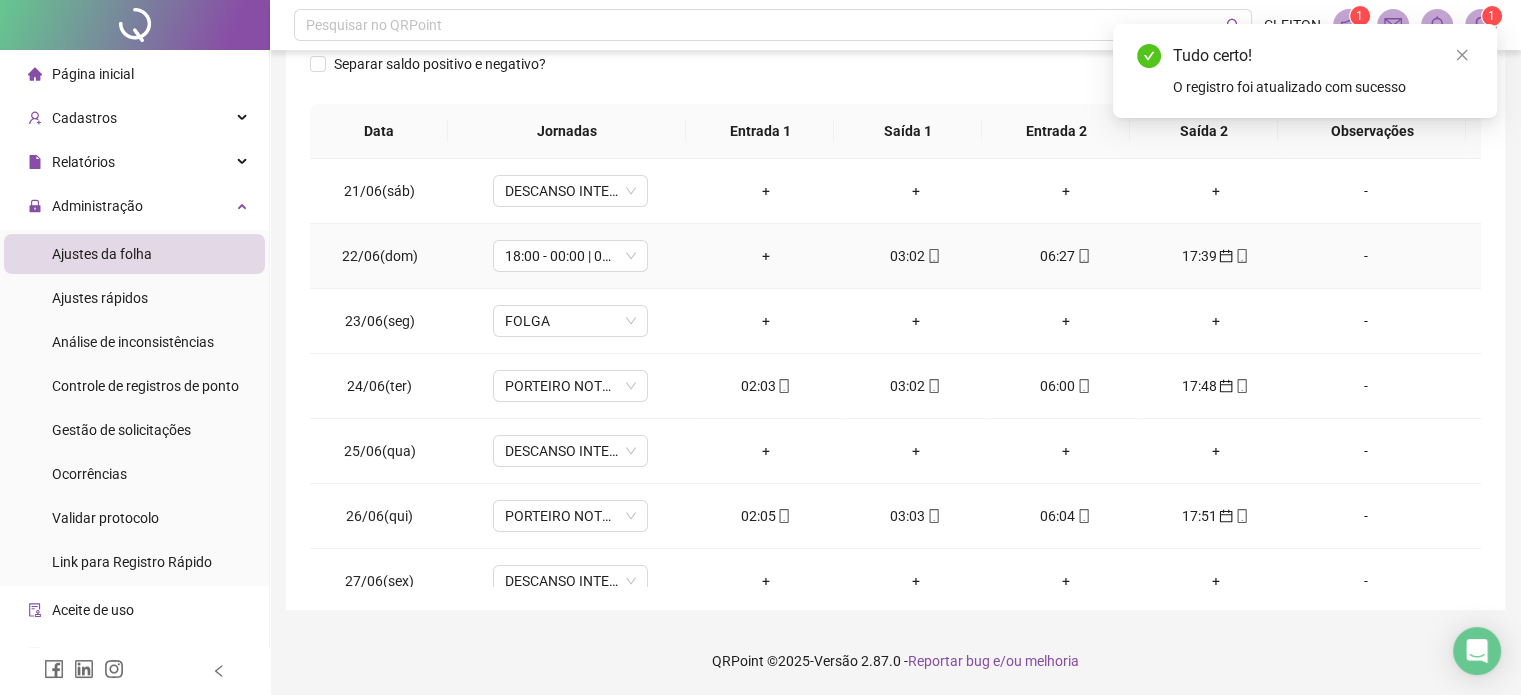 click on "+" at bounding box center (766, 256) 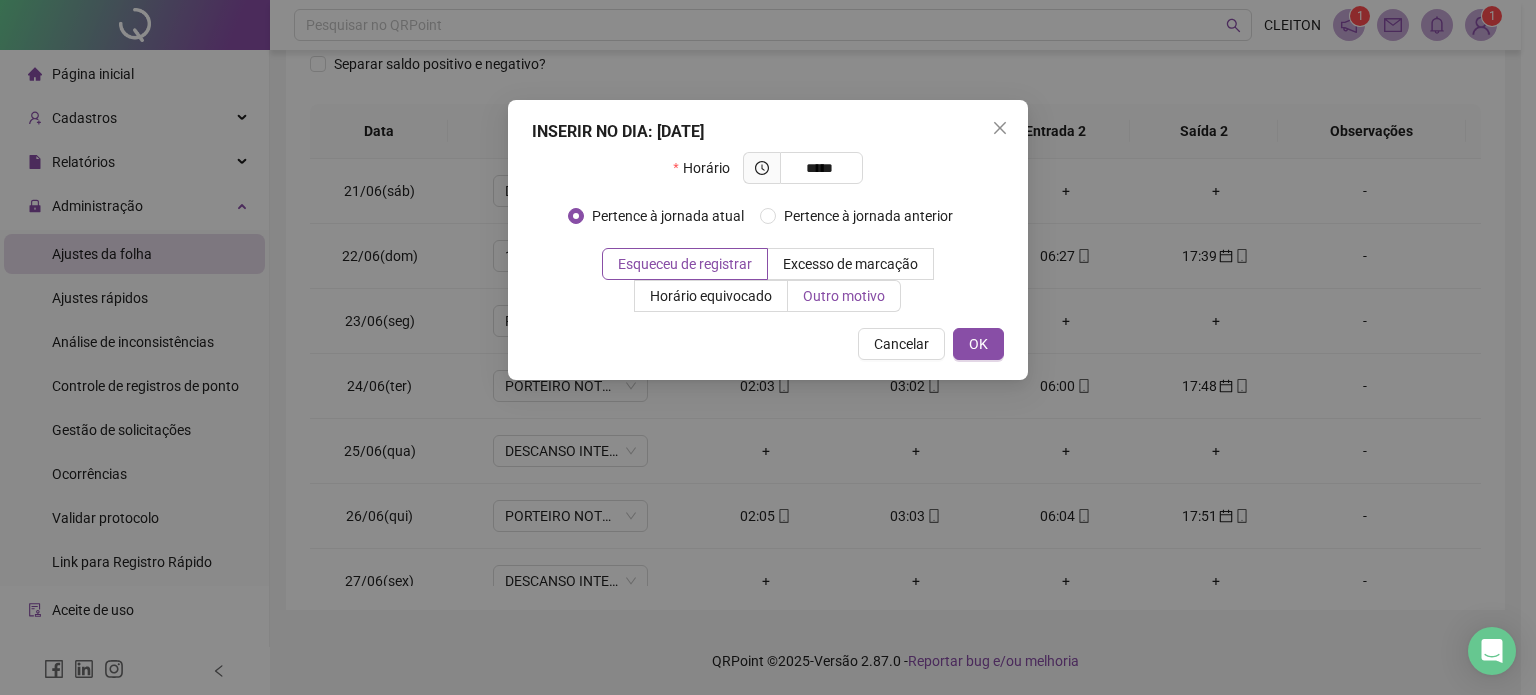 type on "*****" 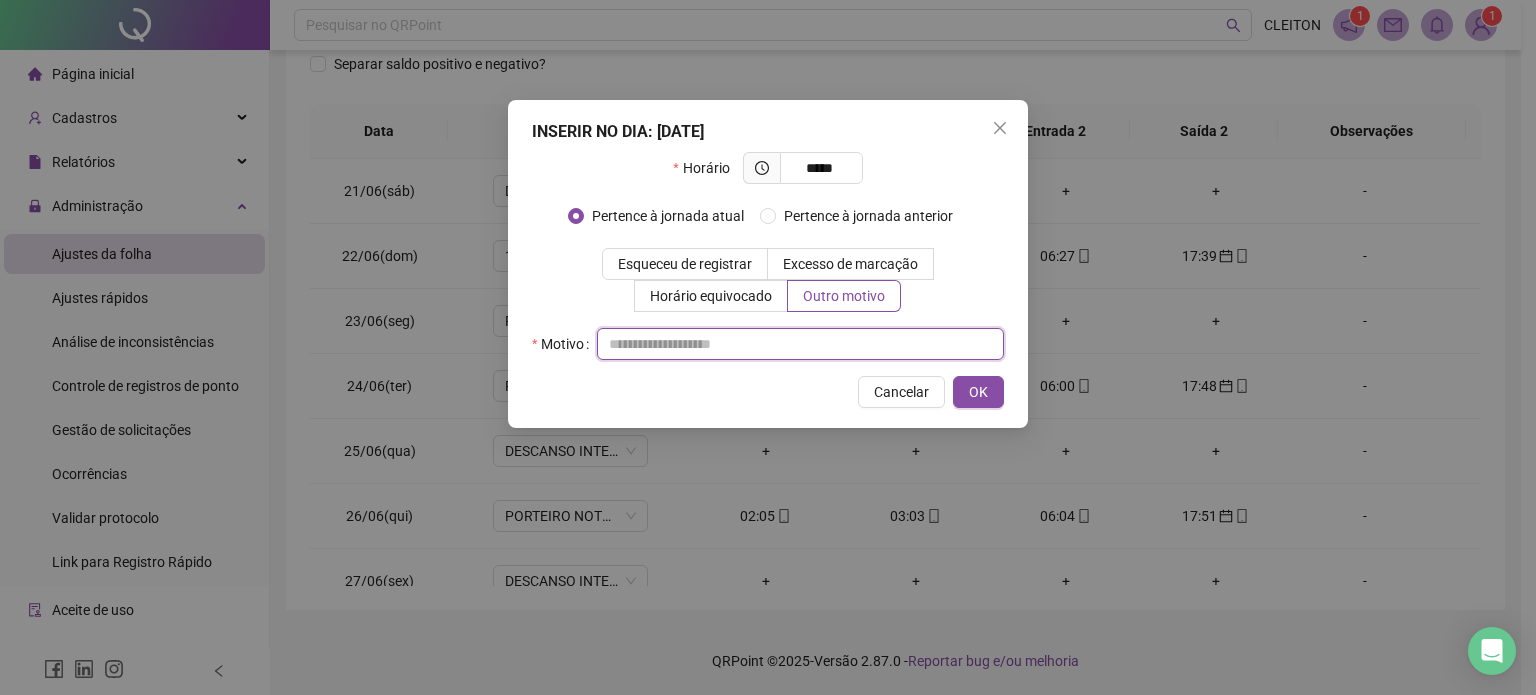 click at bounding box center [800, 344] 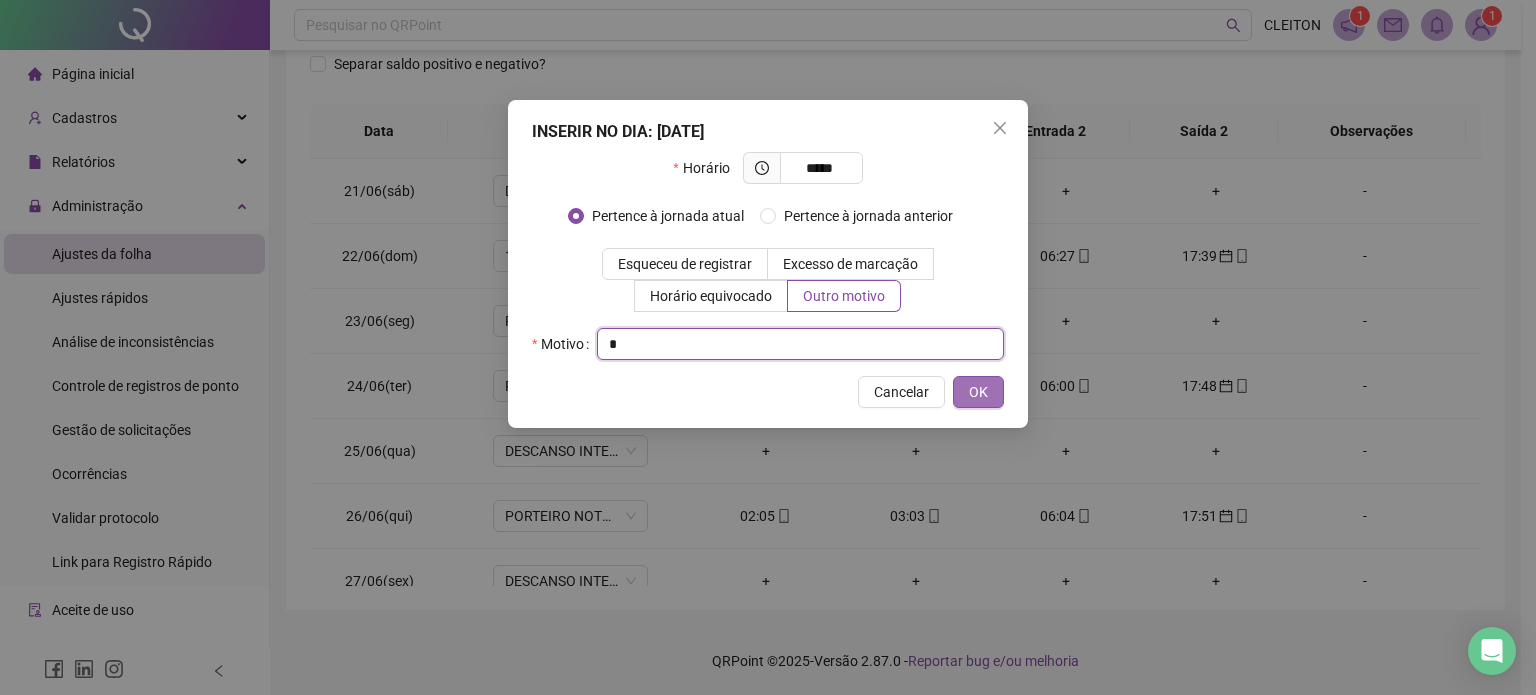 type on "*" 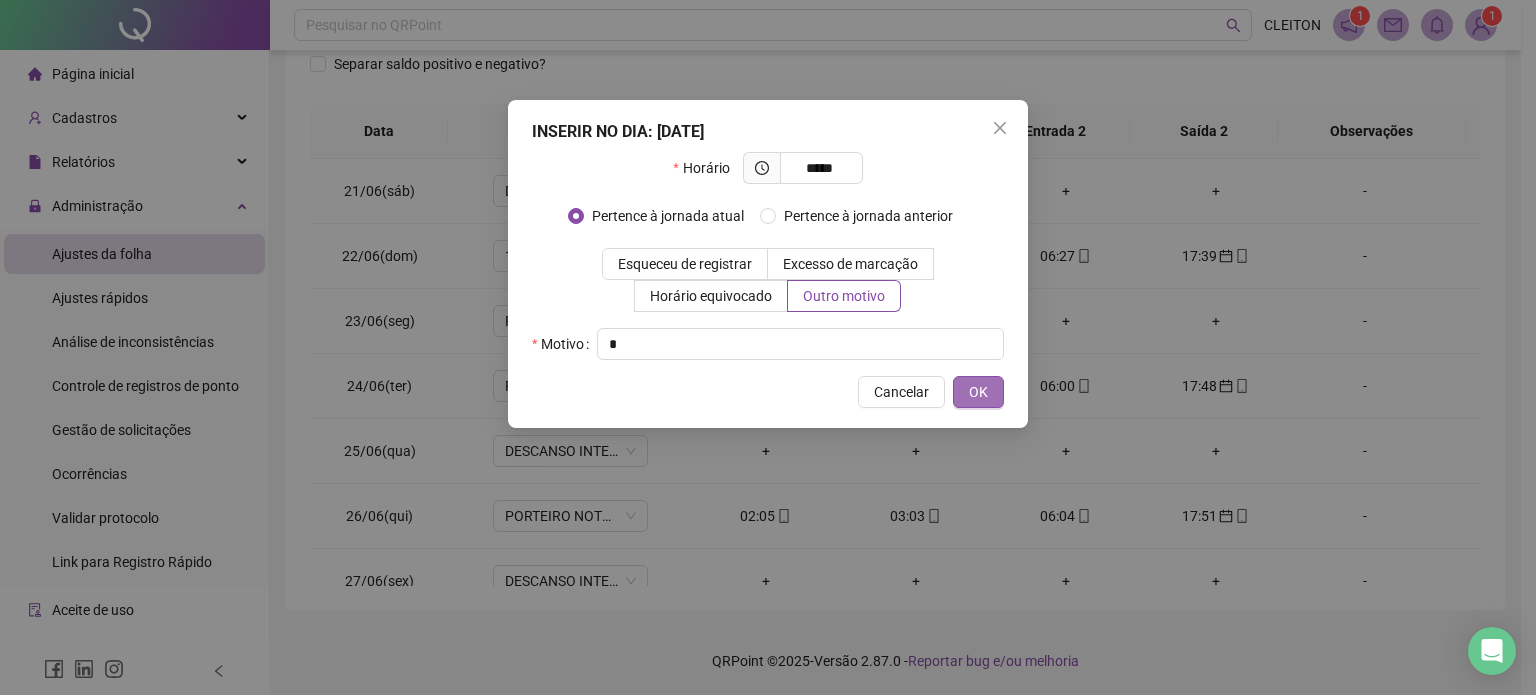 click on "OK" at bounding box center [978, 392] 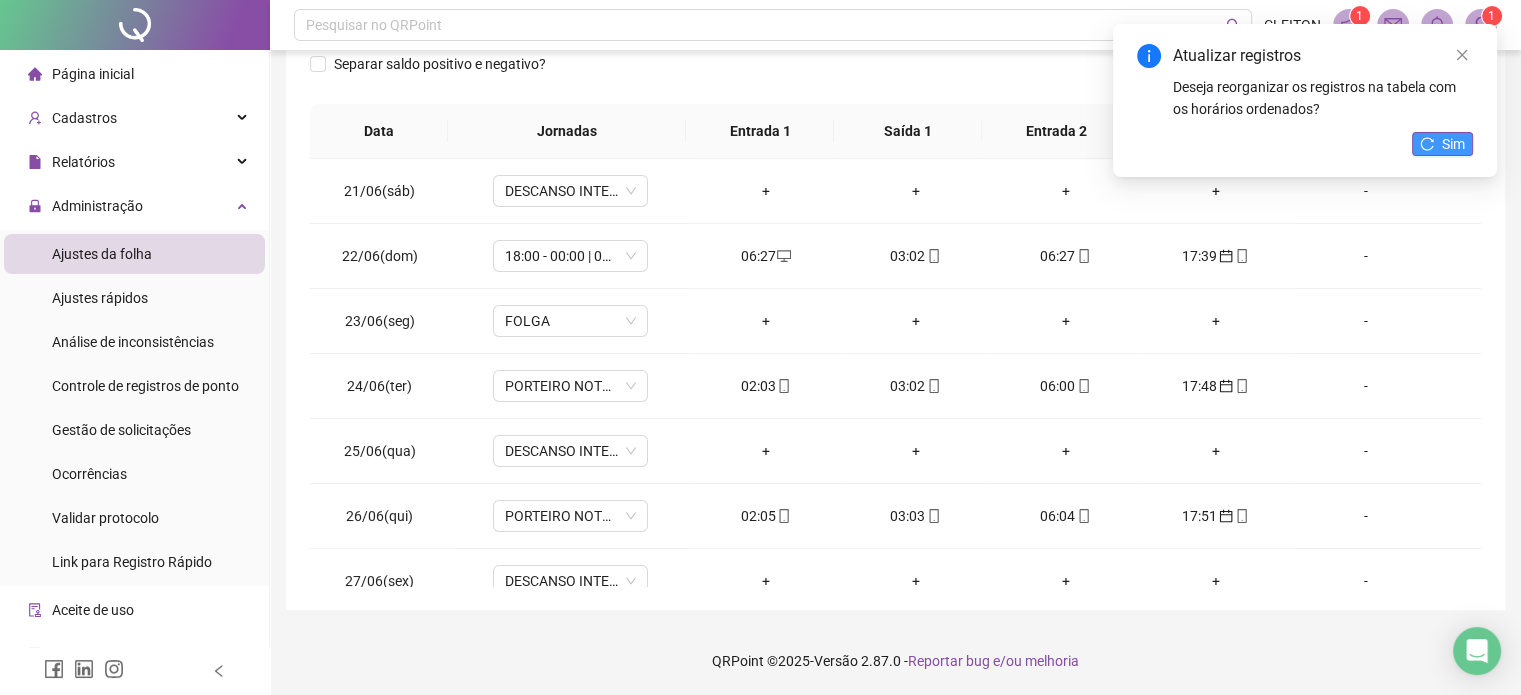 click on "Sim" at bounding box center [1442, 144] 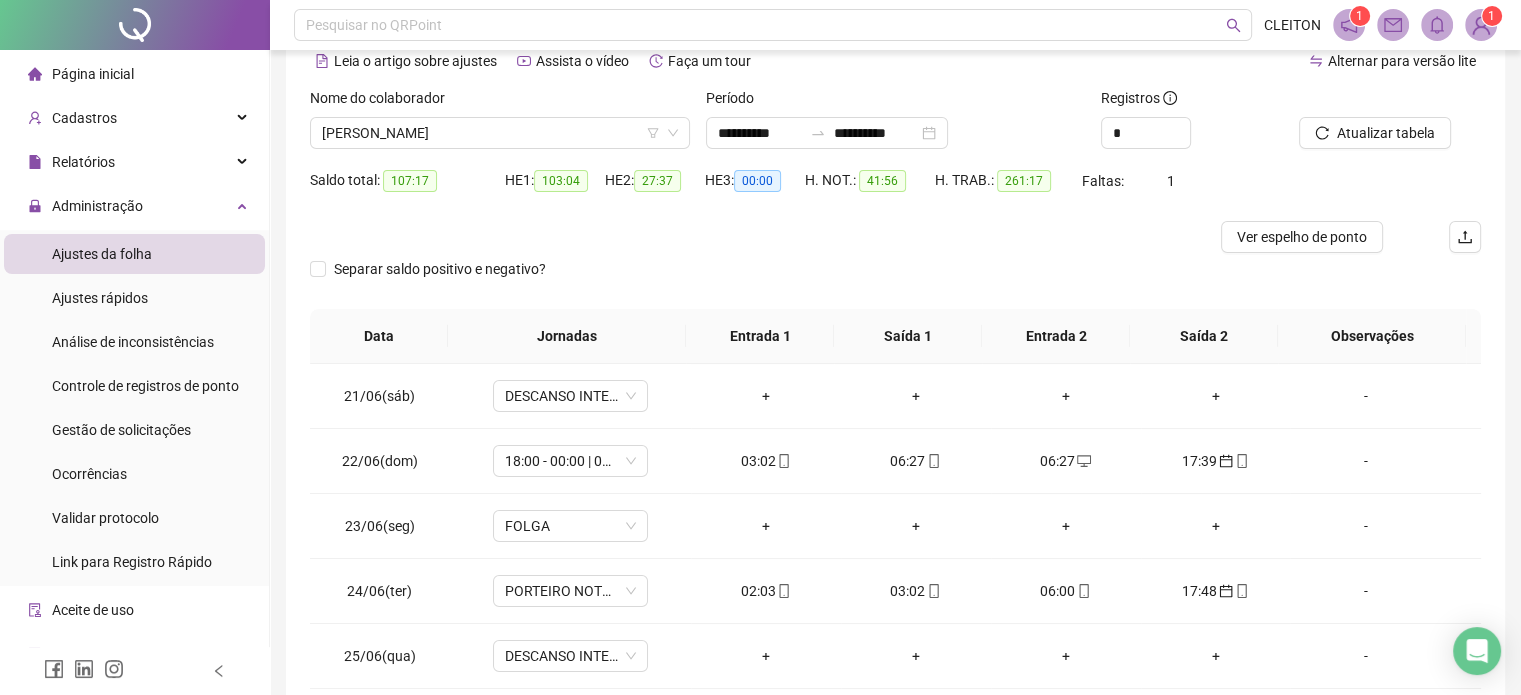 scroll, scrollTop: 102, scrollLeft: 0, axis: vertical 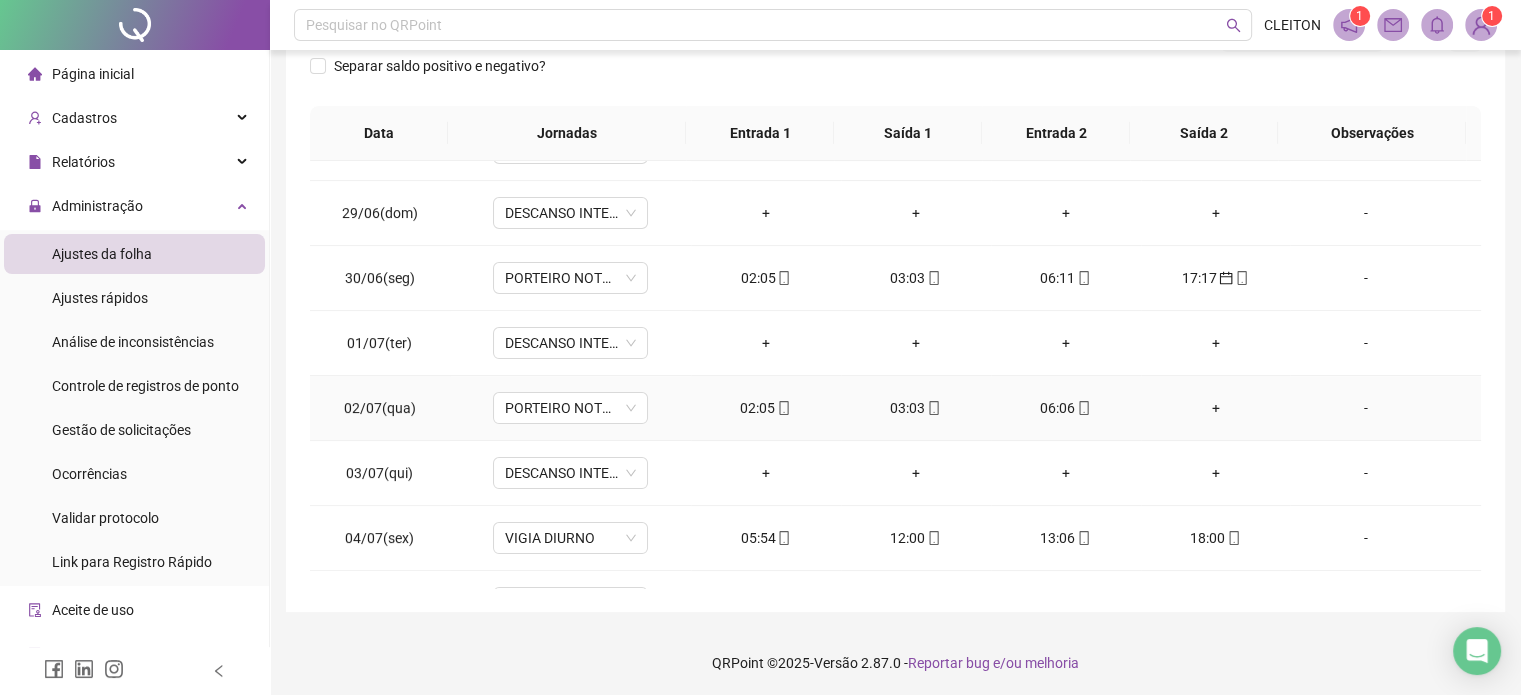 click on "+" at bounding box center (1216, 408) 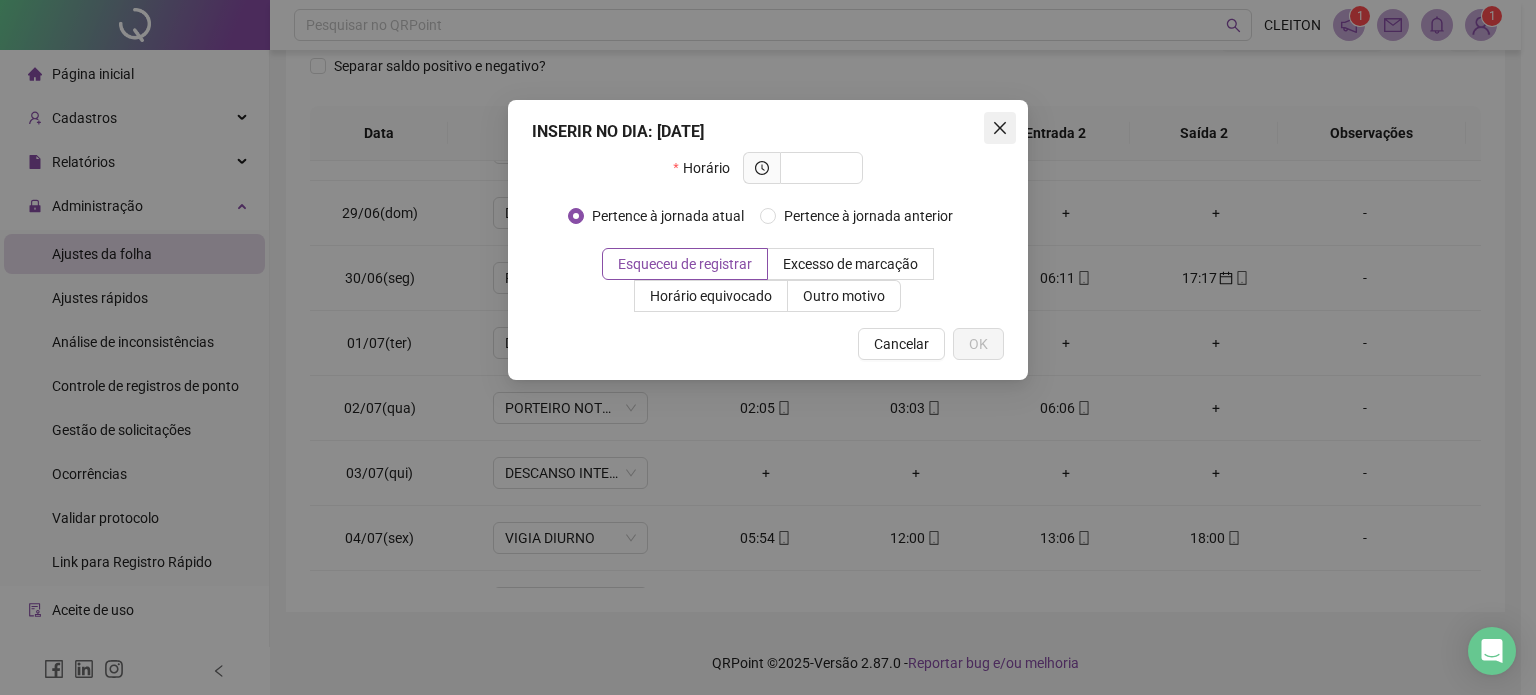 click 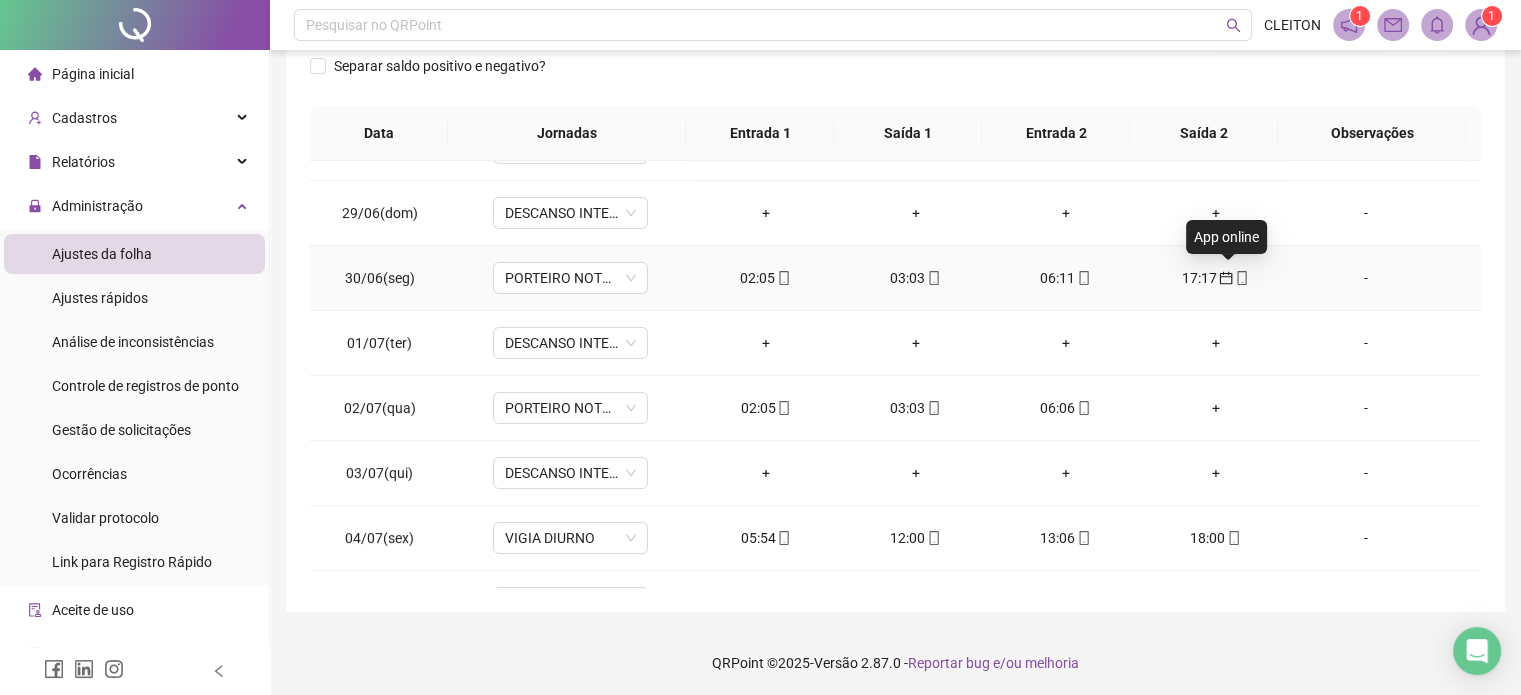 click 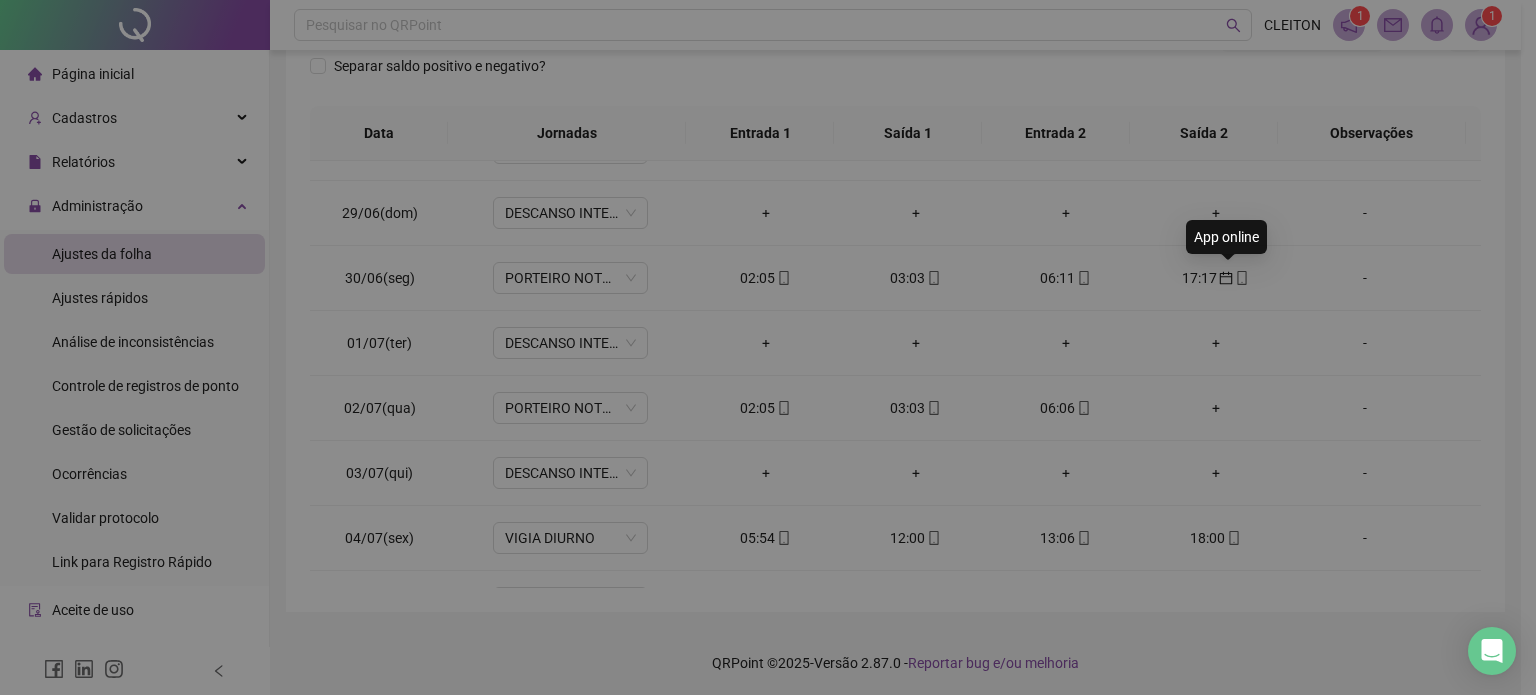 type on "**********" 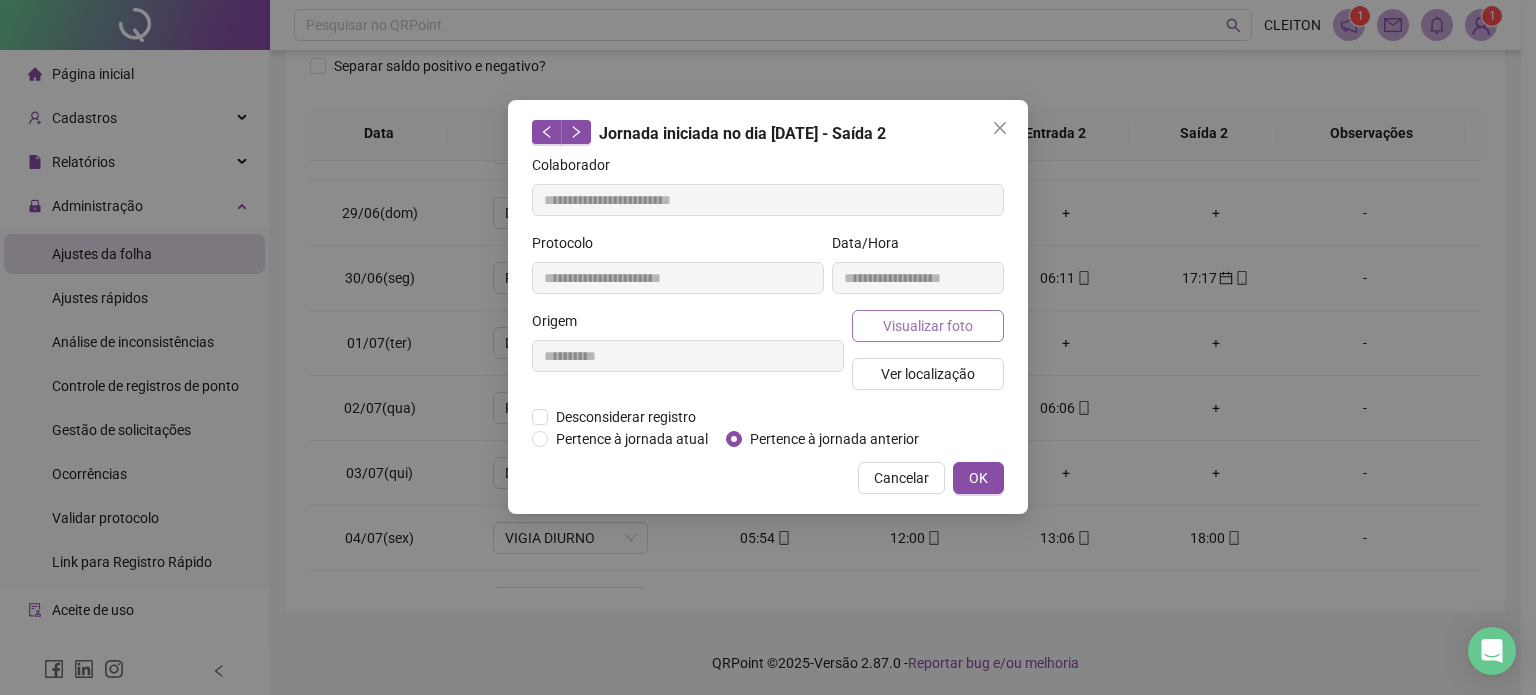 click on "Visualizar foto" at bounding box center [928, 326] 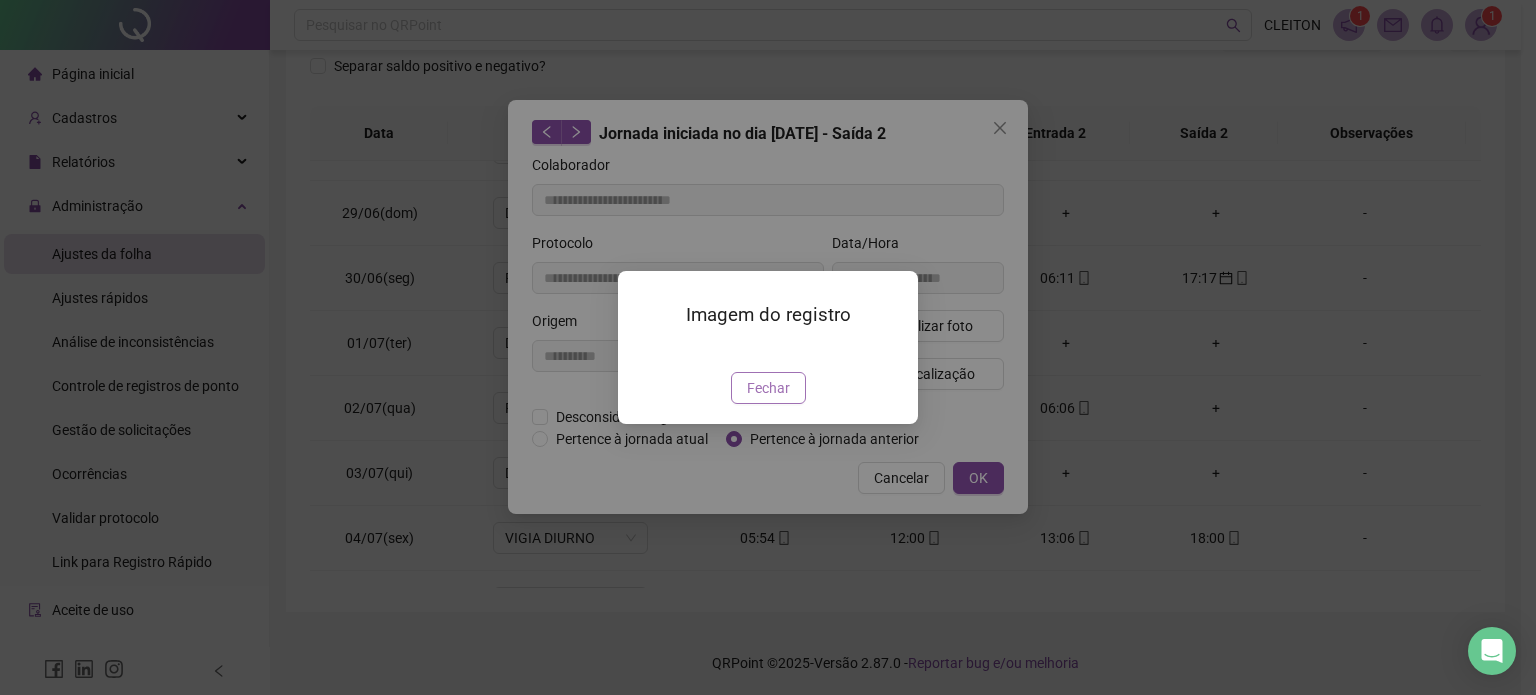 click on "Fechar" at bounding box center [768, 388] 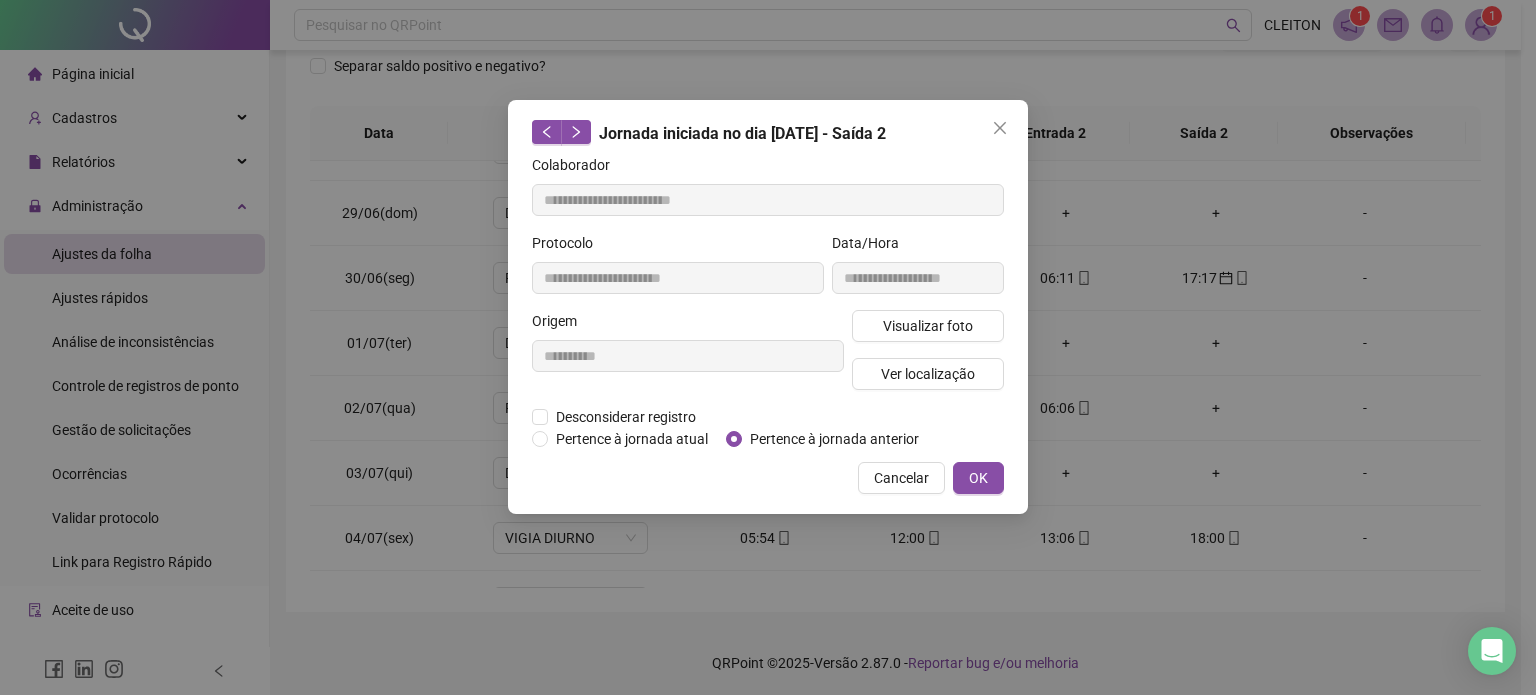 drag, startPoint x: 997, startPoint y: 126, endPoint x: 1145, endPoint y: 243, distance: 188.66107 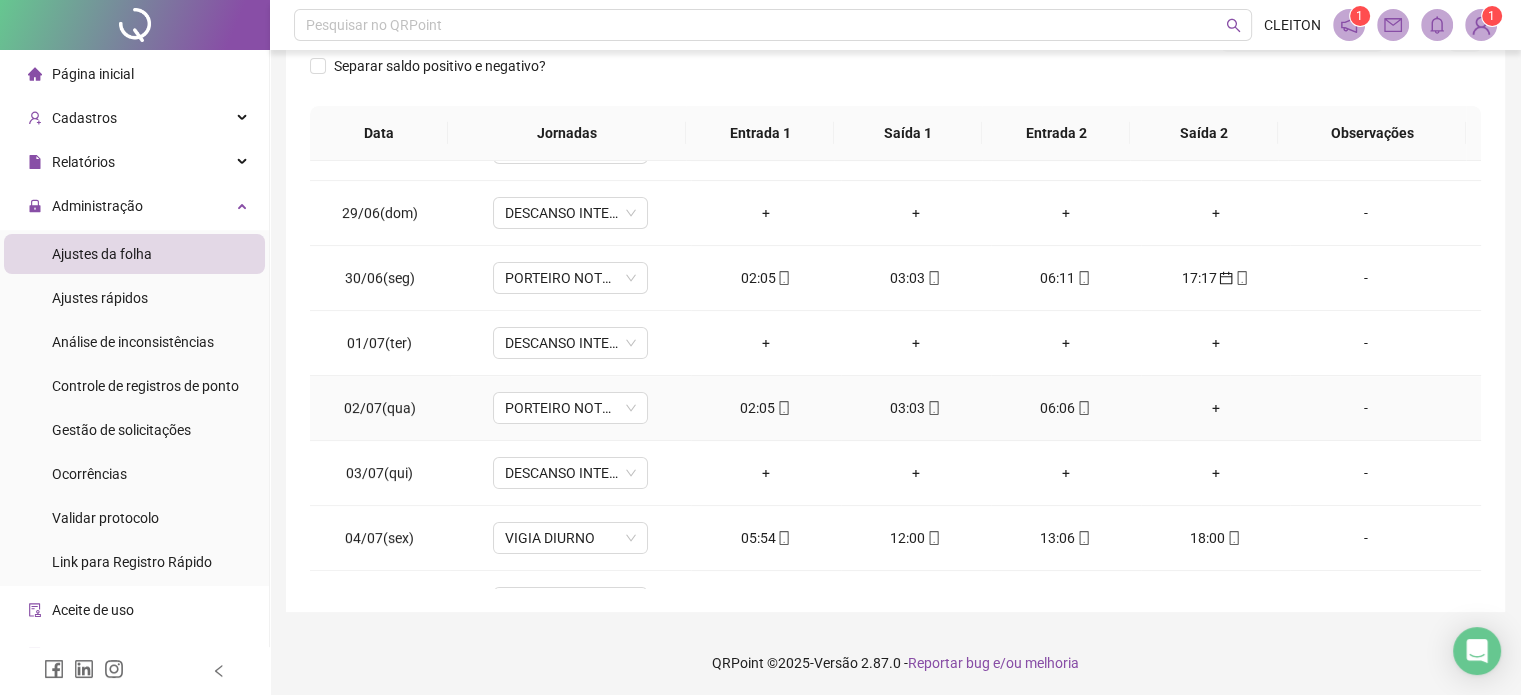 click on "+" at bounding box center [1216, 408] 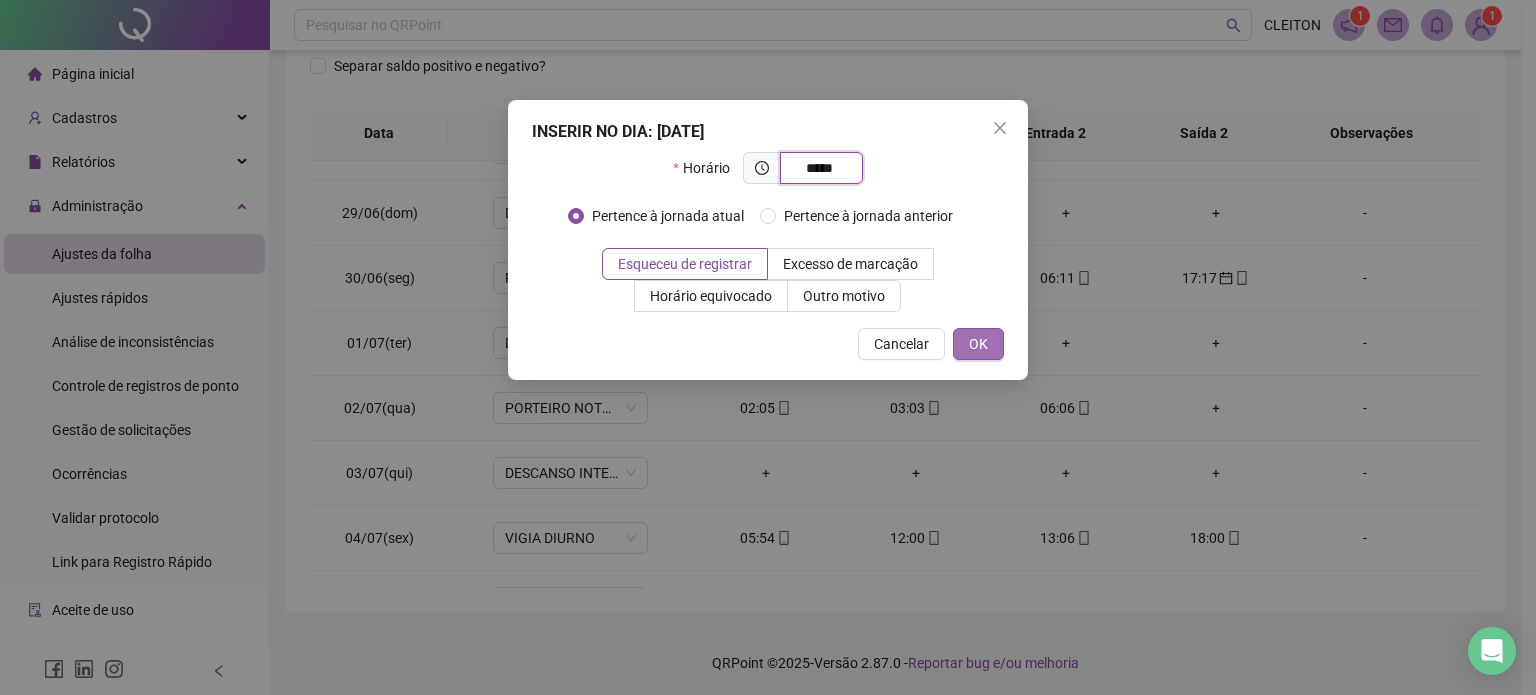 type on "*****" 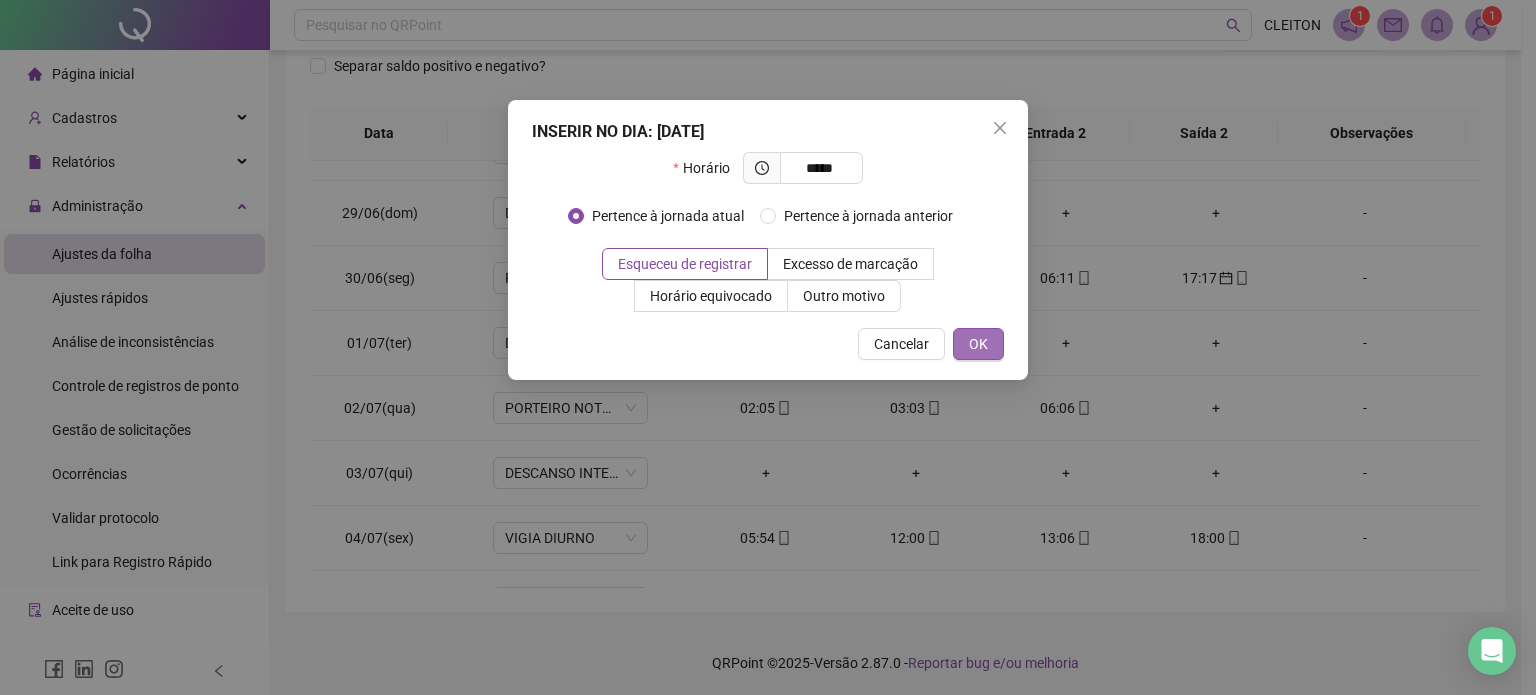 click on "OK" at bounding box center (978, 344) 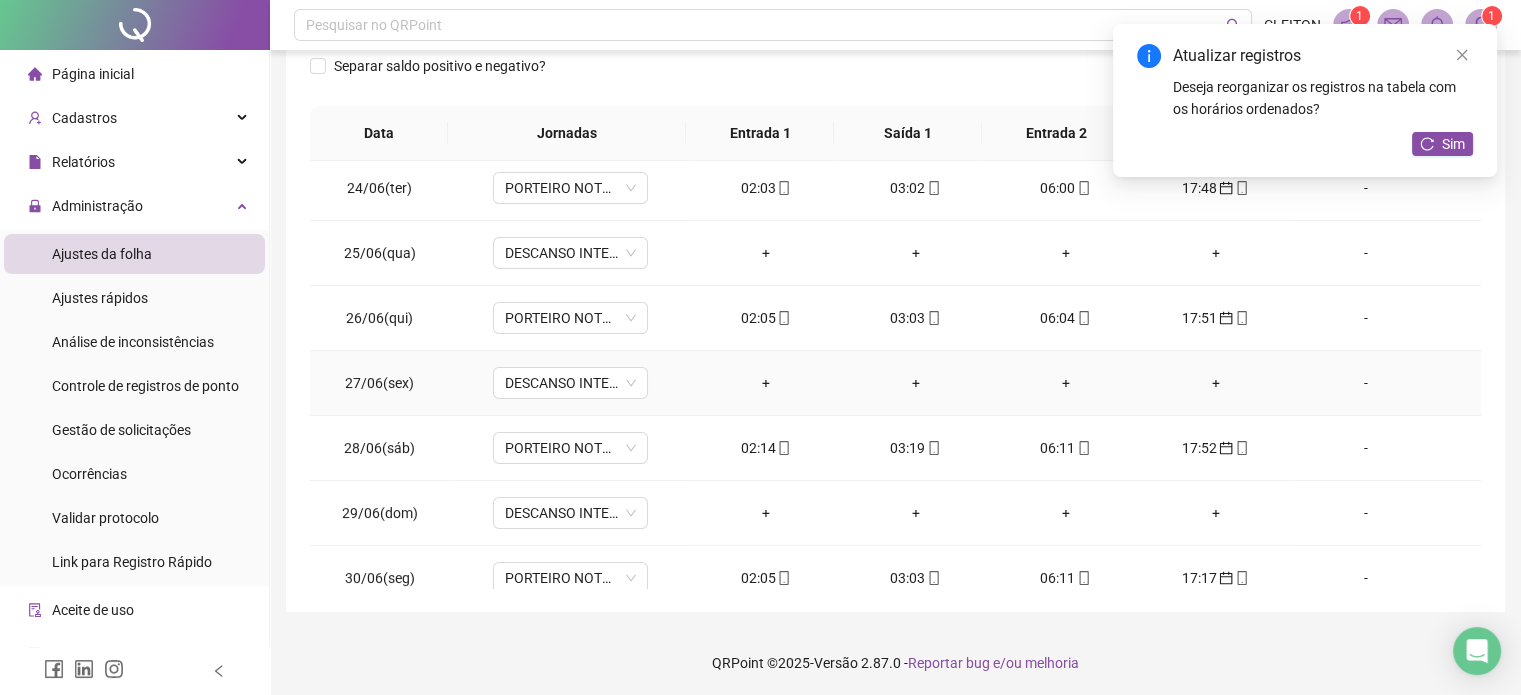 scroll, scrollTop: 0, scrollLeft: 0, axis: both 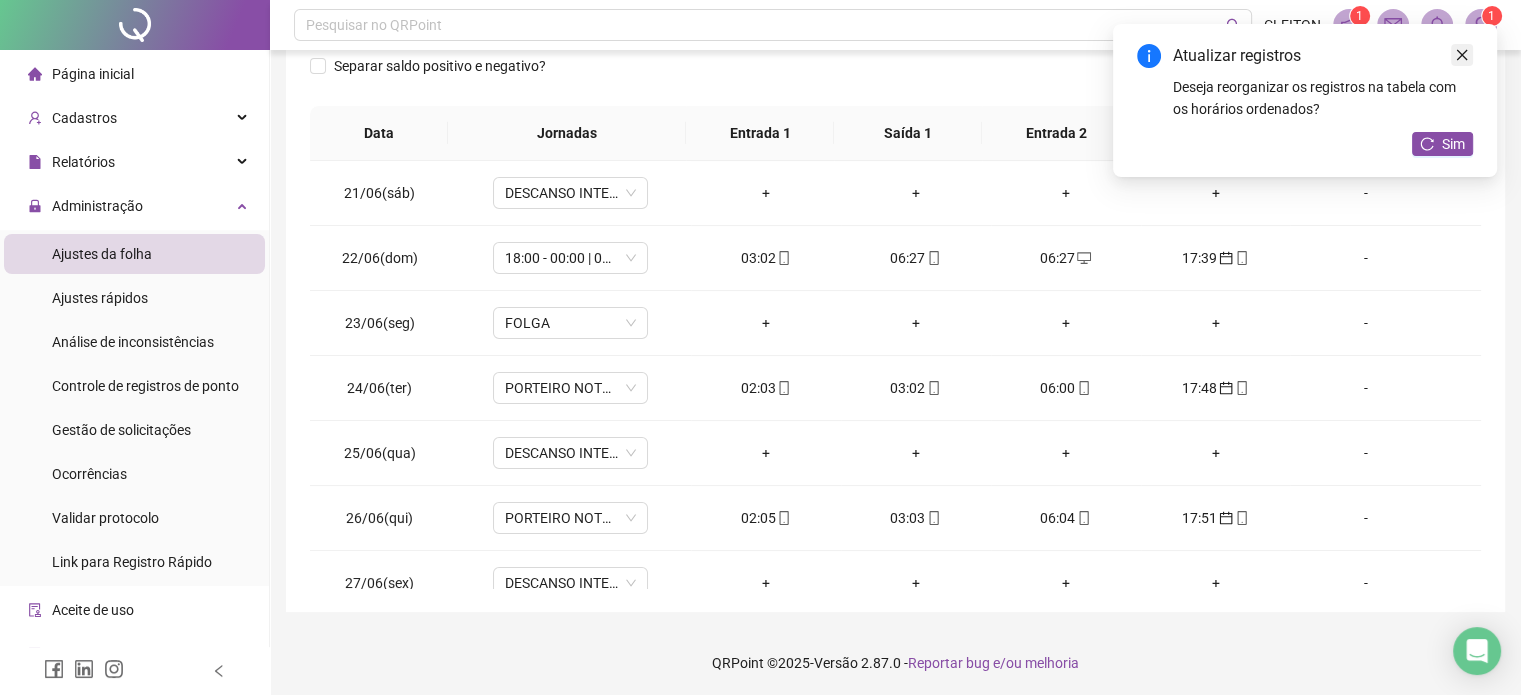 click 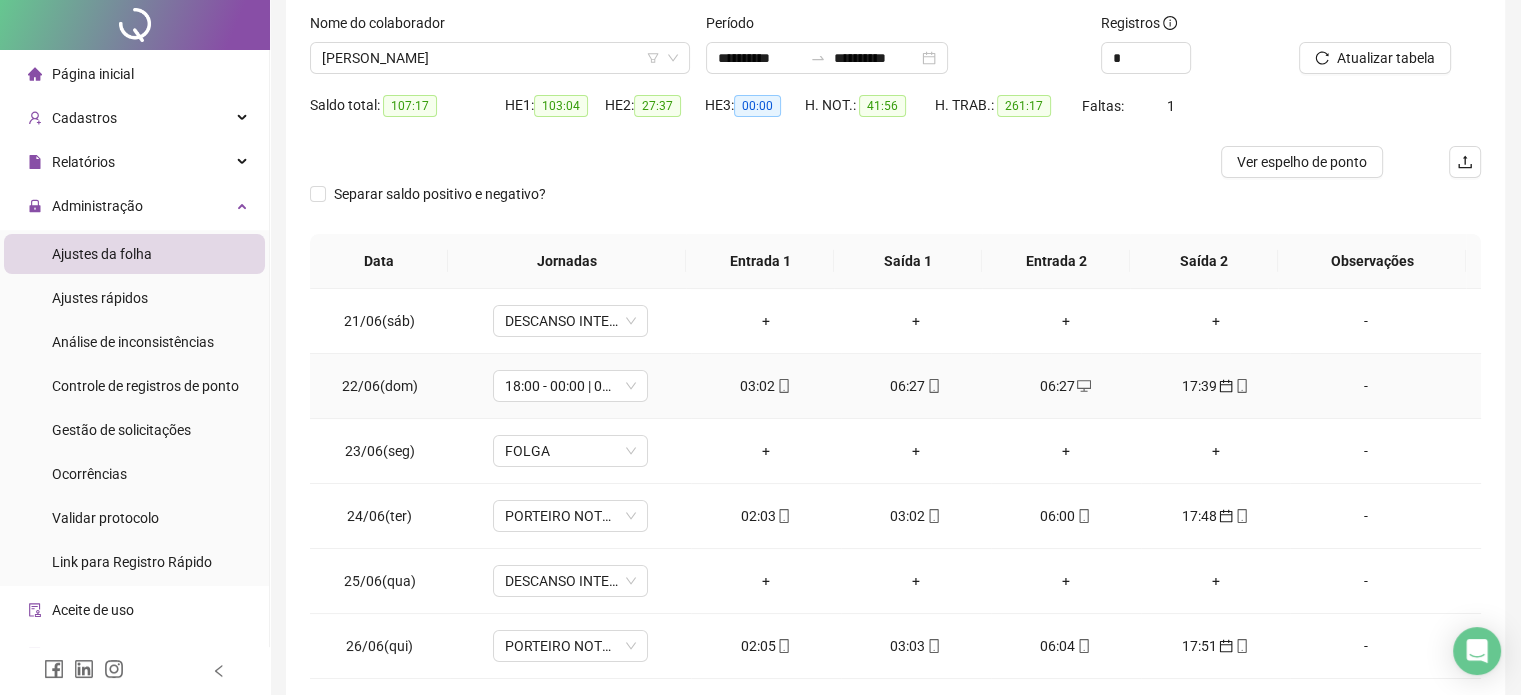 scroll, scrollTop: 0, scrollLeft: 0, axis: both 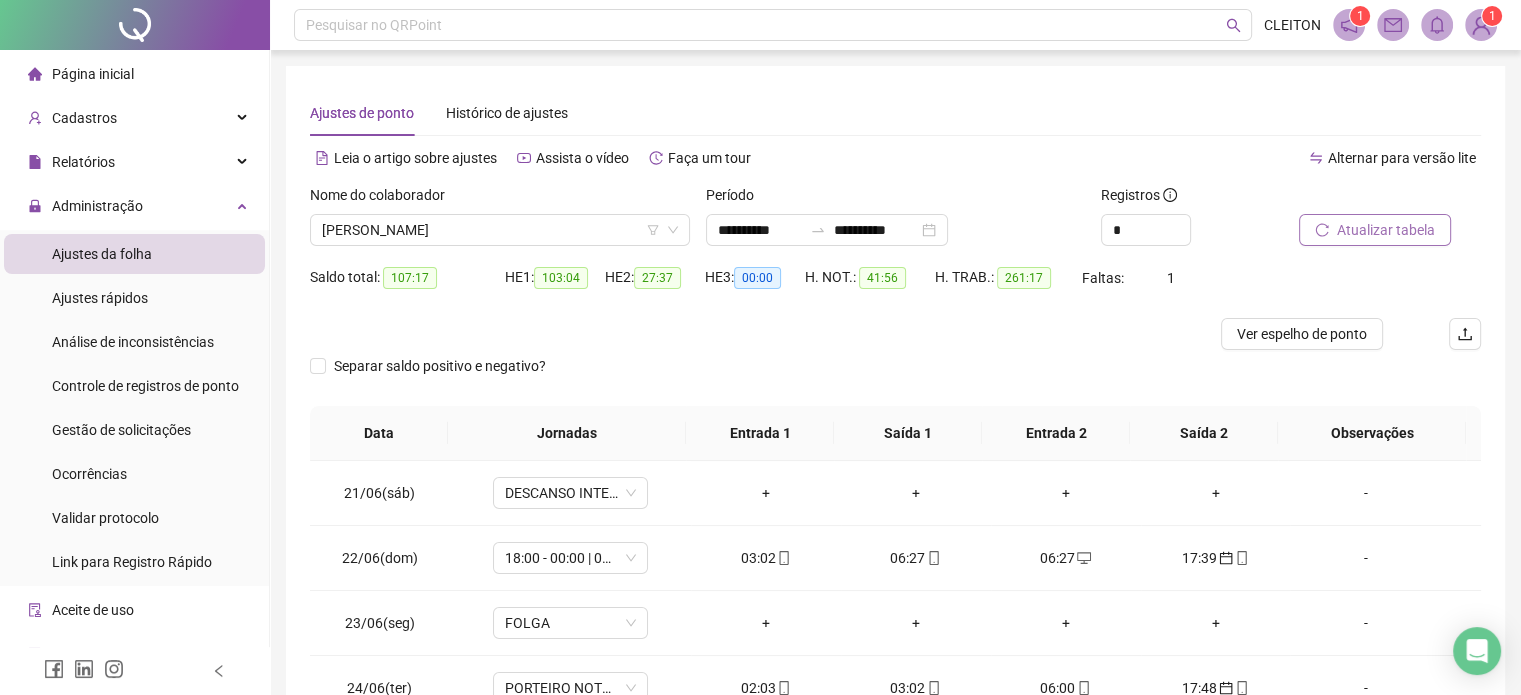 click on "Atualizar tabela" at bounding box center (1386, 230) 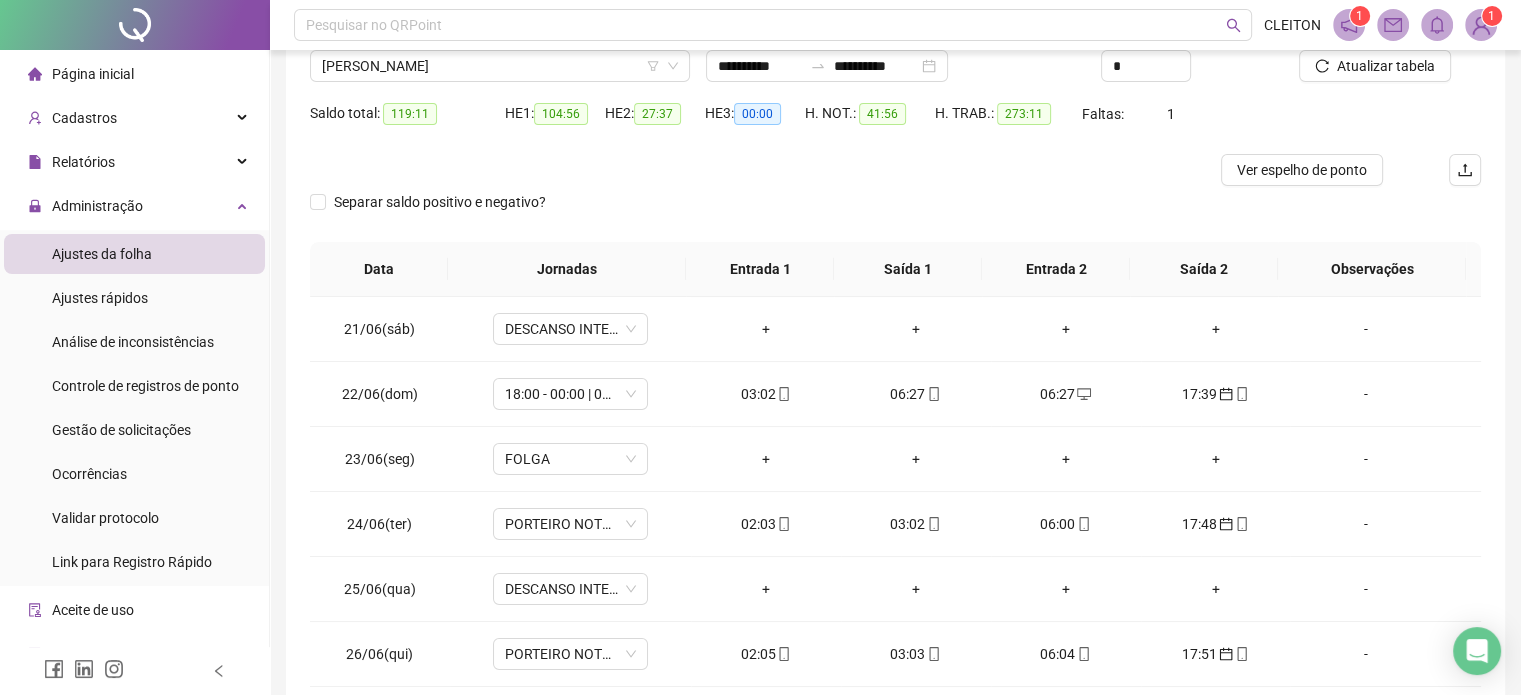 scroll, scrollTop: 200, scrollLeft: 0, axis: vertical 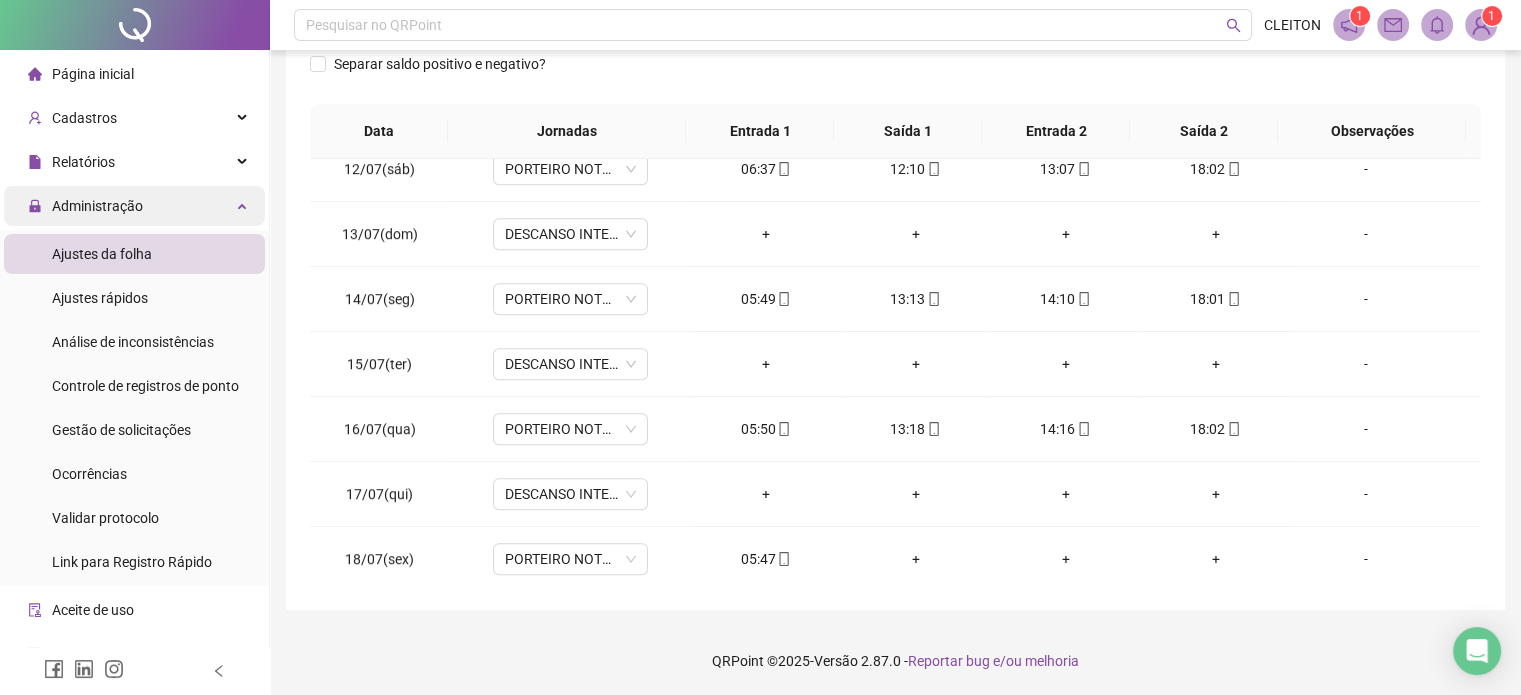 click on "Administração" at bounding box center [134, 206] 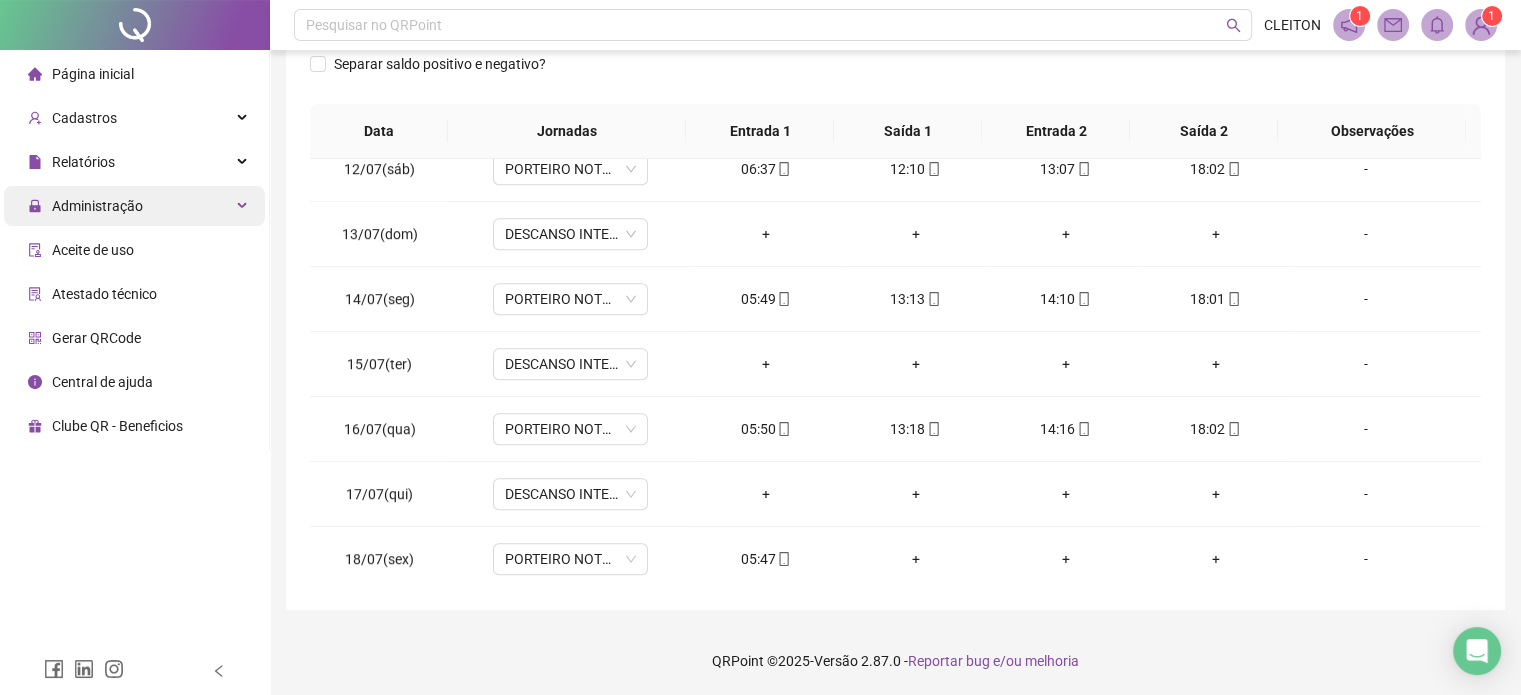 click on "Administração" at bounding box center (134, 206) 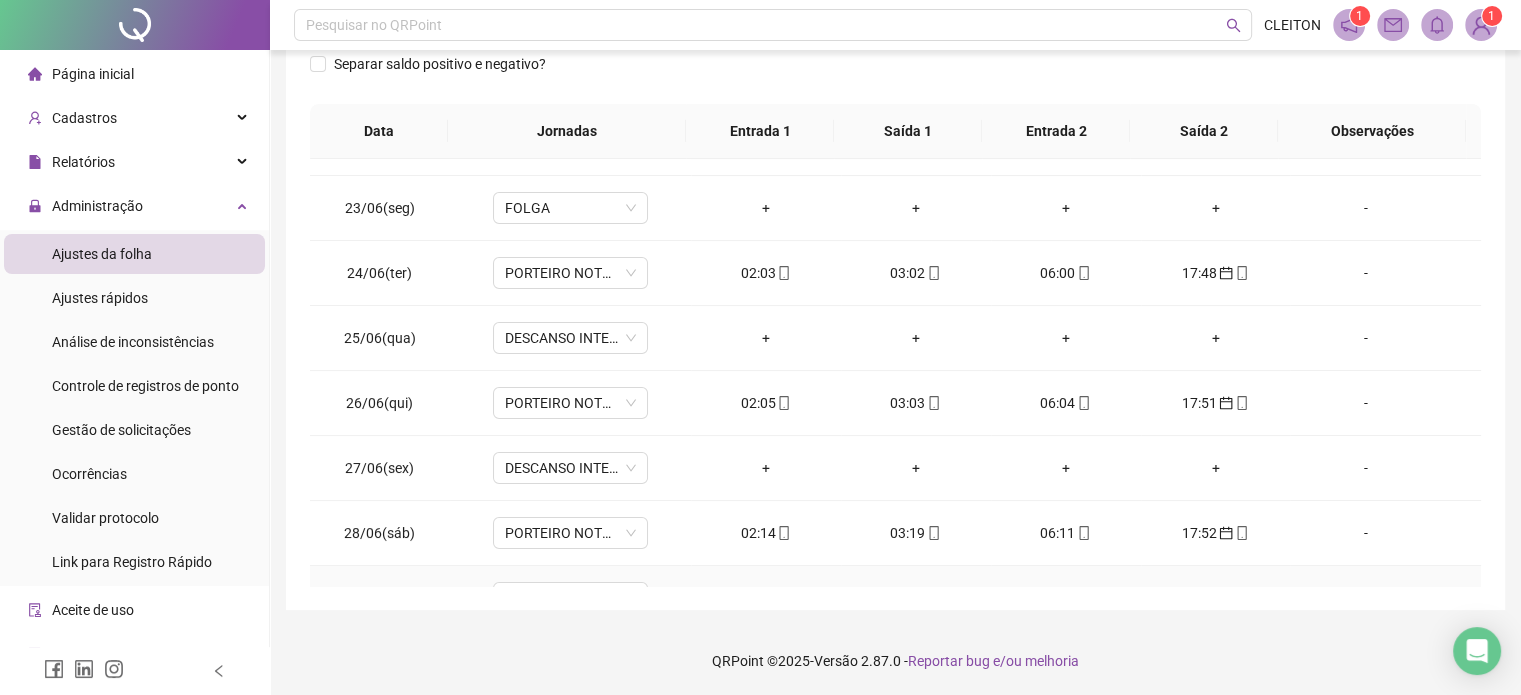 scroll, scrollTop: 0, scrollLeft: 0, axis: both 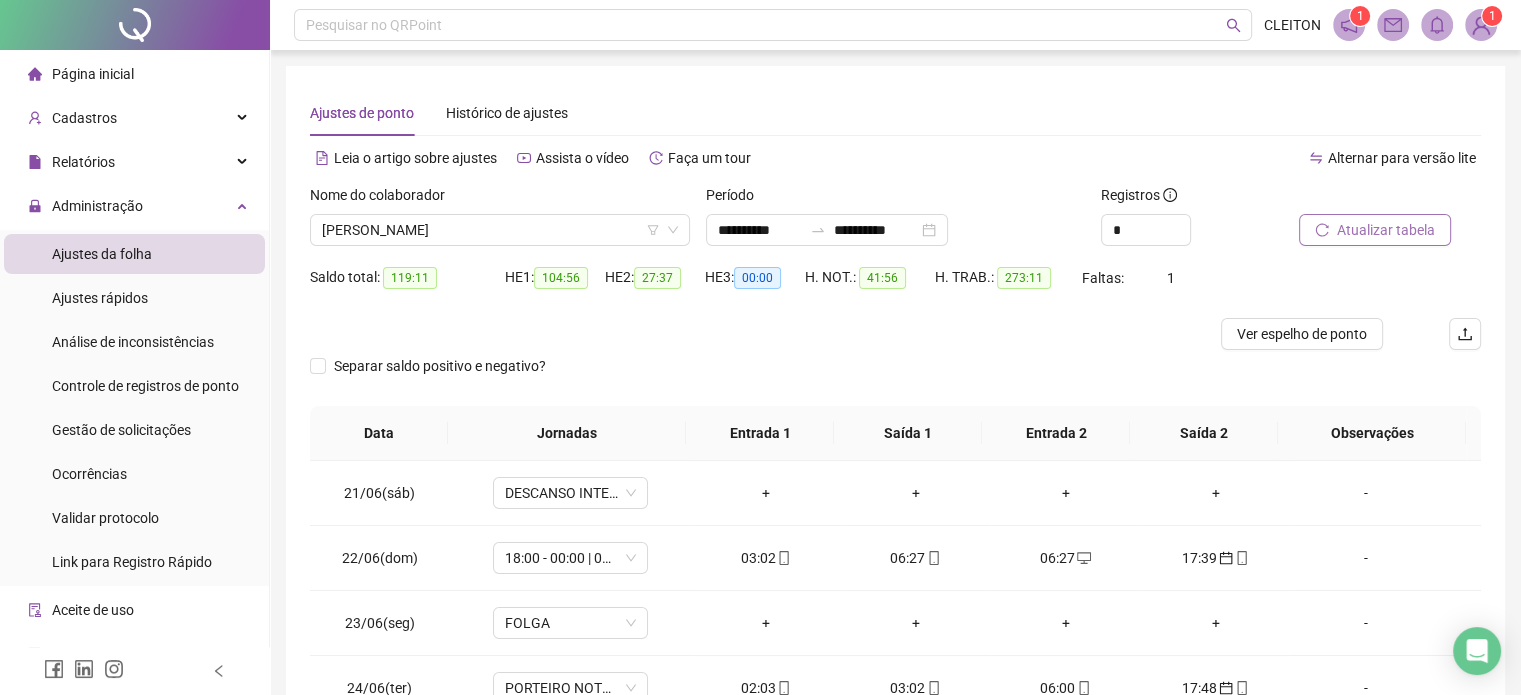 click on "Atualizar tabela" at bounding box center (1386, 230) 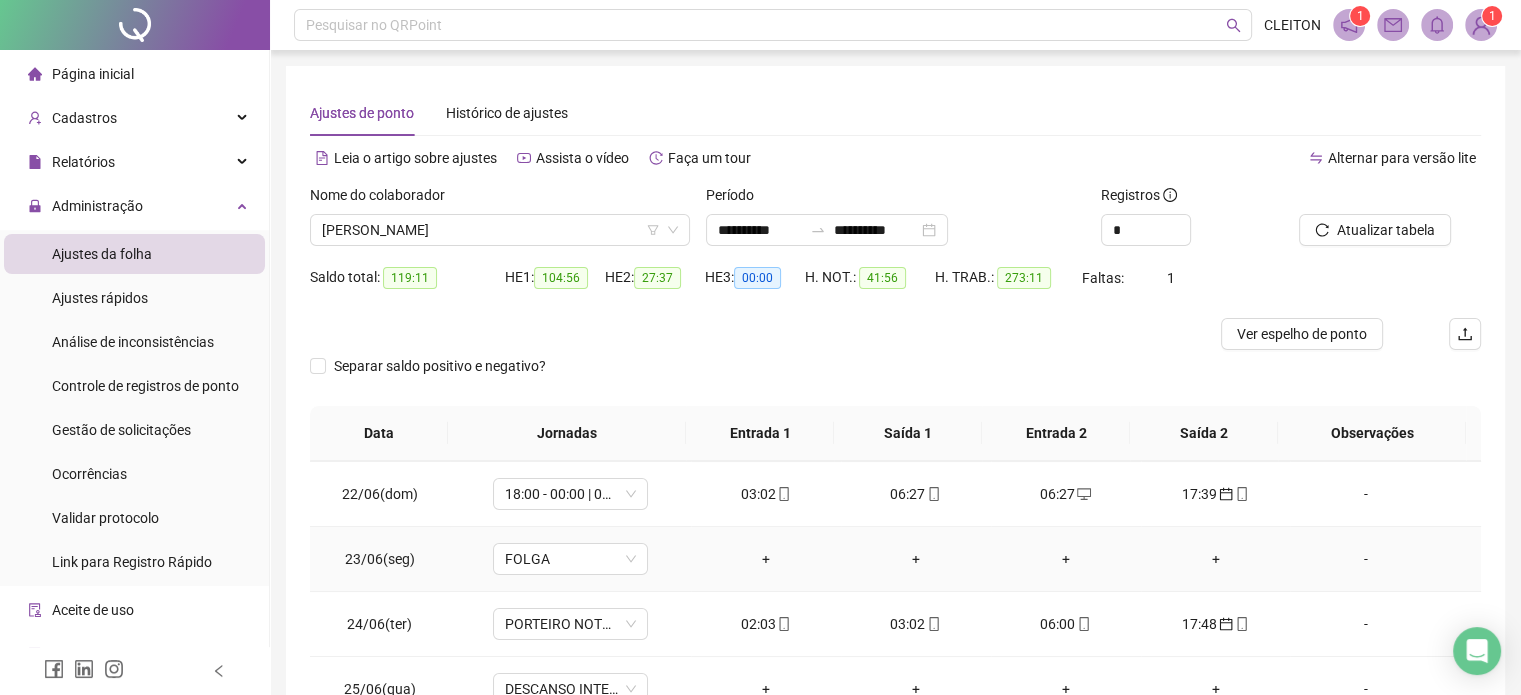 scroll, scrollTop: 100, scrollLeft: 0, axis: vertical 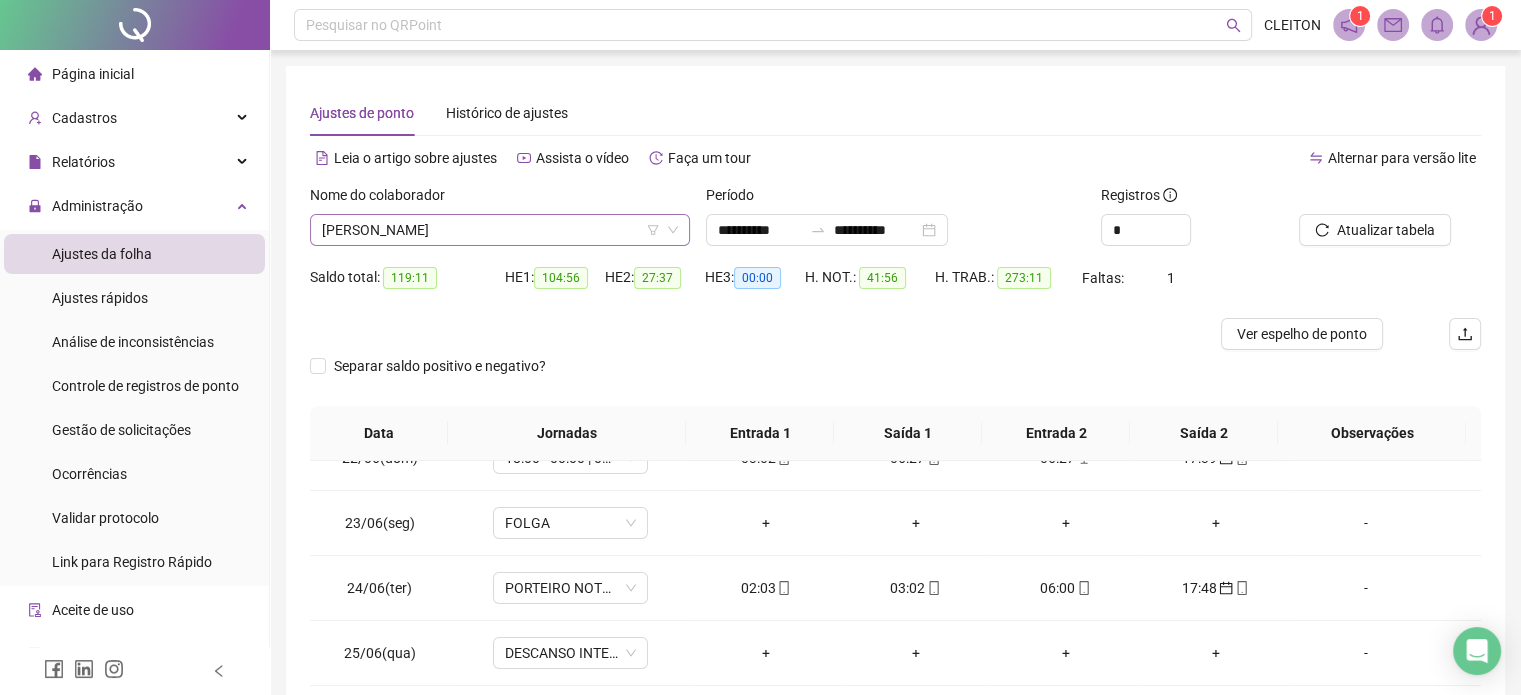 click 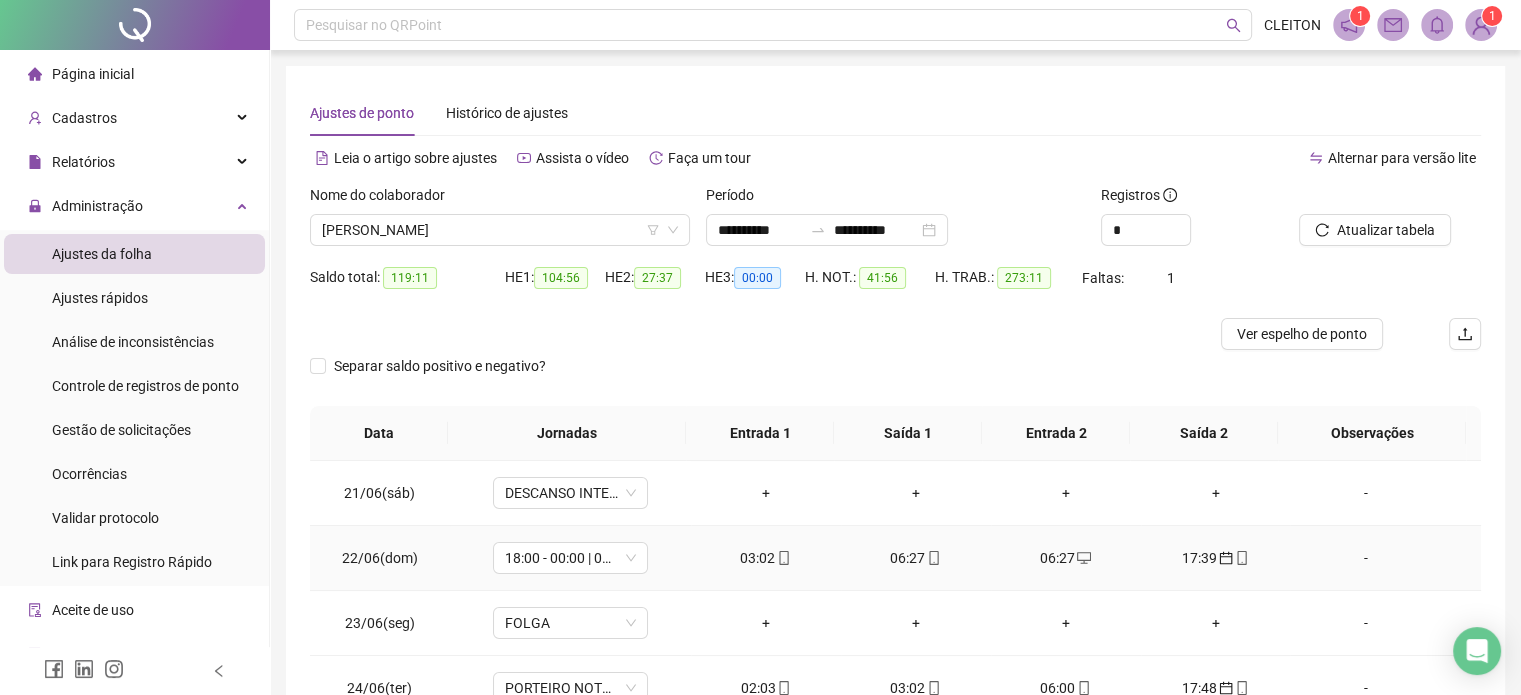 scroll, scrollTop: 0, scrollLeft: 0, axis: both 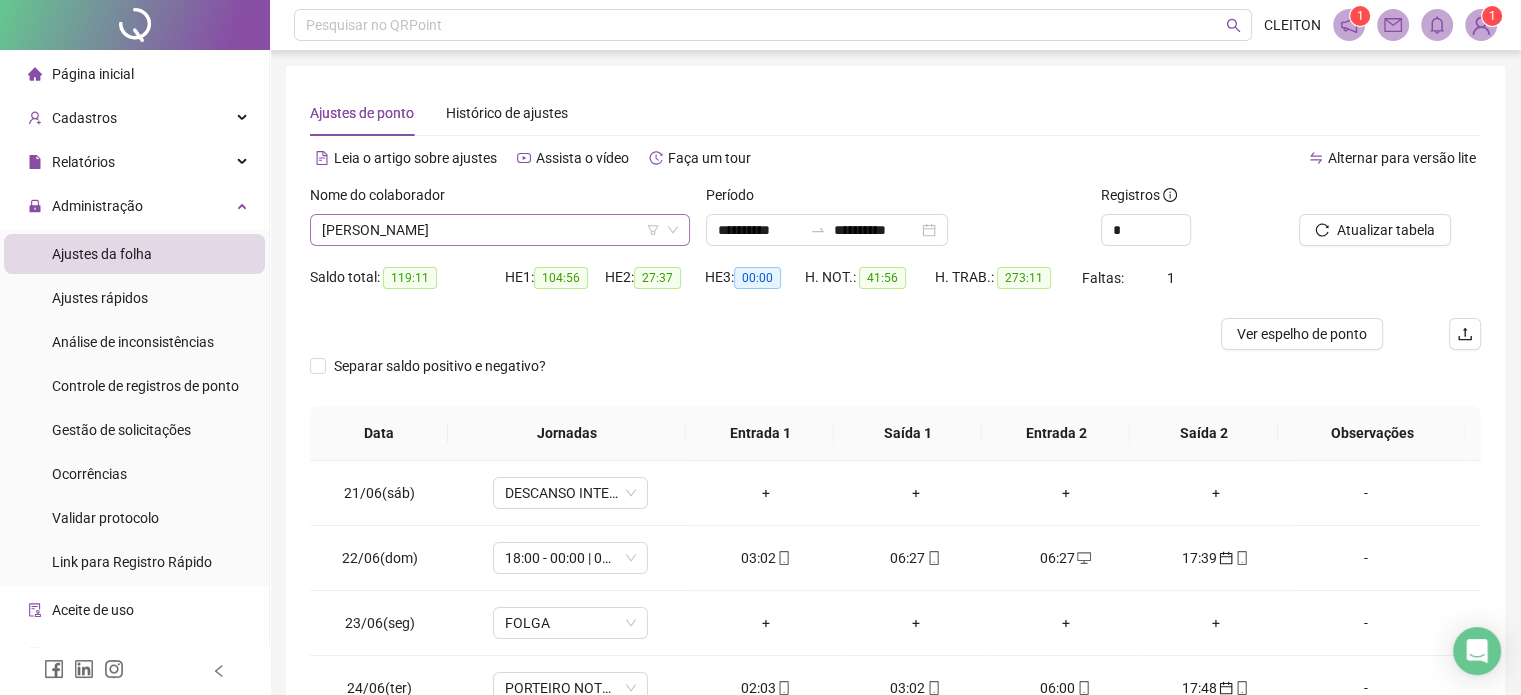click 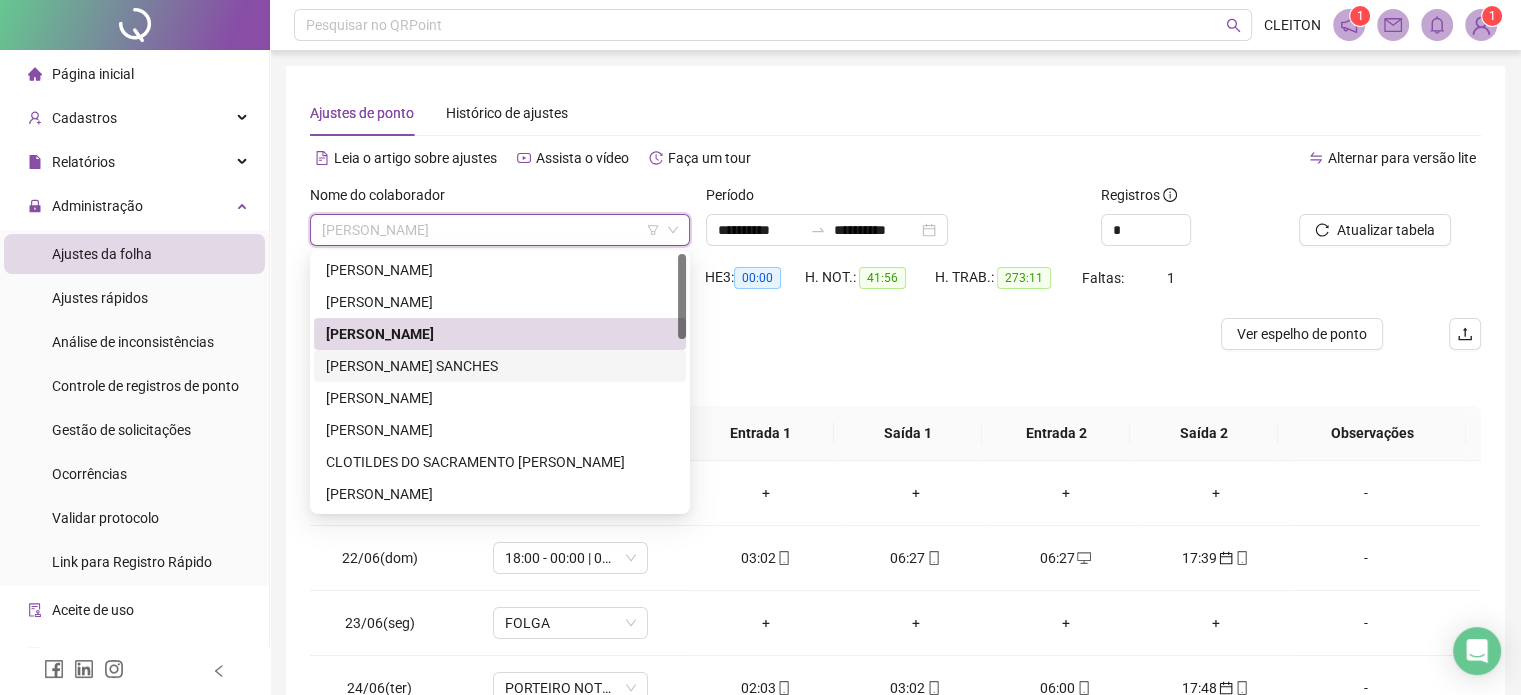 click on "[PERSON_NAME] SANCHES" at bounding box center [500, 366] 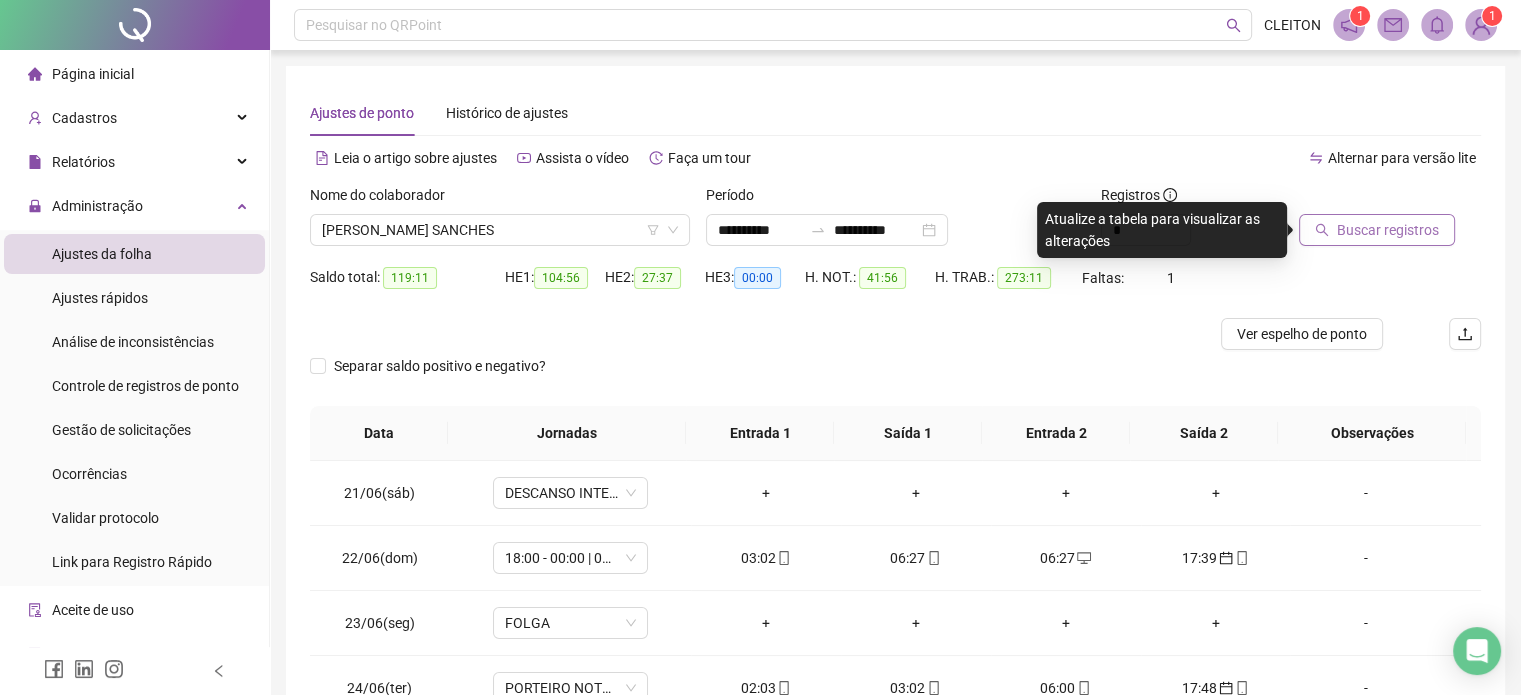 click on "Buscar registros" at bounding box center [1388, 230] 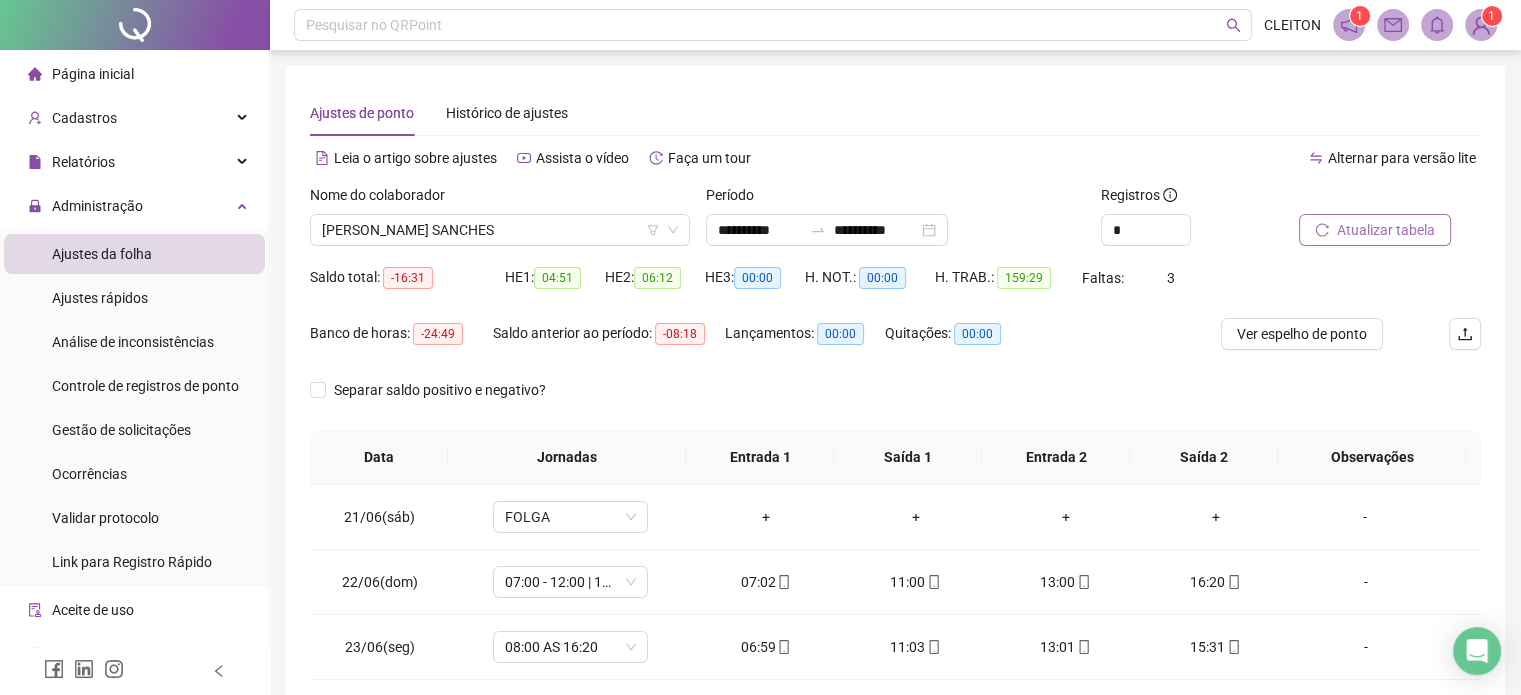 scroll, scrollTop: 100, scrollLeft: 0, axis: vertical 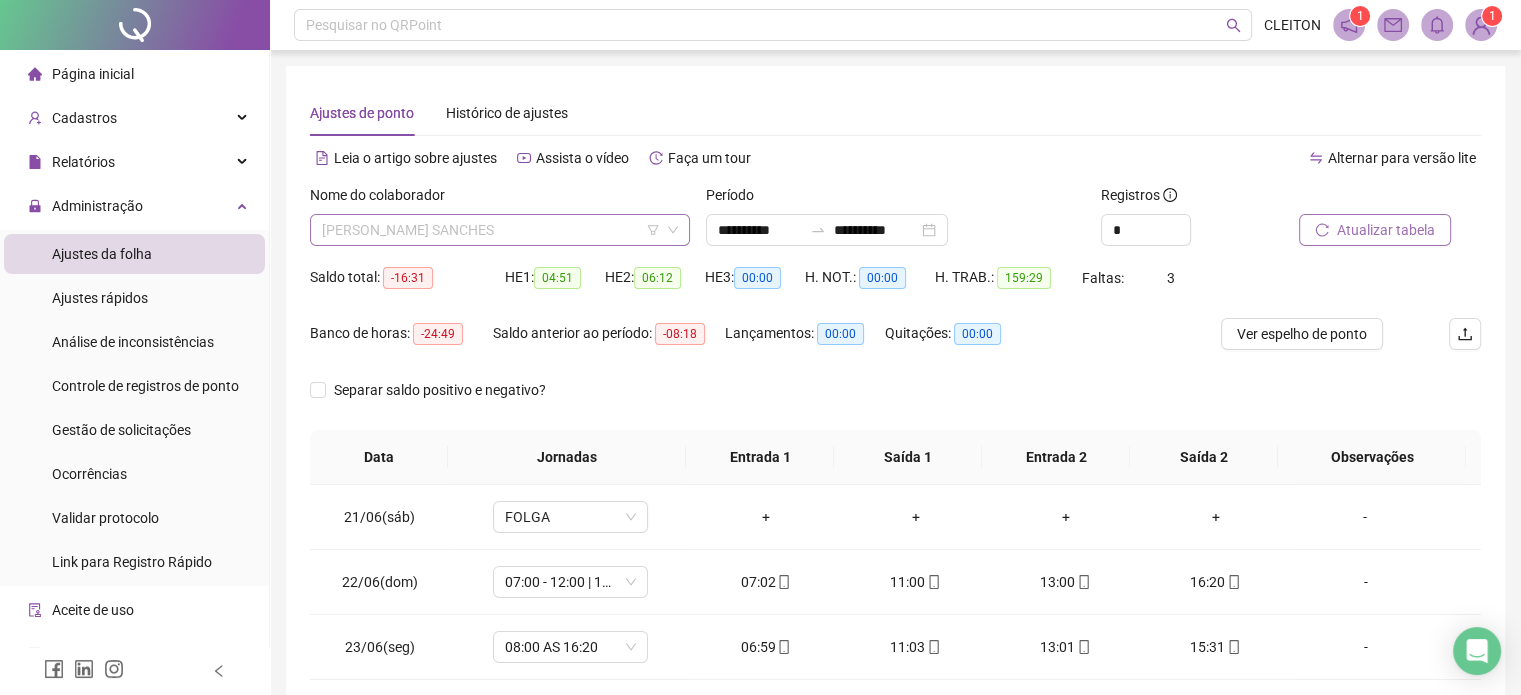 click on "[PERSON_NAME] SANCHES" at bounding box center (500, 230) 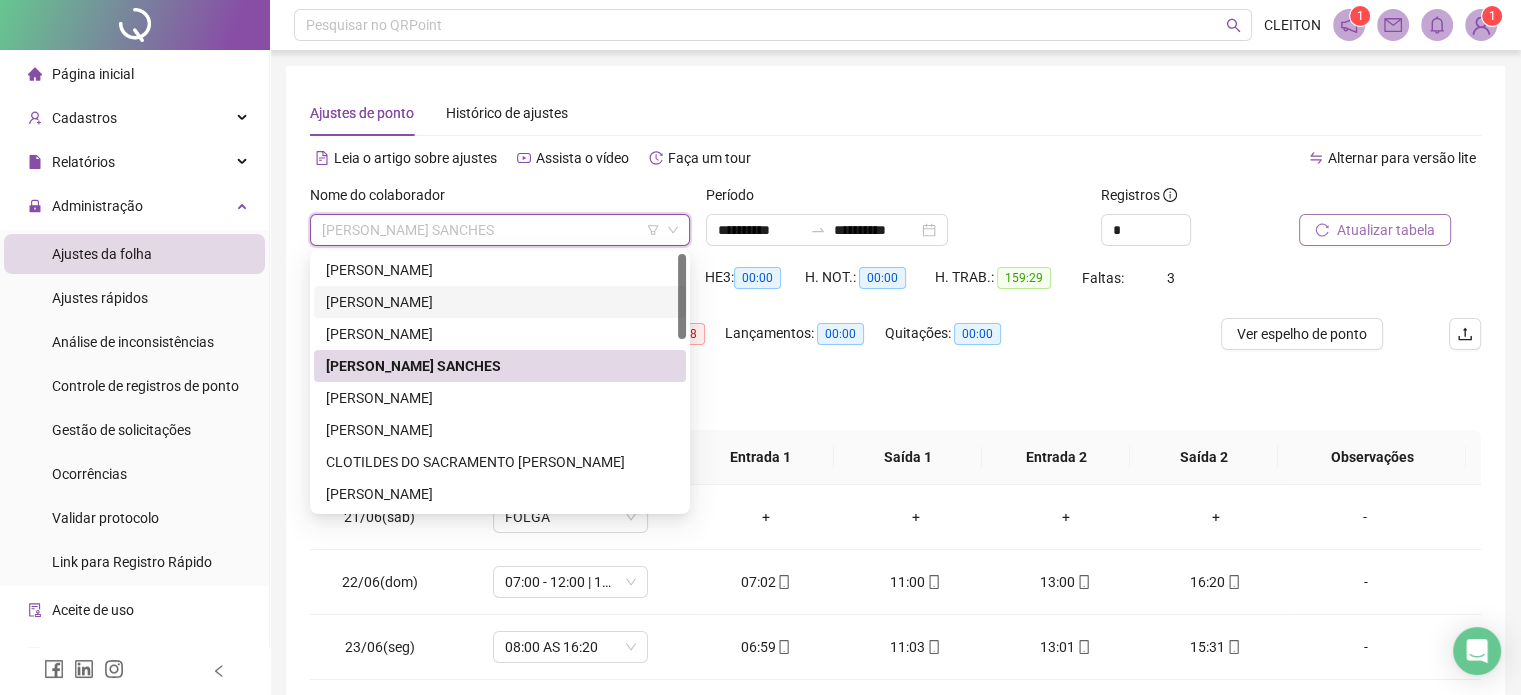 click on "[PERSON_NAME]" at bounding box center [500, 302] 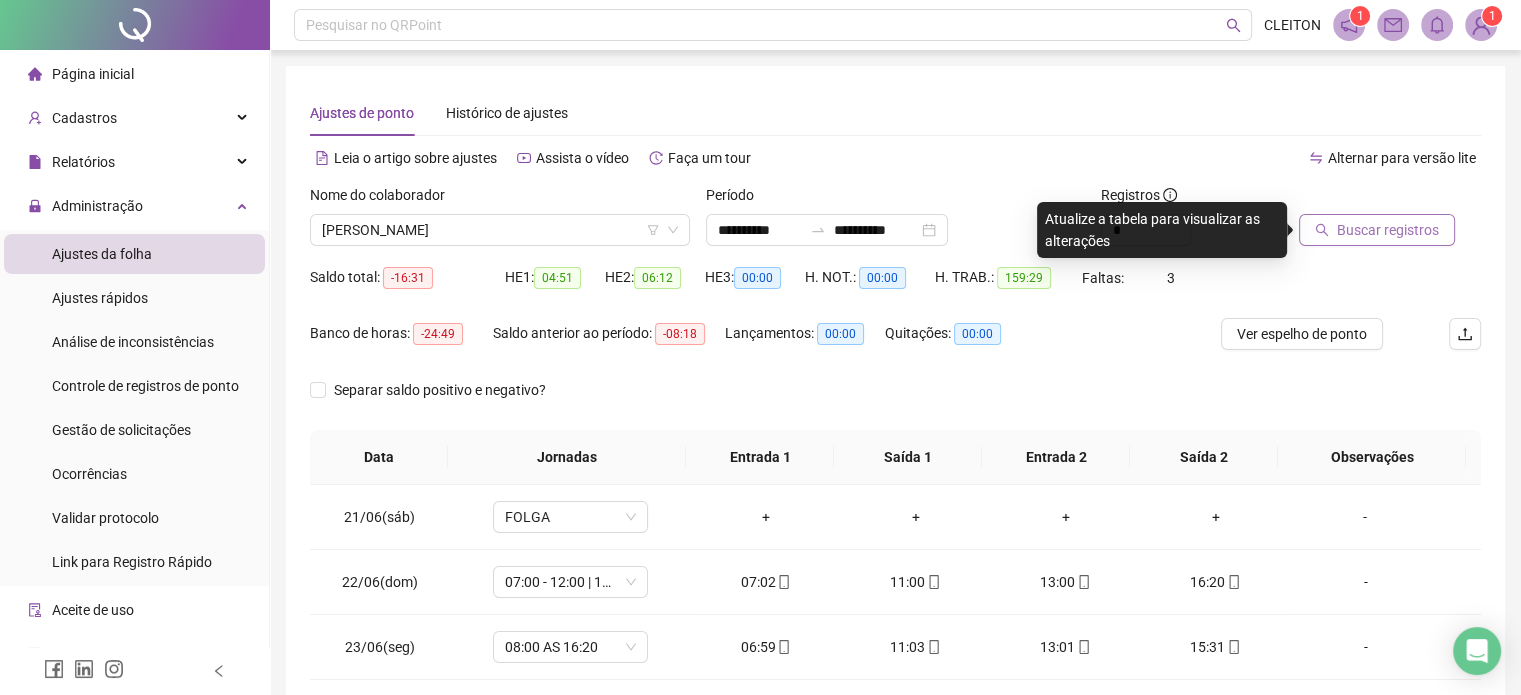 click on "Buscar registros" at bounding box center [1388, 230] 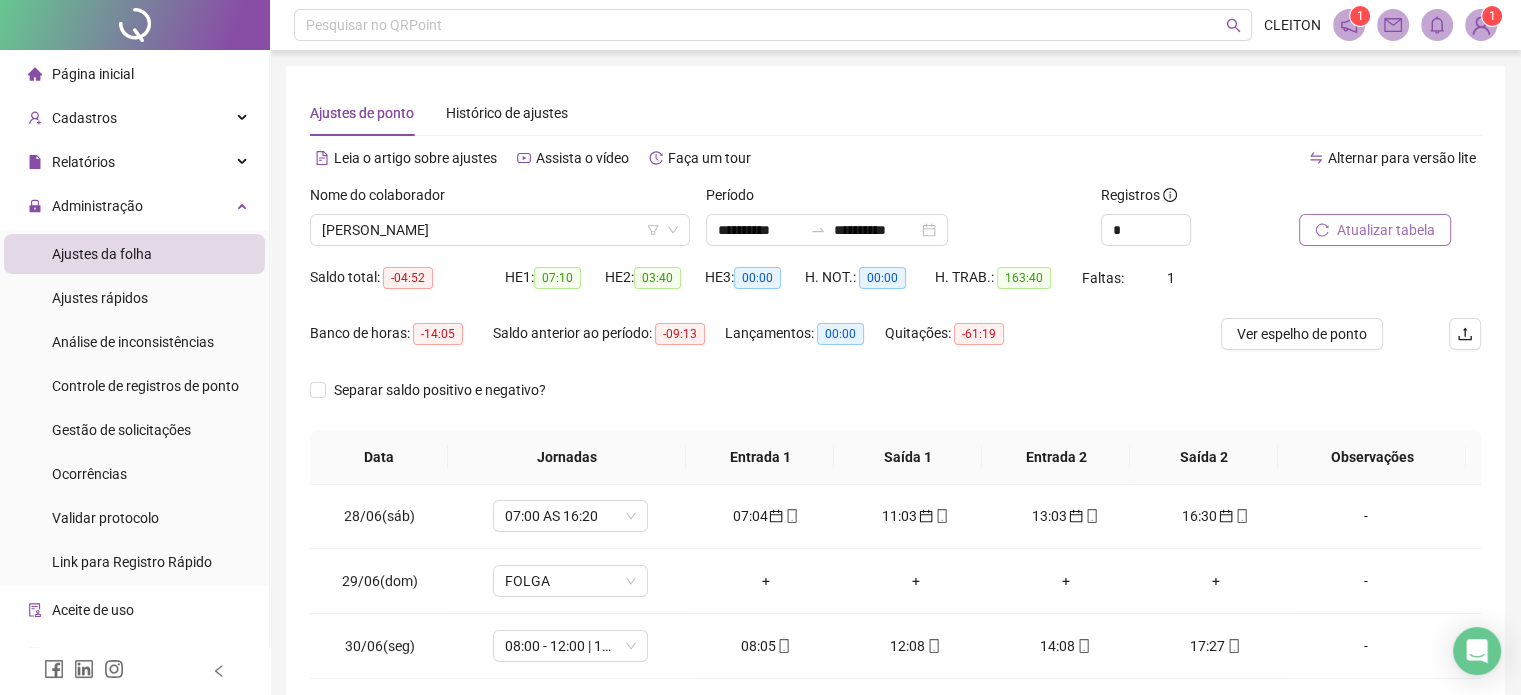 scroll, scrollTop: 500, scrollLeft: 0, axis: vertical 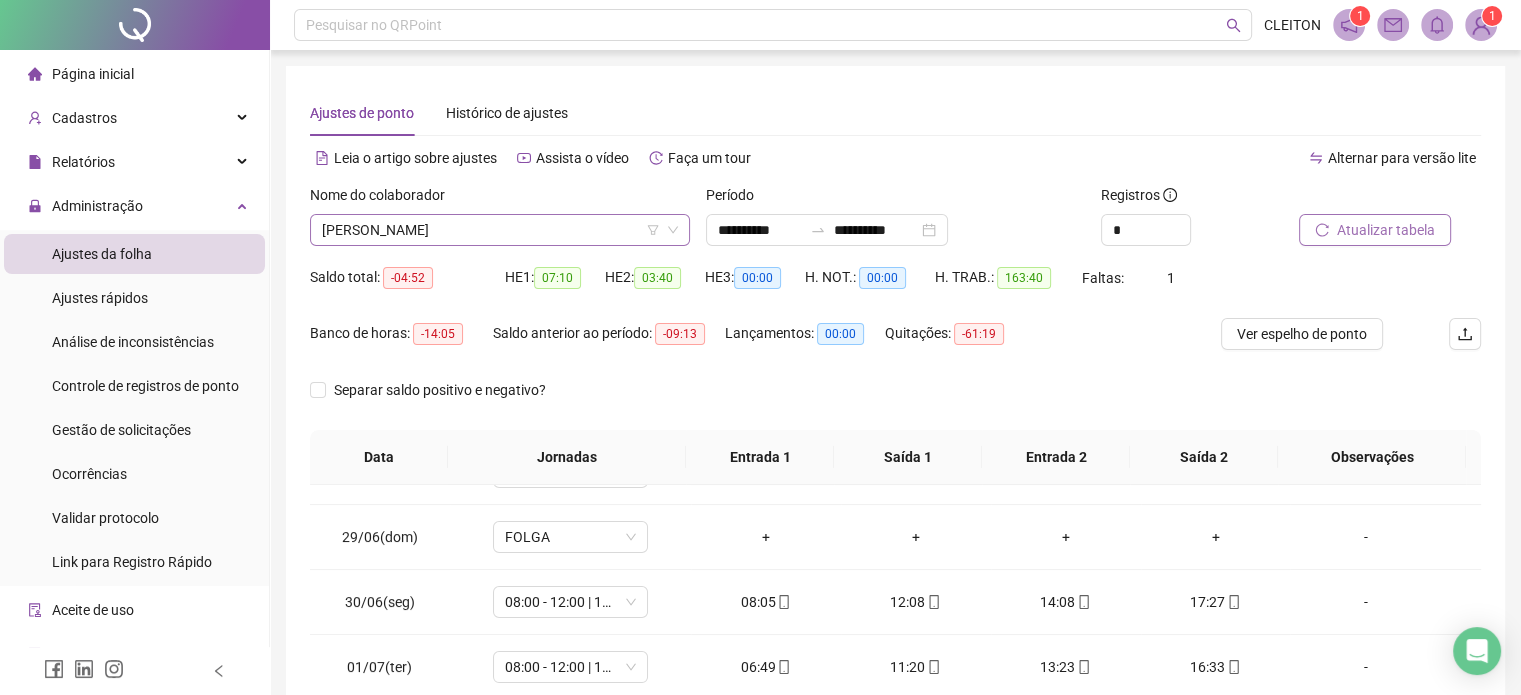 click on "[PERSON_NAME]" at bounding box center (500, 230) 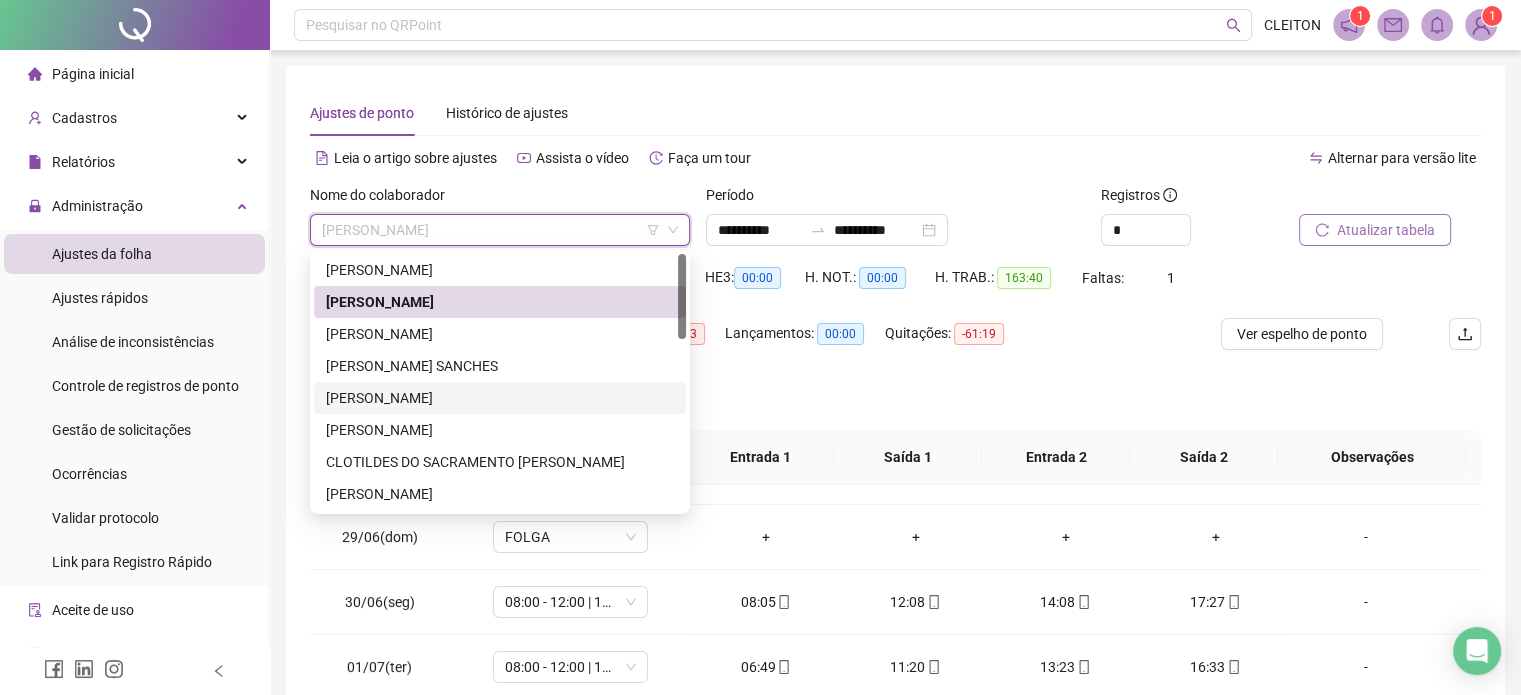 click on "[PERSON_NAME]" at bounding box center [500, 398] 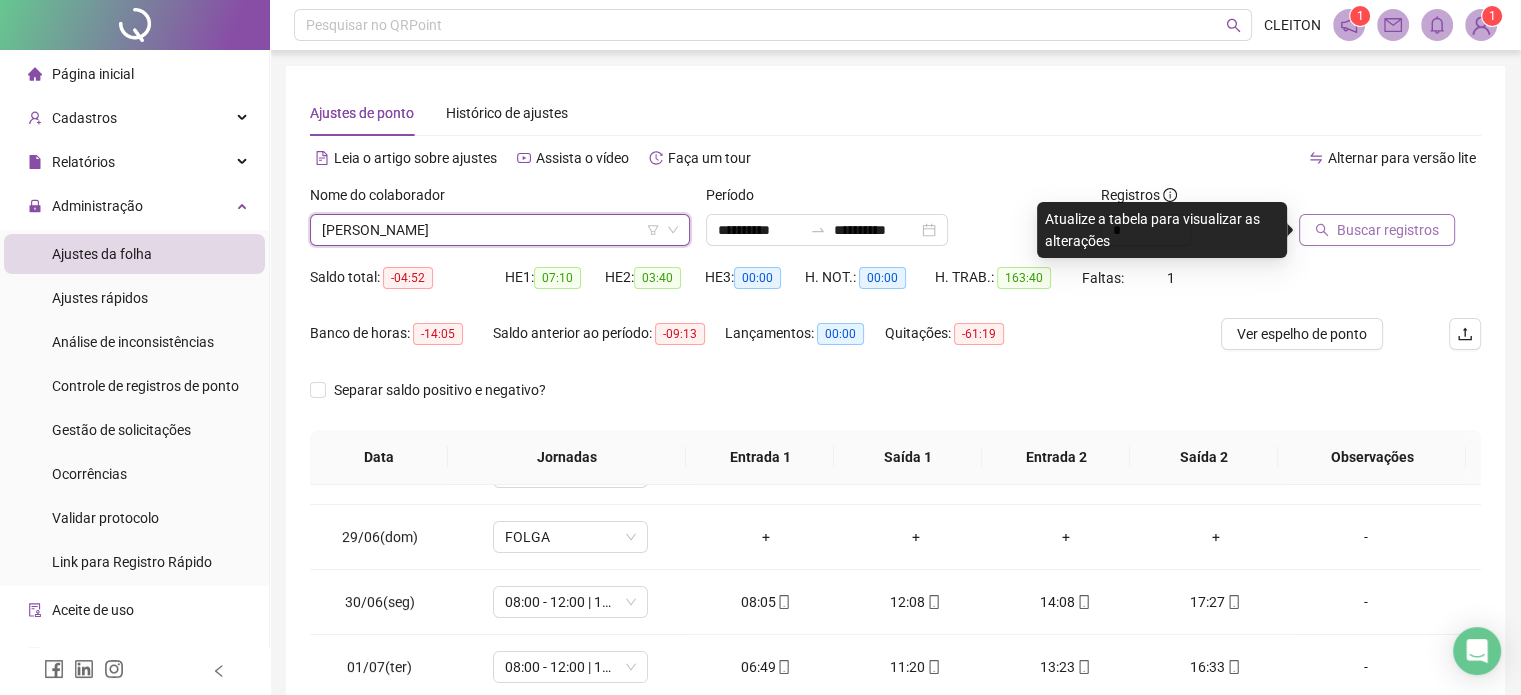 click on "Buscar registros" at bounding box center [1388, 230] 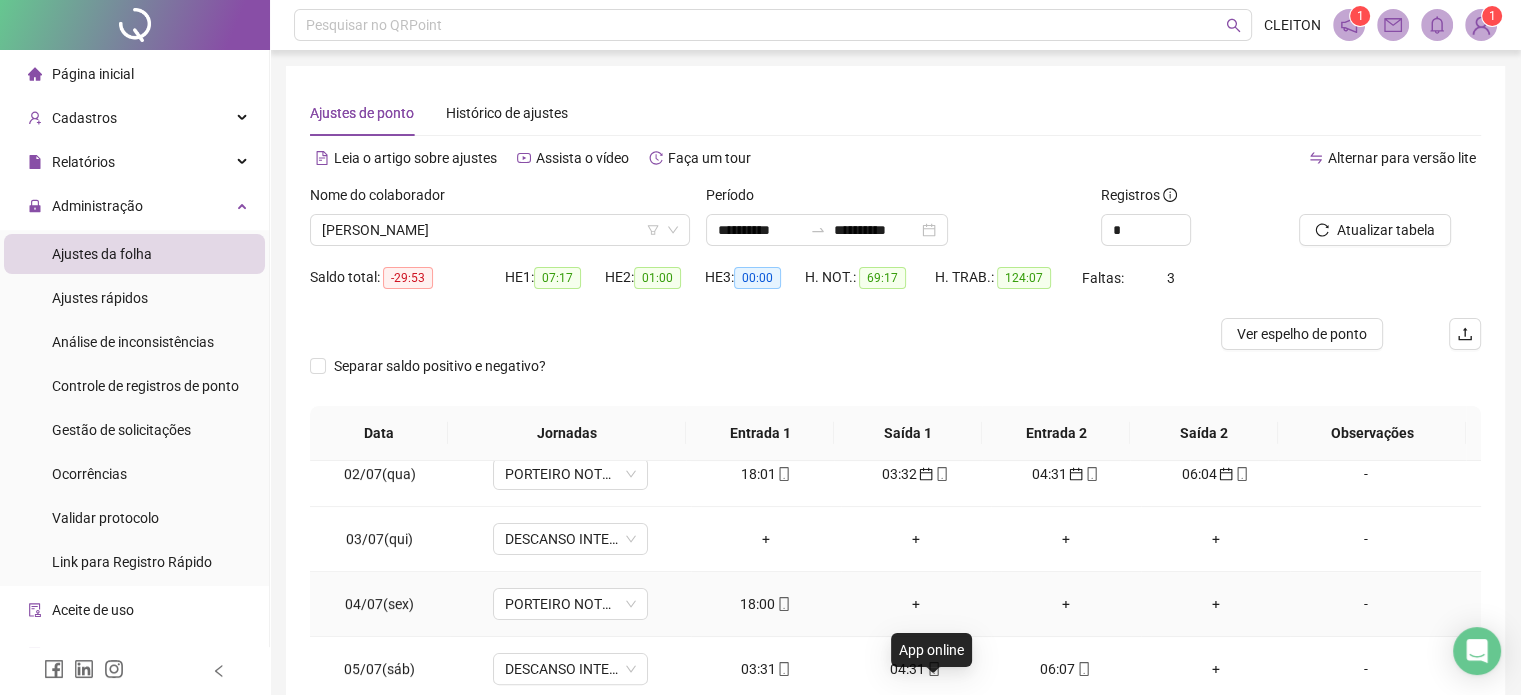 scroll, scrollTop: 700, scrollLeft: 0, axis: vertical 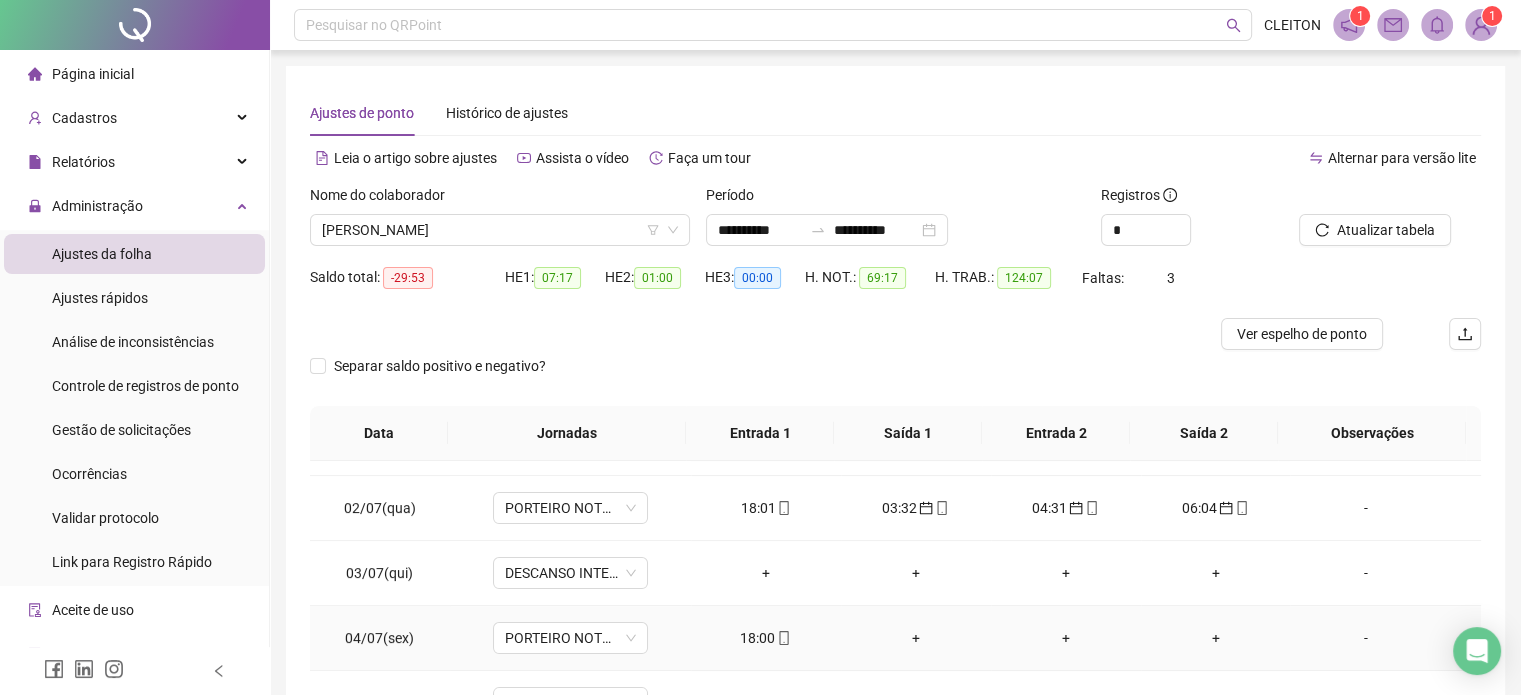 click on "18:00" at bounding box center [766, 638] 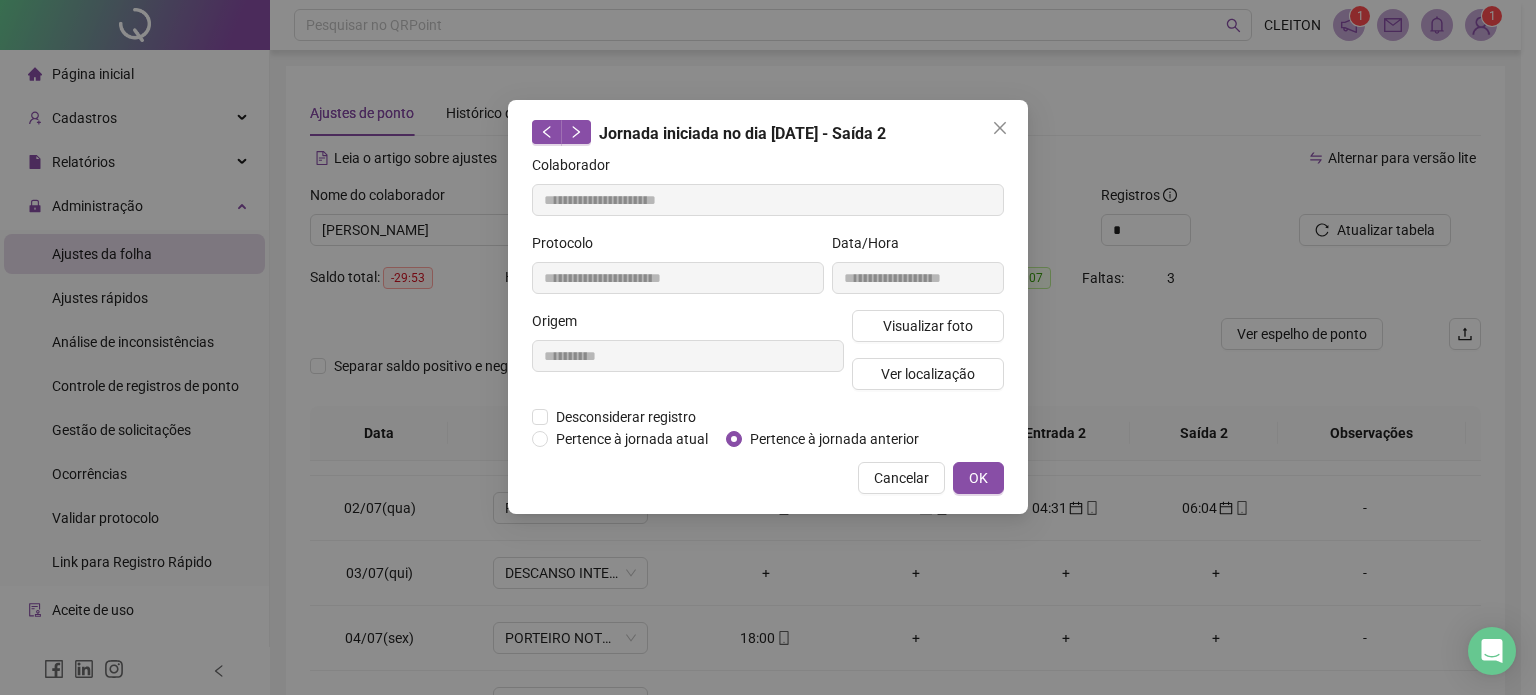 type on "**********" 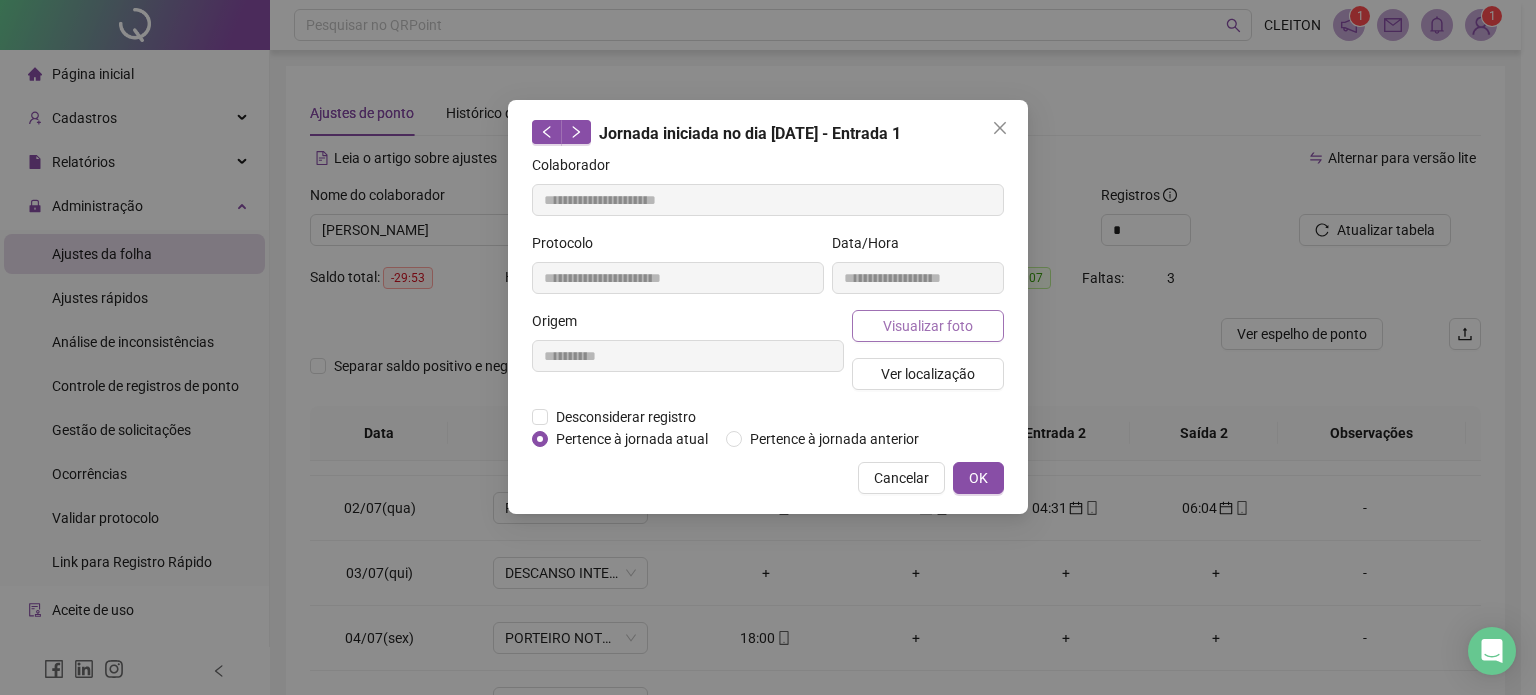 click on "Visualizar foto" at bounding box center [928, 326] 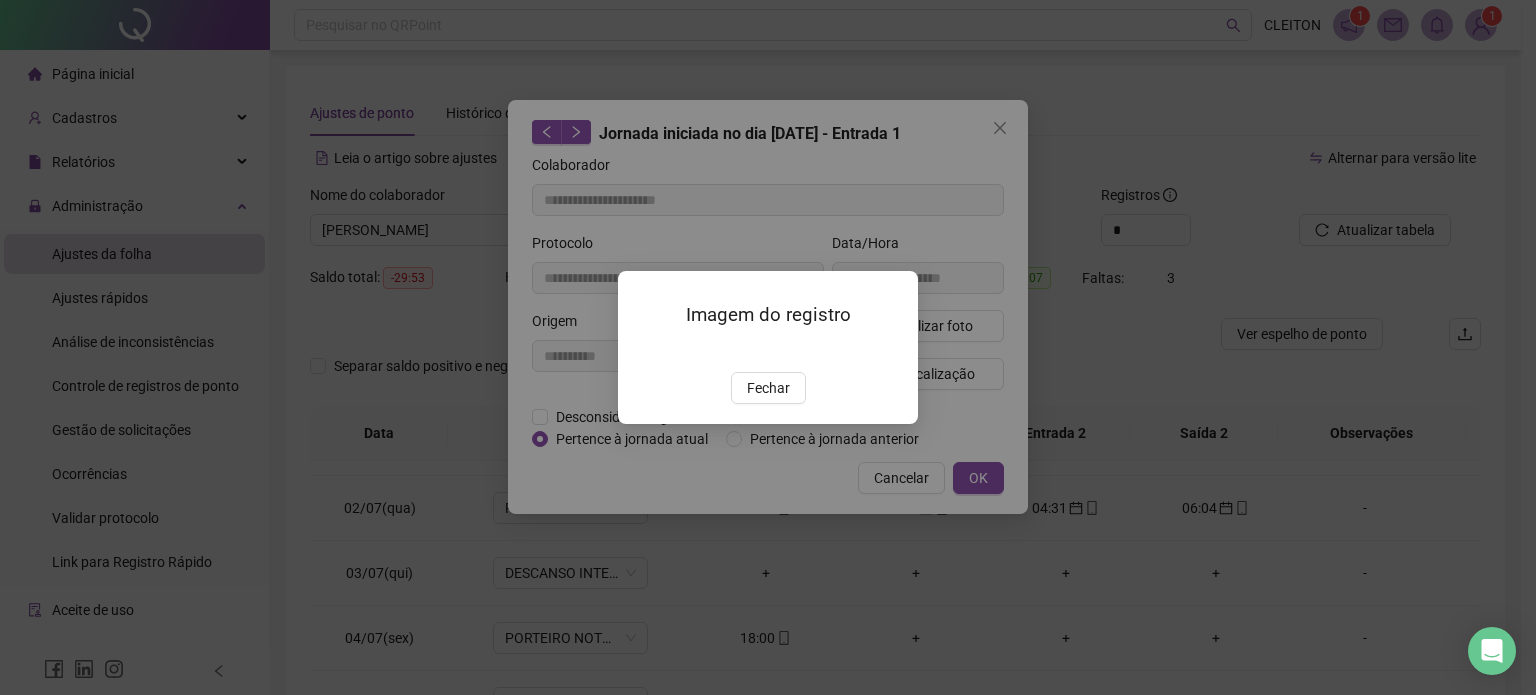 drag, startPoint x: 757, startPoint y: 507, endPoint x: 771, endPoint y: 492, distance: 20.518284 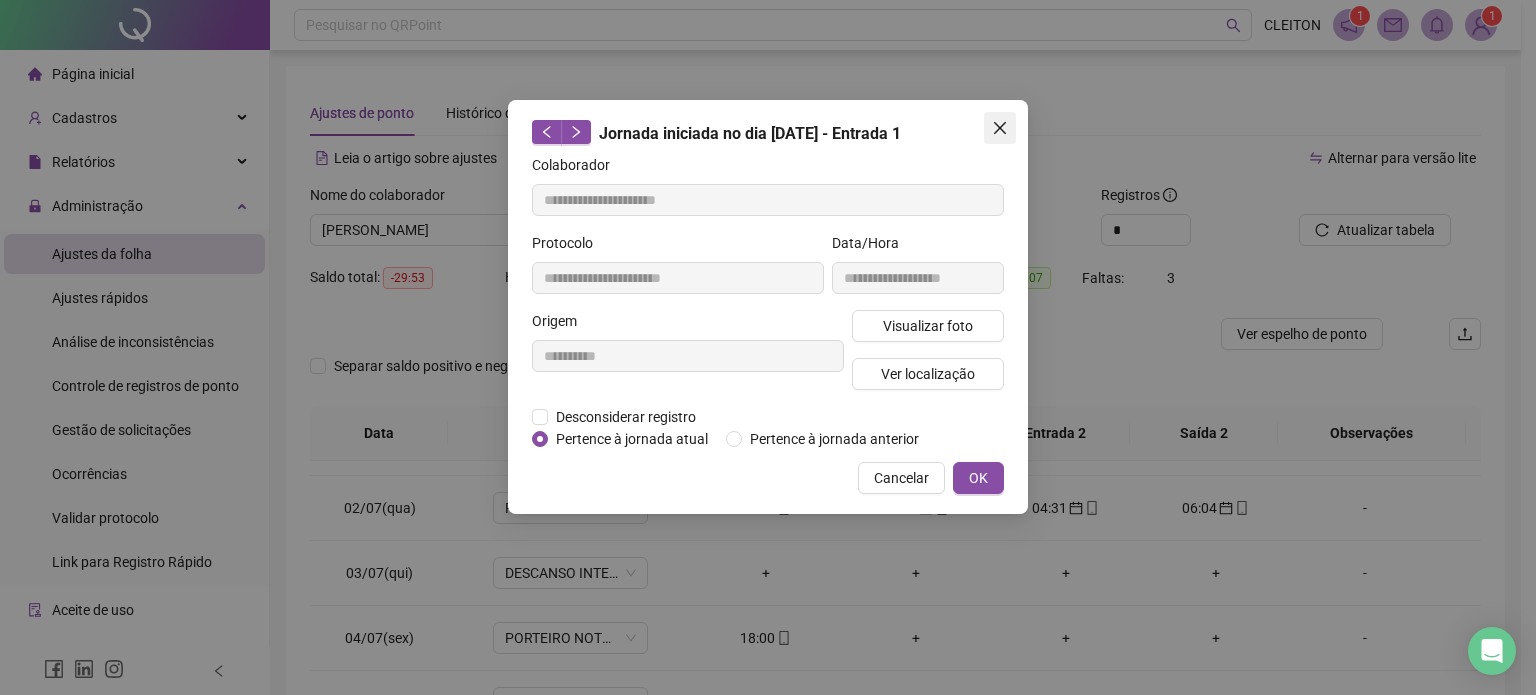 click 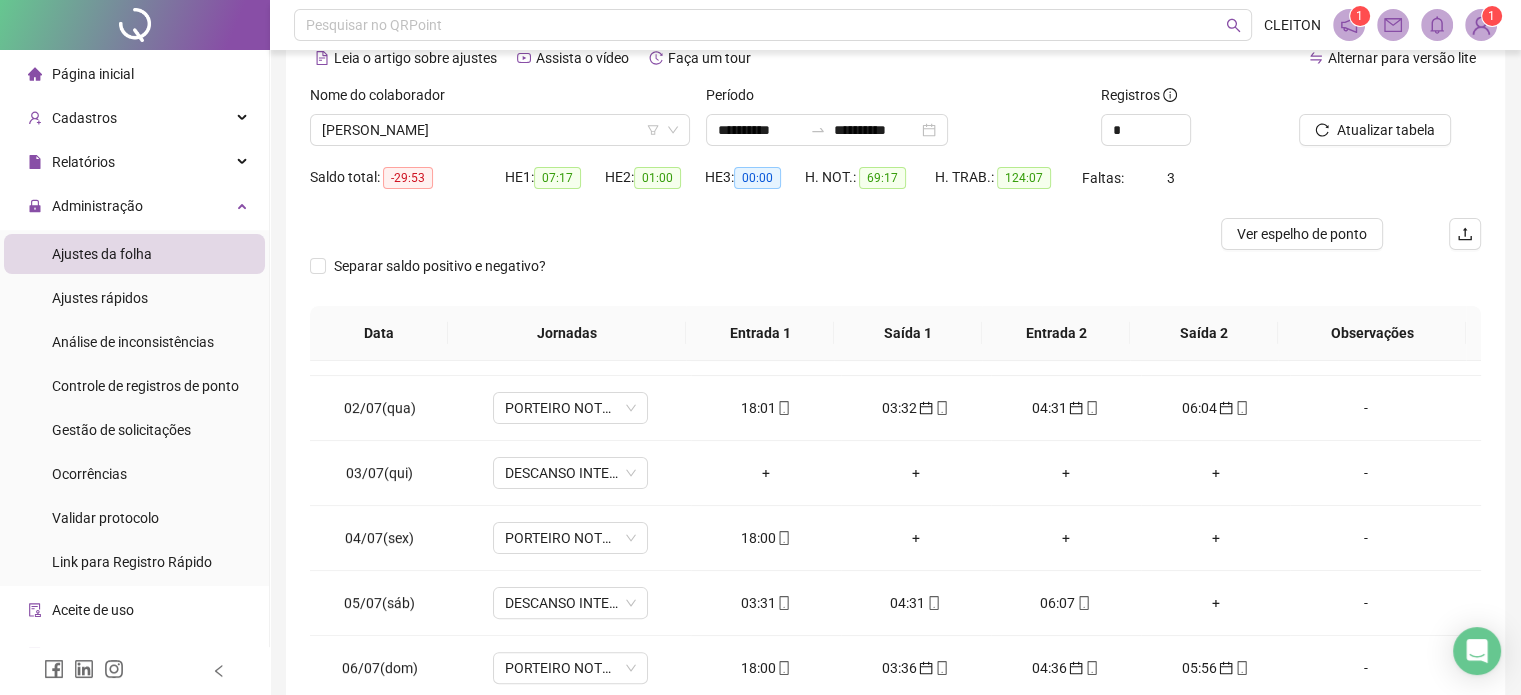 scroll, scrollTop: 200, scrollLeft: 0, axis: vertical 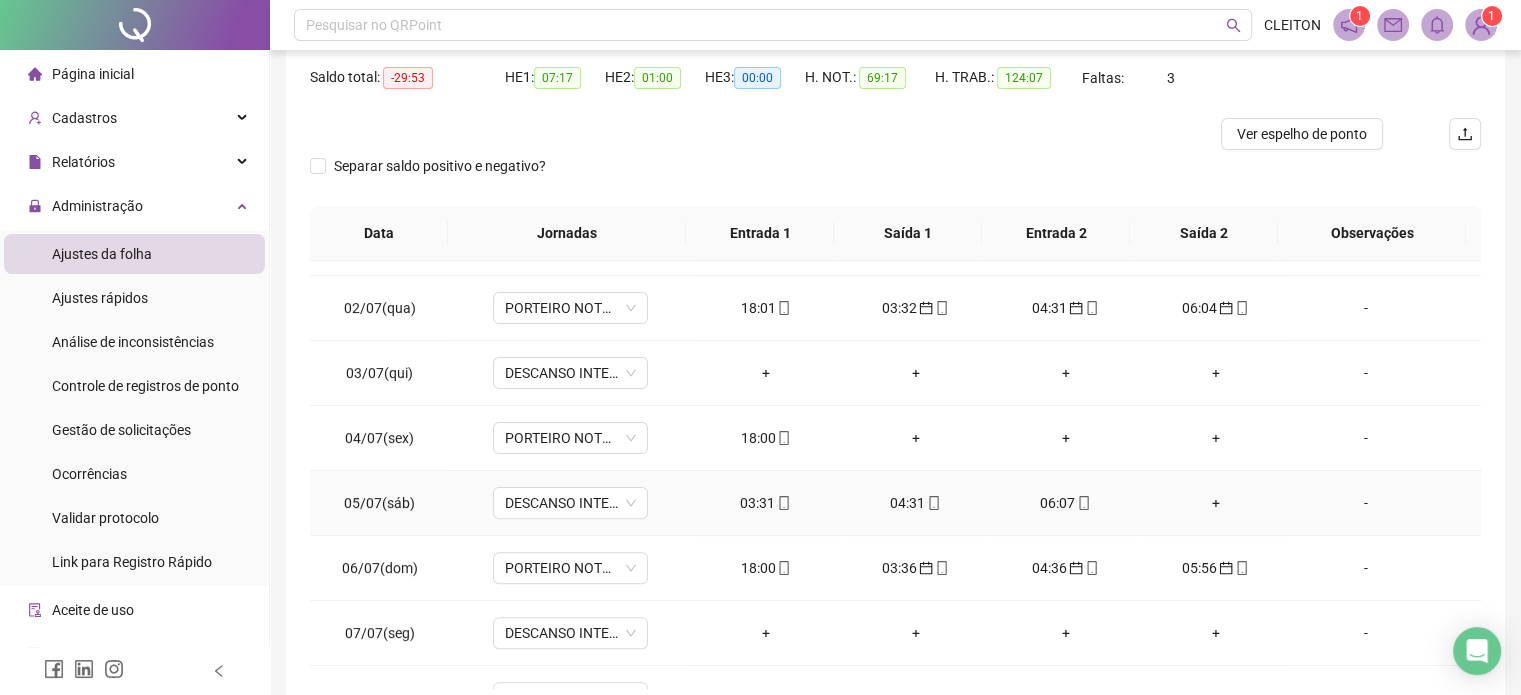 click on "03:31" at bounding box center [766, 503] 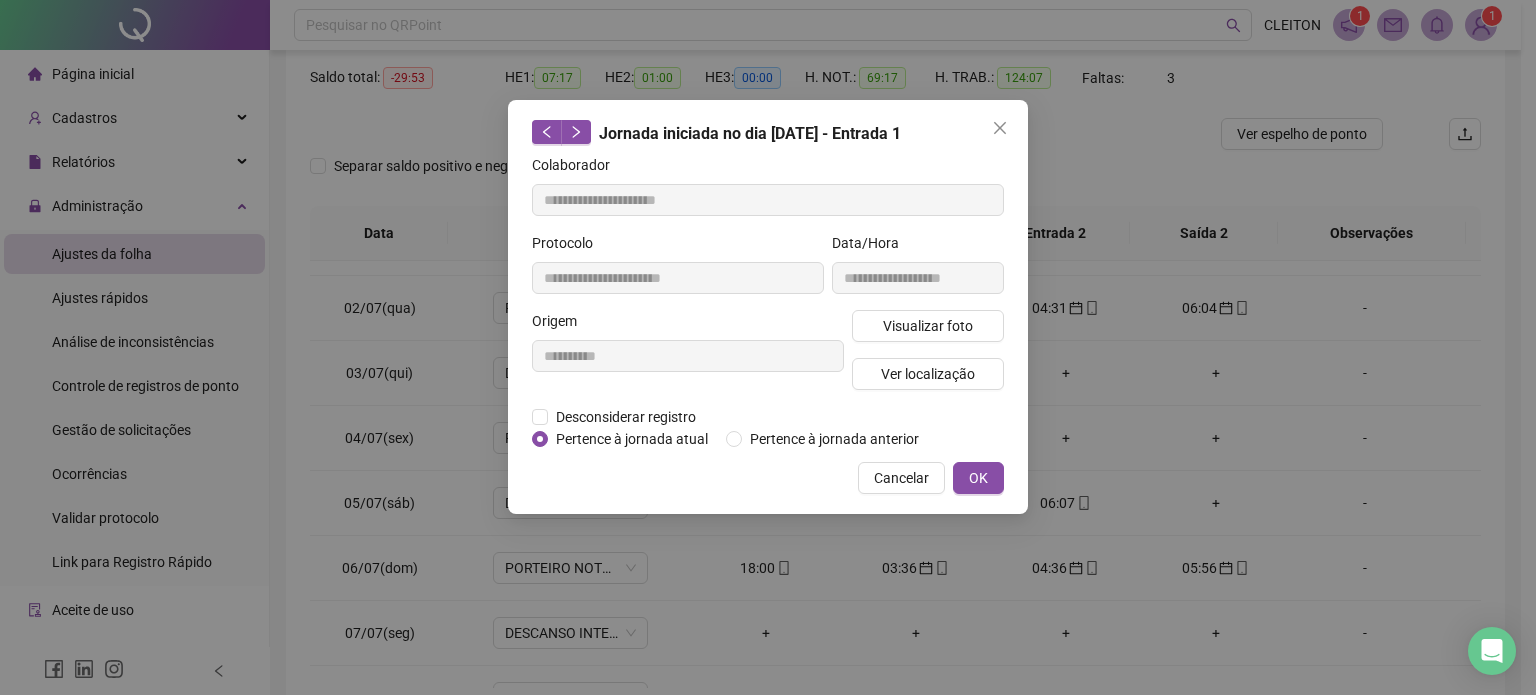 type on "**********" 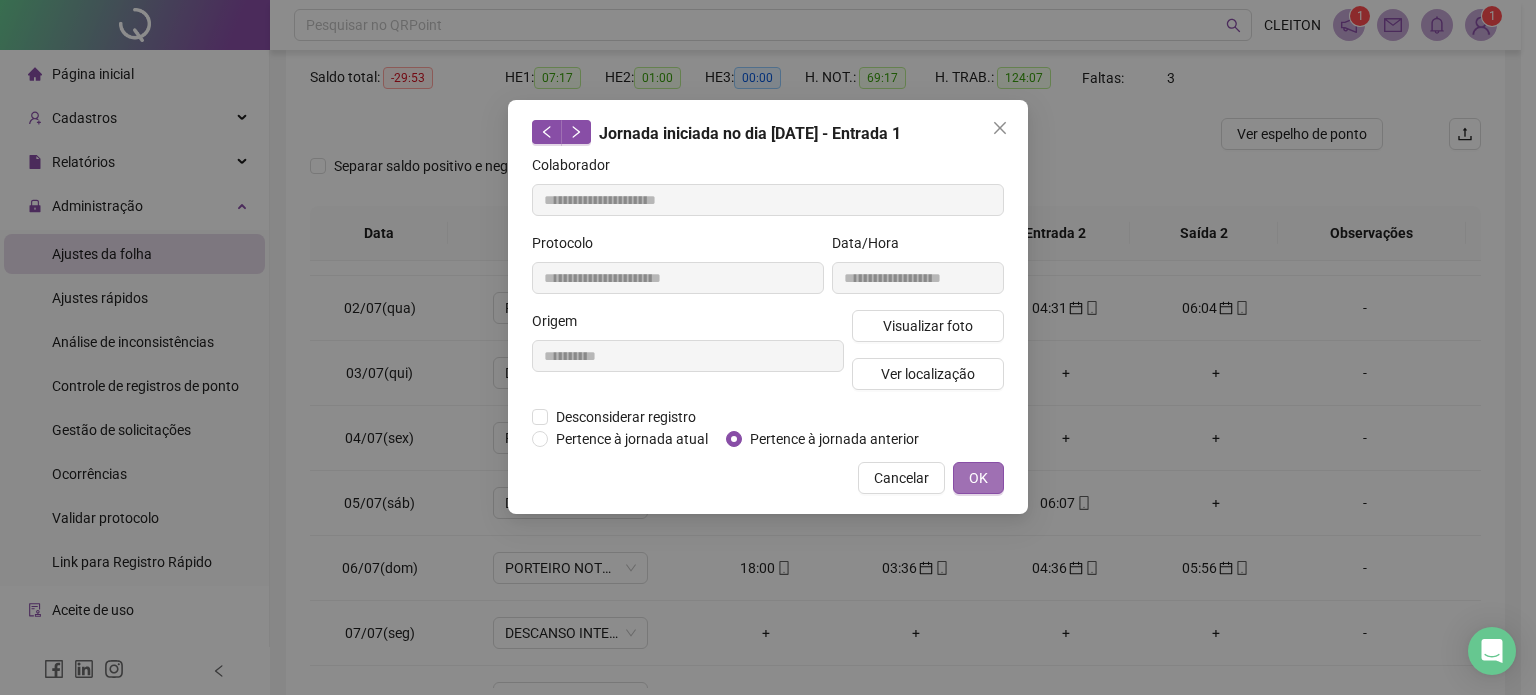 click on "OK" at bounding box center [978, 478] 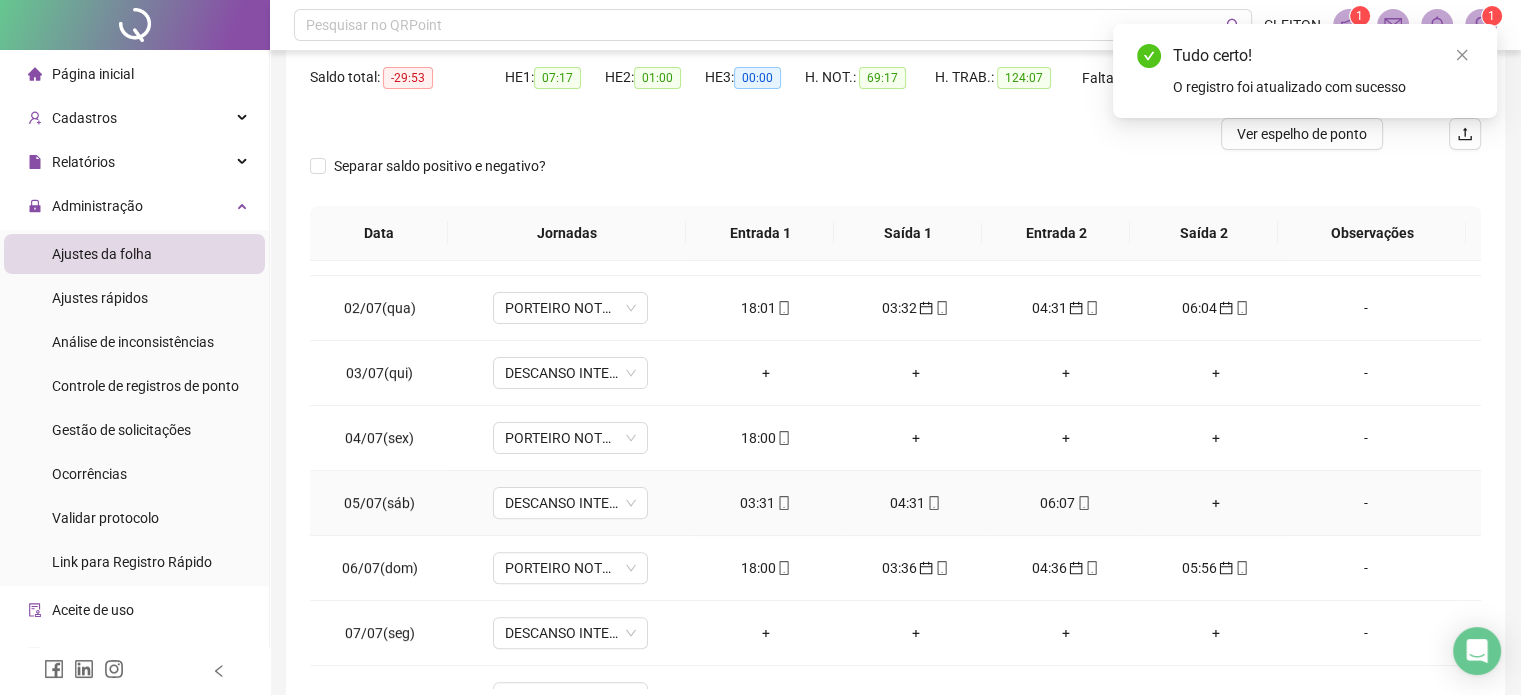 click on "04:31" at bounding box center [916, 503] 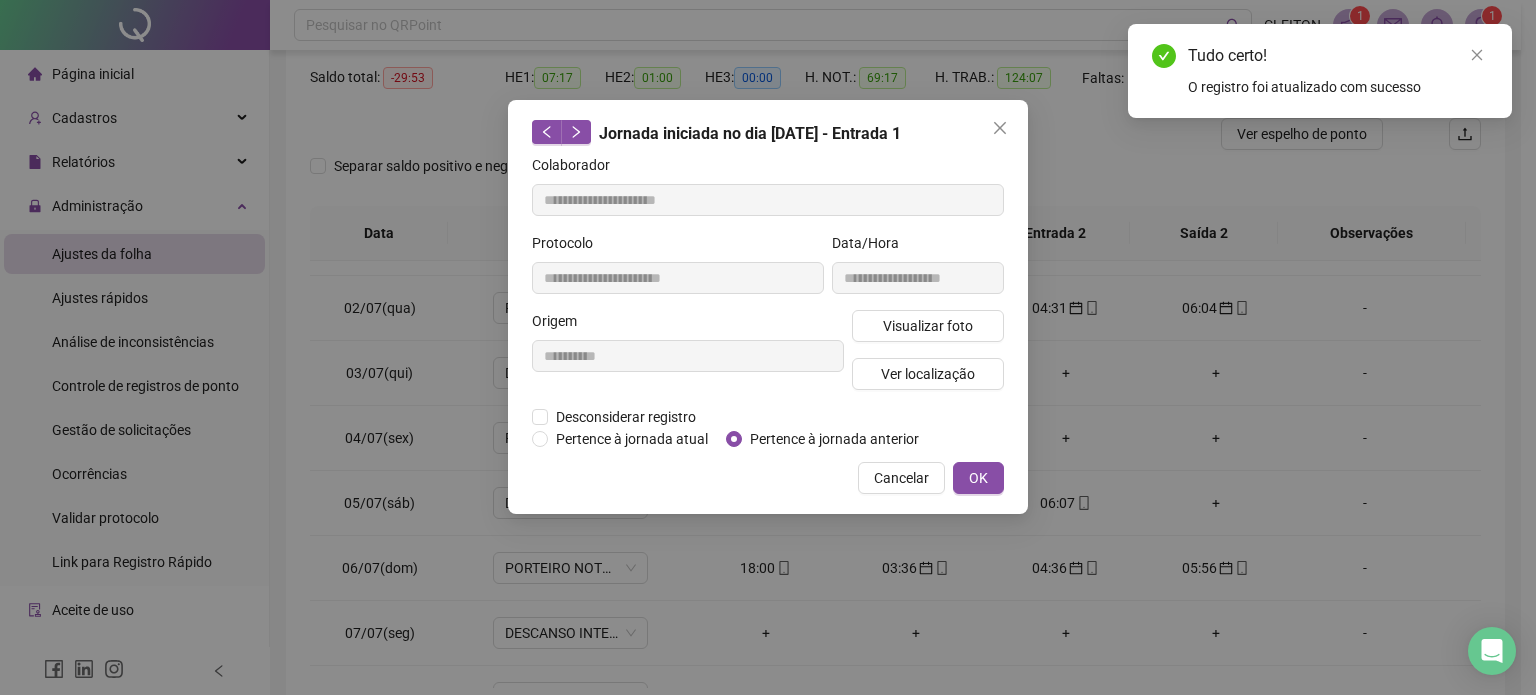 type on "**********" 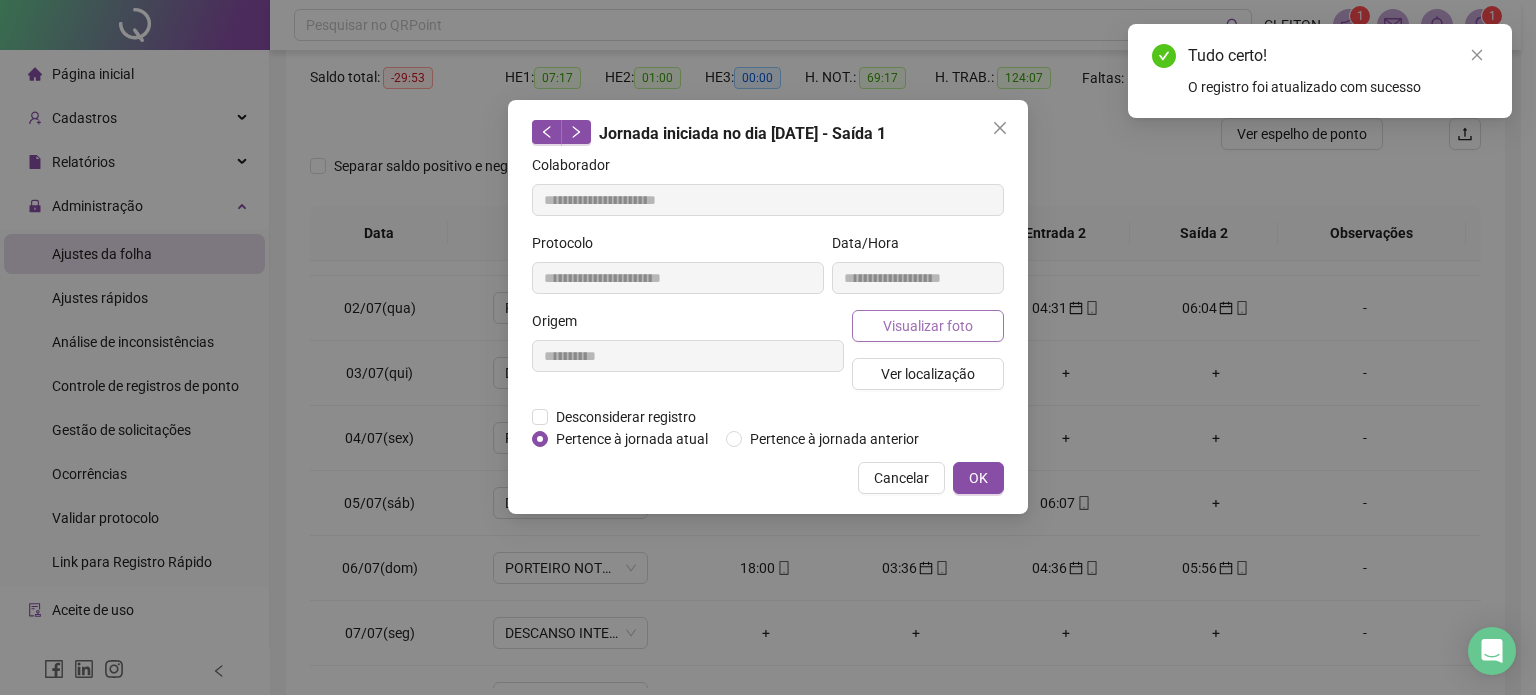 click on "Visualizar foto" at bounding box center (928, 326) 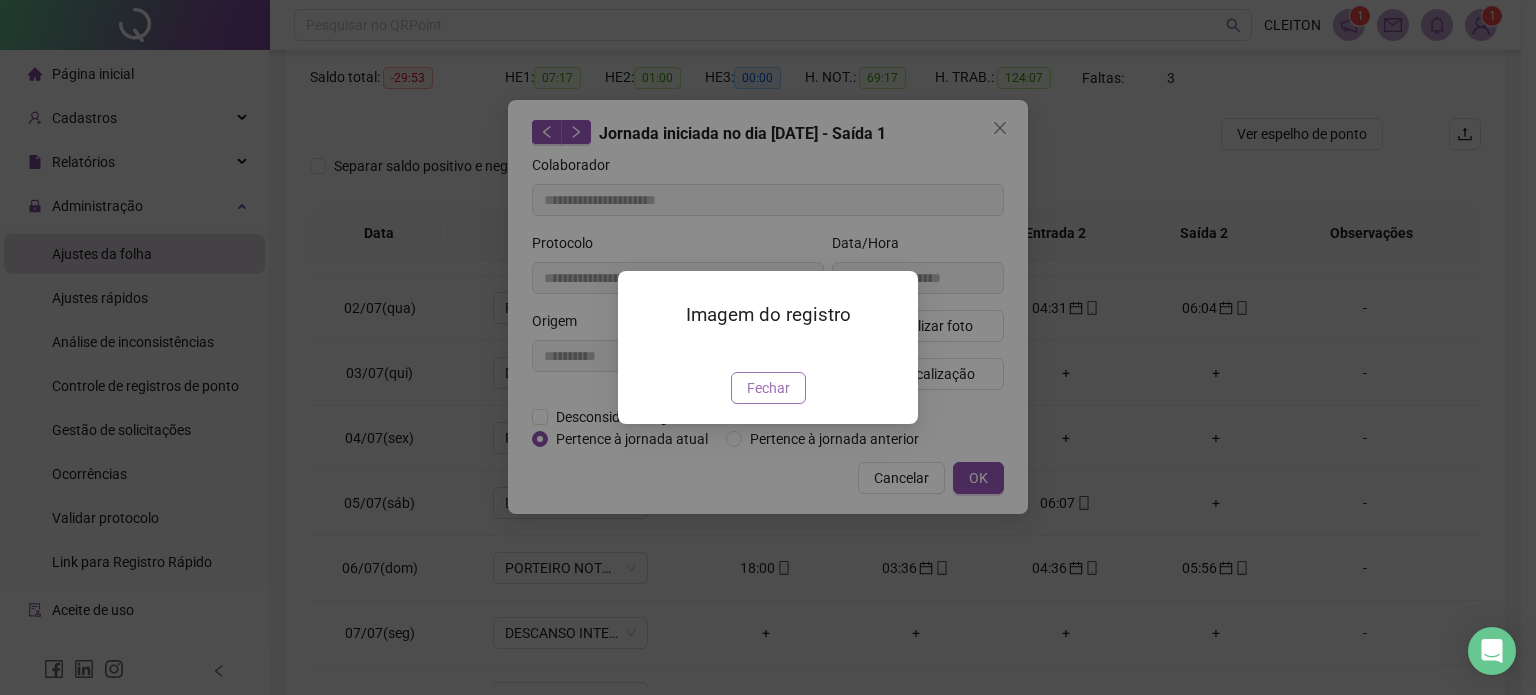 click on "Fechar" at bounding box center [768, 388] 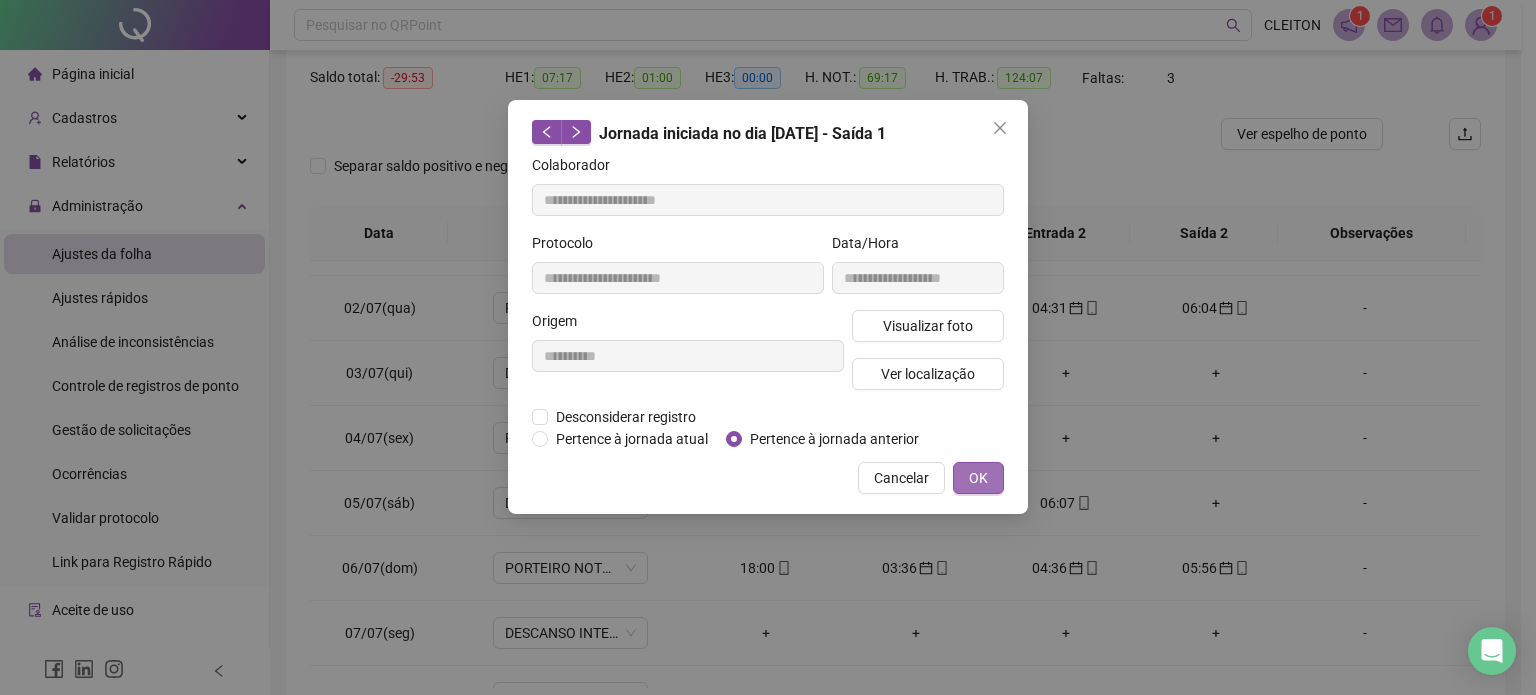 click on "OK" at bounding box center (978, 478) 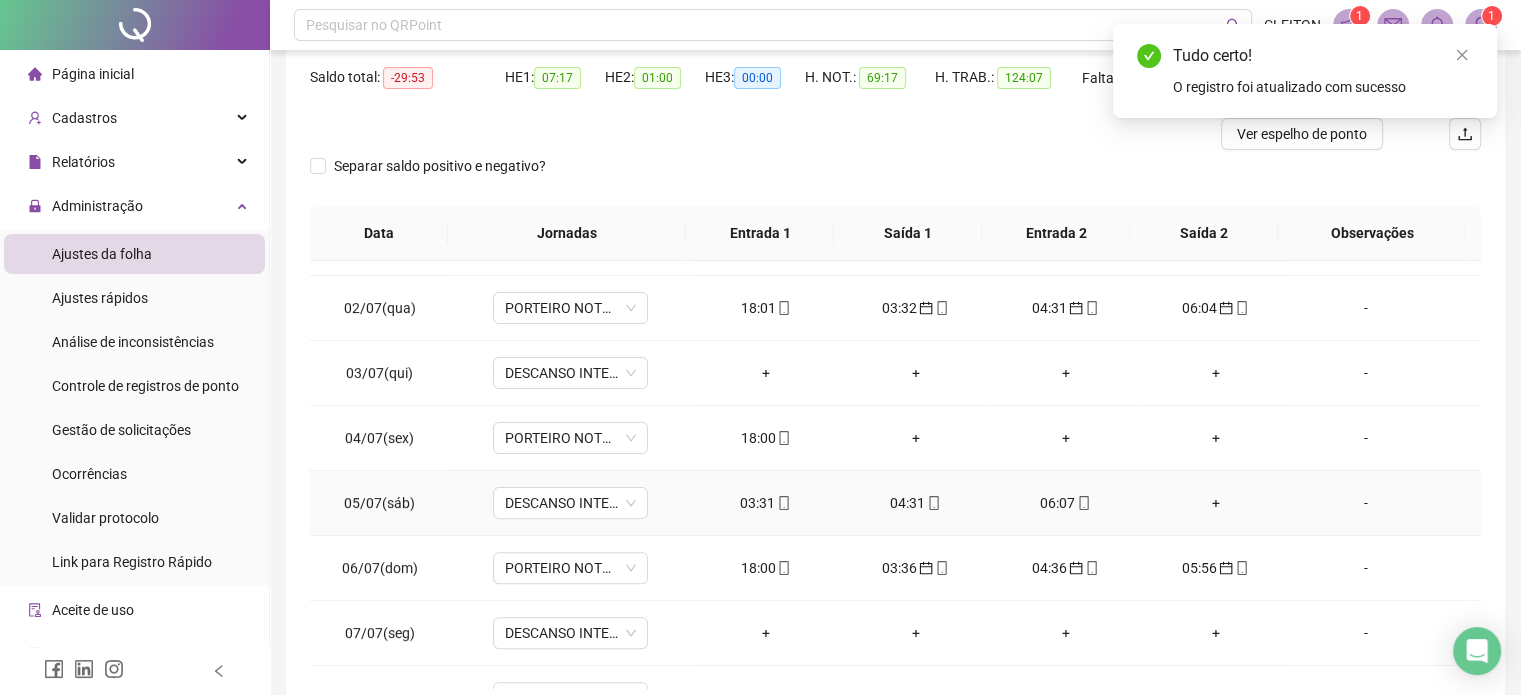 click on "06:07" at bounding box center (1066, 503) 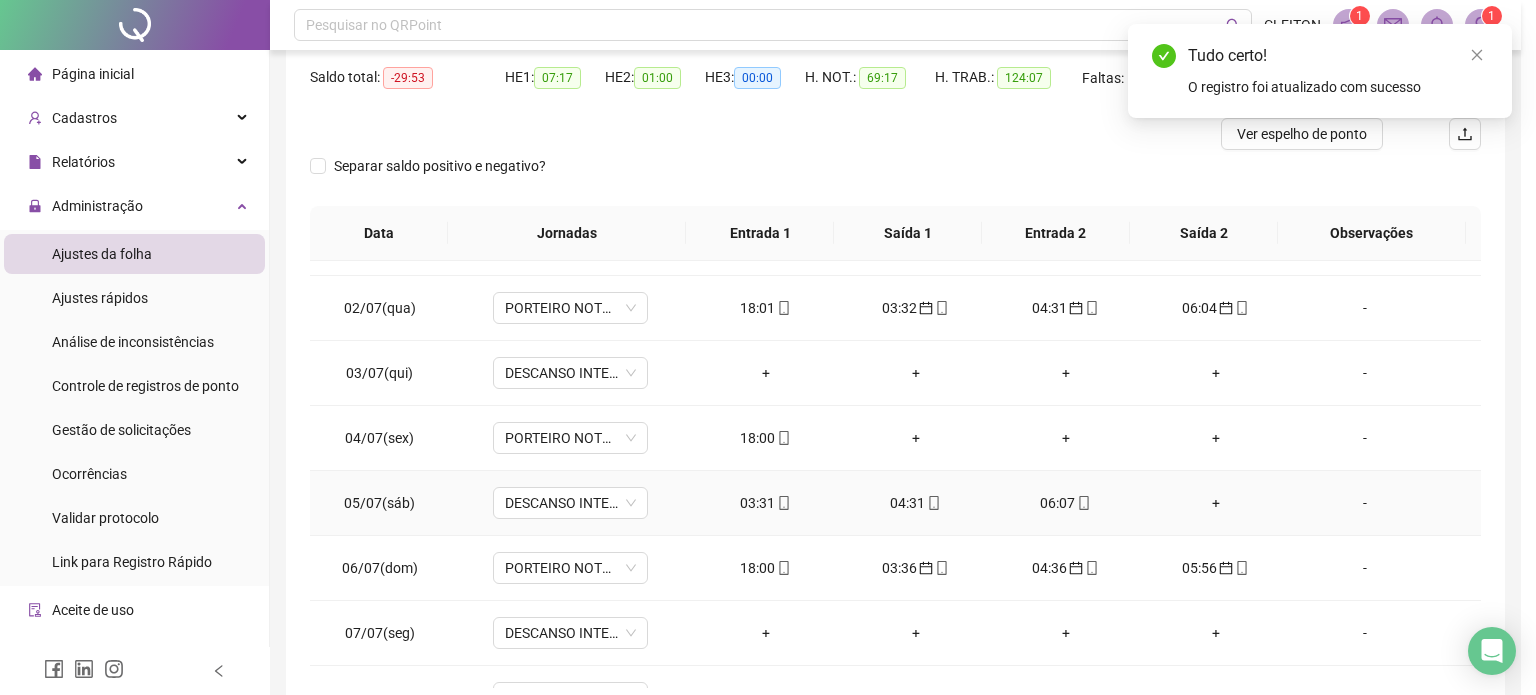 type on "**********" 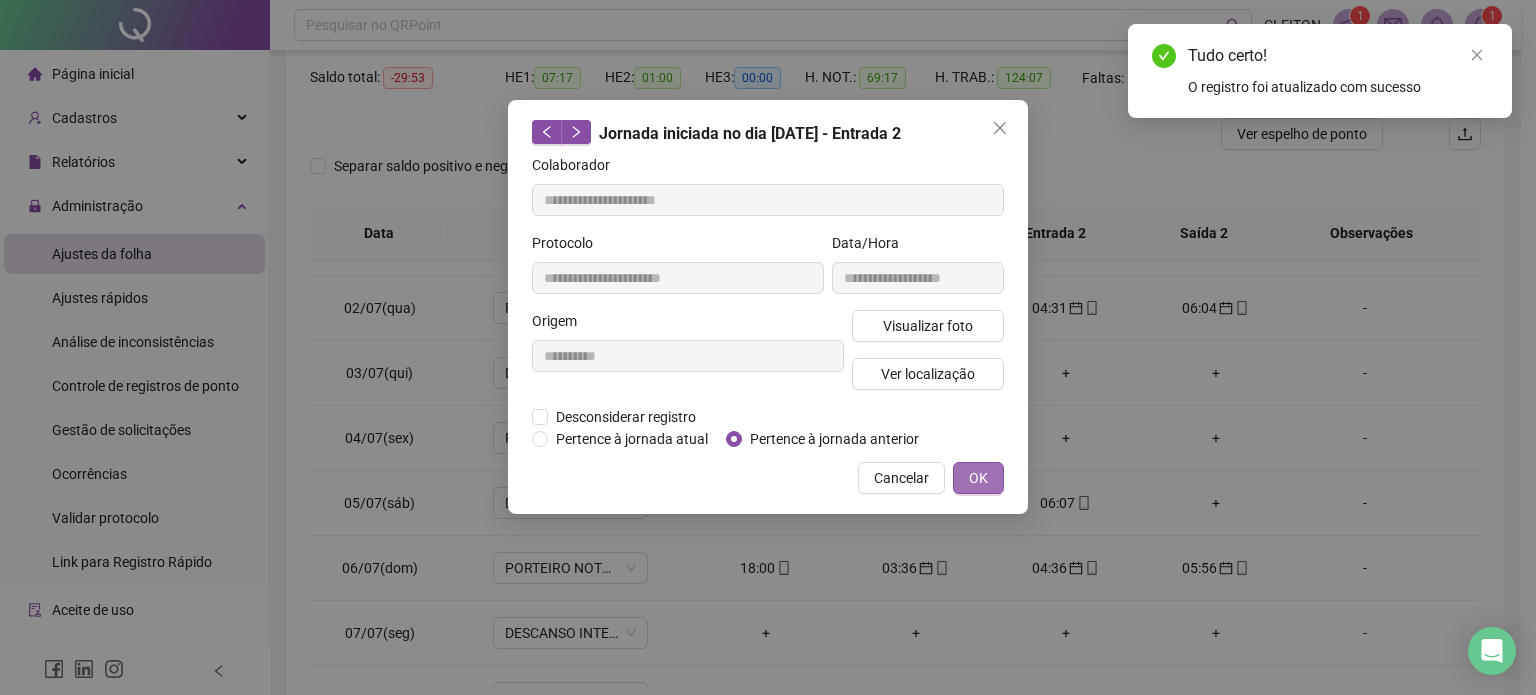 click on "OK" at bounding box center (978, 478) 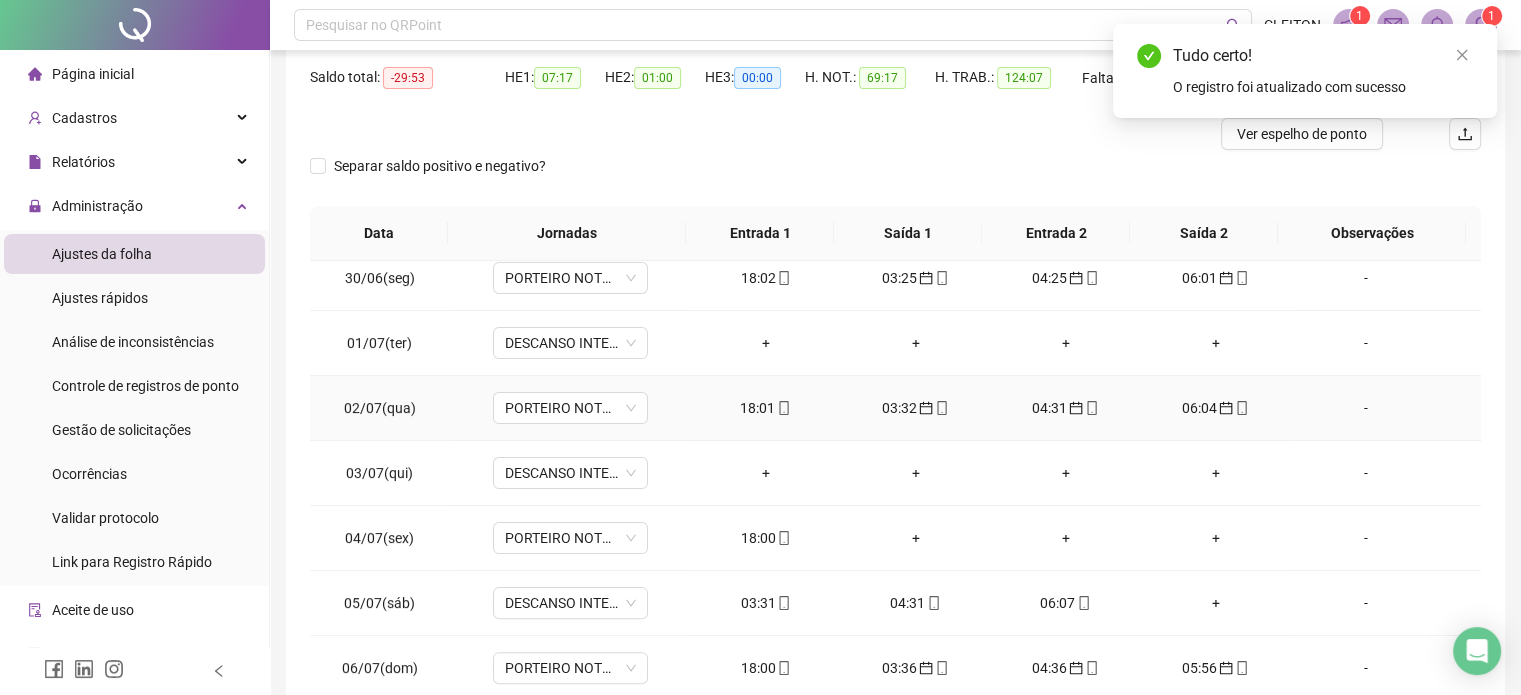 scroll, scrollTop: 500, scrollLeft: 0, axis: vertical 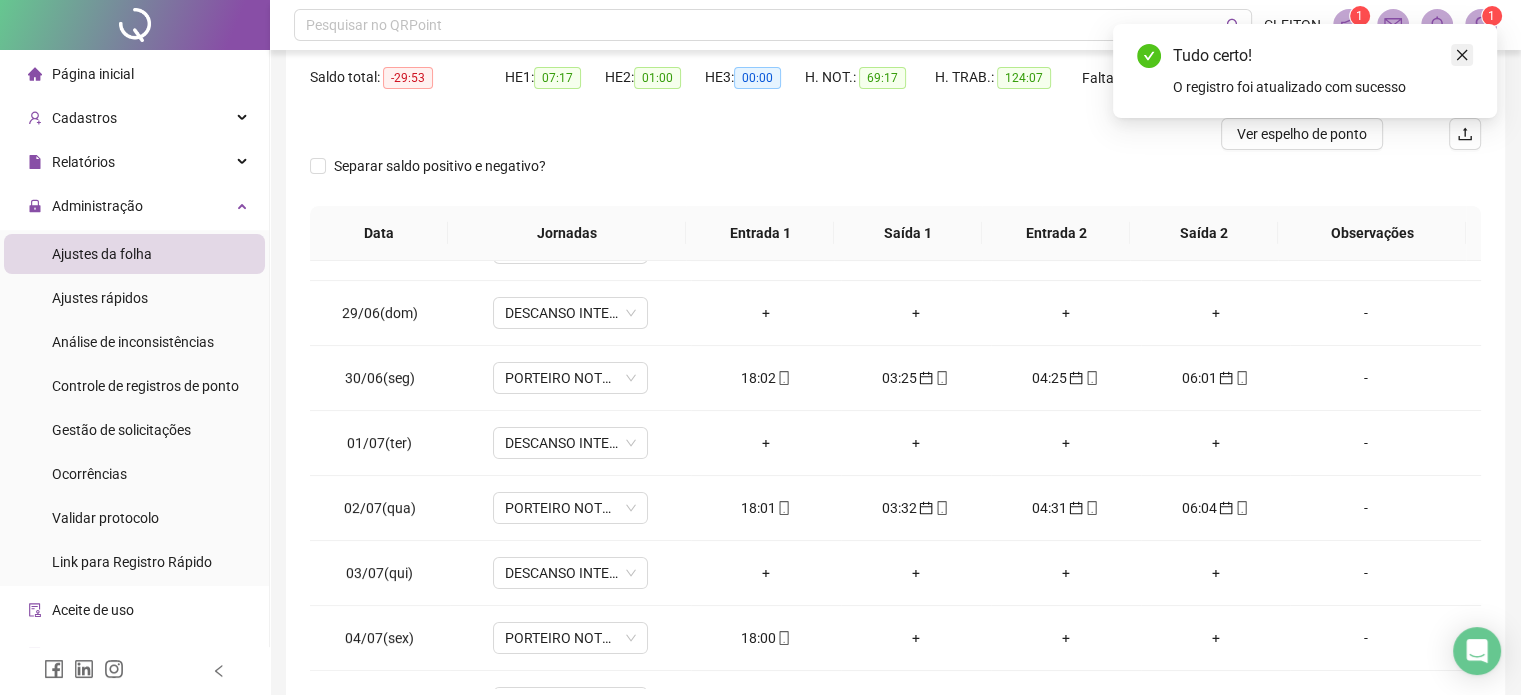 click 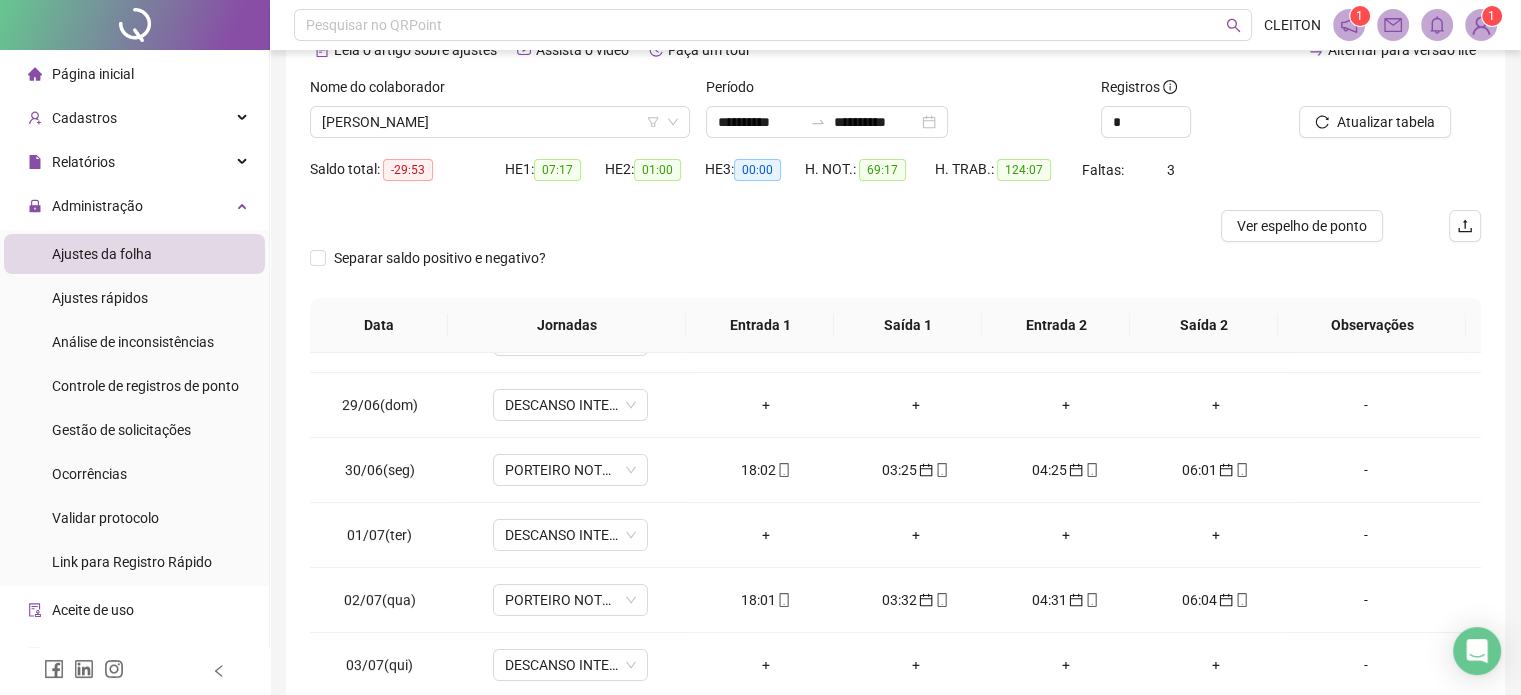scroll, scrollTop: 0, scrollLeft: 0, axis: both 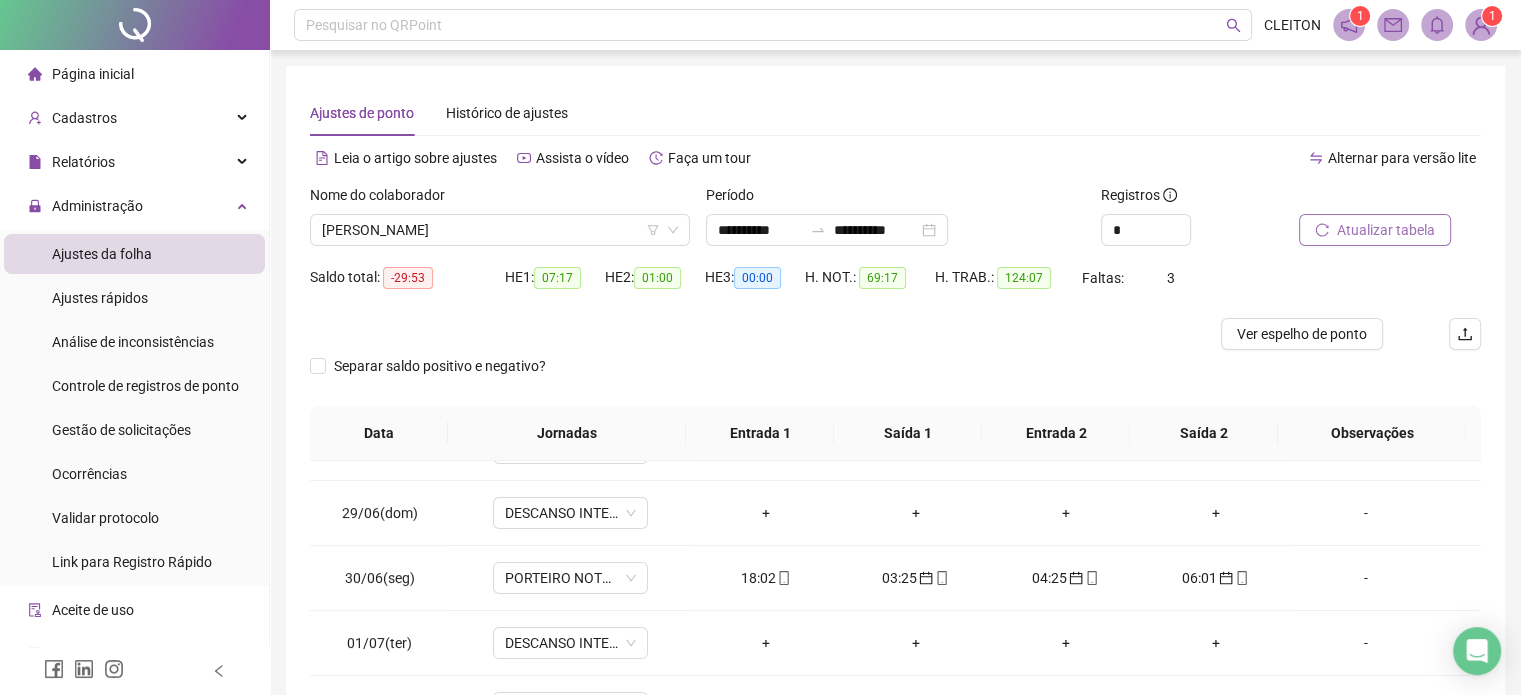 click on "Atualizar tabela" at bounding box center [1386, 230] 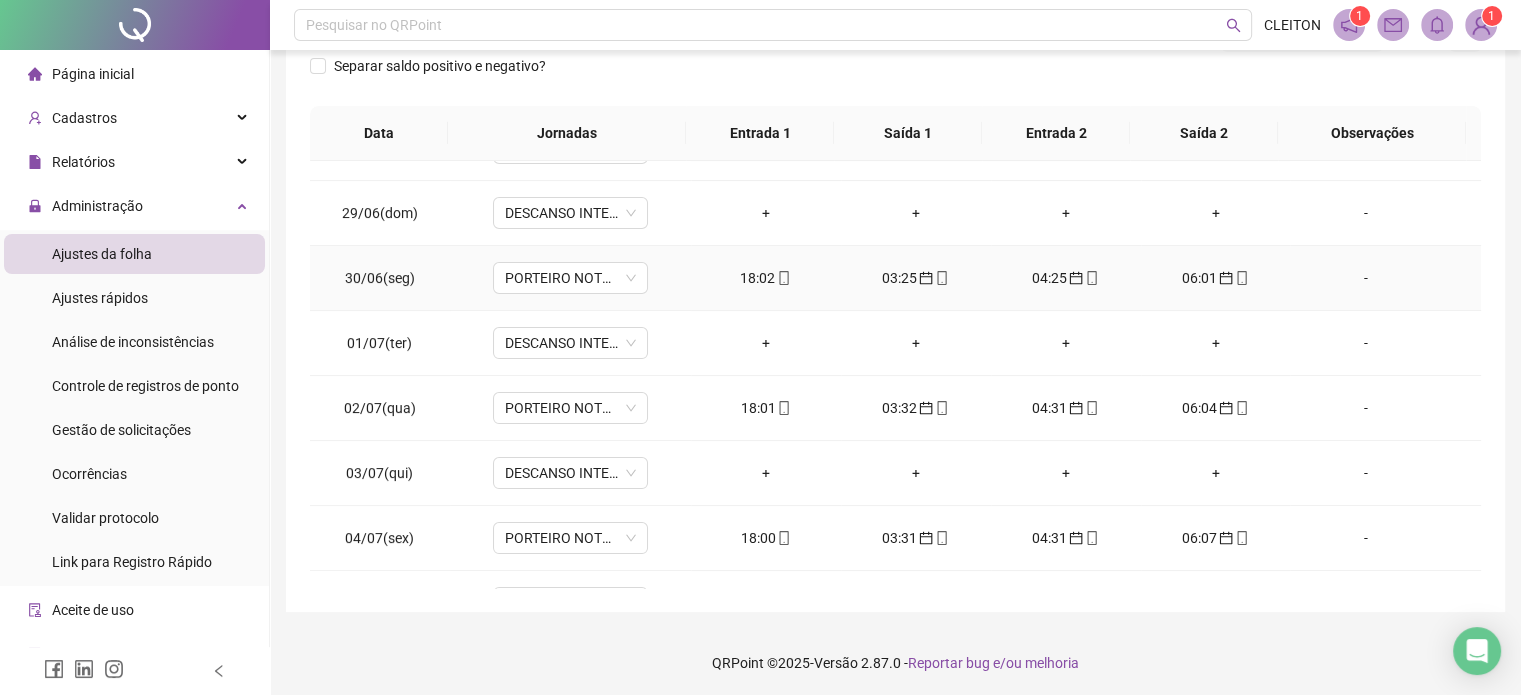 scroll, scrollTop: 302, scrollLeft: 0, axis: vertical 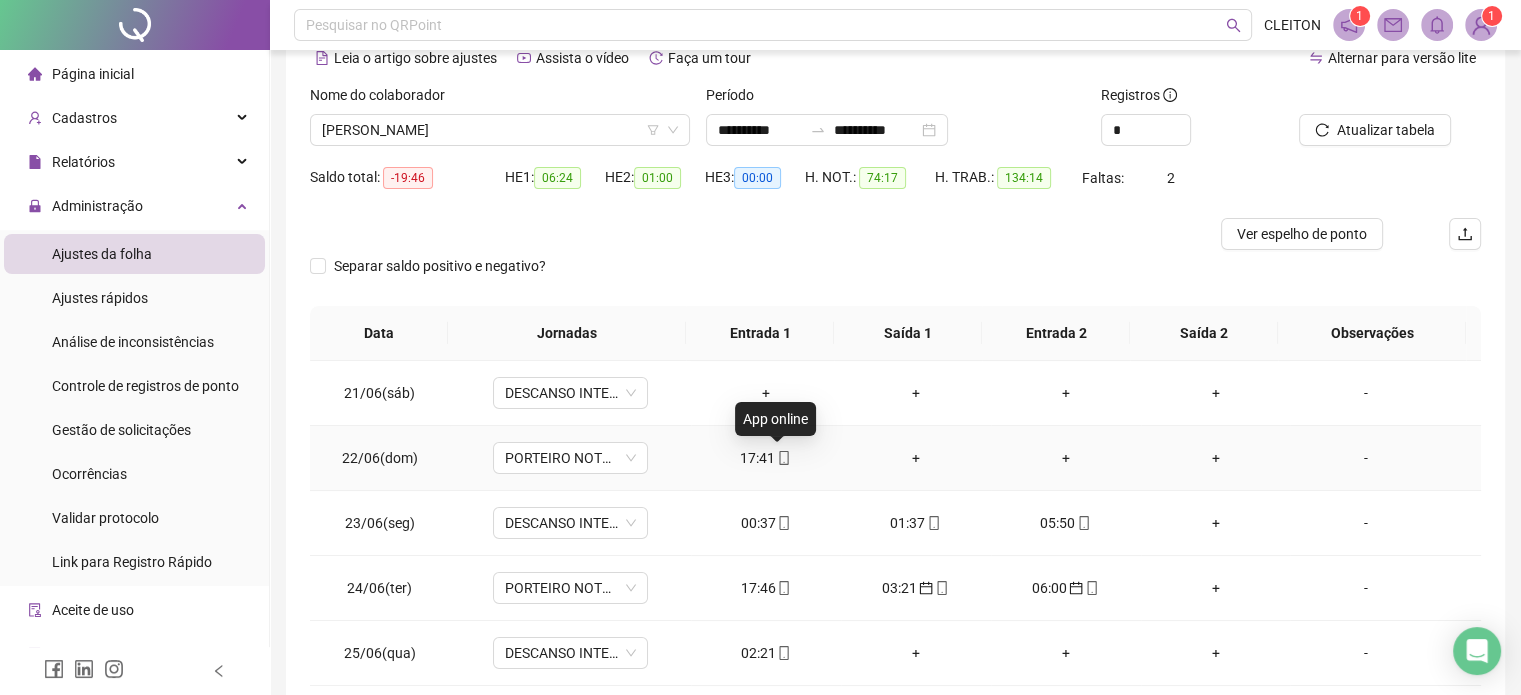 click 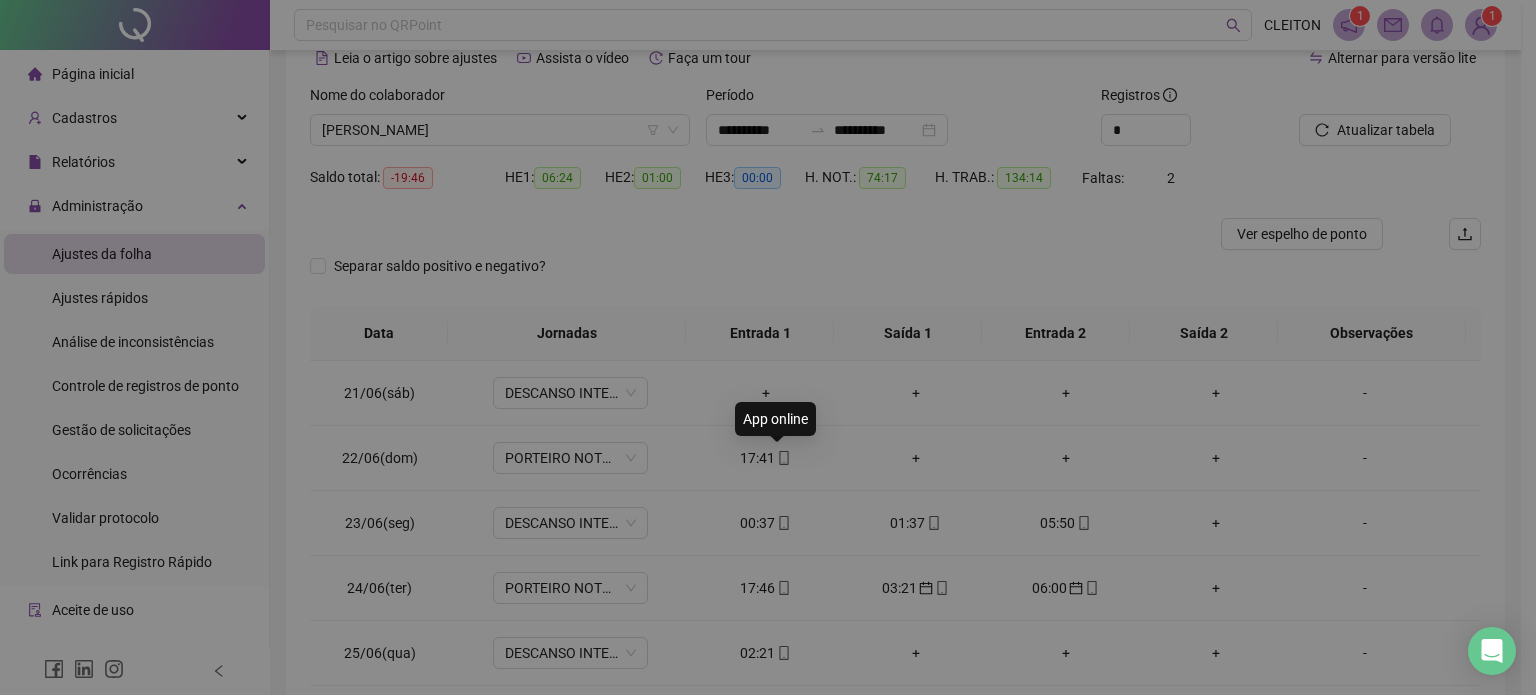 type on "**********" 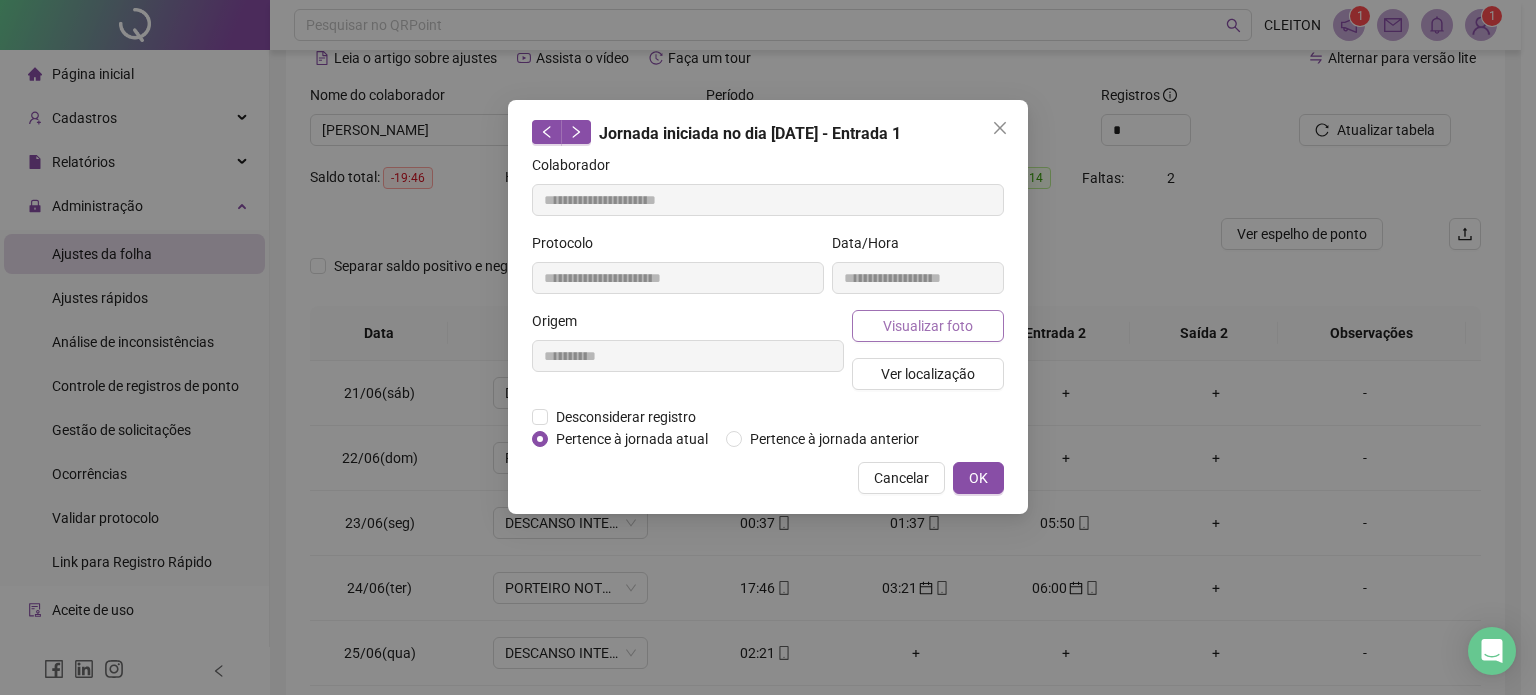 click on "Visualizar foto" at bounding box center [928, 326] 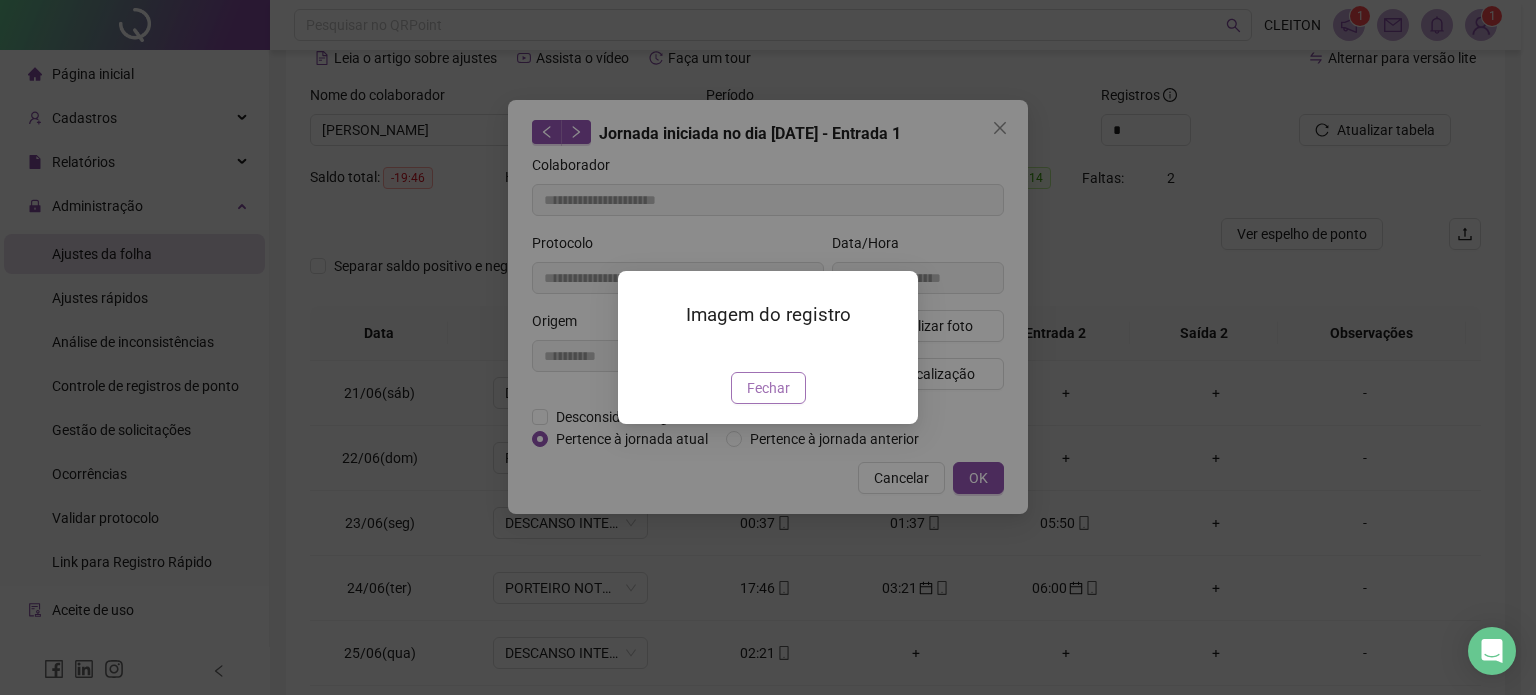 click on "Fechar" at bounding box center (768, 388) 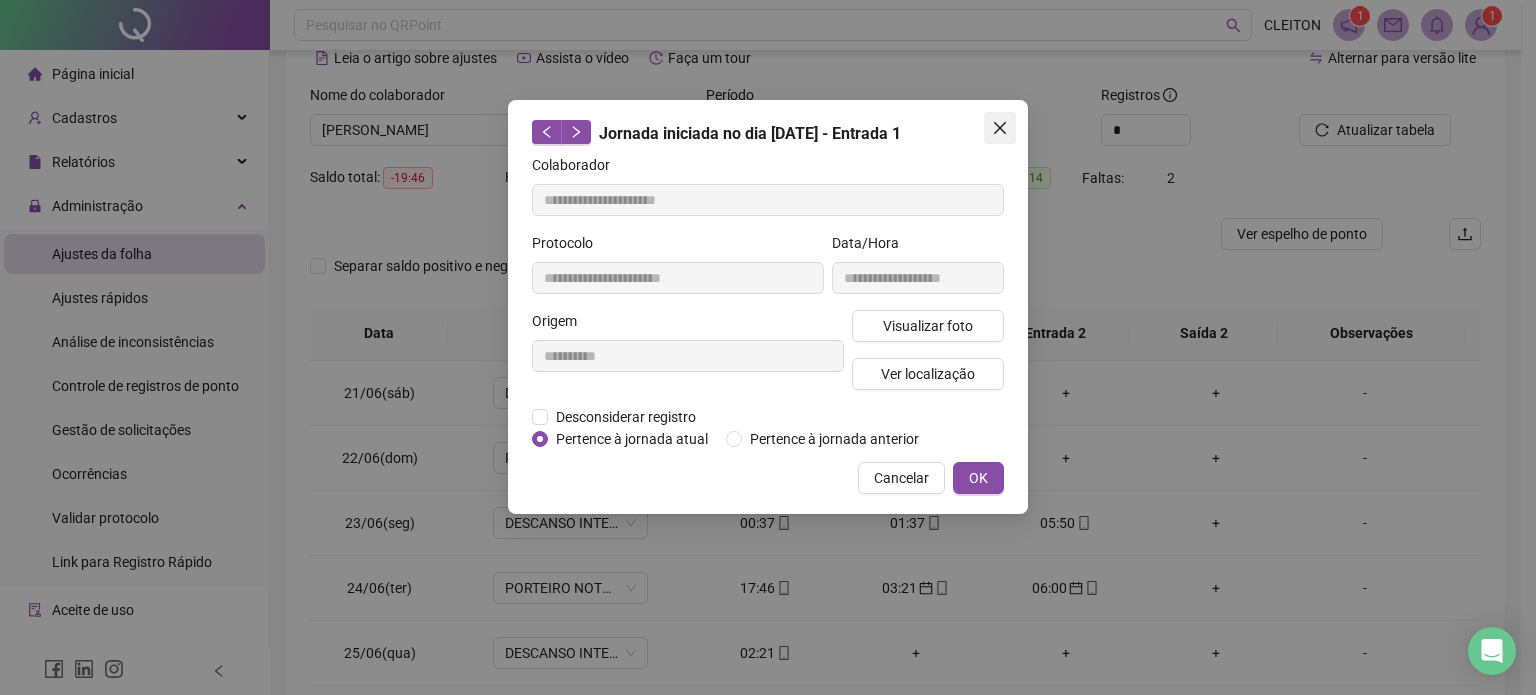 click 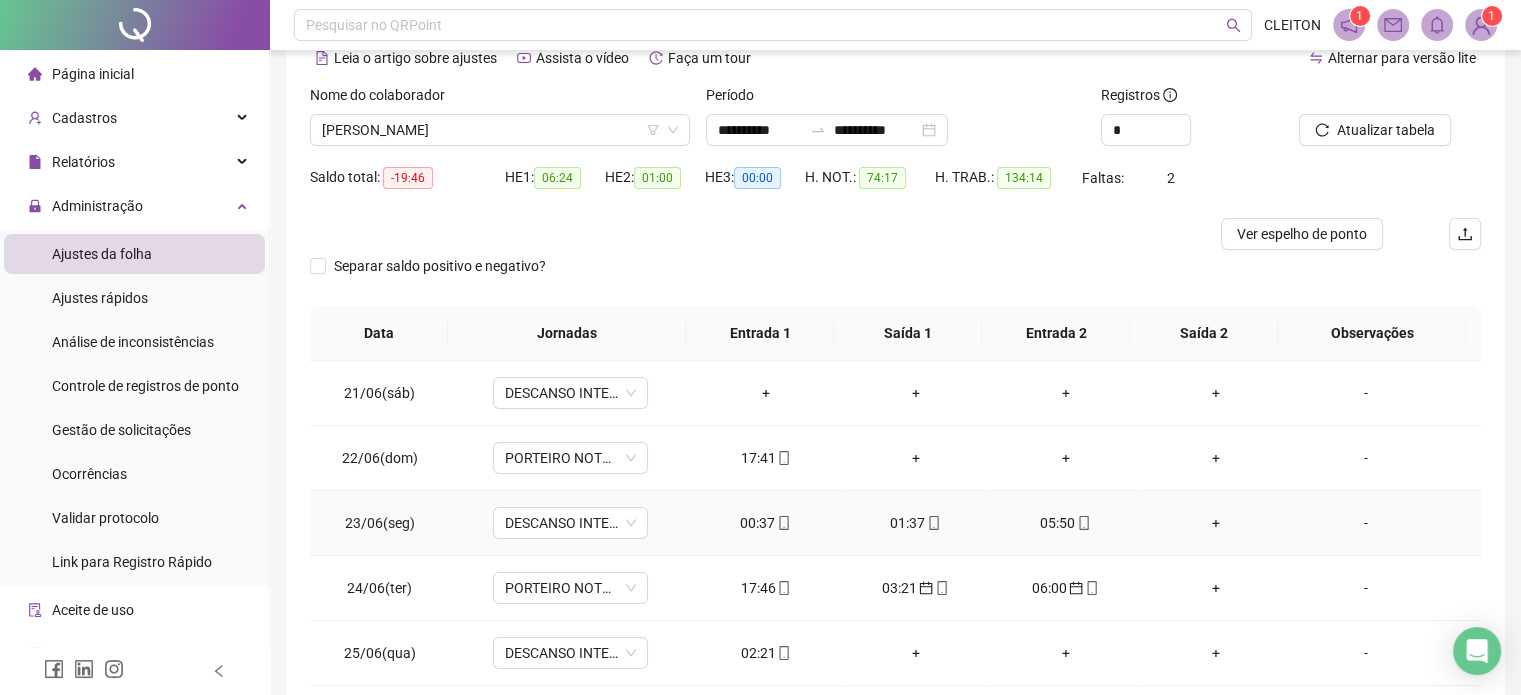 click on "00:37" at bounding box center [766, 523] 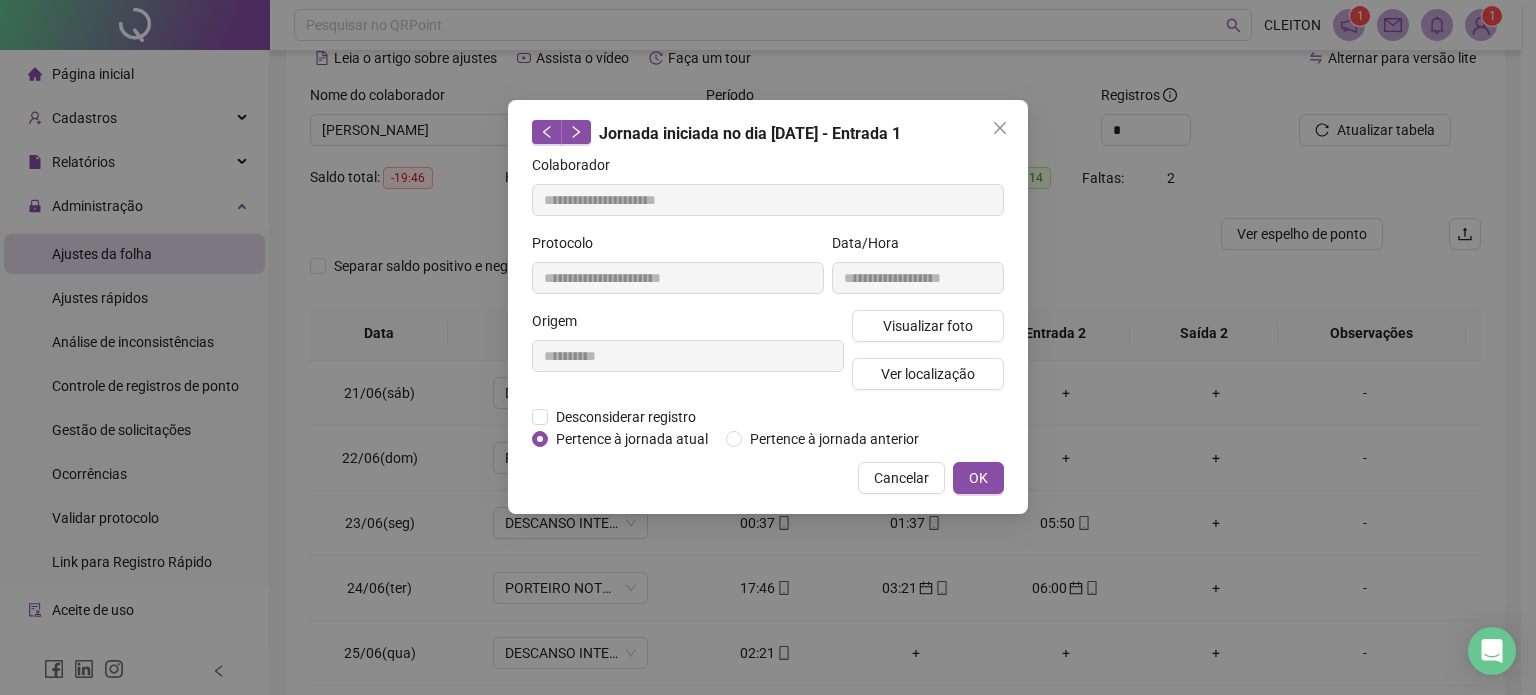 type on "**********" 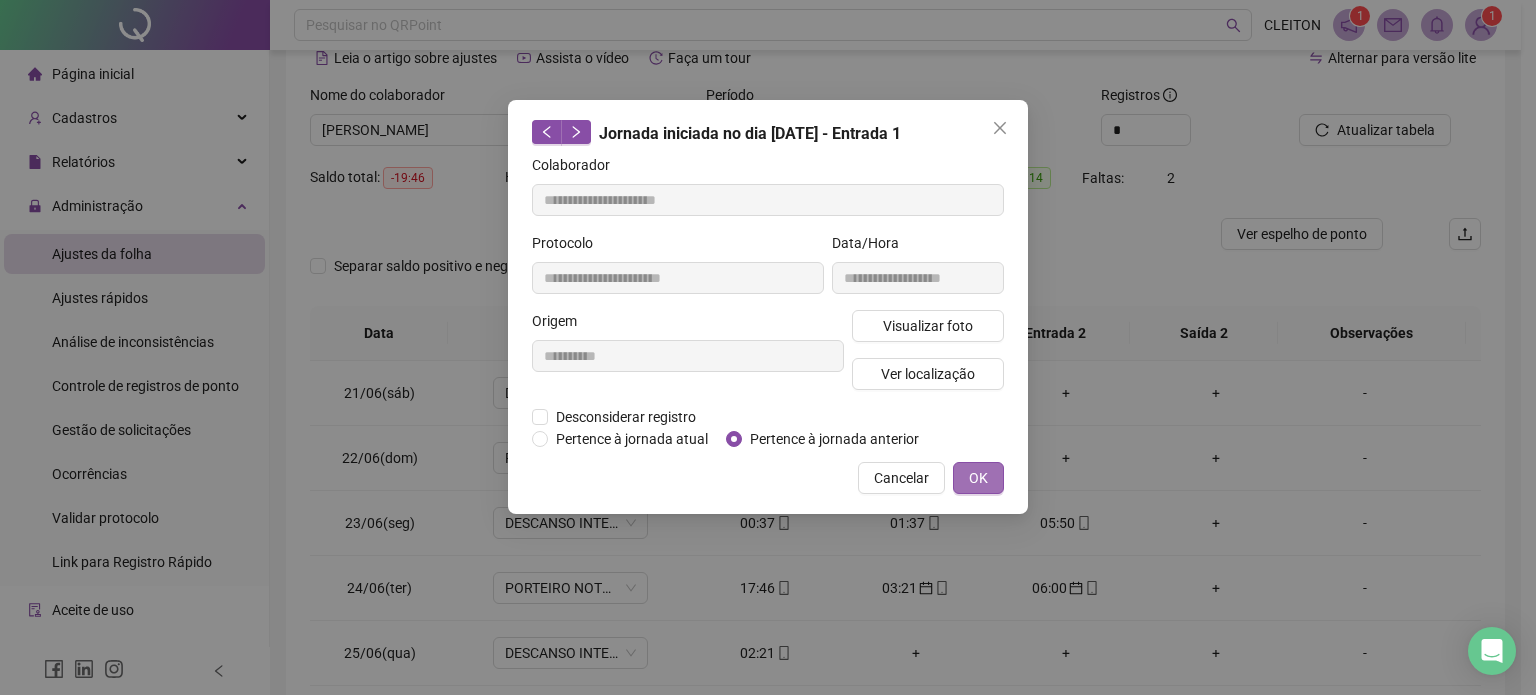 click on "OK" at bounding box center [978, 478] 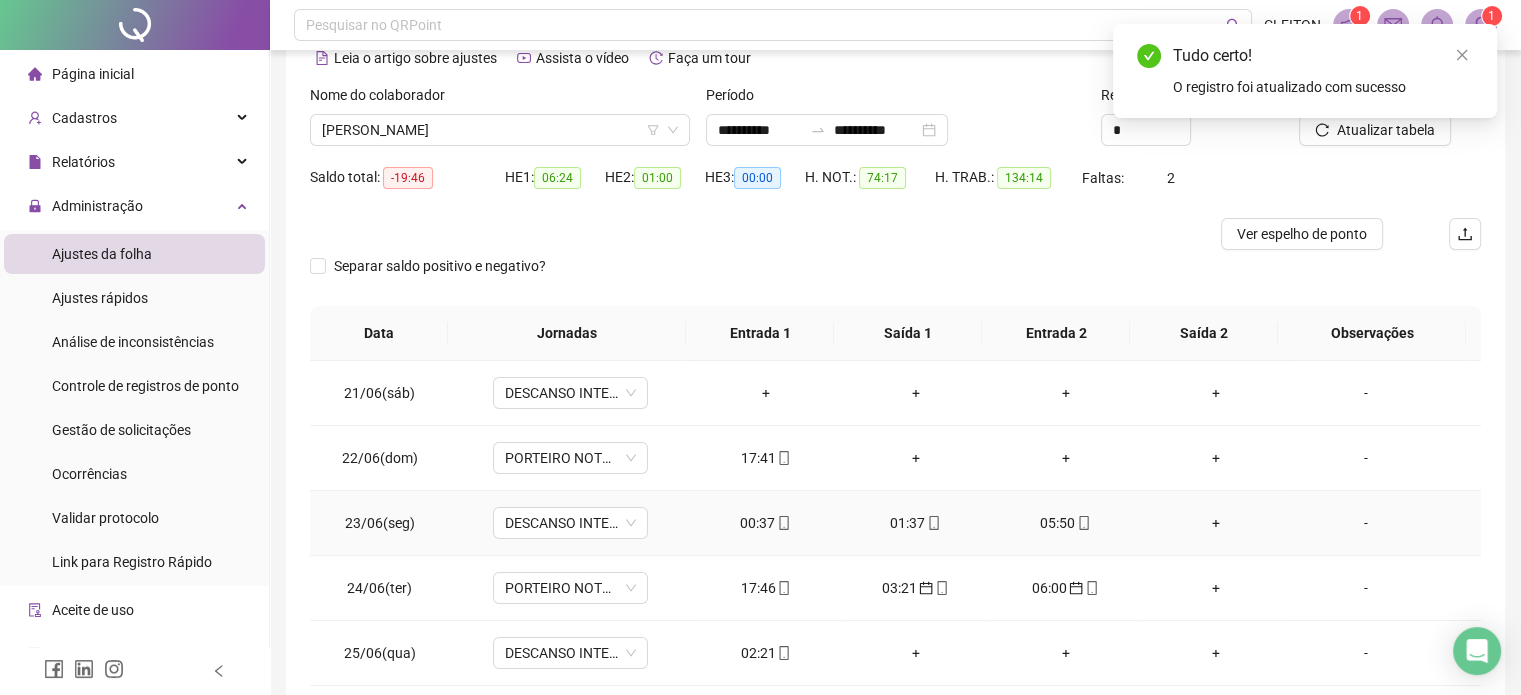 click on "01:37" at bounding box center [916, 523] 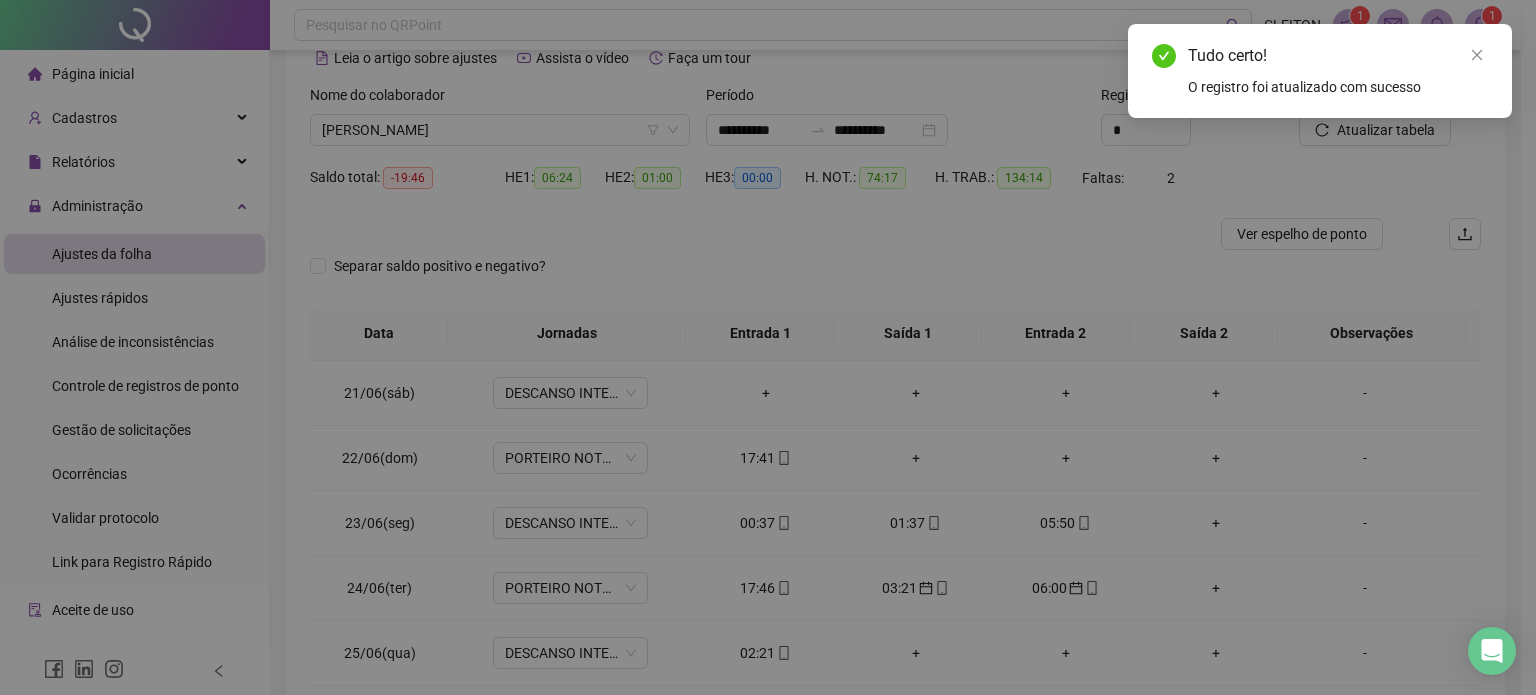 type on "**********" 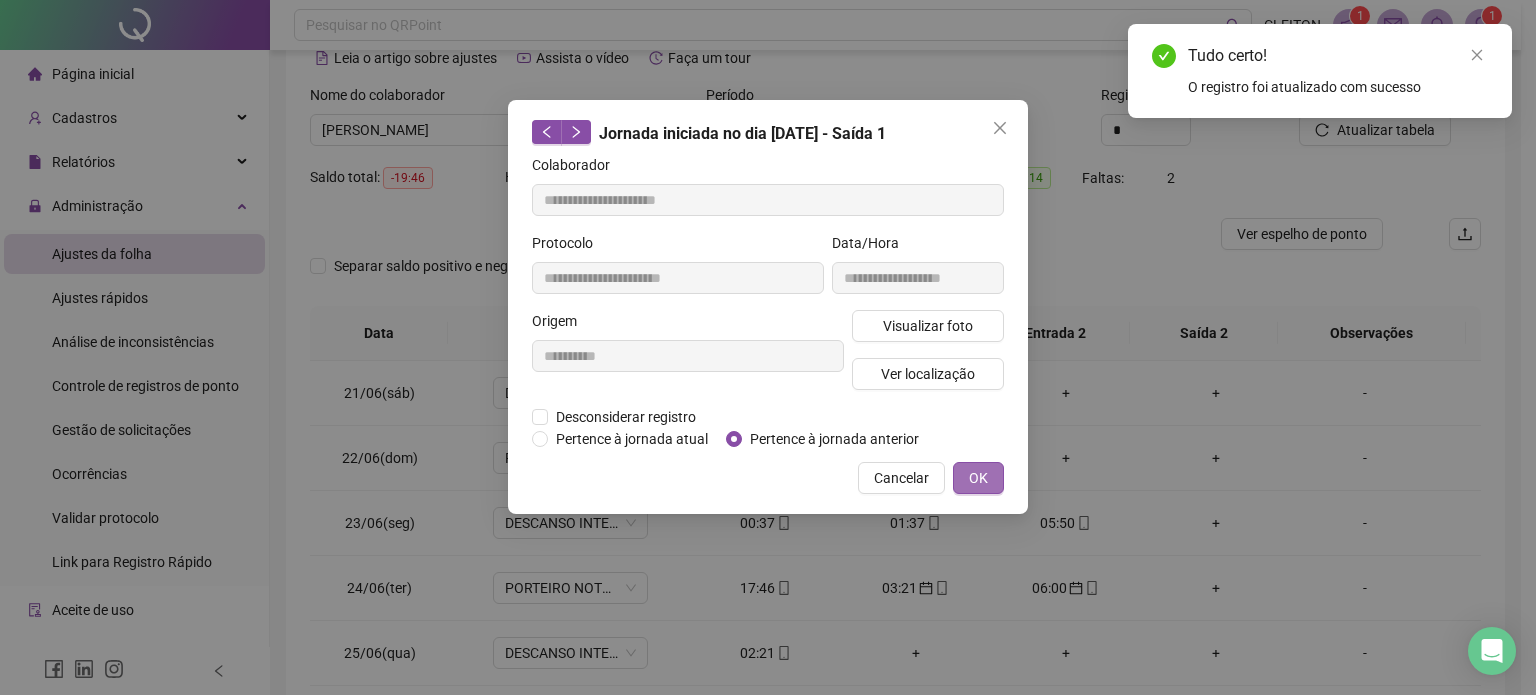 click on "OK" at bounding box center (978, 478) 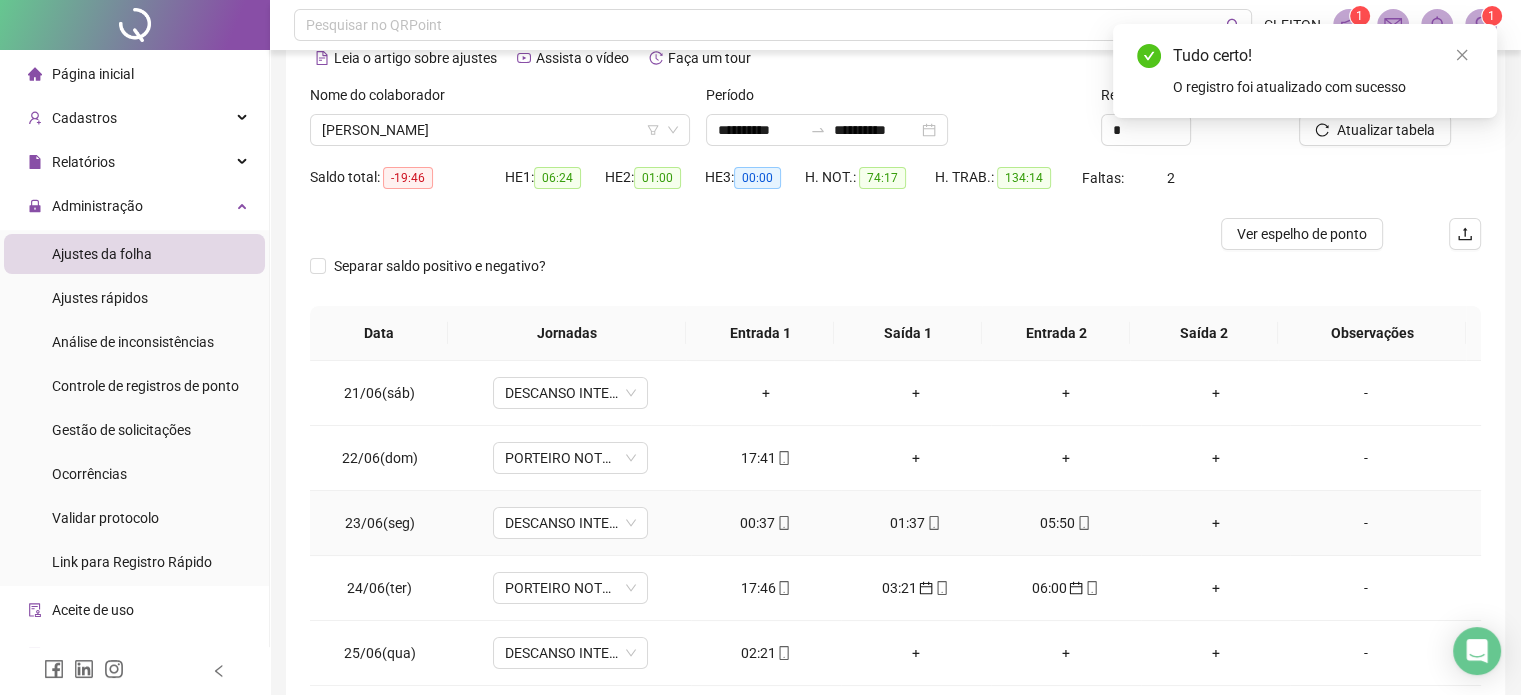 click on "05:50" at bounding box center [1066, 523] 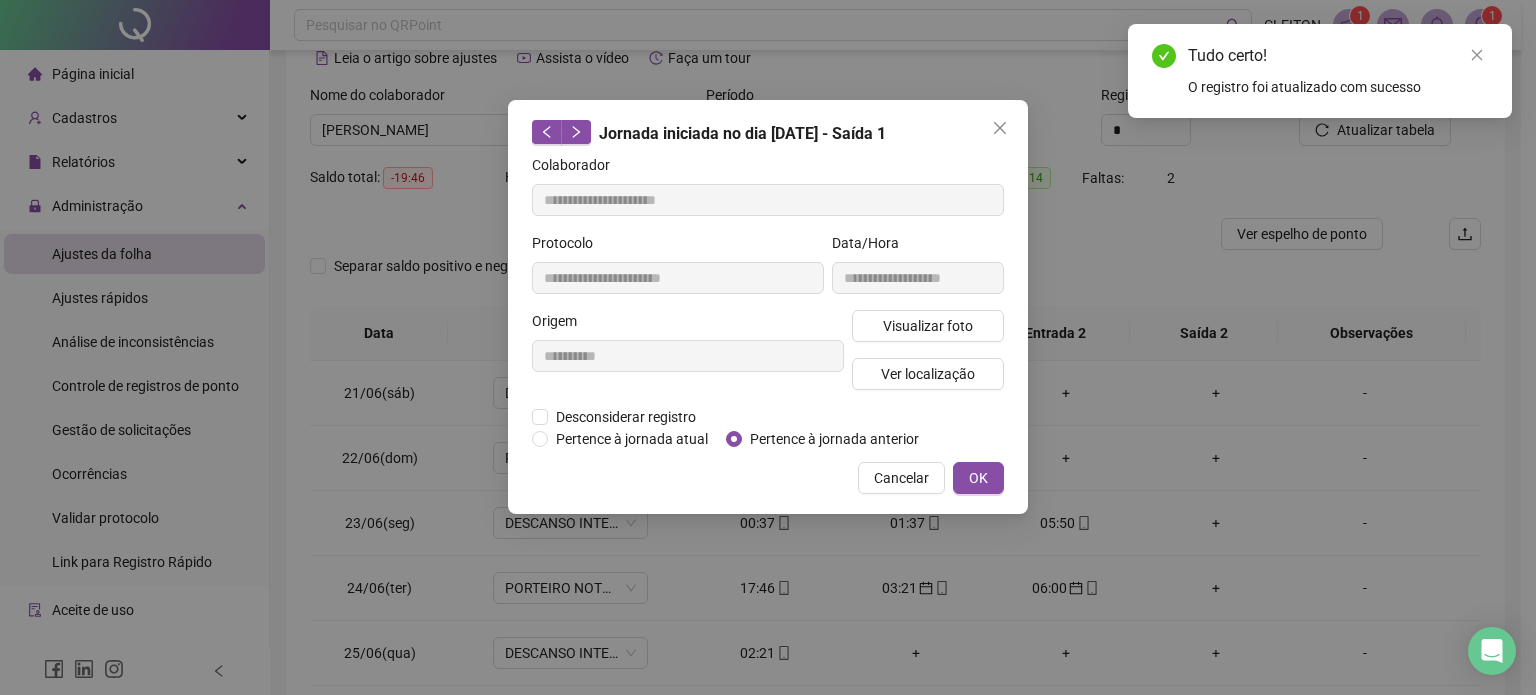 type on "**********" 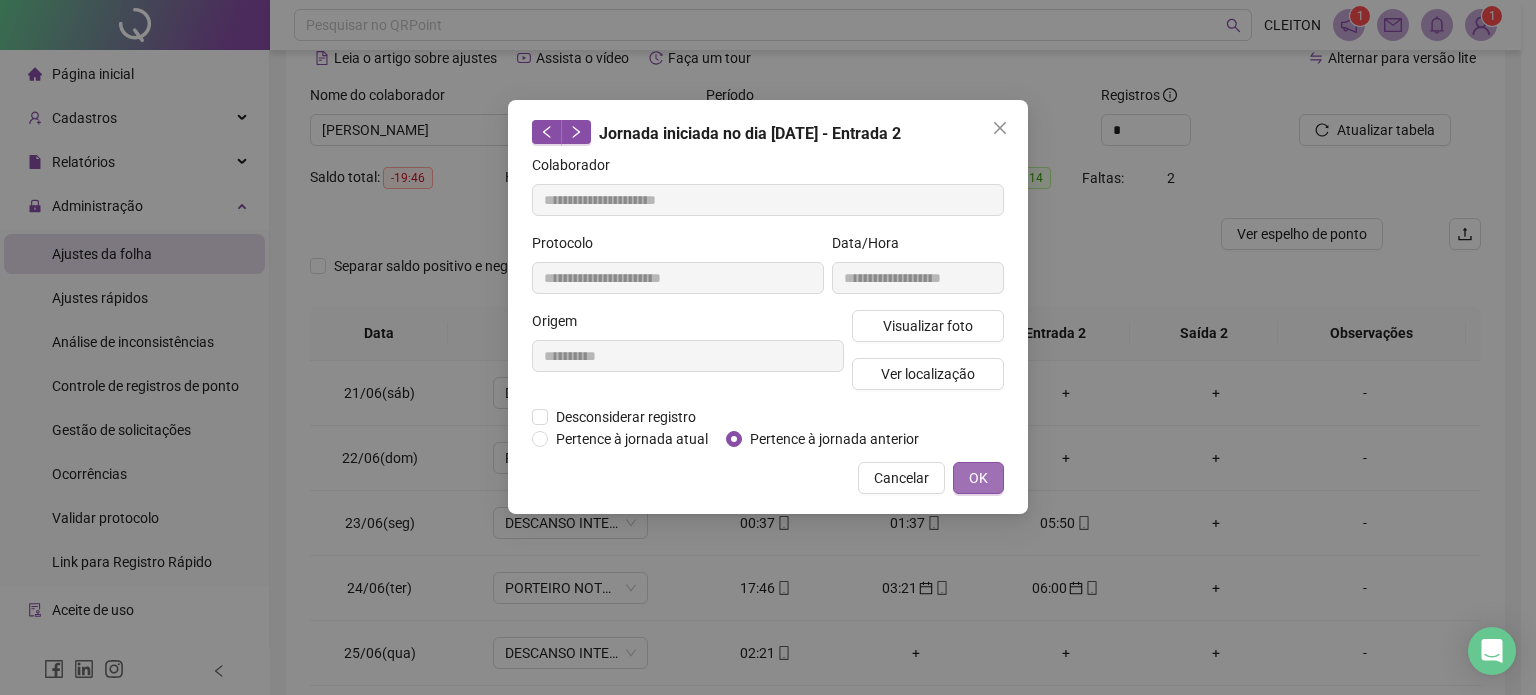 click on "OK" at bounding box center [978, 478] 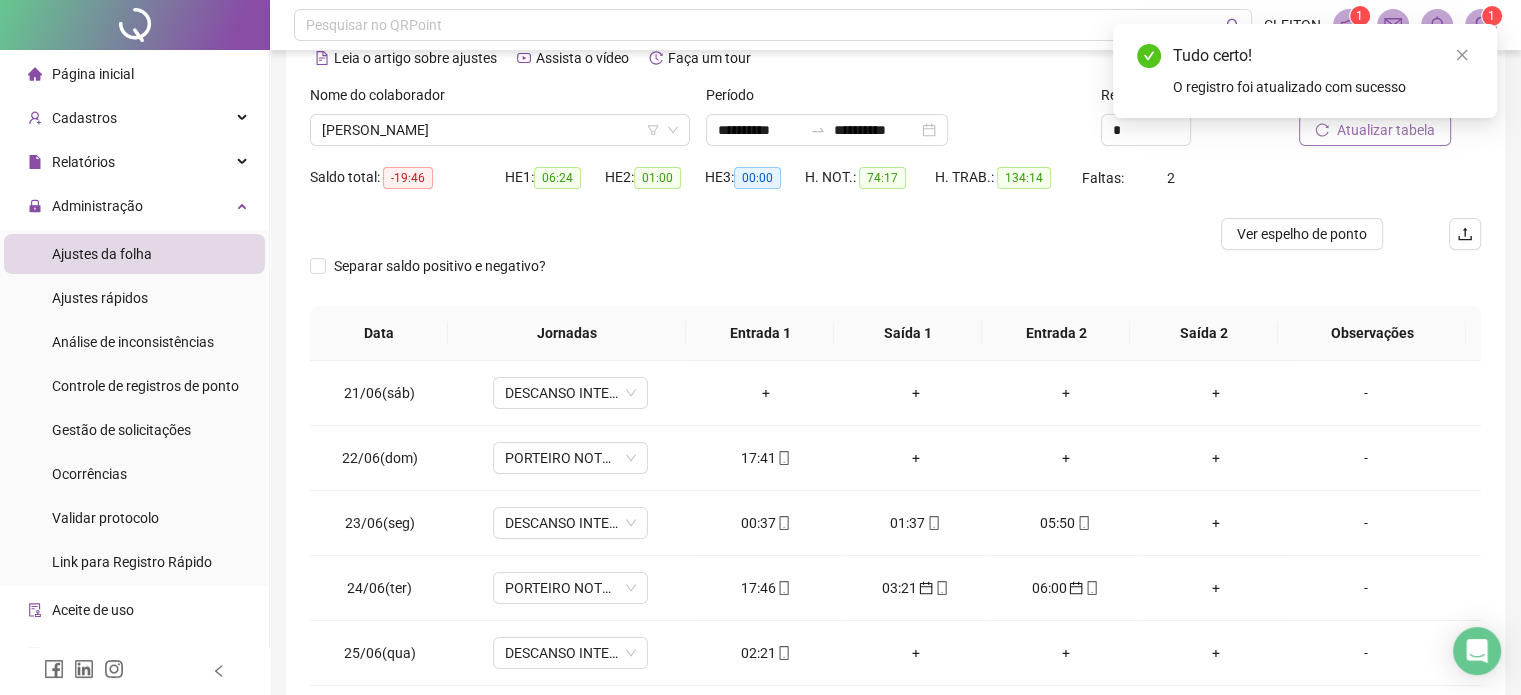 click on "Atualizar tabela" at bounding box center [1386, 130] 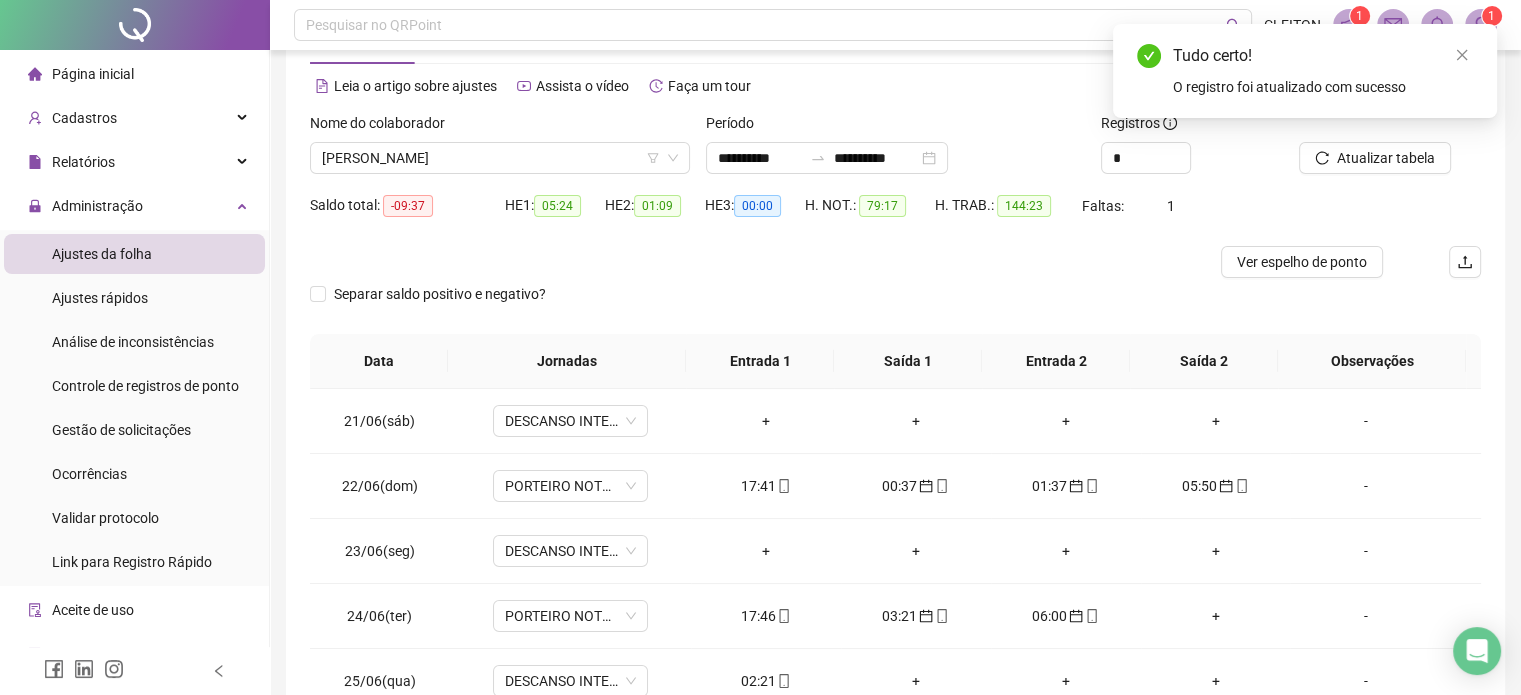 scroll, scrollTop: 100, scrollLeft: 0, axis: vertical 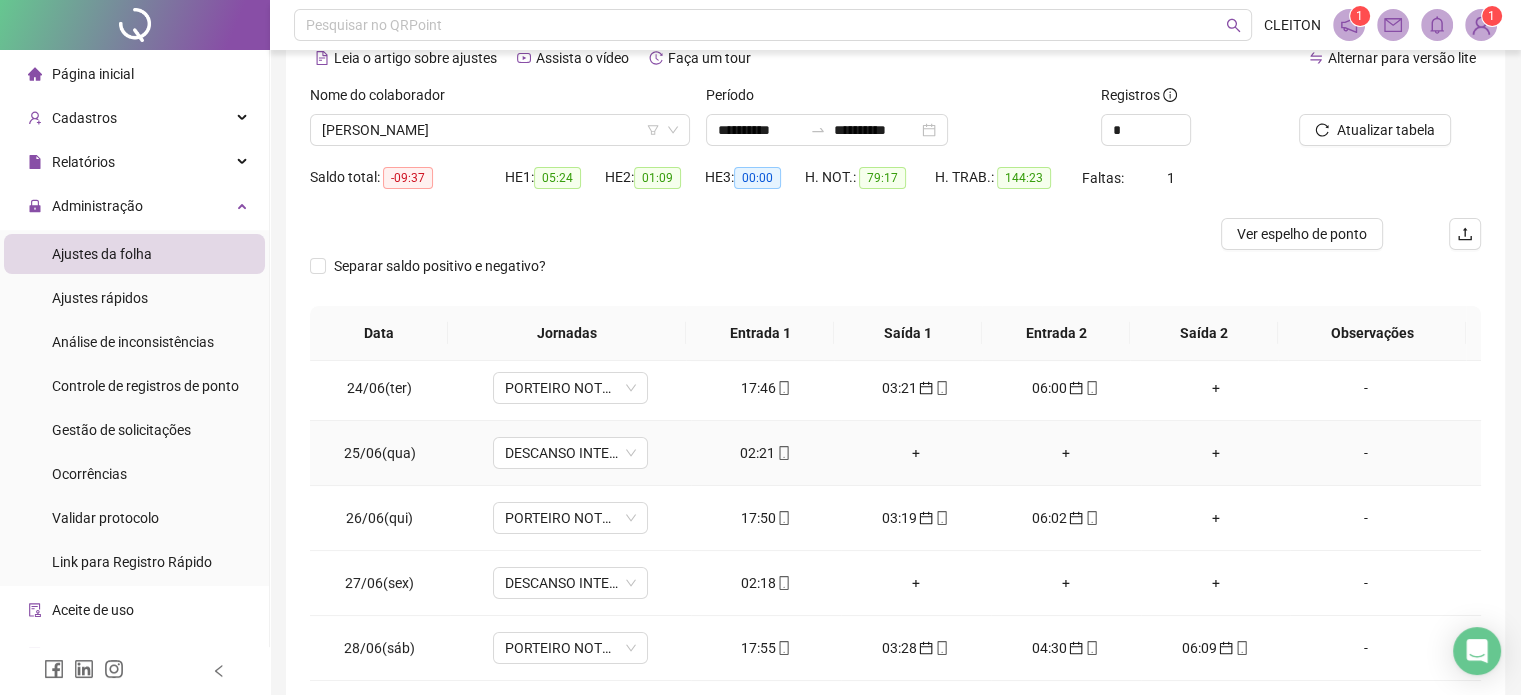 click on "02:21" at bounding box center (766, 453) 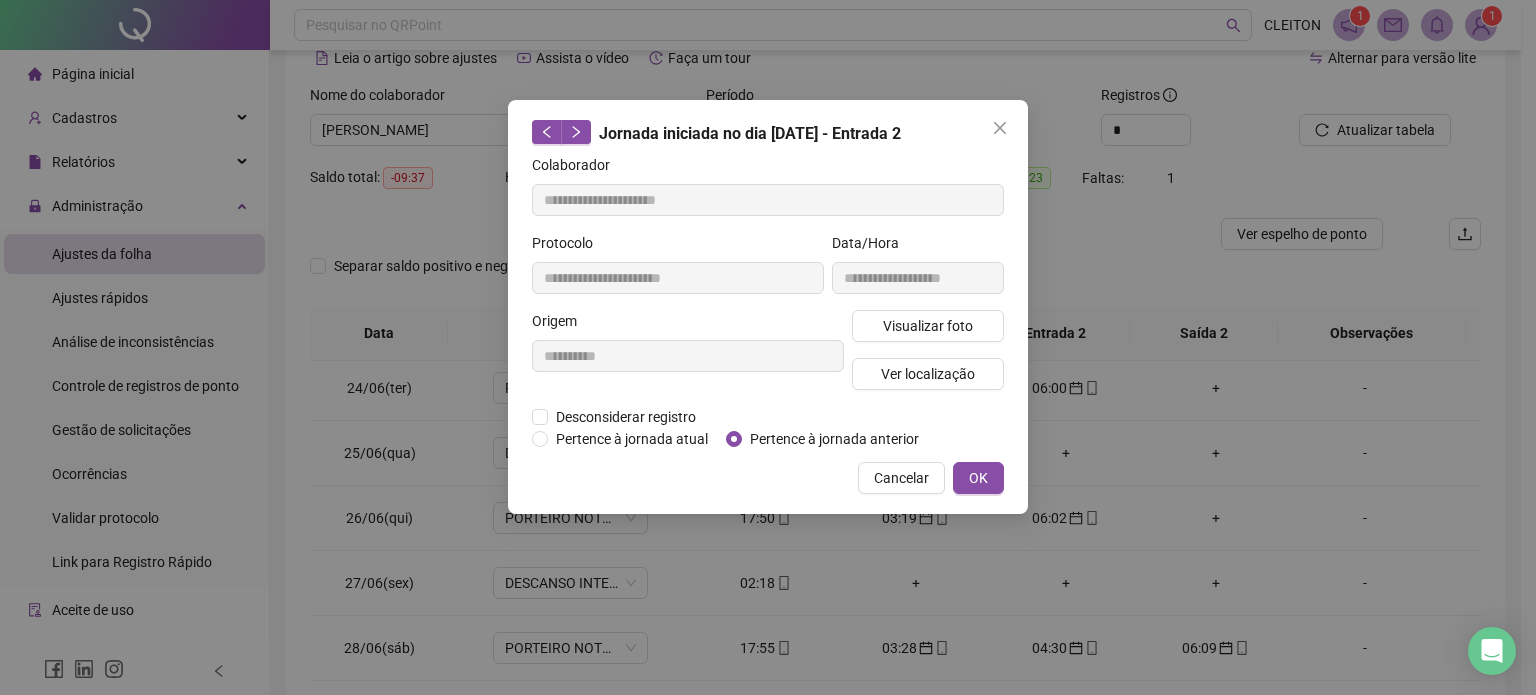 type on "**********" 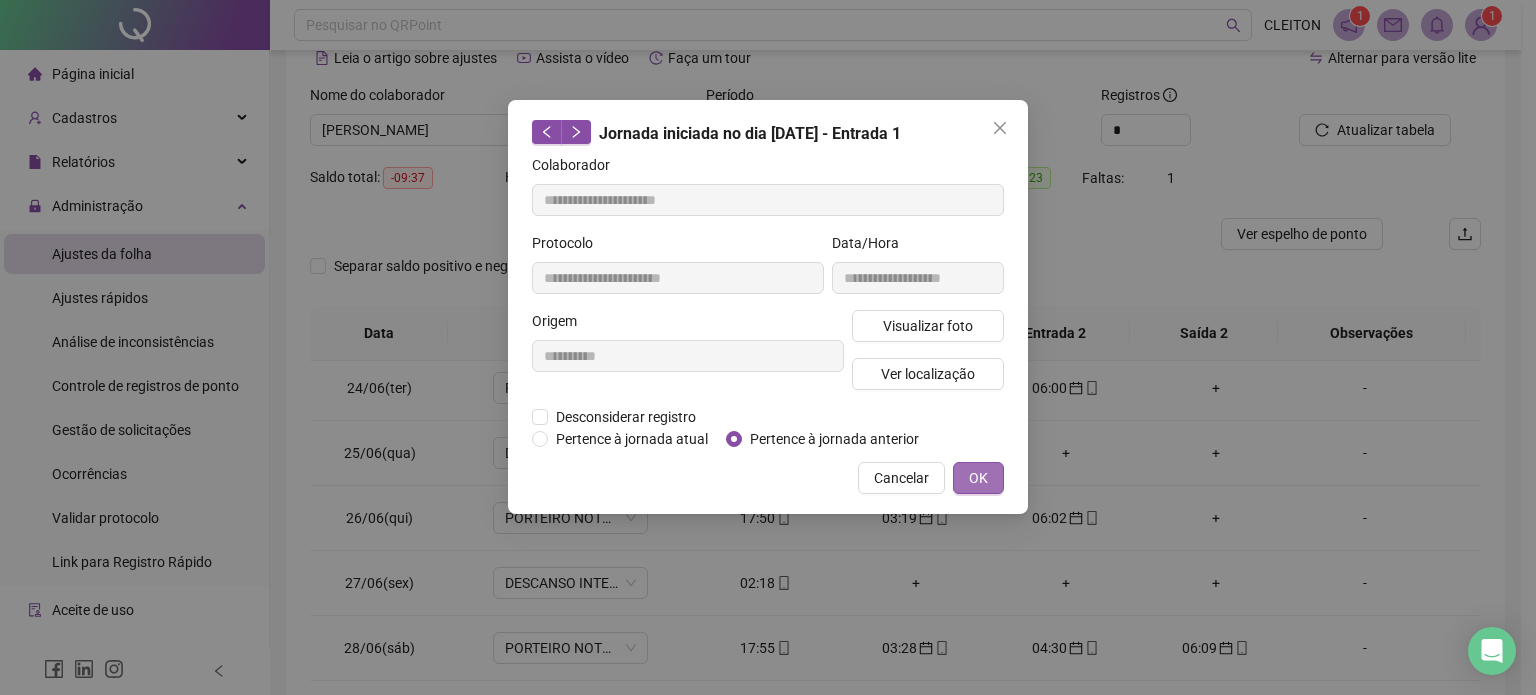click on "OK" at bounding box center [978, 478] 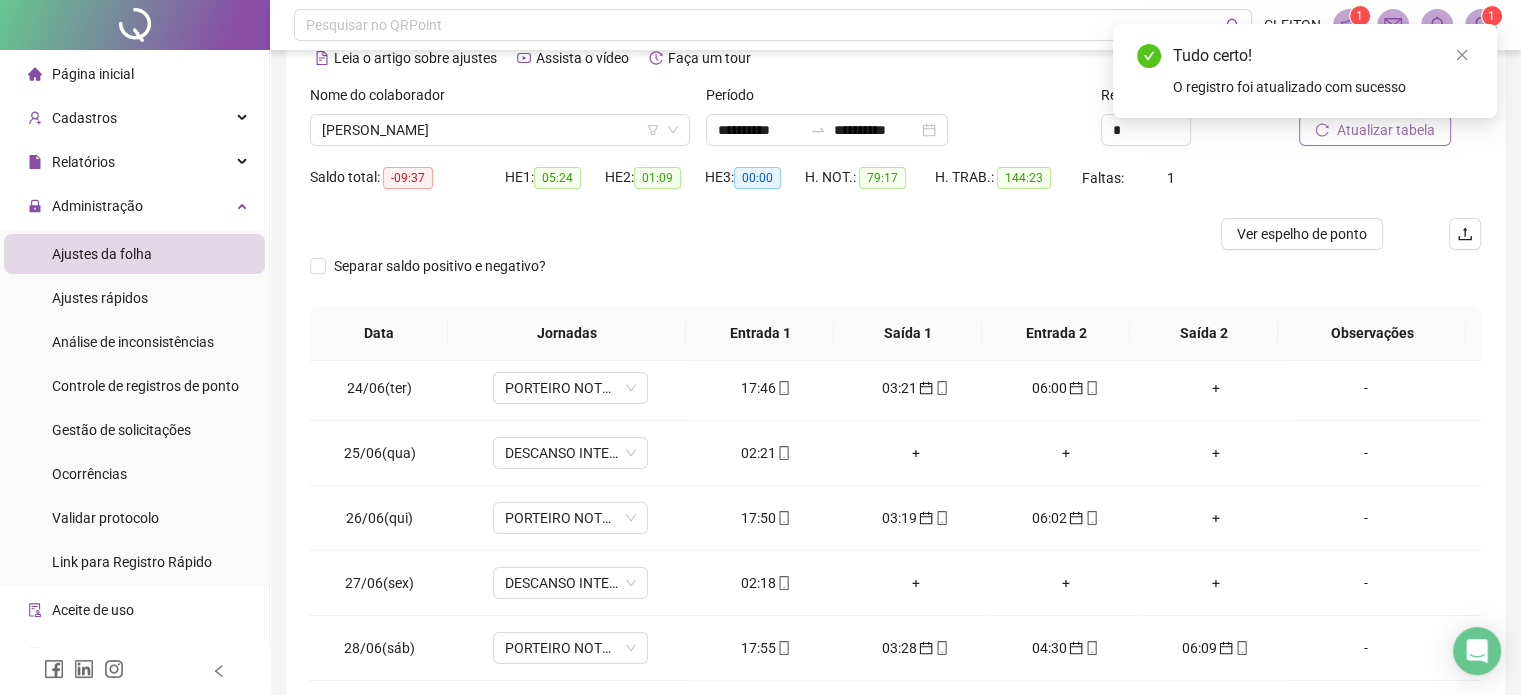 click on "Atualizar tabela" at bounding box center [1386, 130] 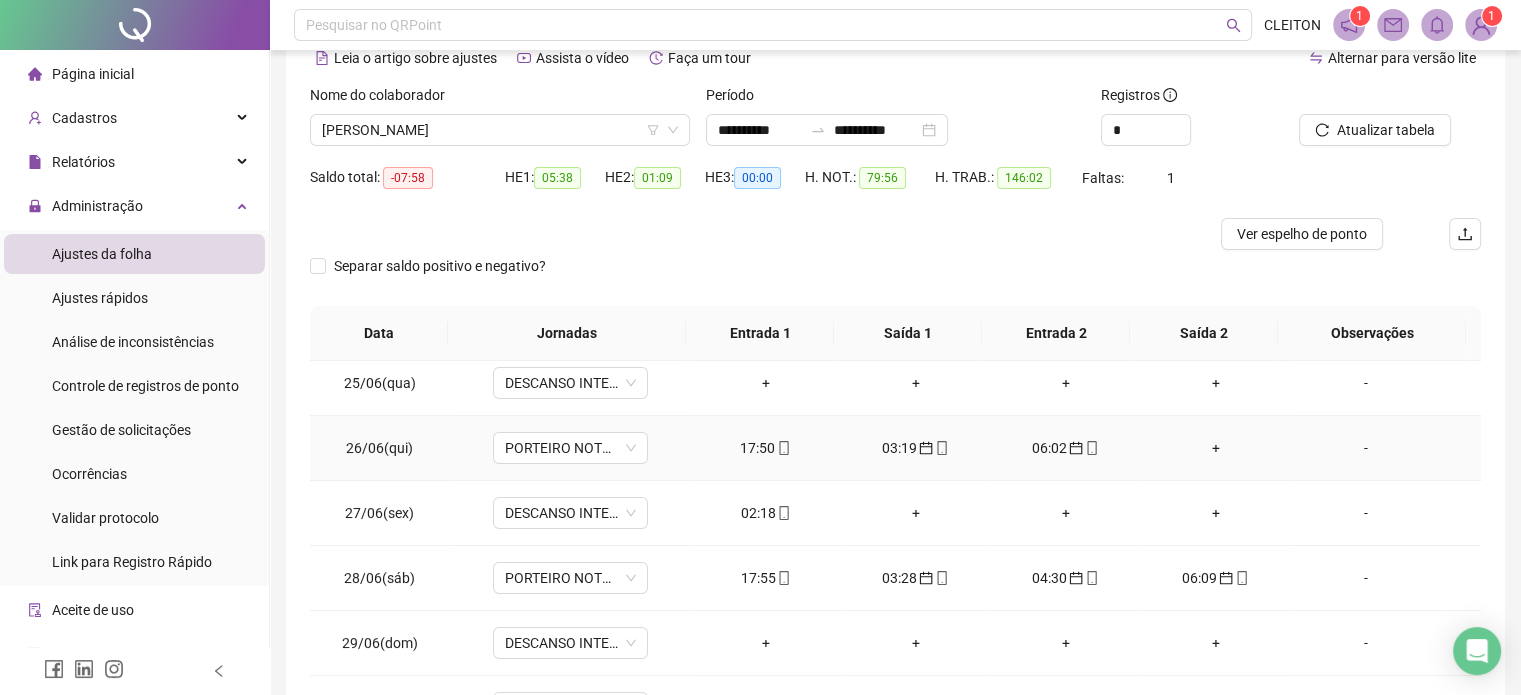 scroll, scrollTop: 300, scrollLeft: 0, axis: vertical 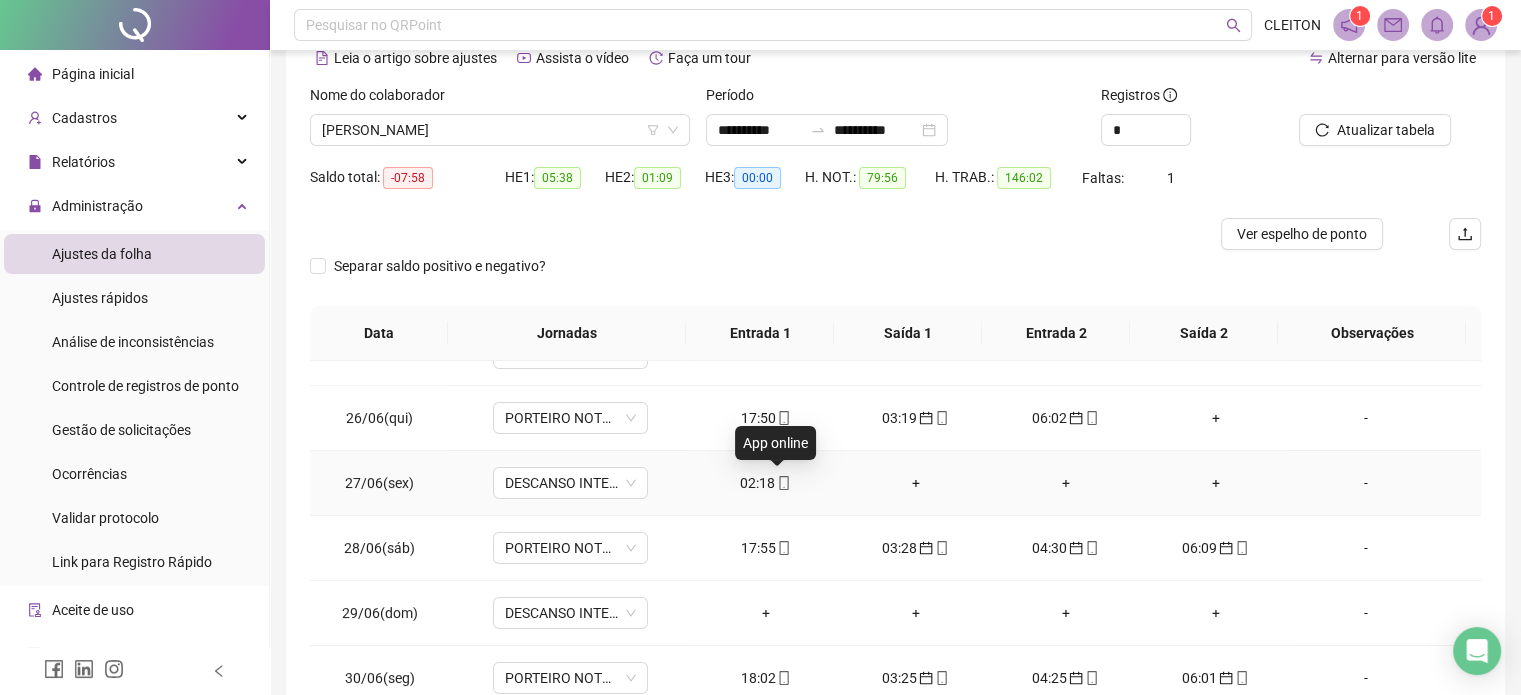 click at bounding box center [783, 483] 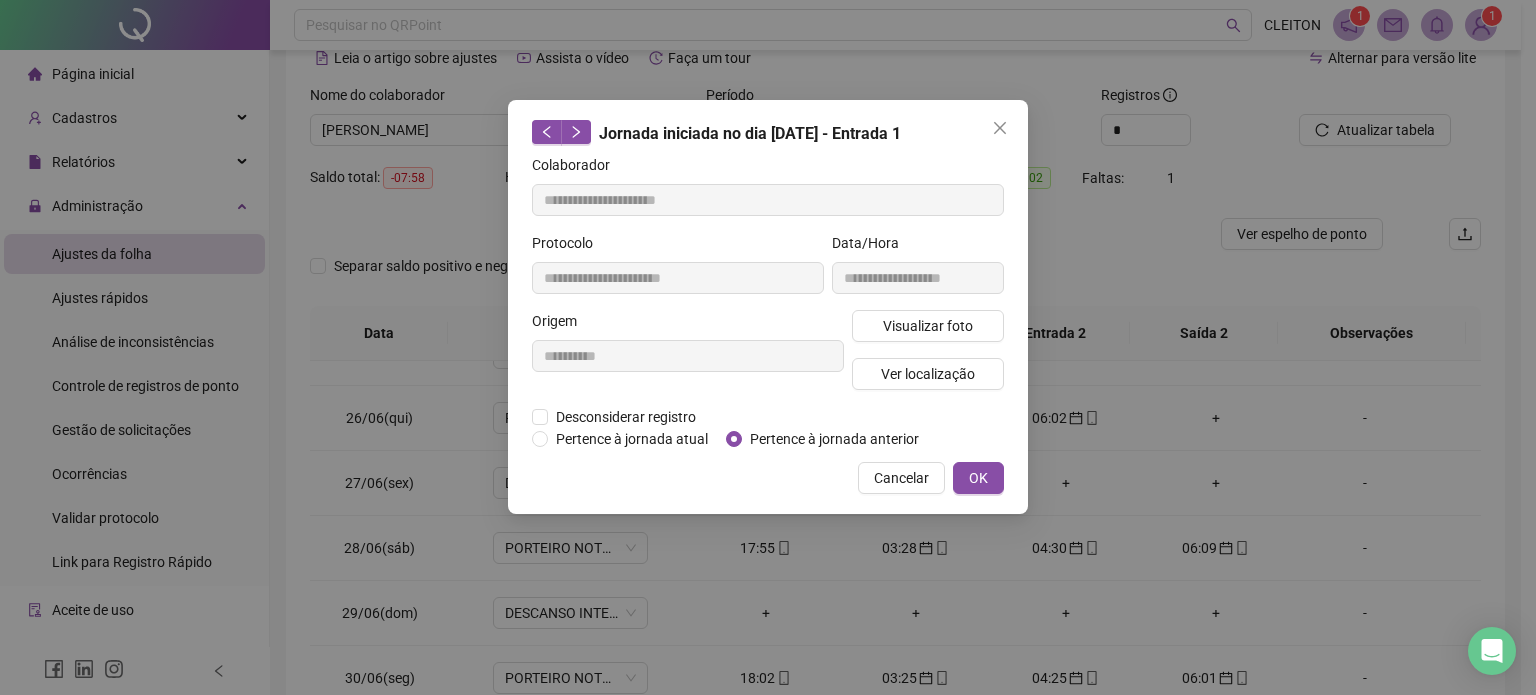 type on "**********" 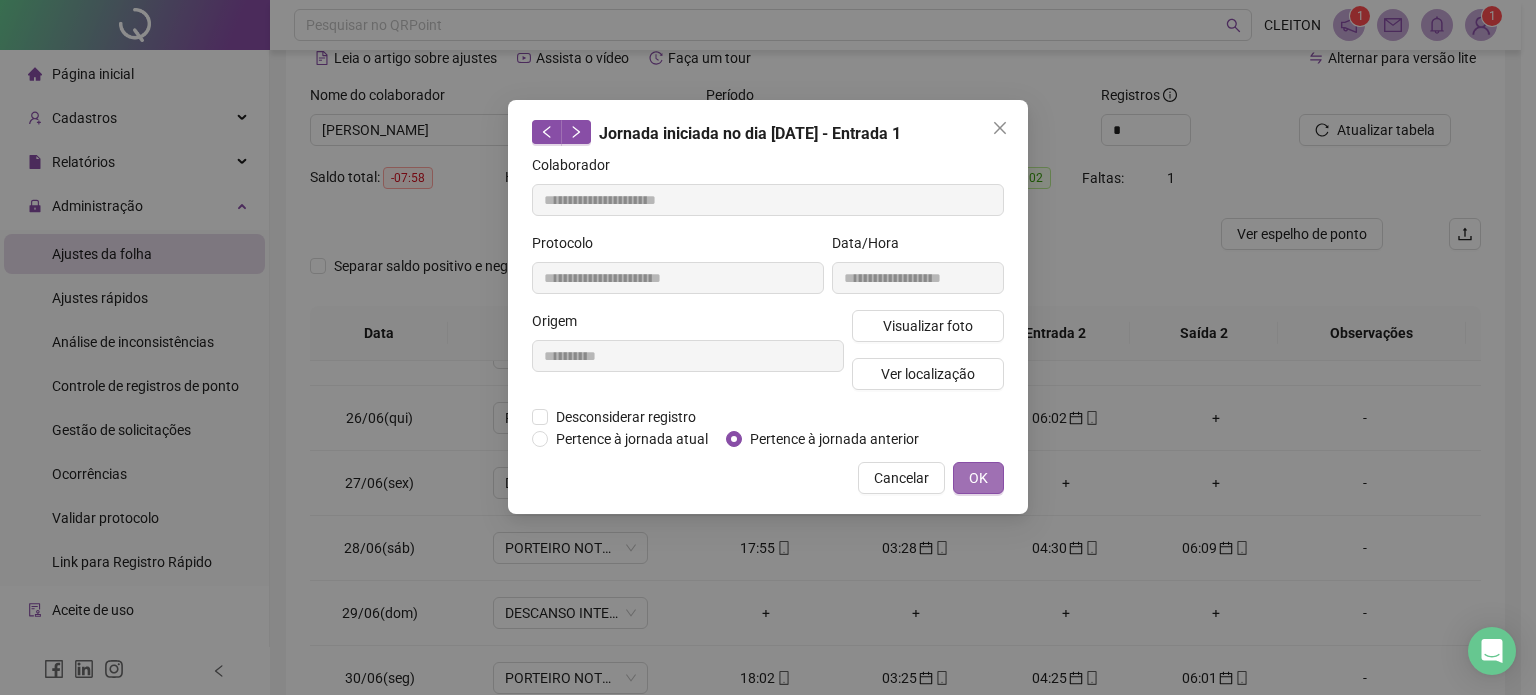 click on "OK" at bounding box center (978, 478) 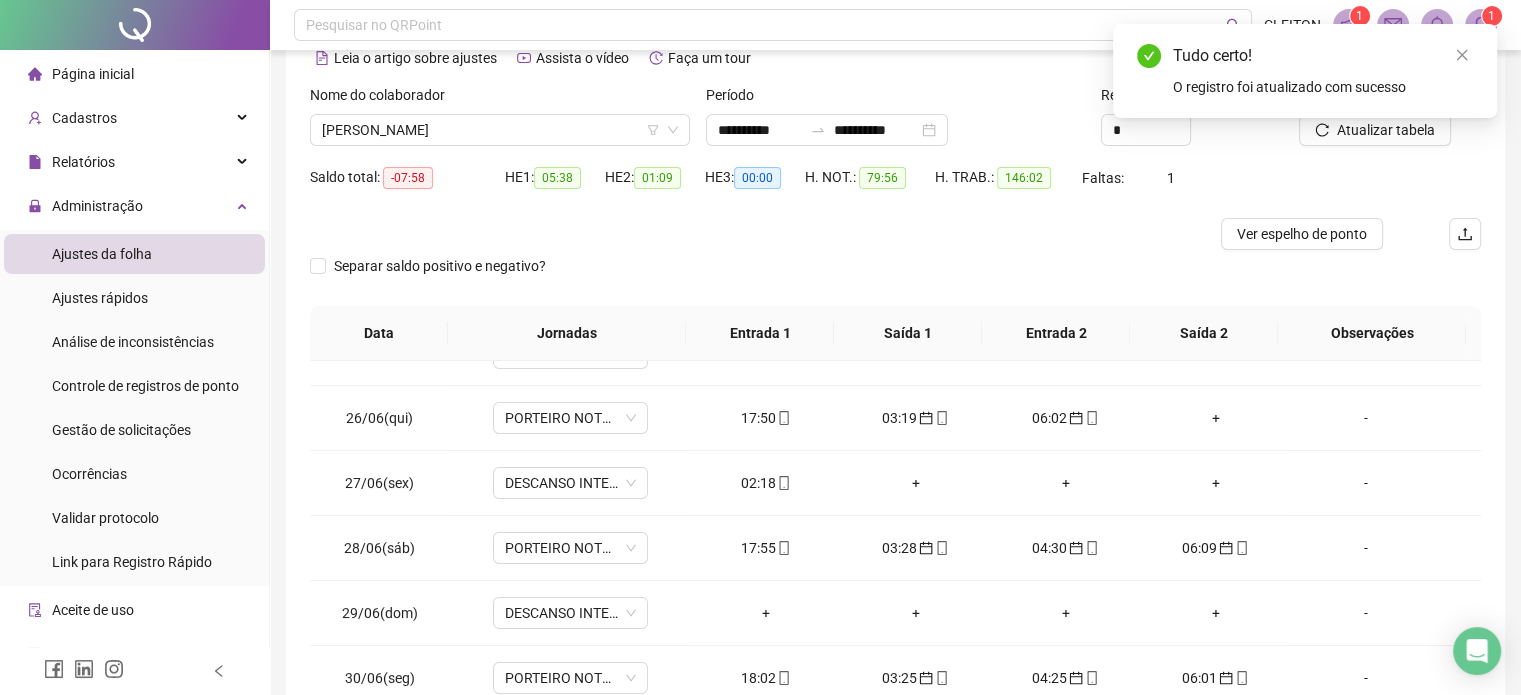 click on "Tudo certo! O registro foi atualizado com sucesso" at bounding box center [1305, 71] 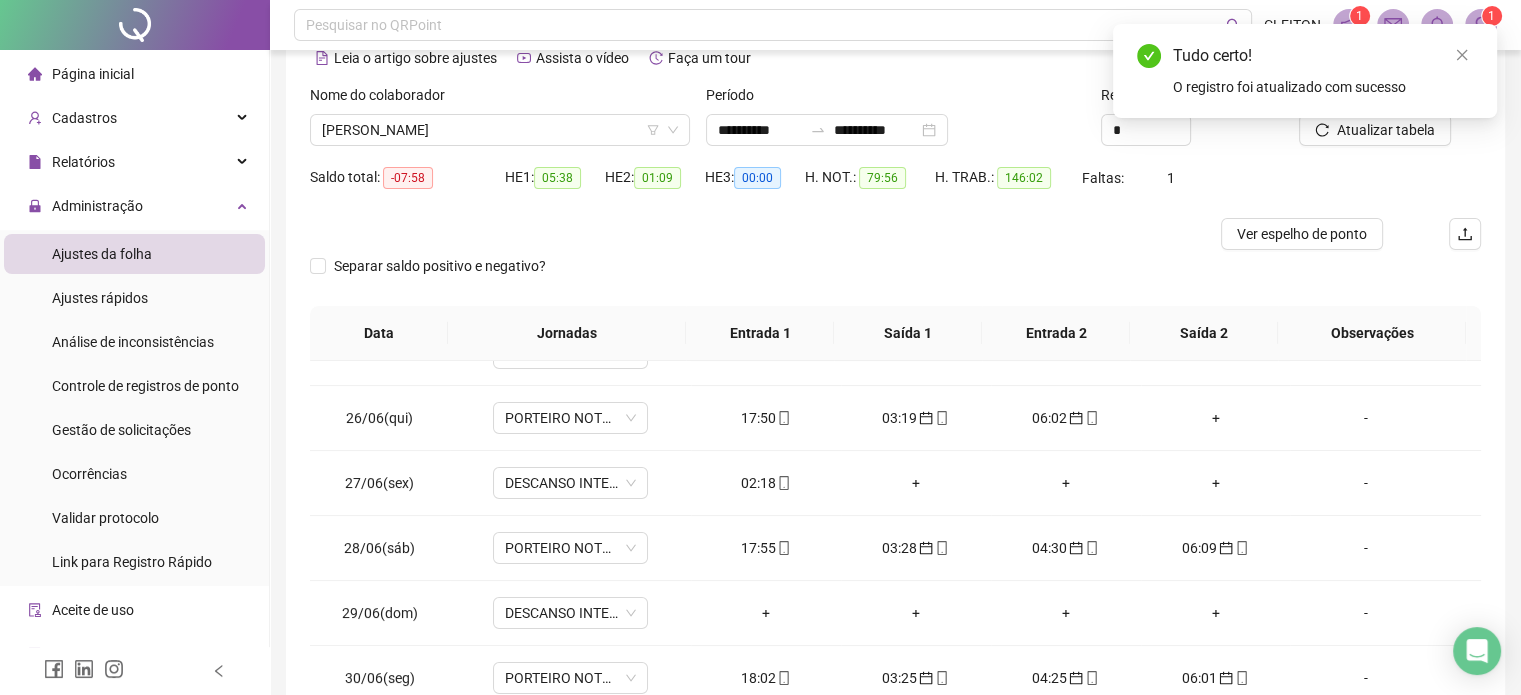 click on "Tudo certo! O registro foi atualizado com sucesso" at bounding box center [1305, 71] 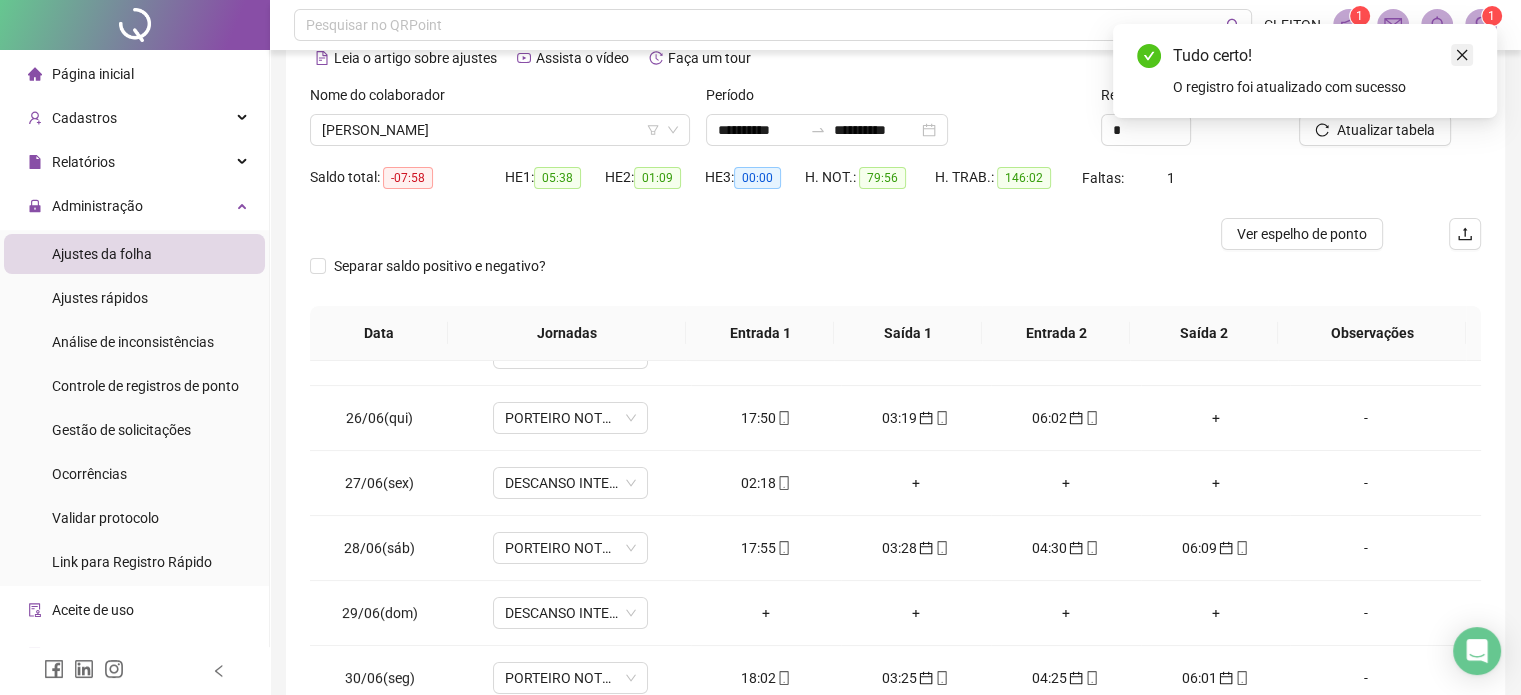 click 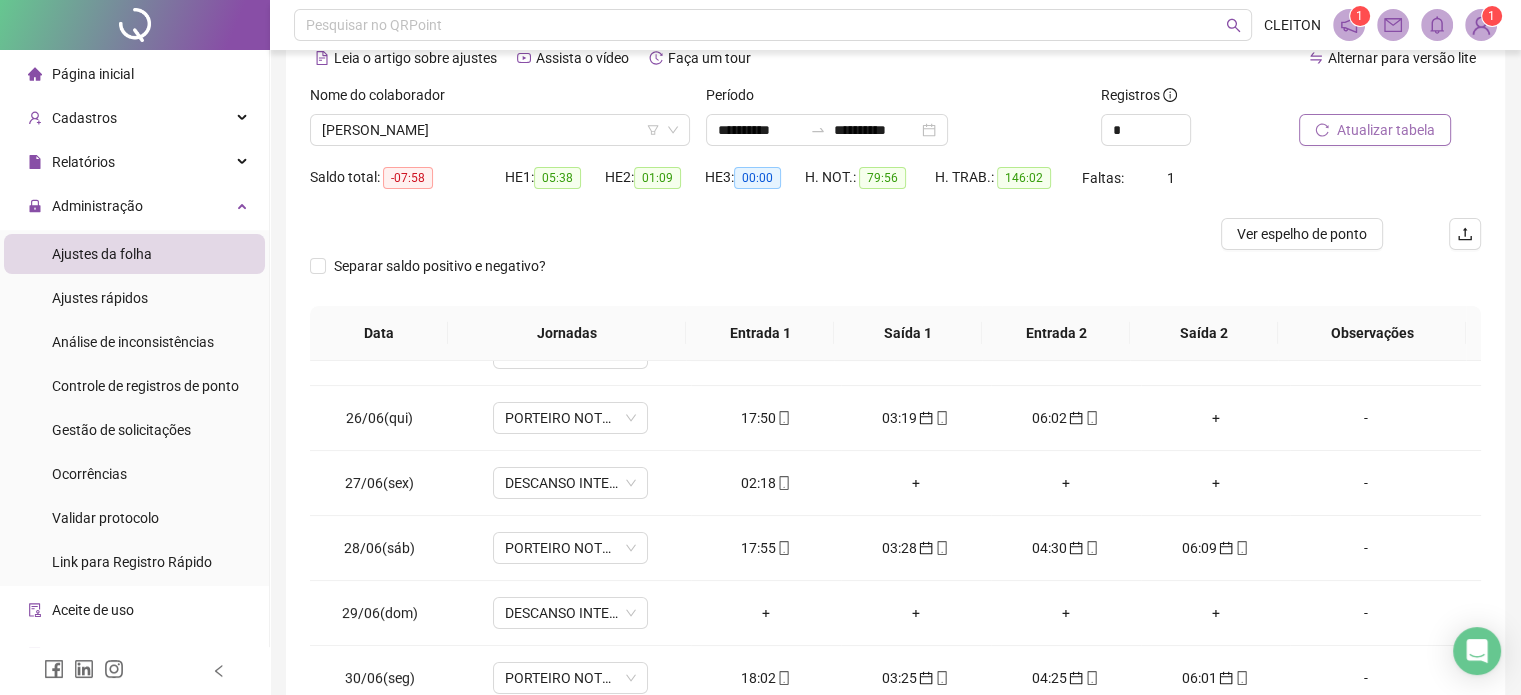 click on "Atualizar tabela" at bounding box center [1386, 130] 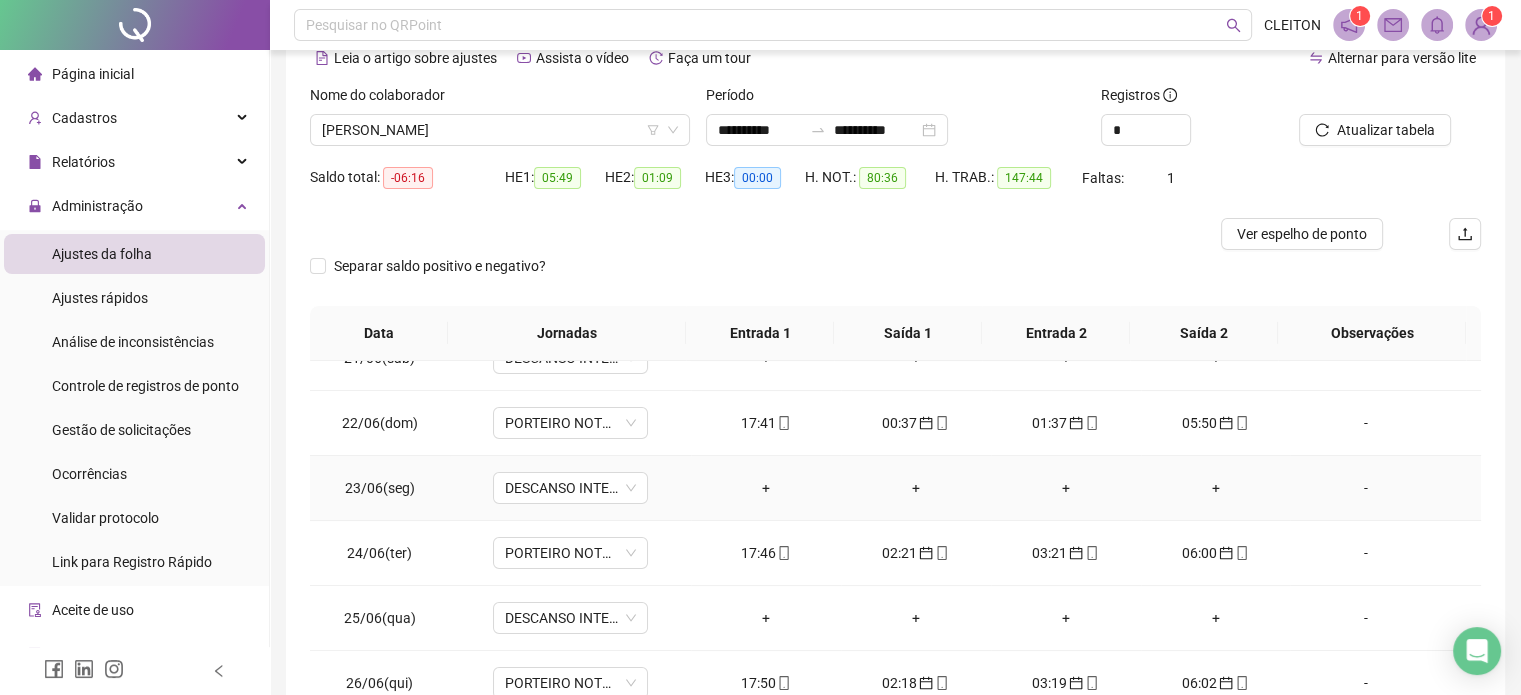scroll, scrollTop: 0, scrollLeft: 0, axis: both 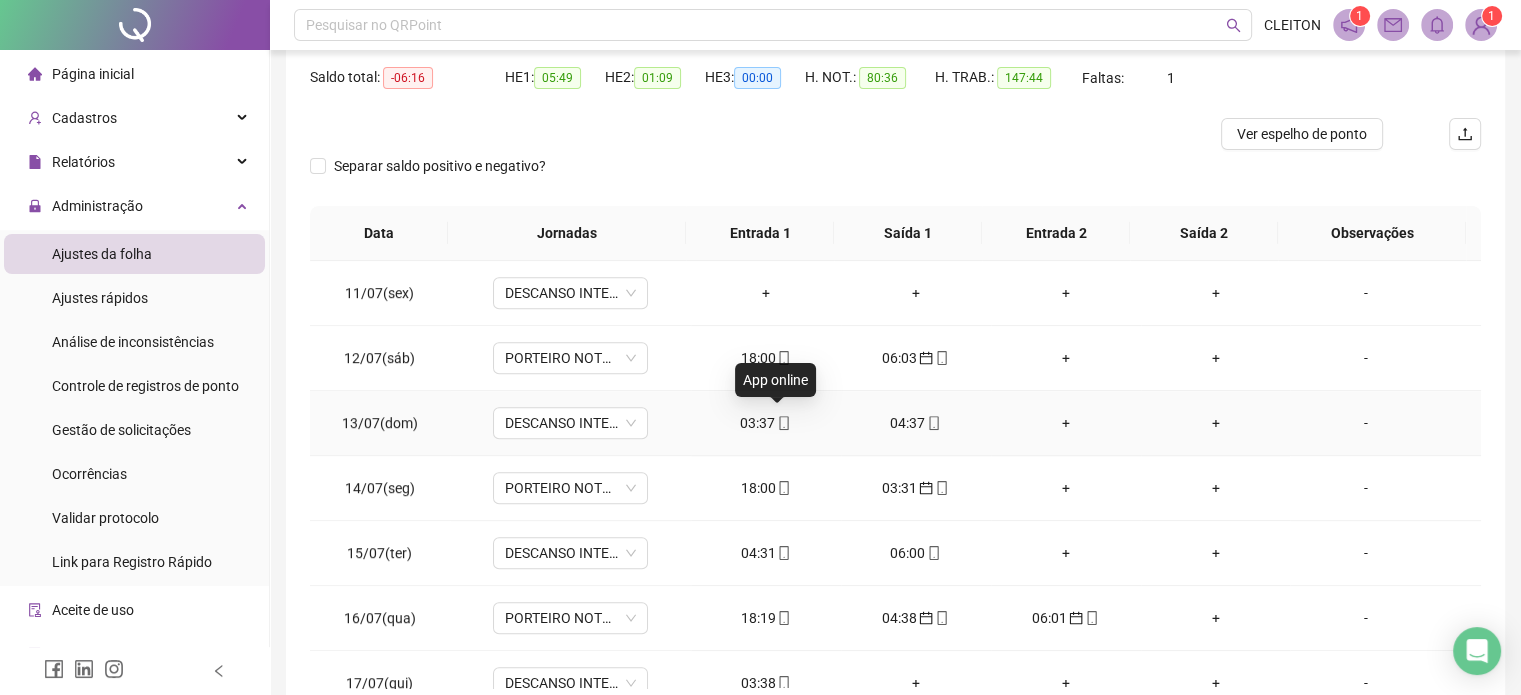 click at bounding box center (783, 423) 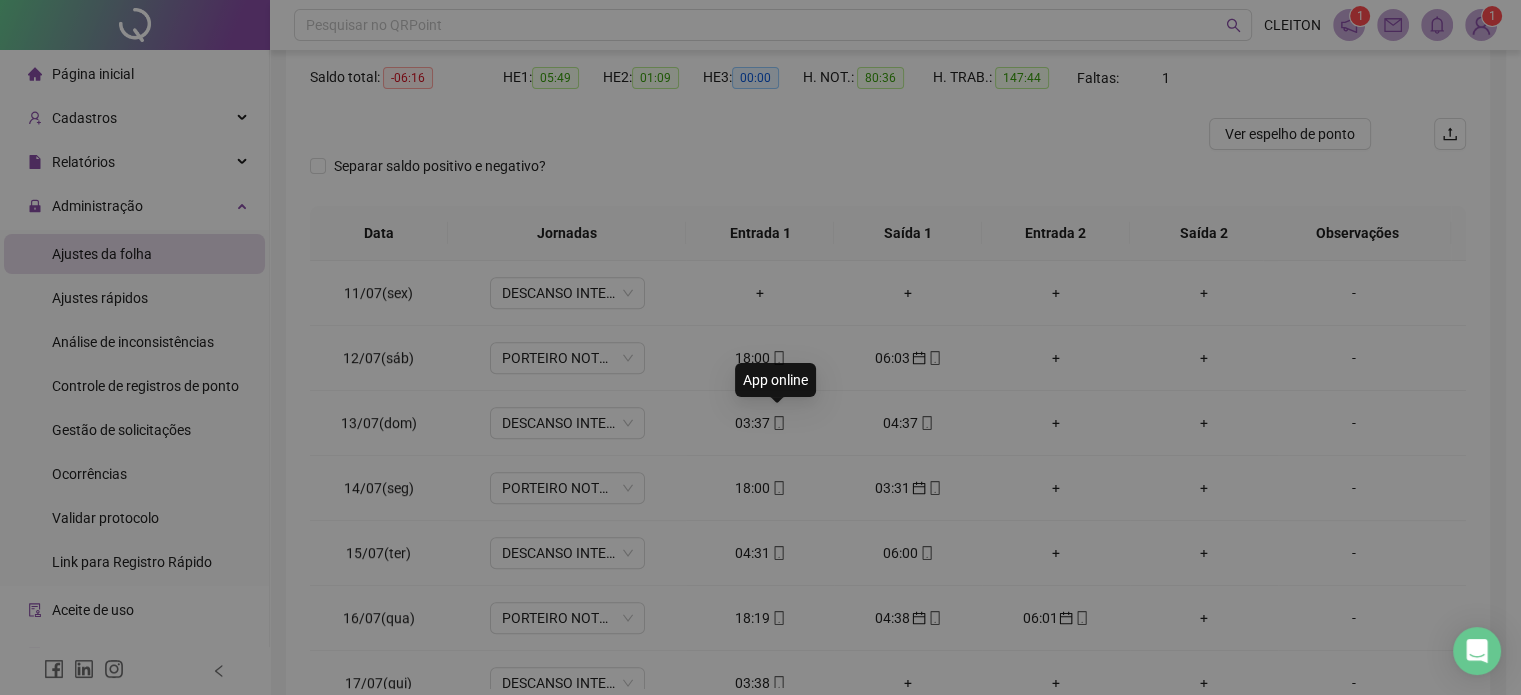 type on "**********" 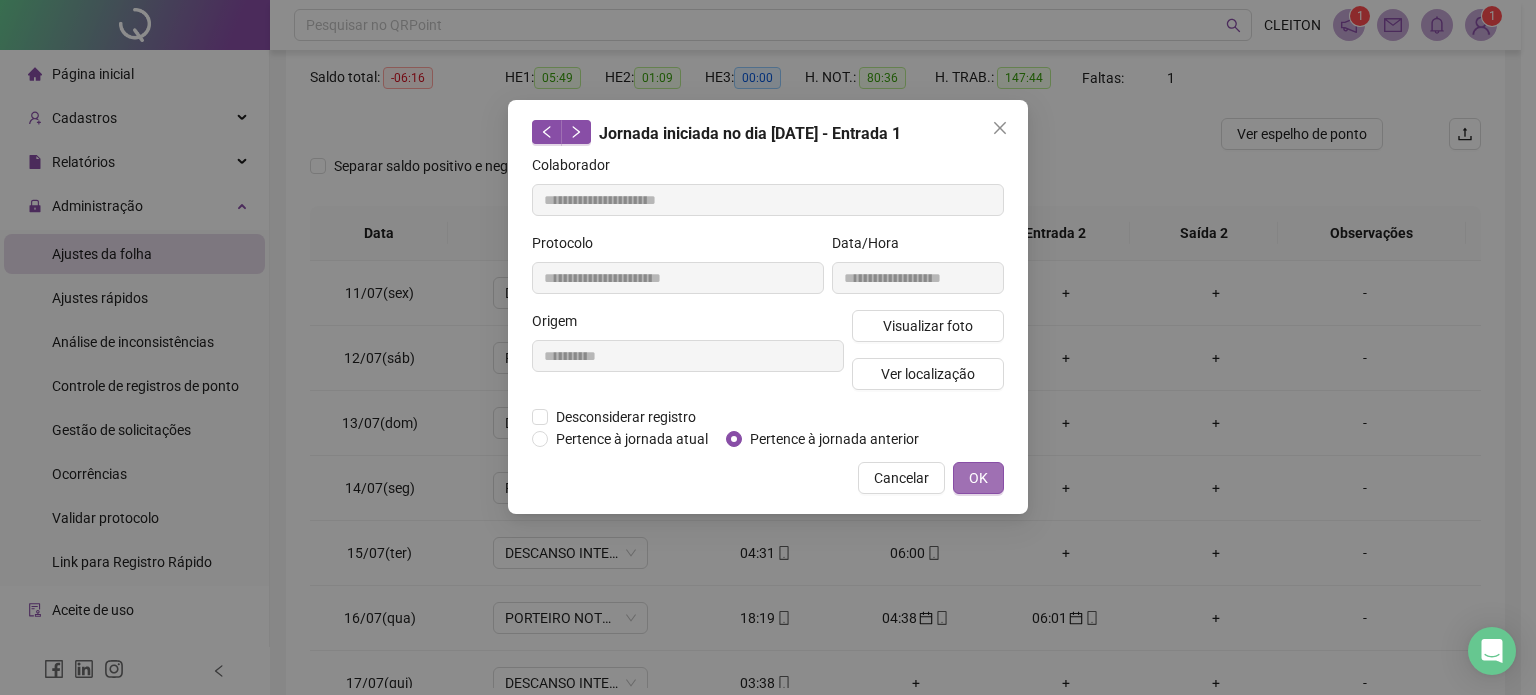 click on "OK" at bounding box center [978, 478] 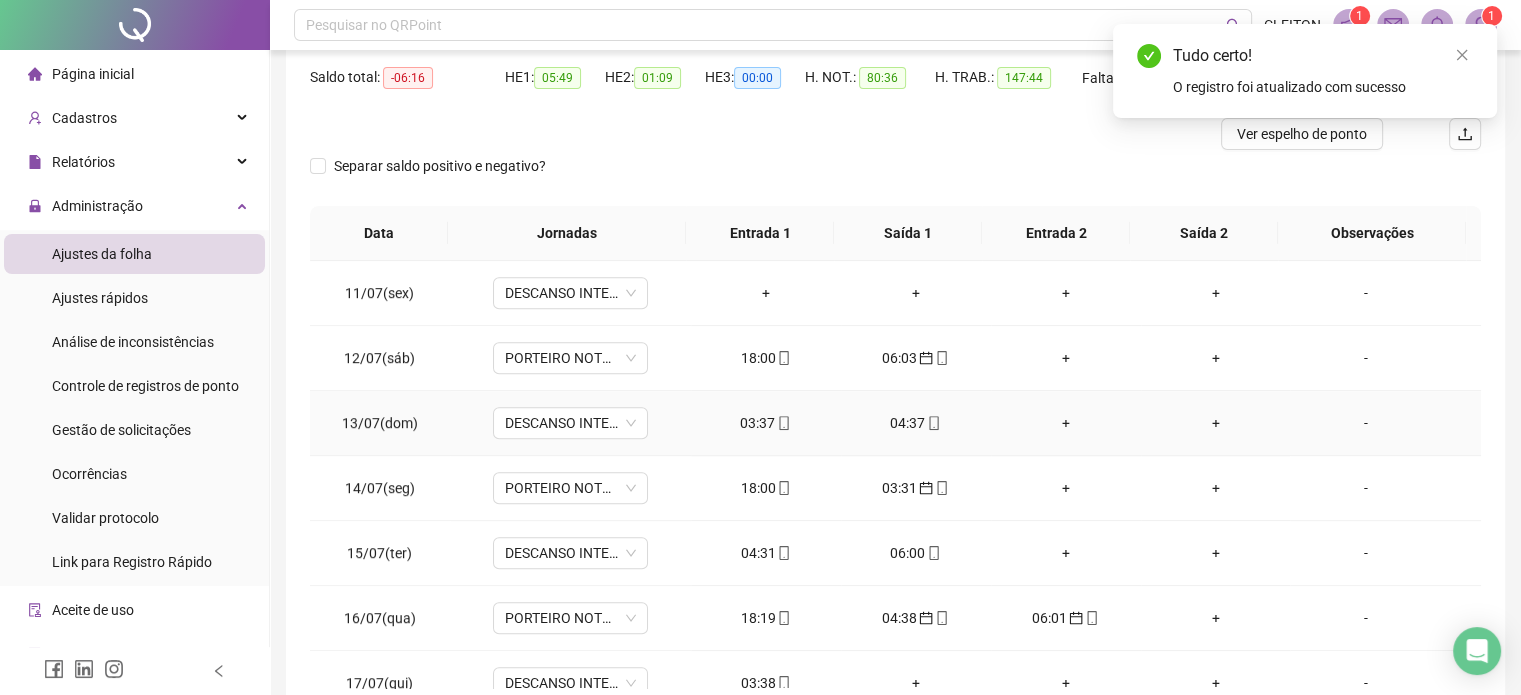 click on "04:37" at bounding box center (916, 423) 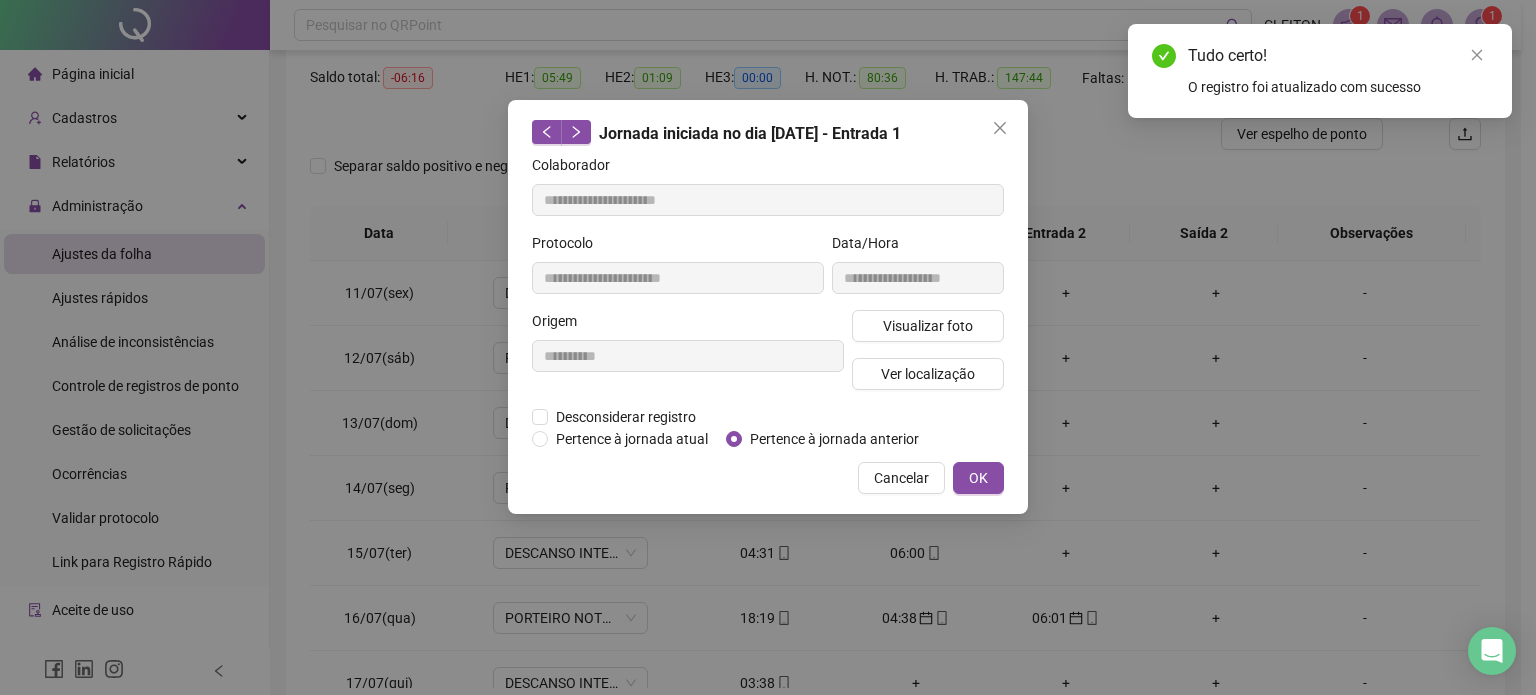 type on "**********" 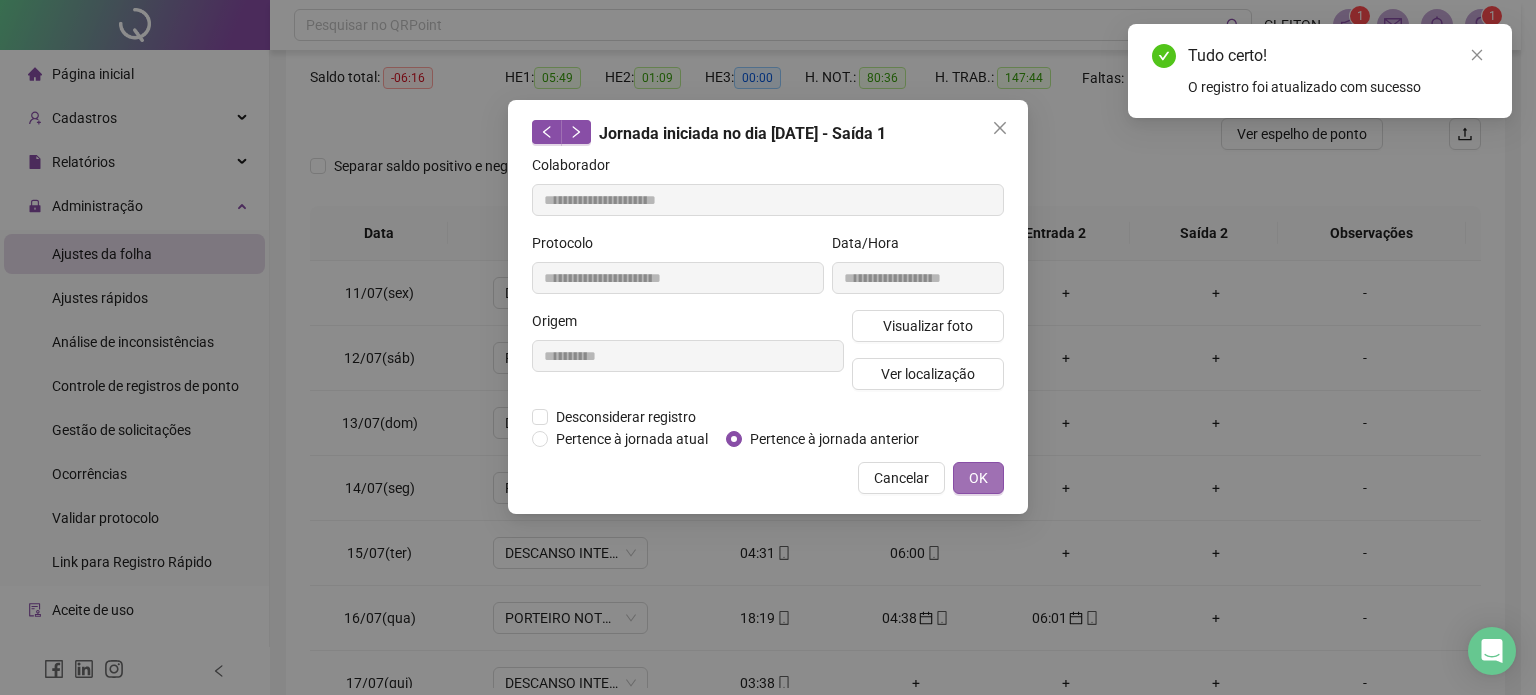 click on "OK" at bounding box center [978, 478] 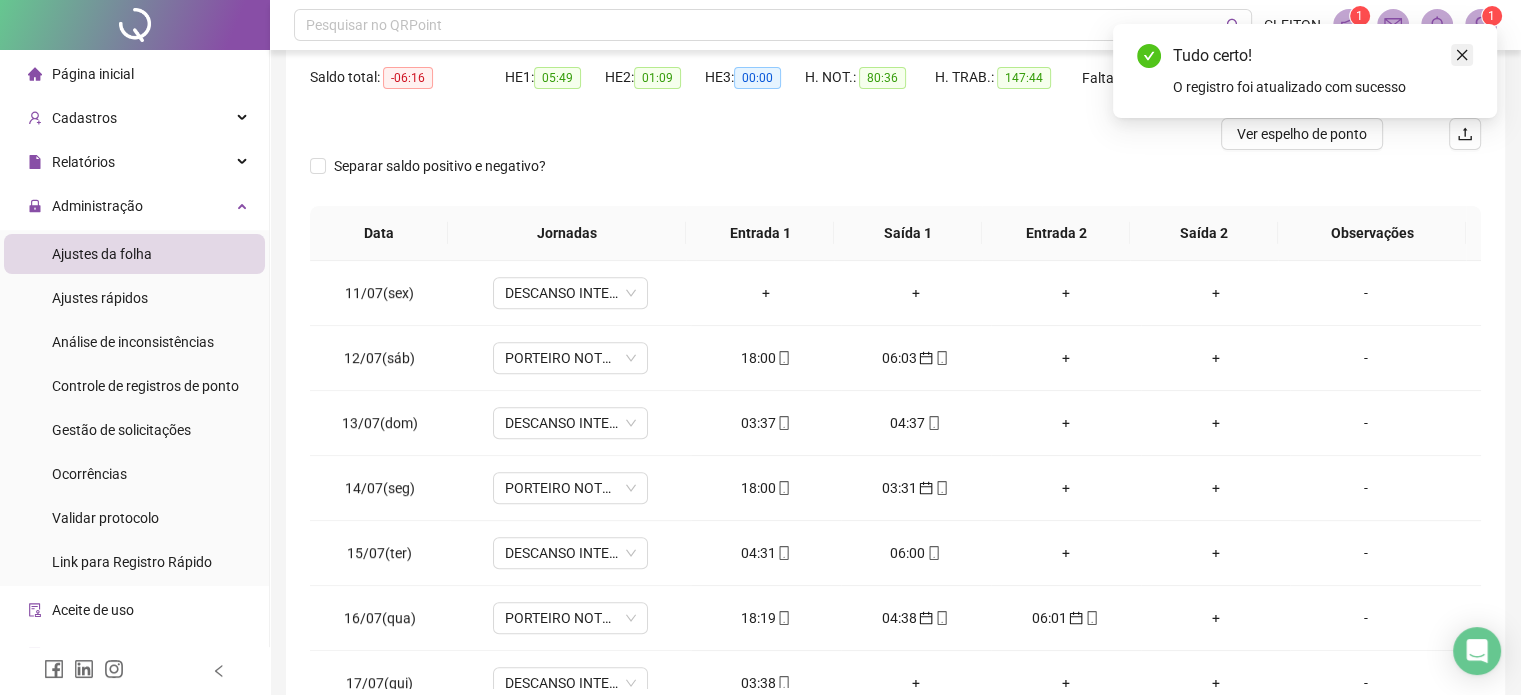 click 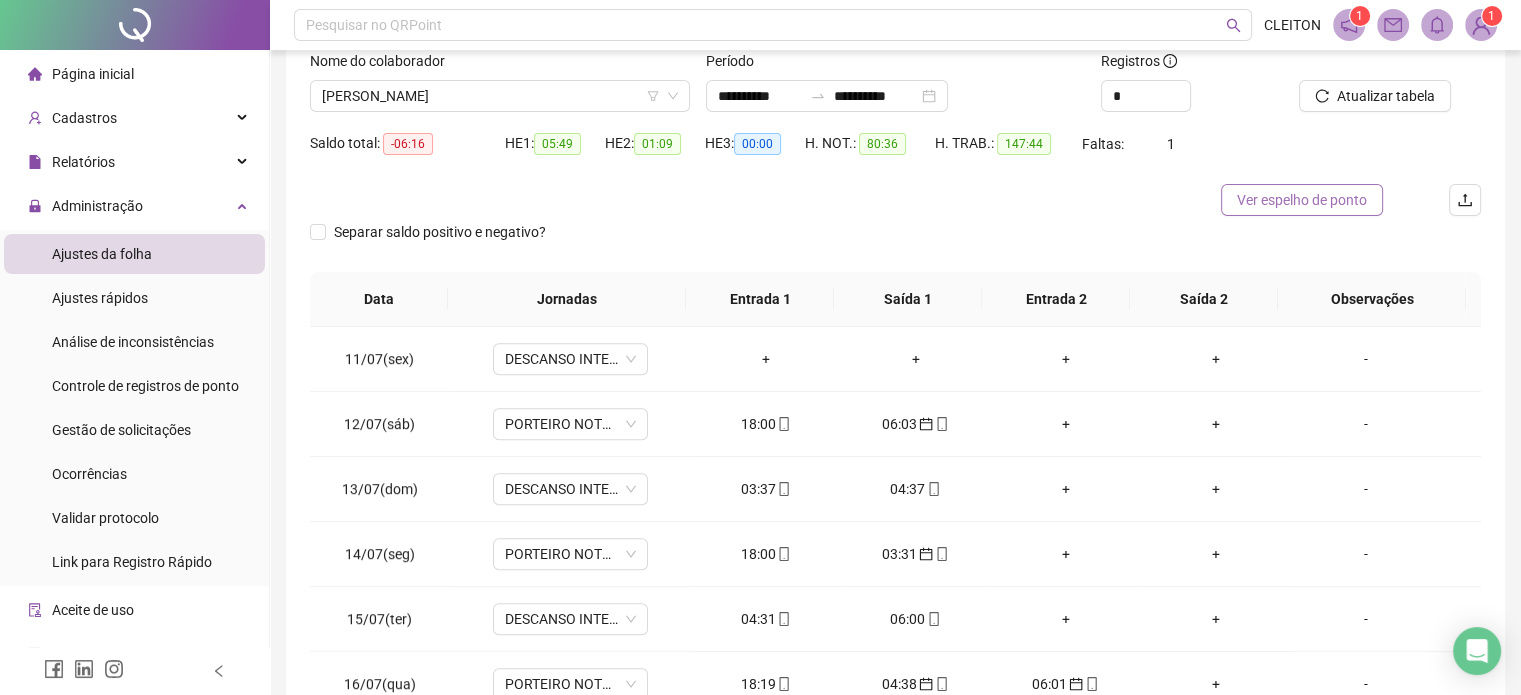 scroll, scrollTop: 100, scrollLeft: 0, axis: vertical 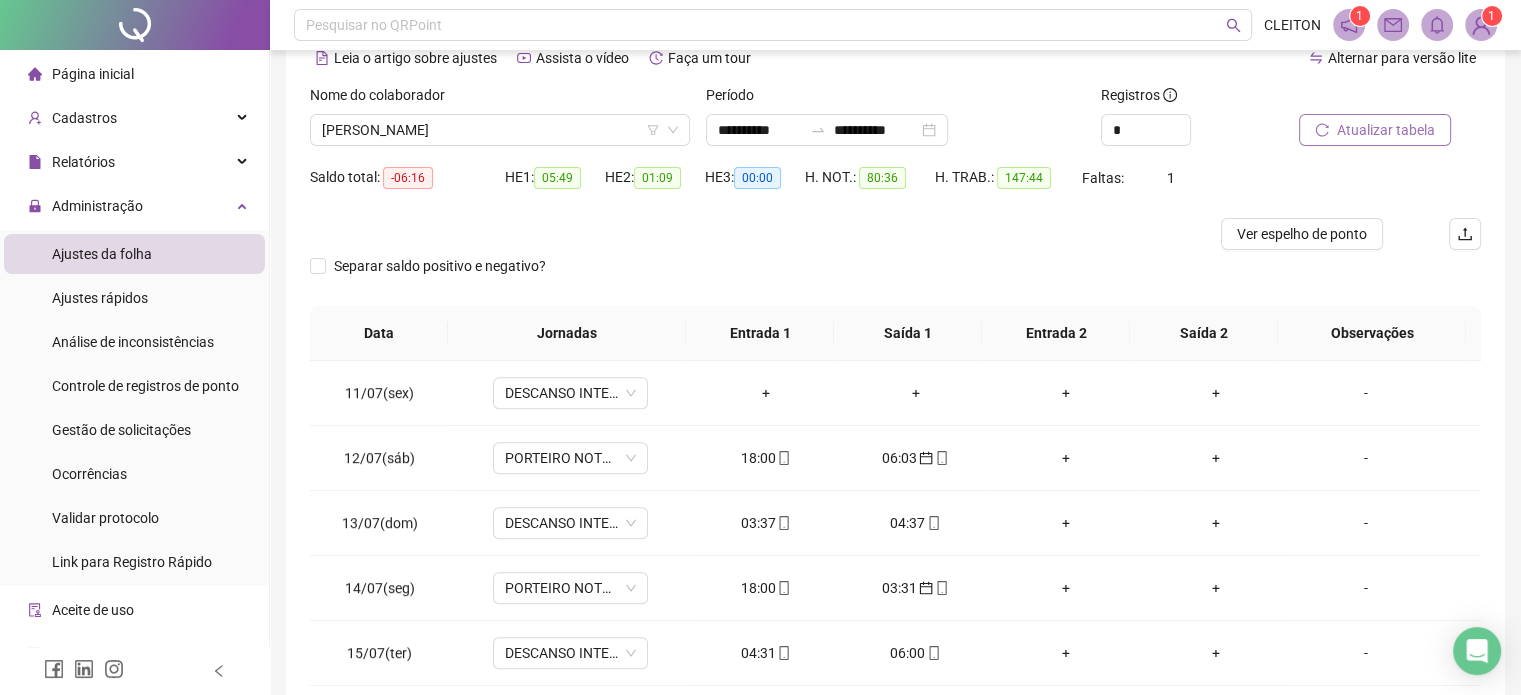 click on "Atualizar tabela" at bounding box center (1386, 130) 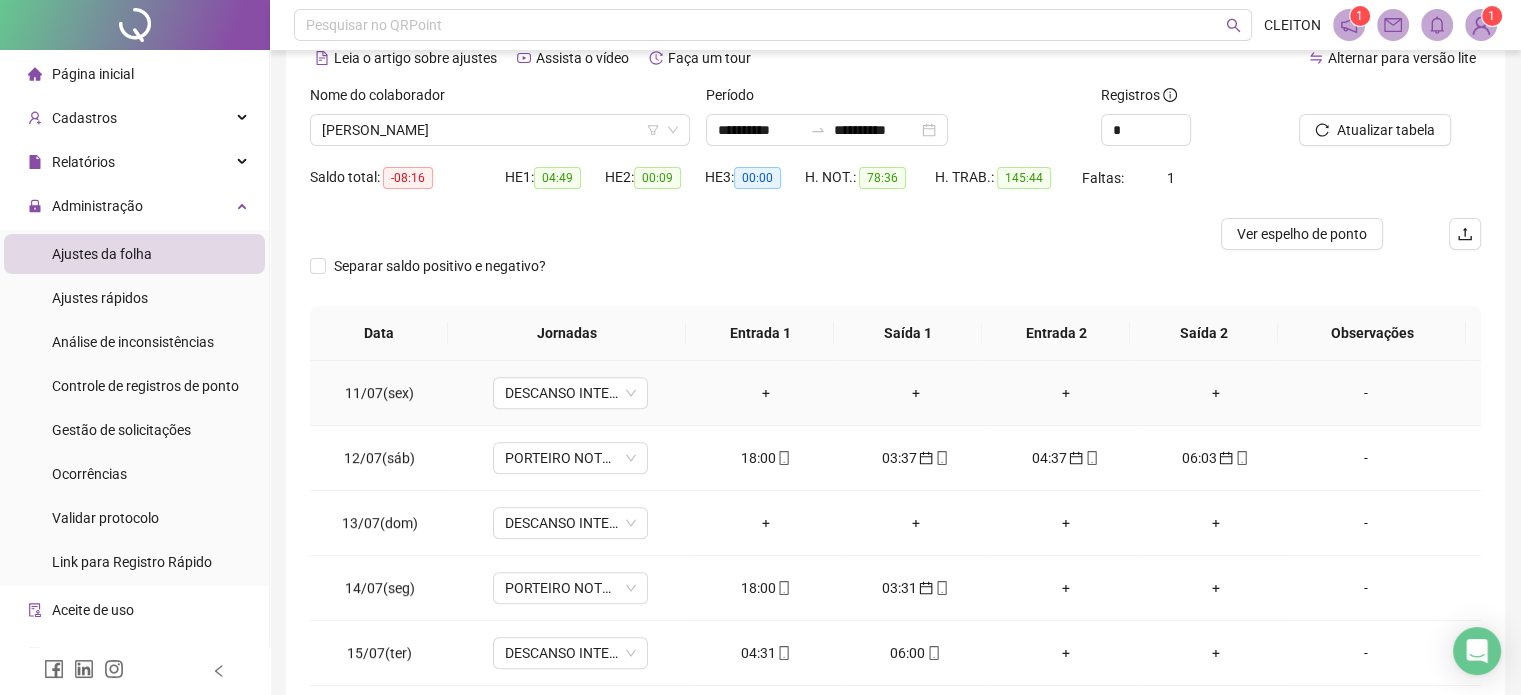 scroll, scrollTop: 200, scrollLeft: 0, axis: vertical 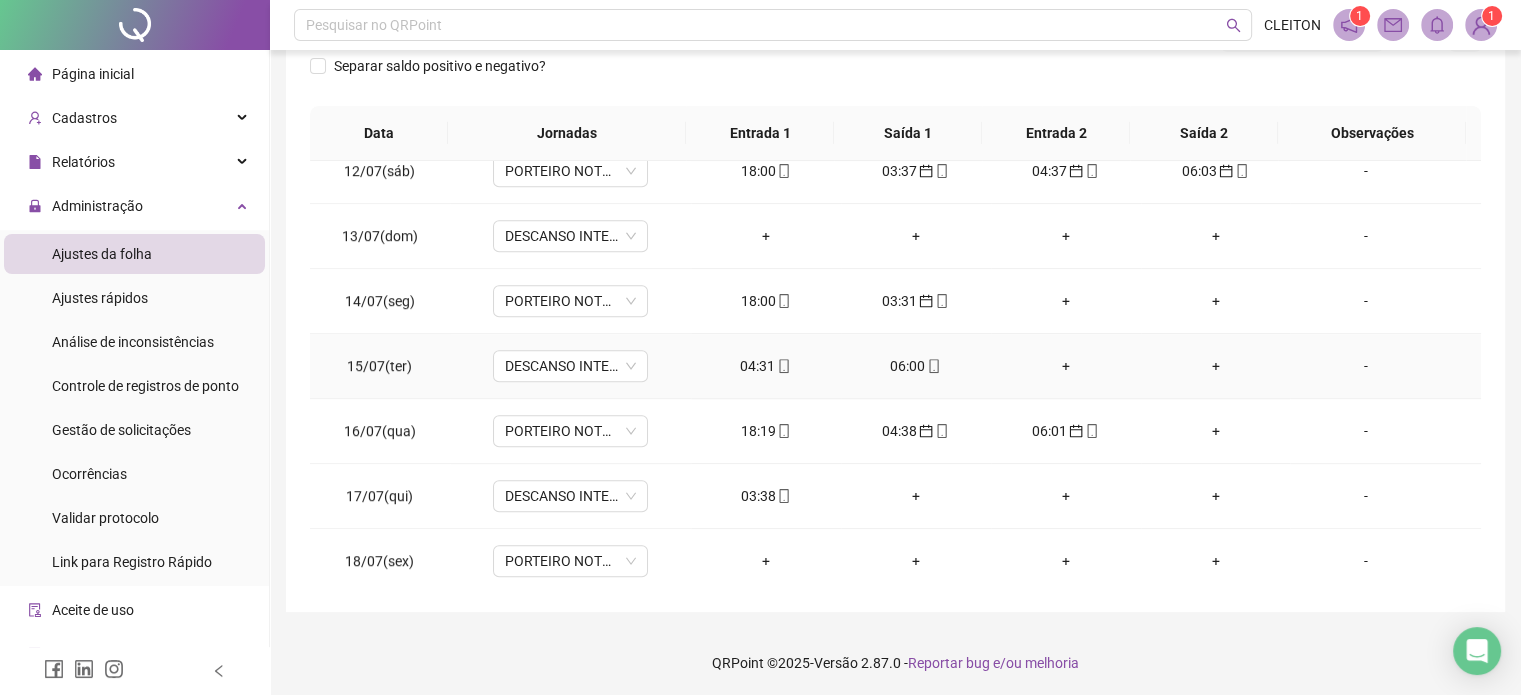click on "04:31" at bounding box center [766, 366] 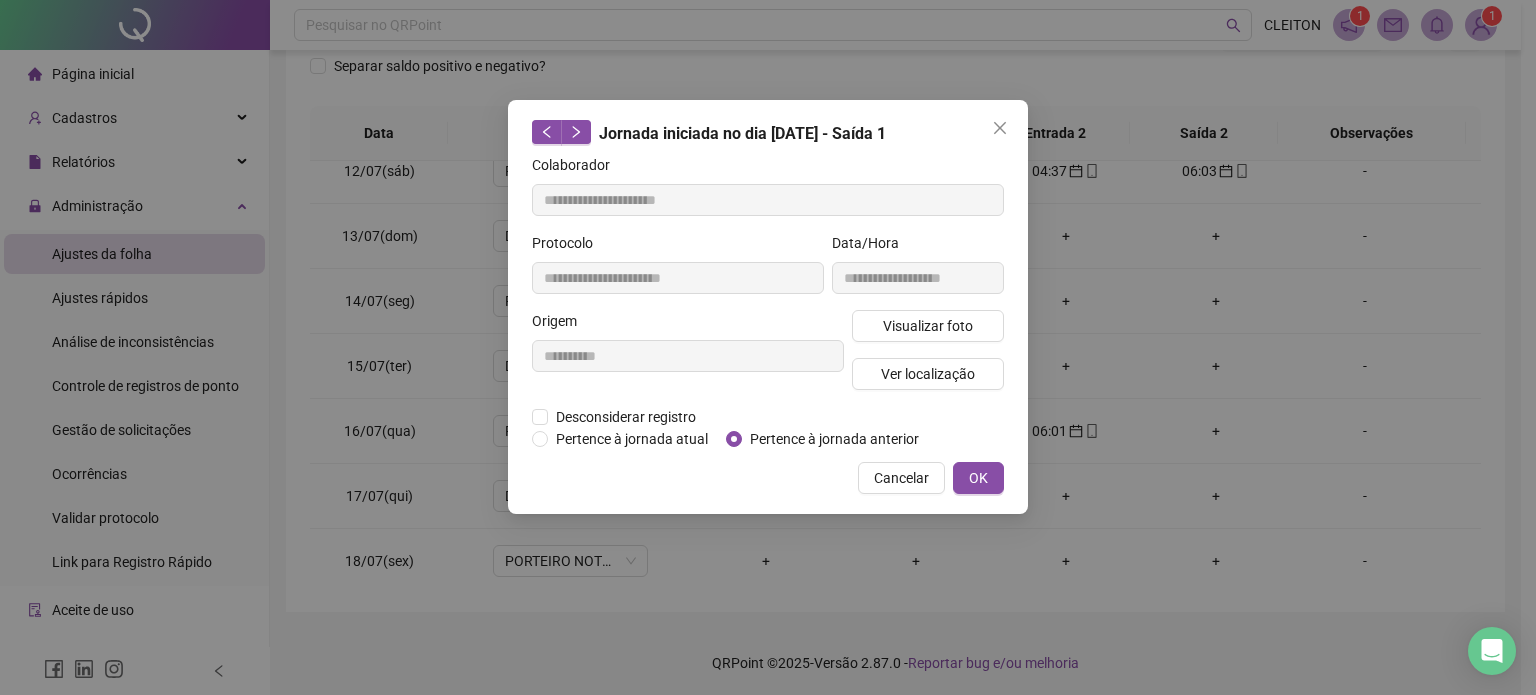 type on "**********" 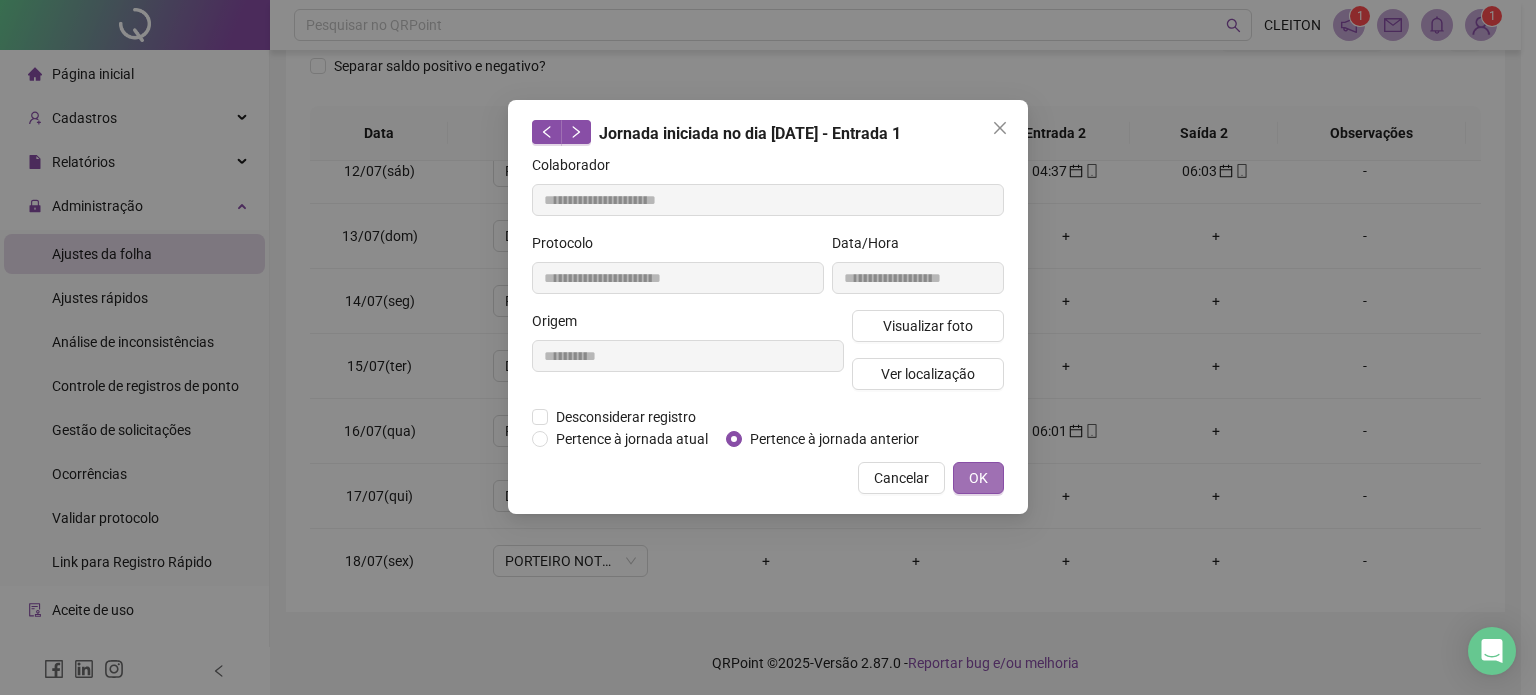click on "OK" at bounding box center [978, 478] 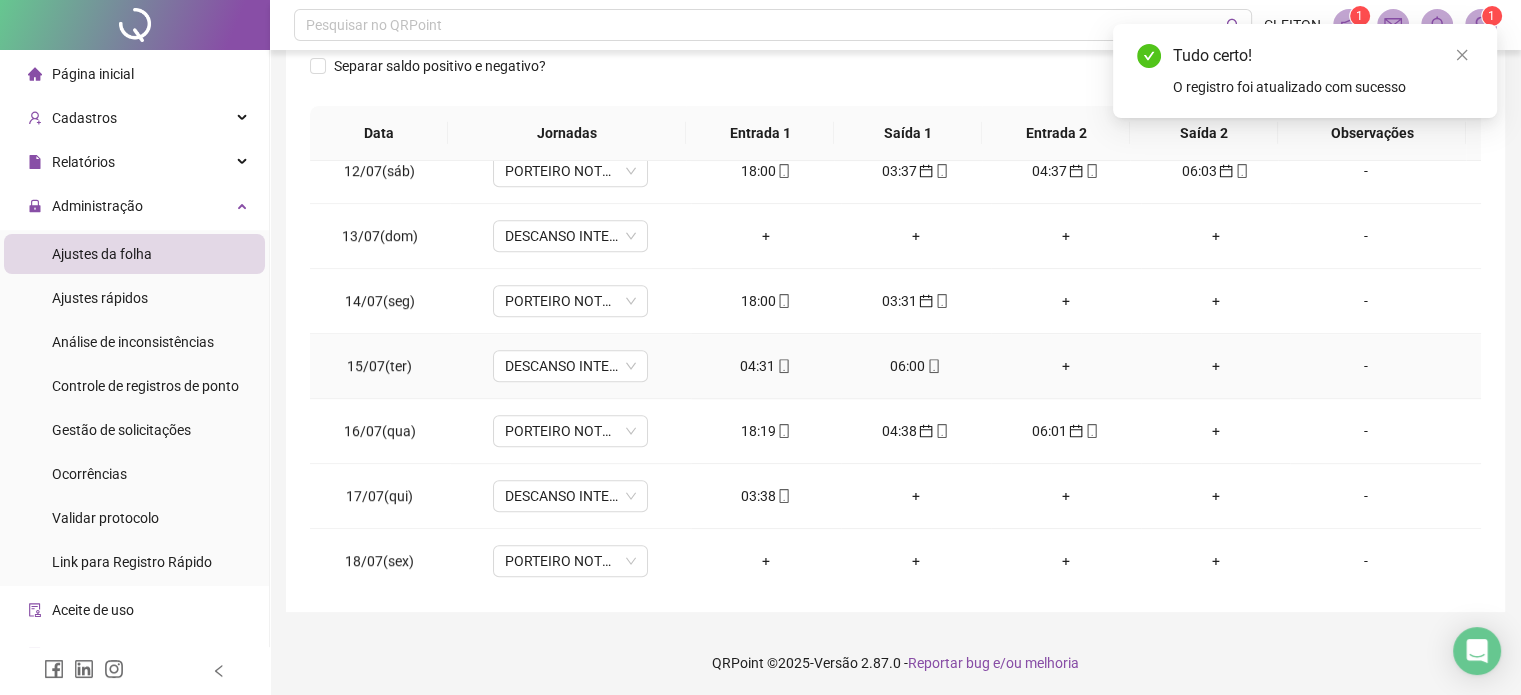 click on "06:00" at bounding box center (916, 366) 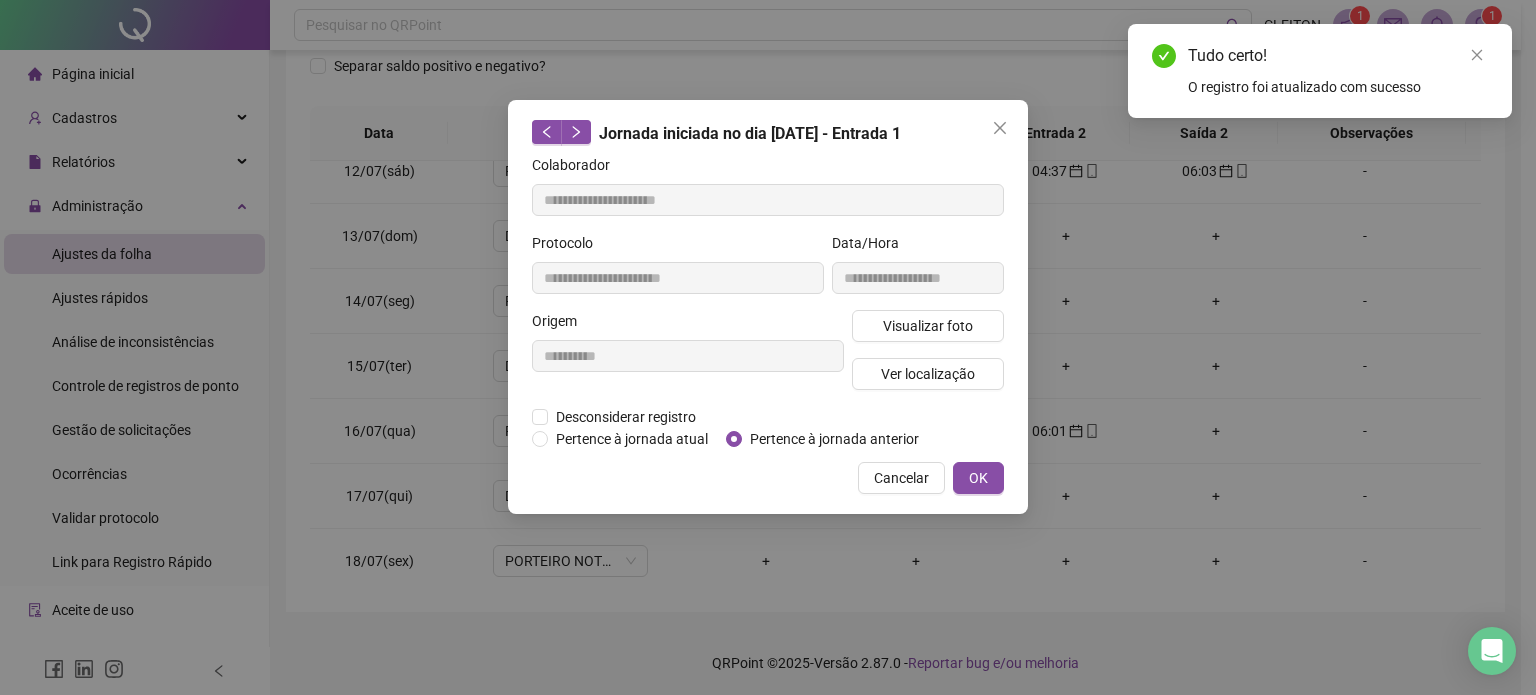 type on "**********" 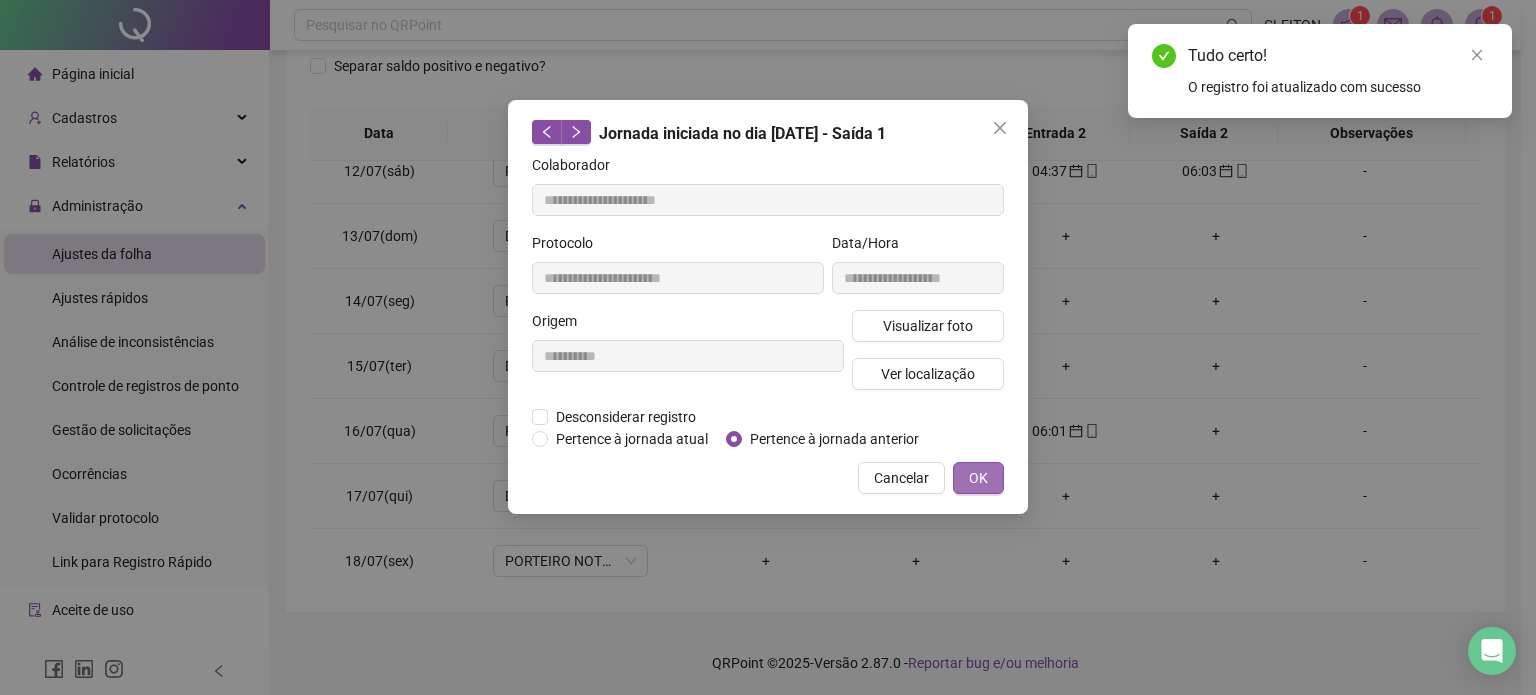 click on "OK" at bounding box center [978, 478] 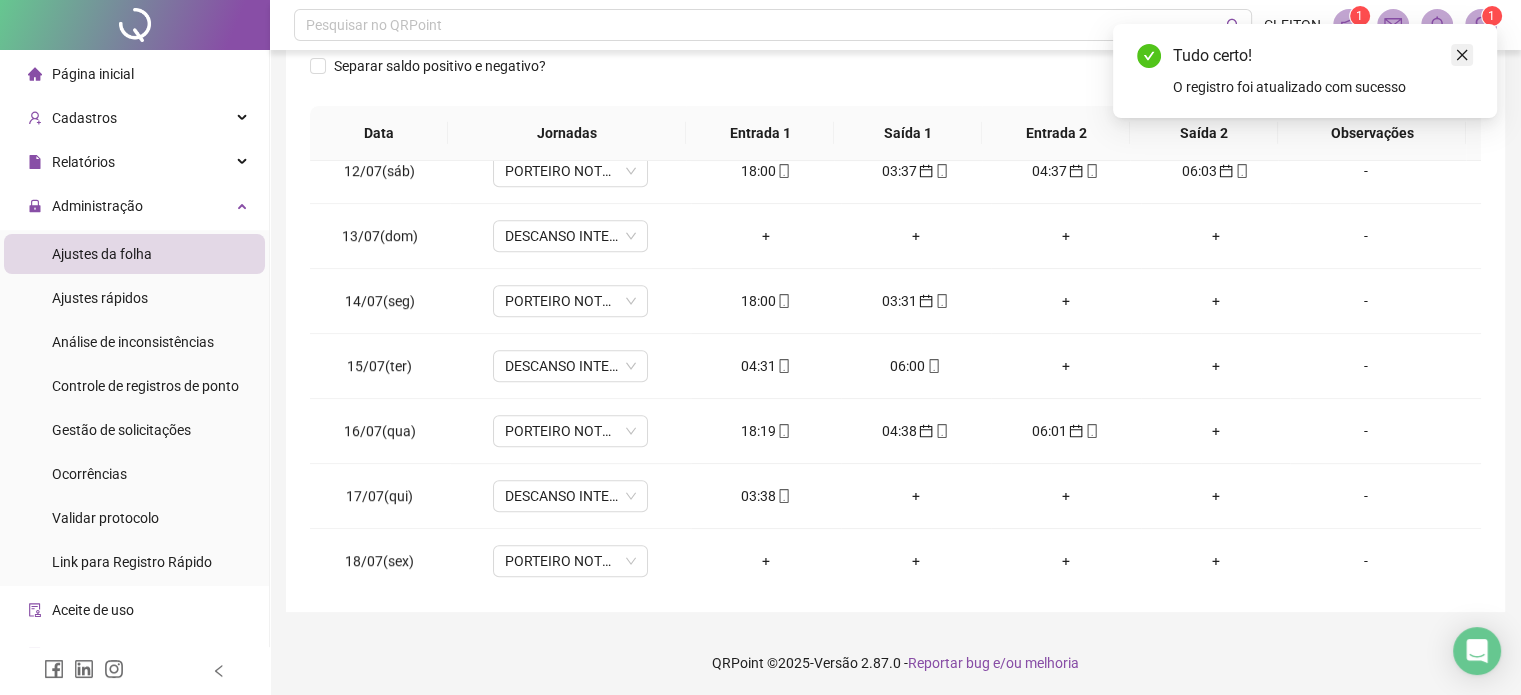 click 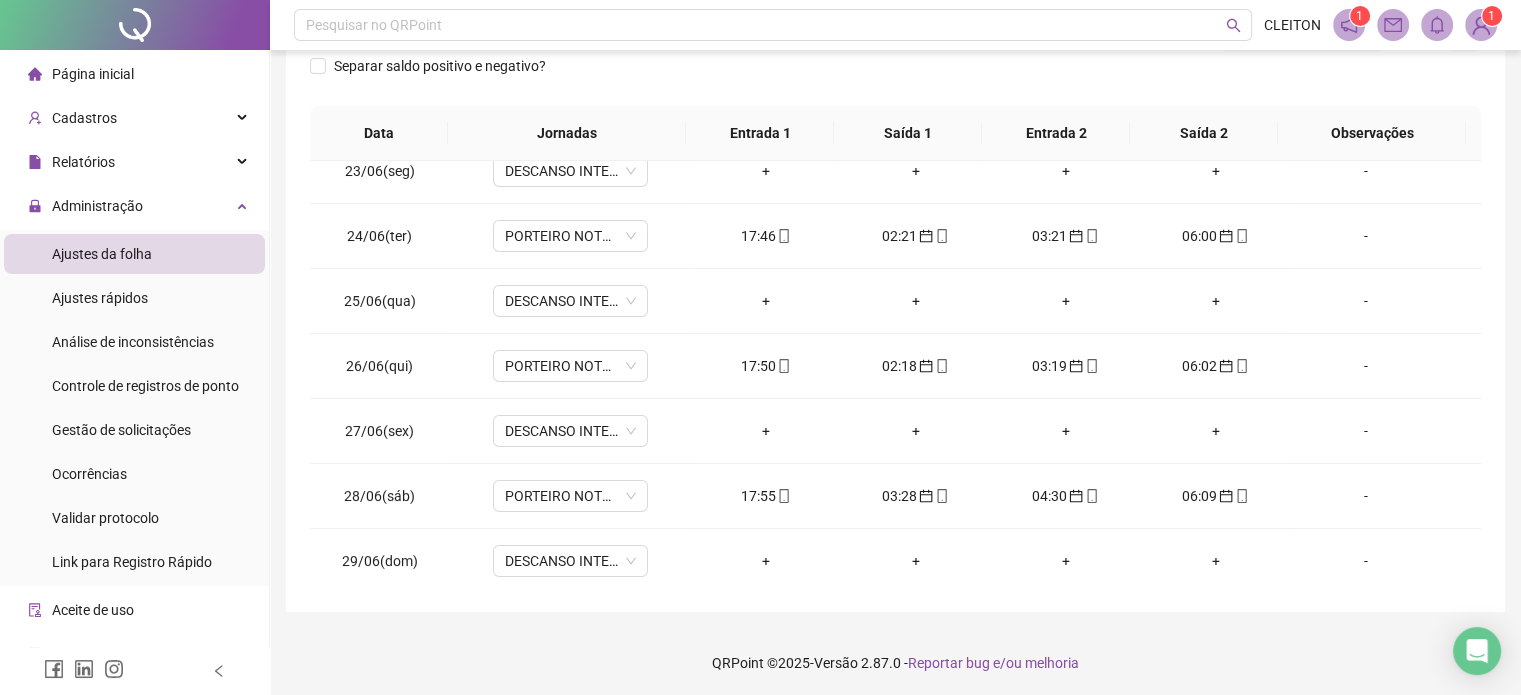 scroll, scrollTop: 0, scrollLeft: 0, axis: both 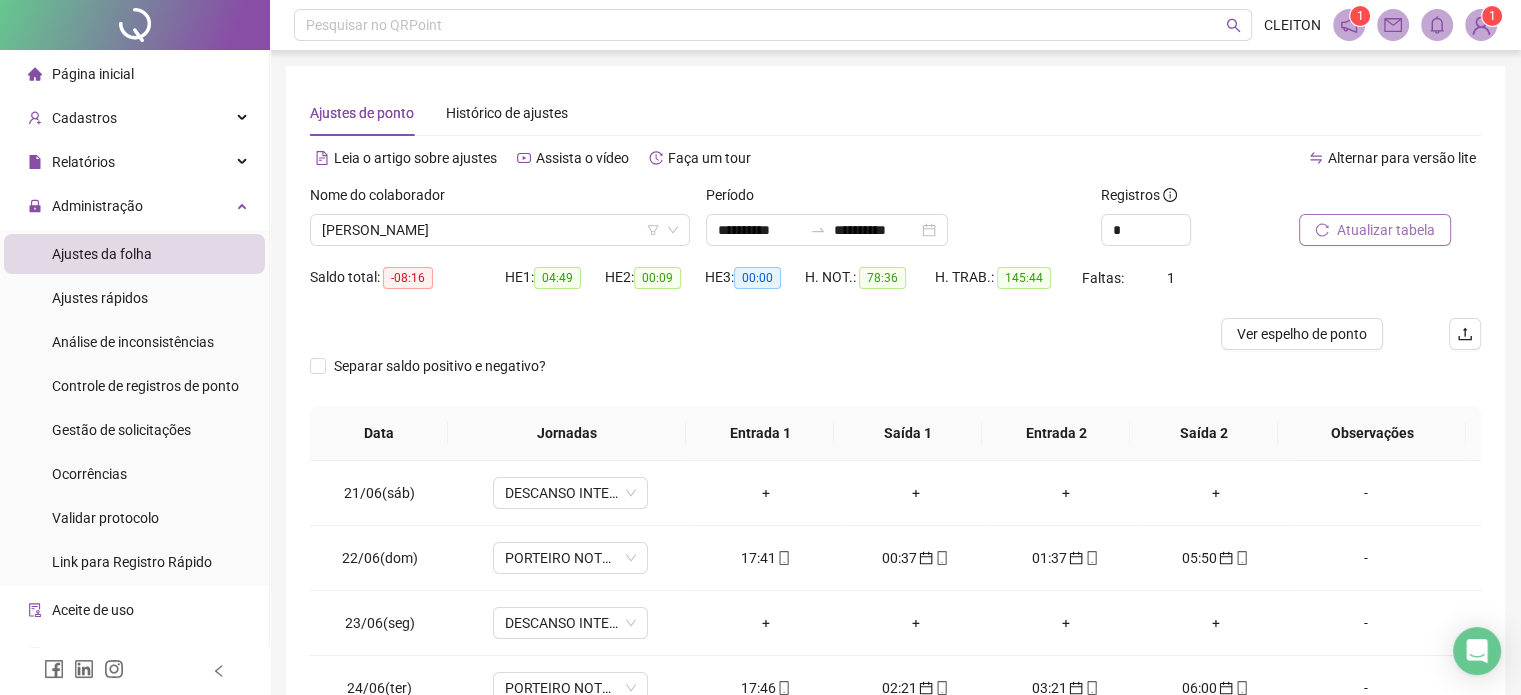 click on "Atualizar tabela" at bounding box center [1386, 230] 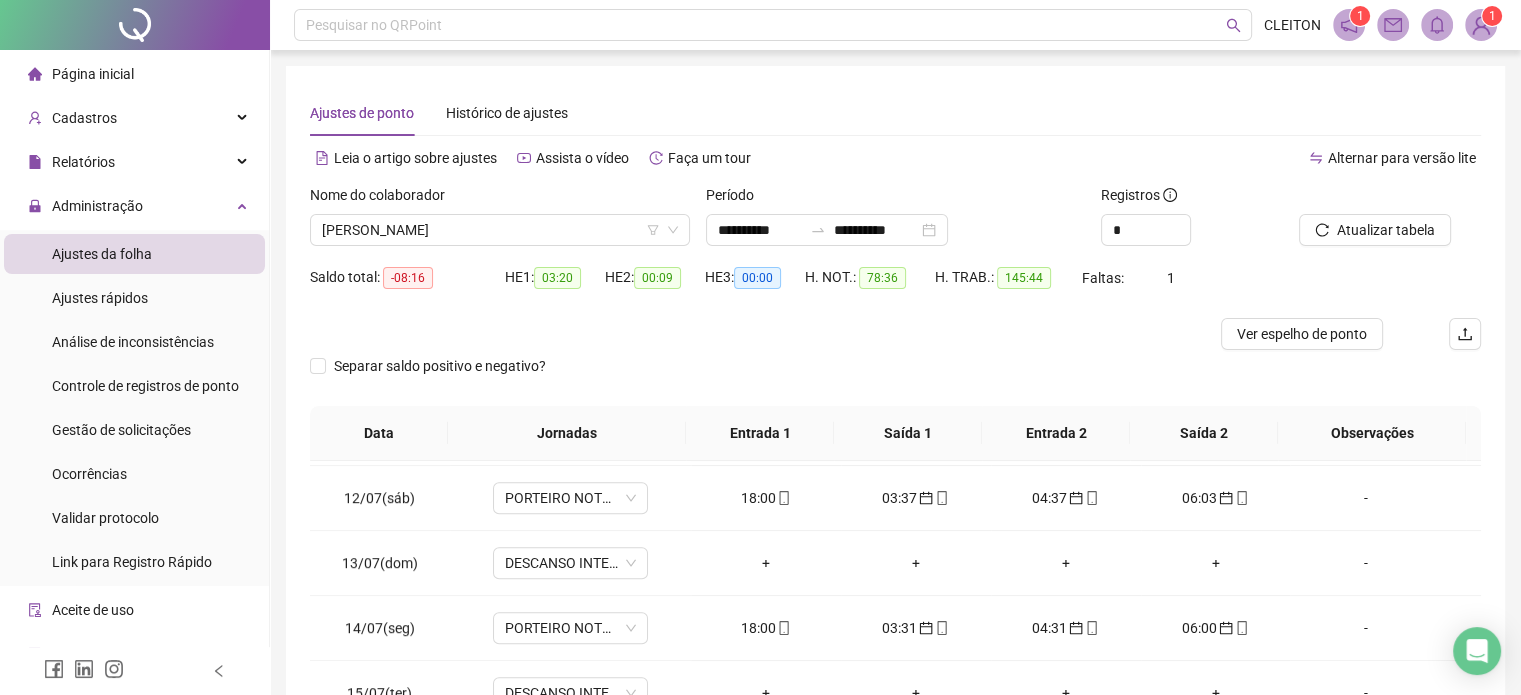 scroll, scrollTop: 1387, scrollLeft: 0, axis: vertical 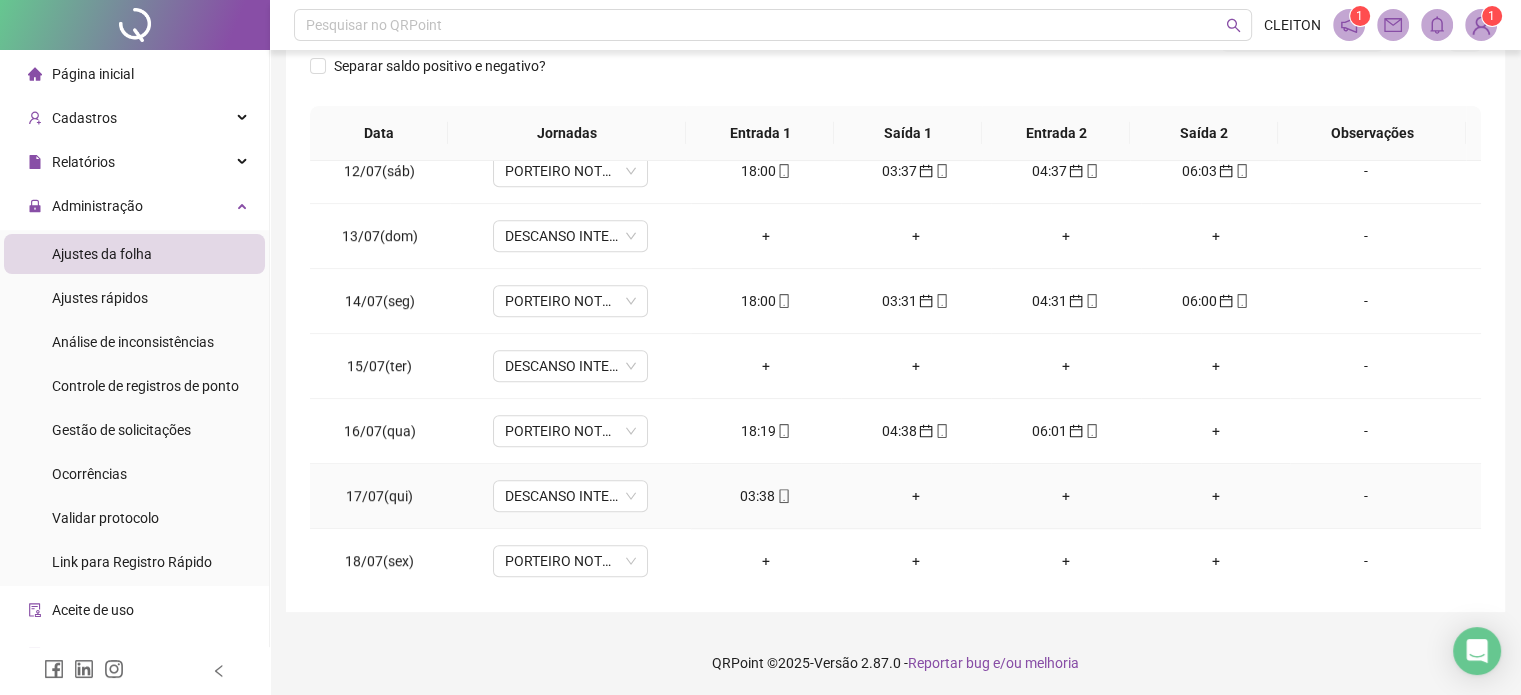click on "03:38" at bounding box center [766, 496] 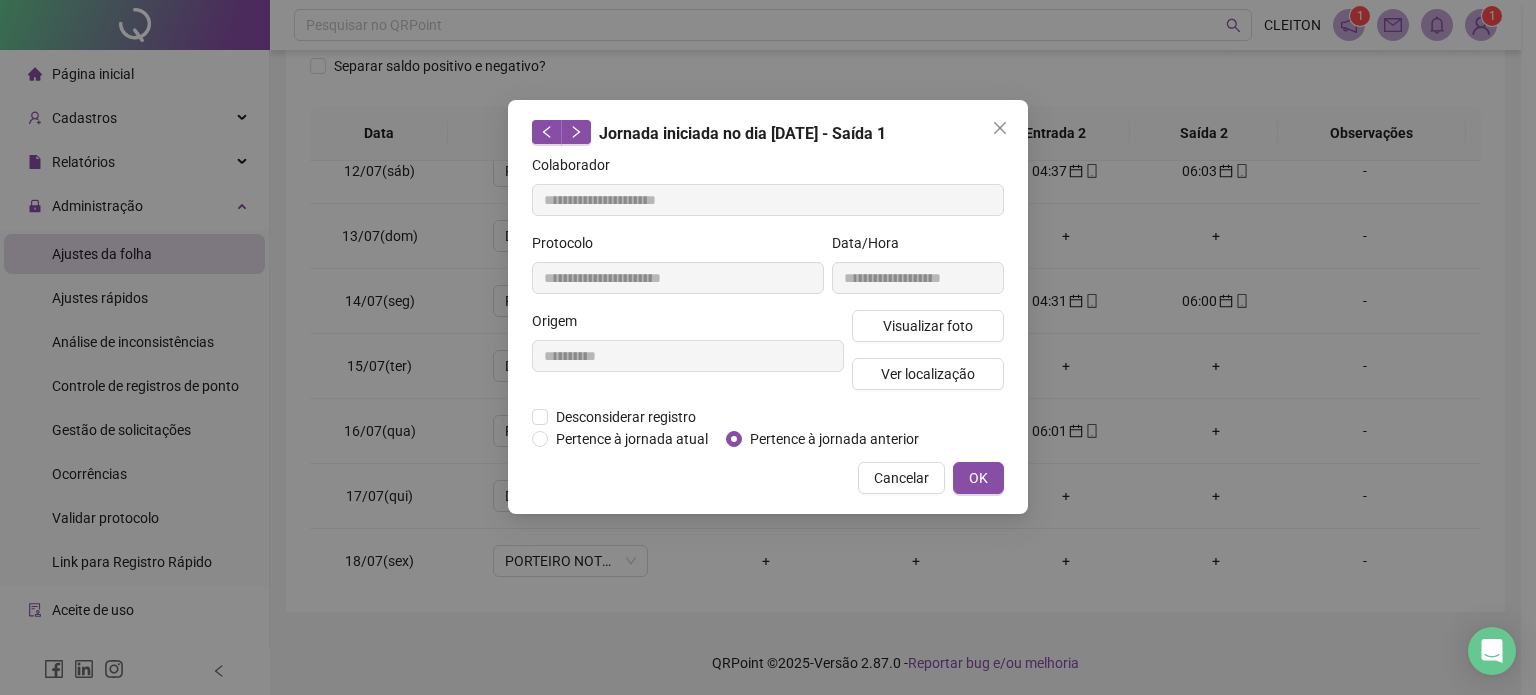 type on "**********" 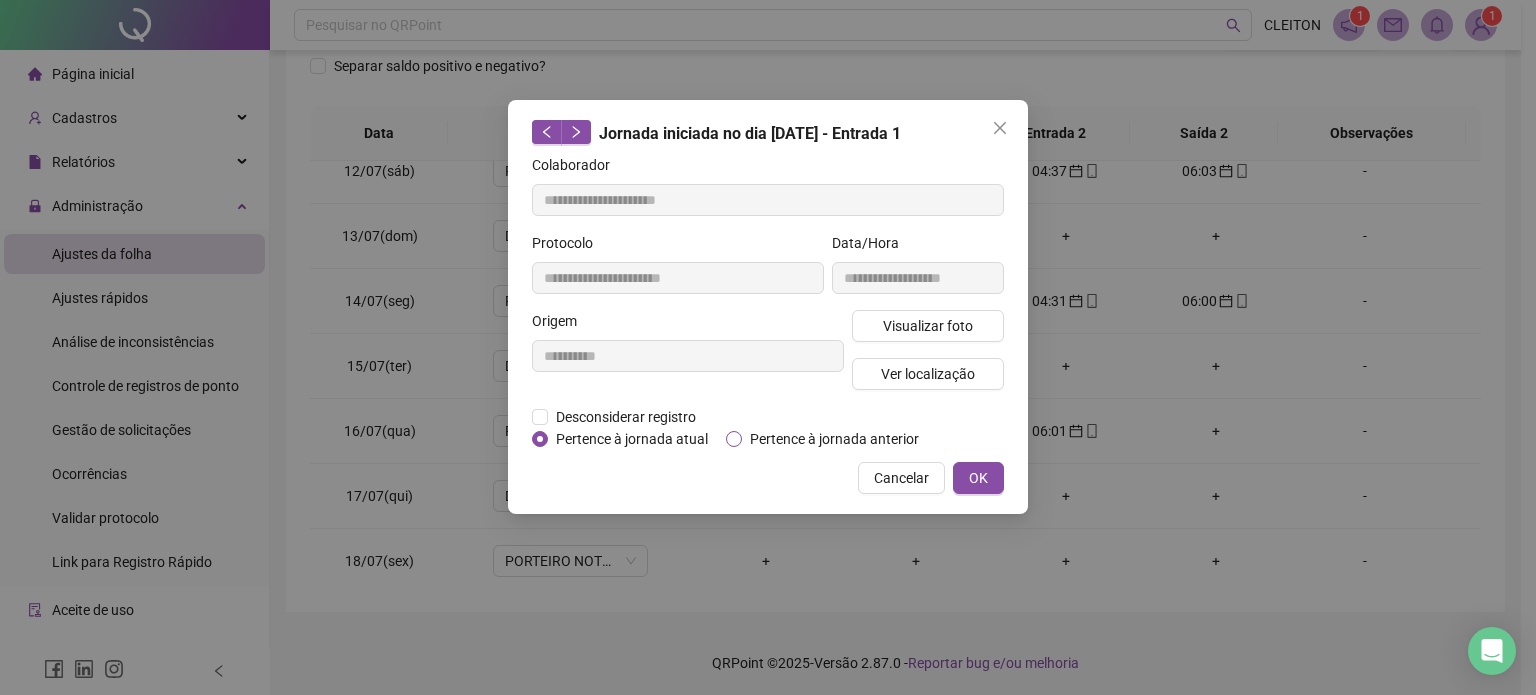 click on "Pertence à jornada anterior" at bounding box center [834, 439] 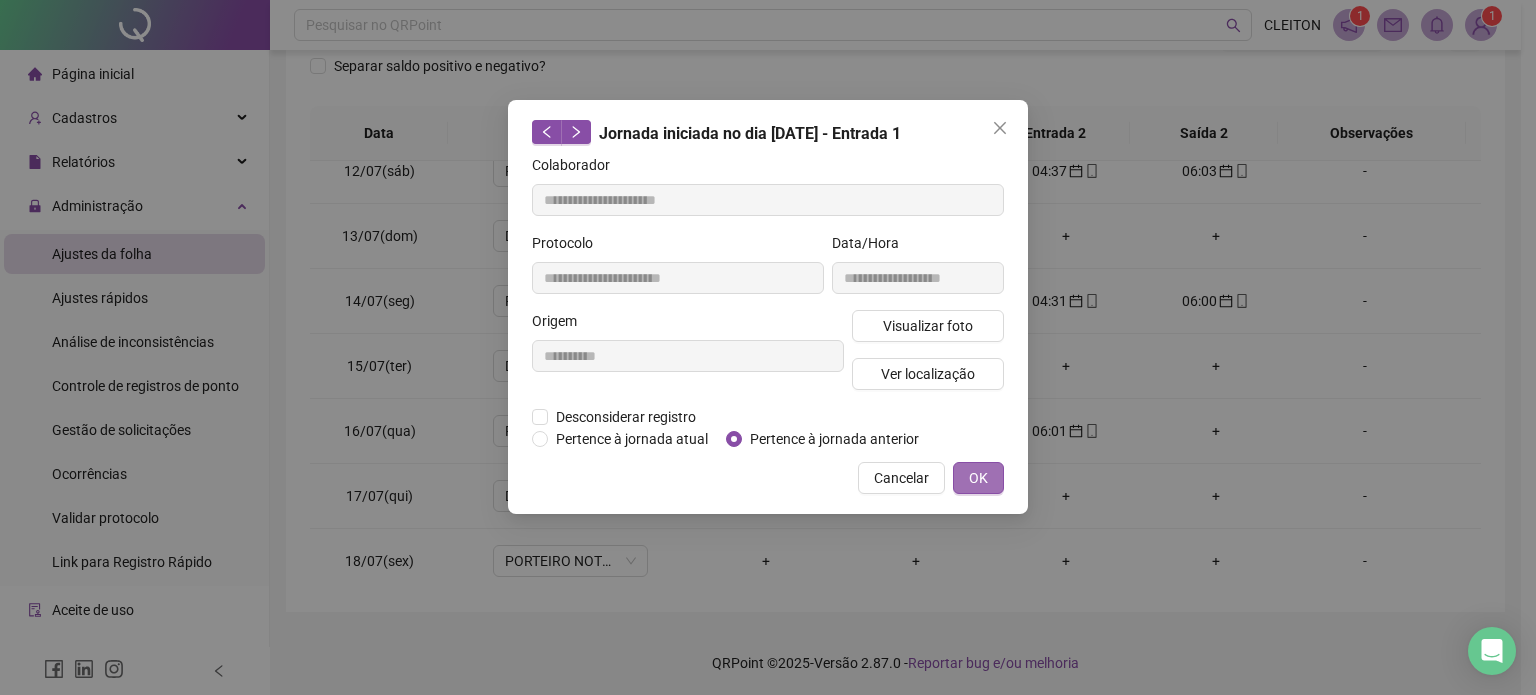 click on "OK" at bounding box center [978, 478] 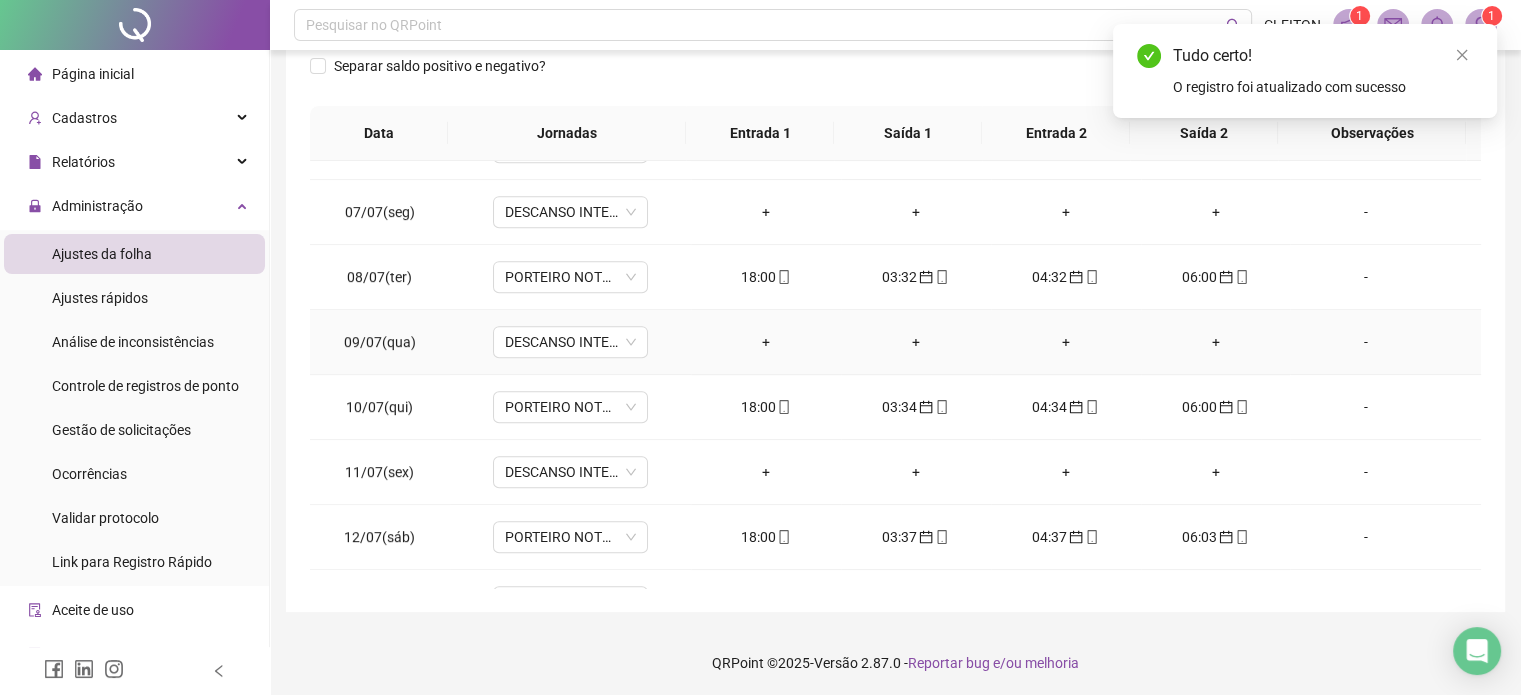 scroll, scrollTop: 887, scrollLeft: 0, axis: vertical 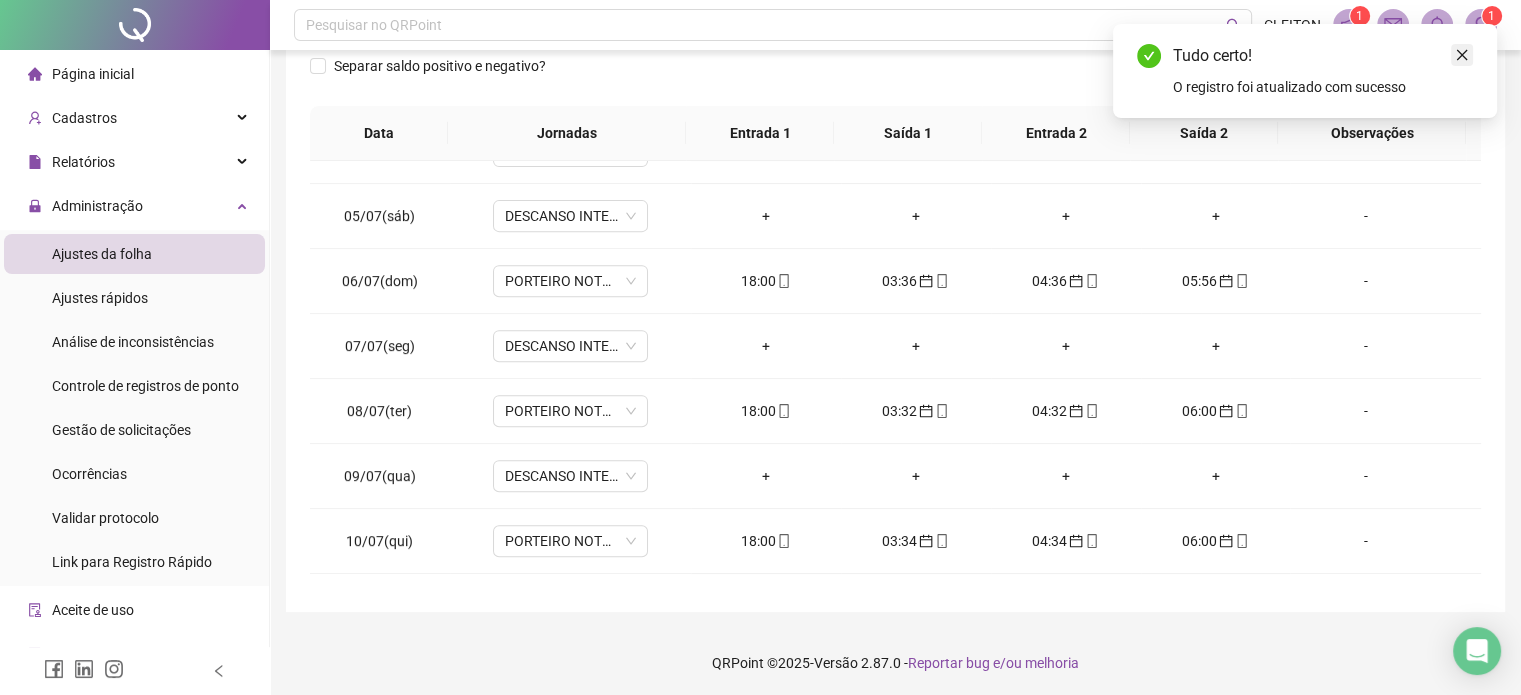 click 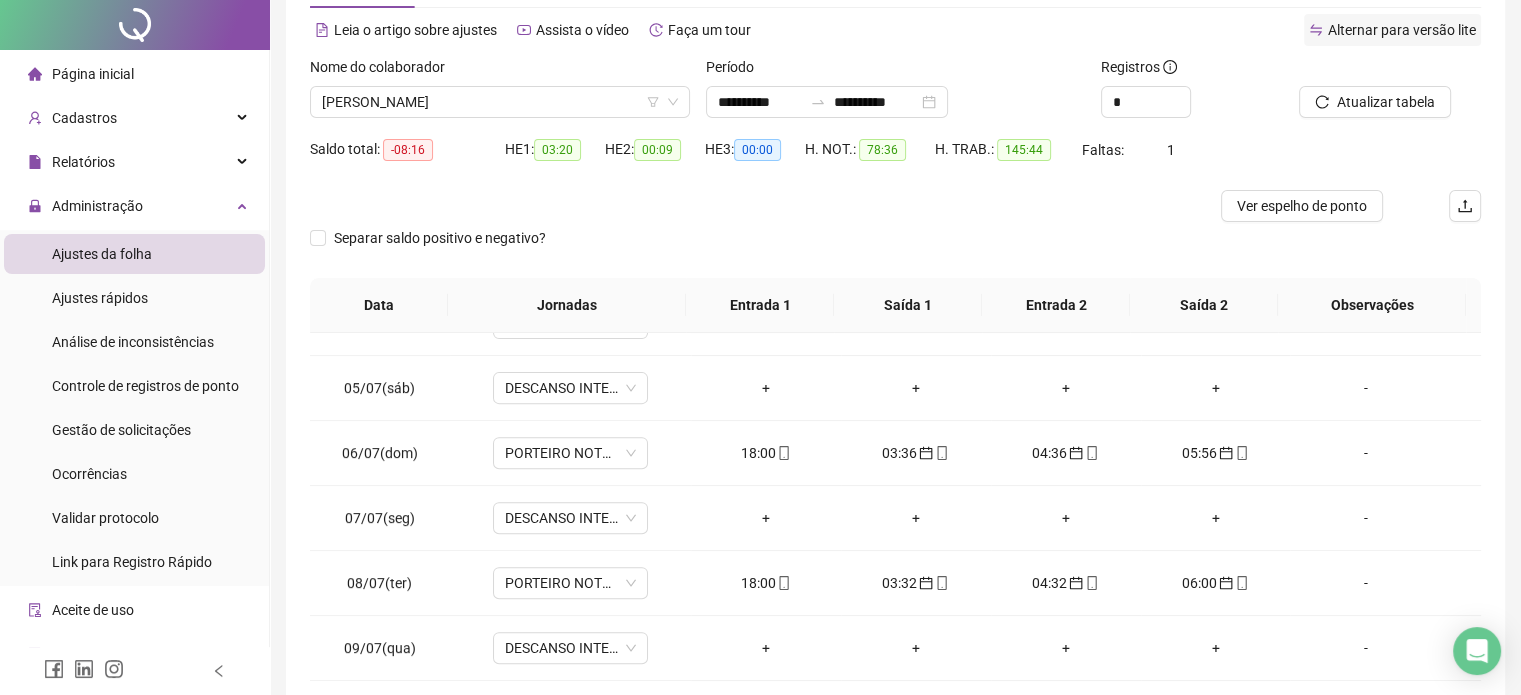 scroll, scrollTop: 0, scrollLeft: 0, axis: both 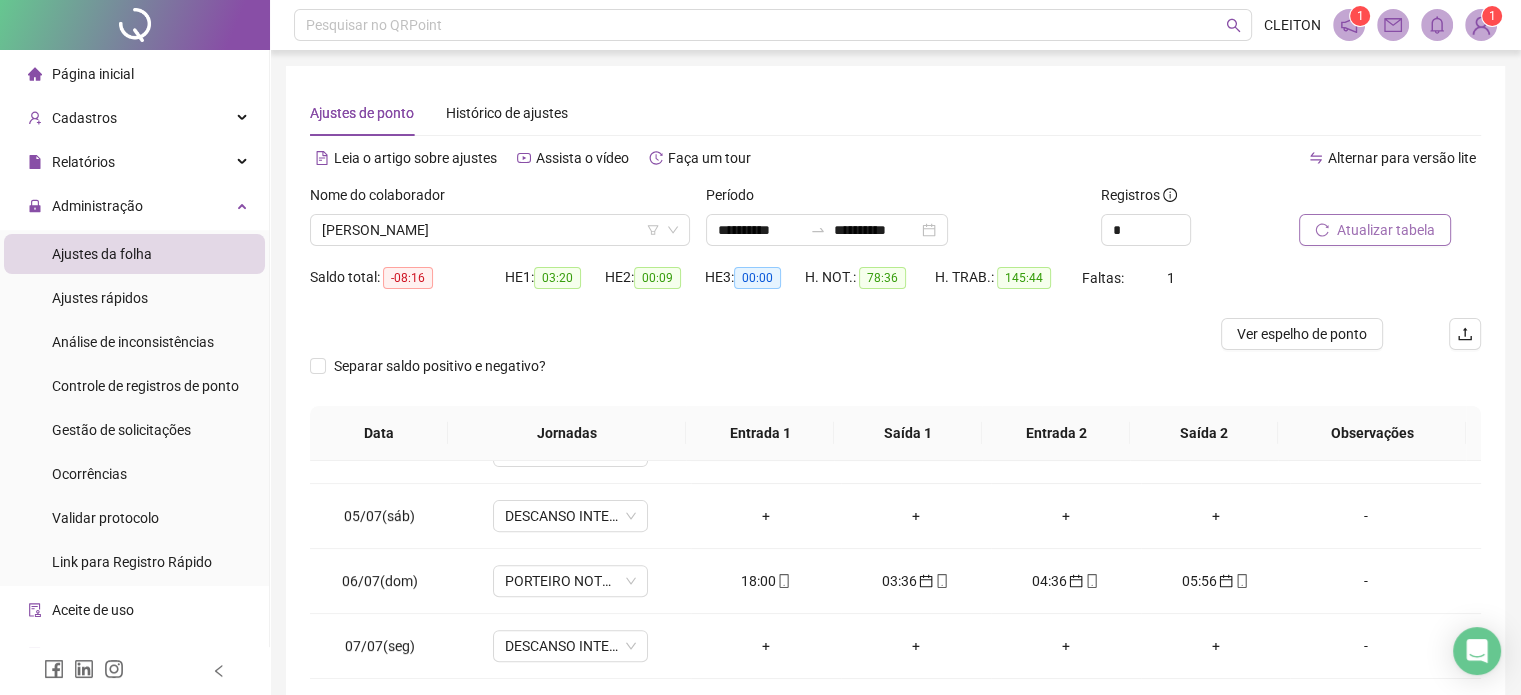 click on "Atualizar tabela" at bounding box center [1386, 230] 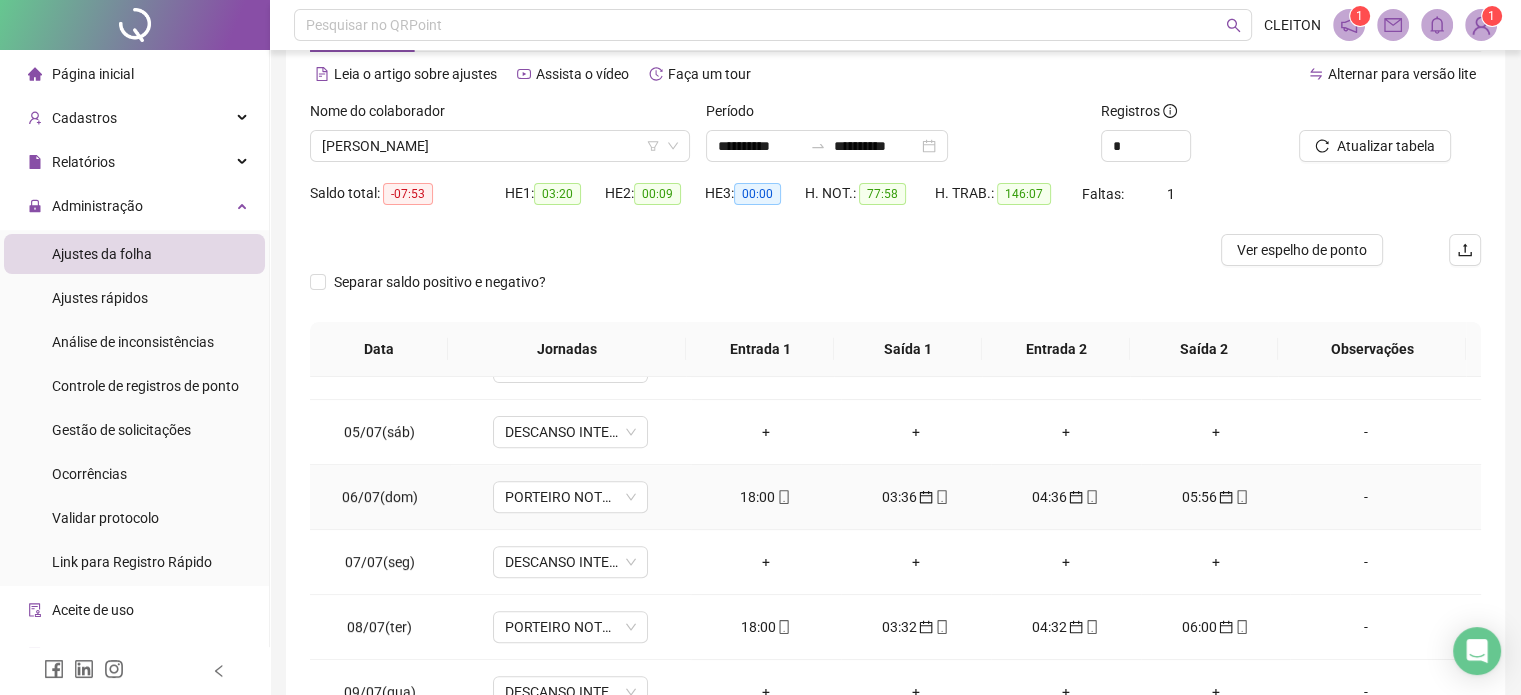 scroll, scrollTop: 100, scrollLeft: 0, axis: vertical 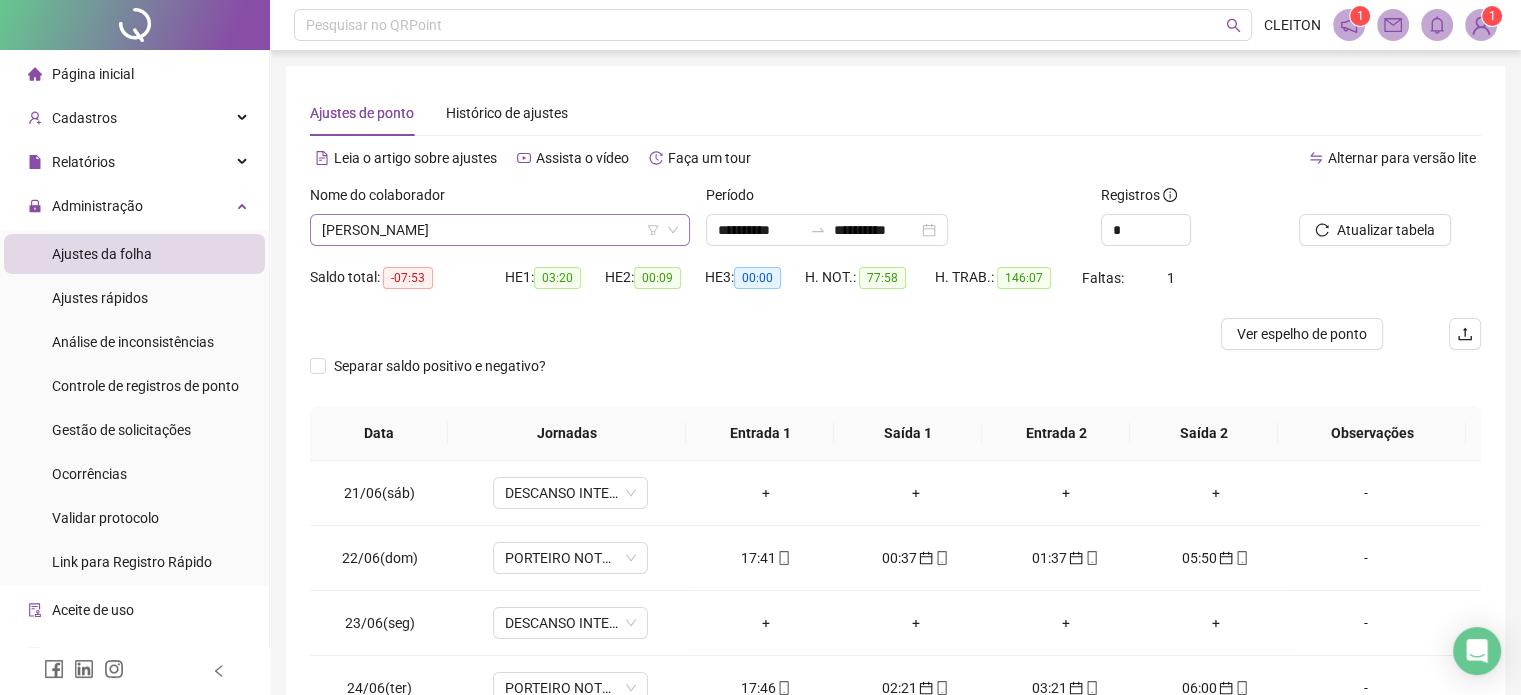 click on "[PERSON_NAME]" at bounding box center [500, 230] 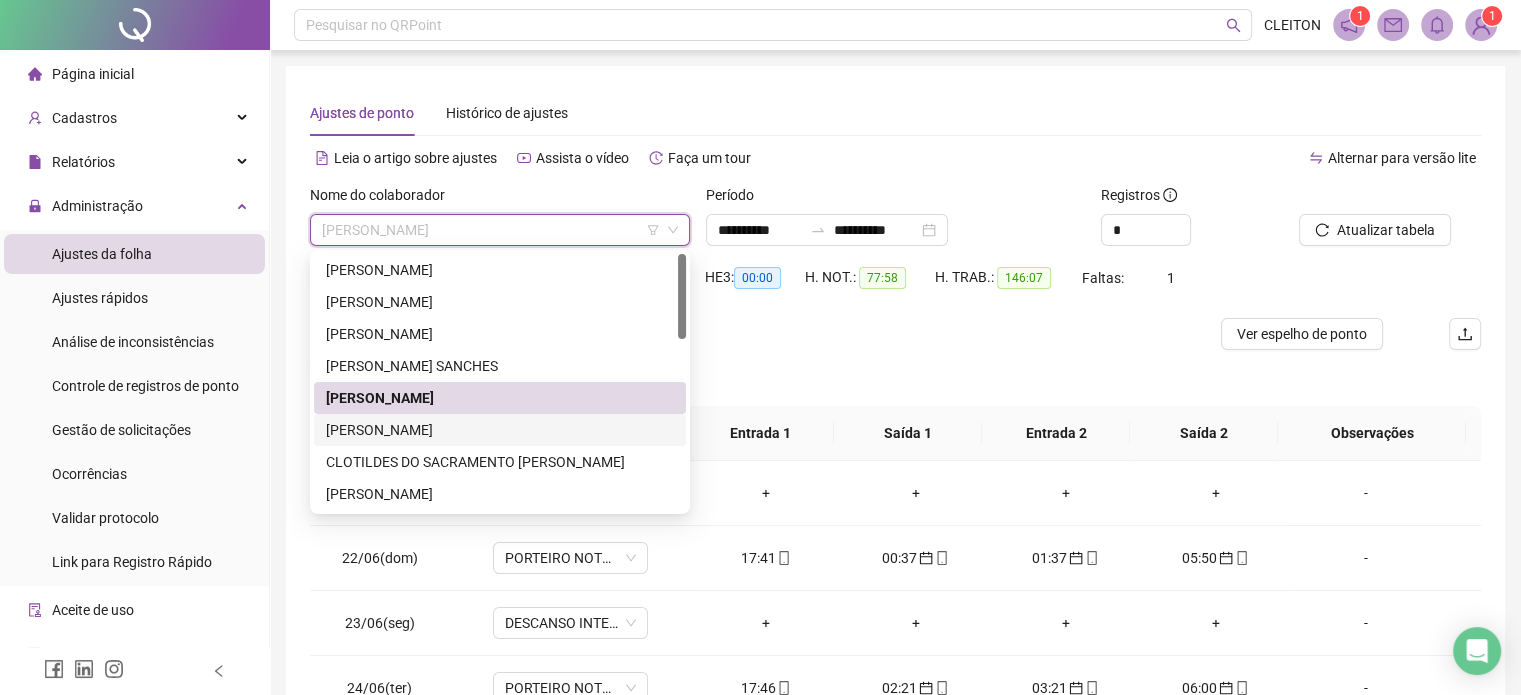 click on "[PERSON_NAME]" at bounding box center [500, 430] 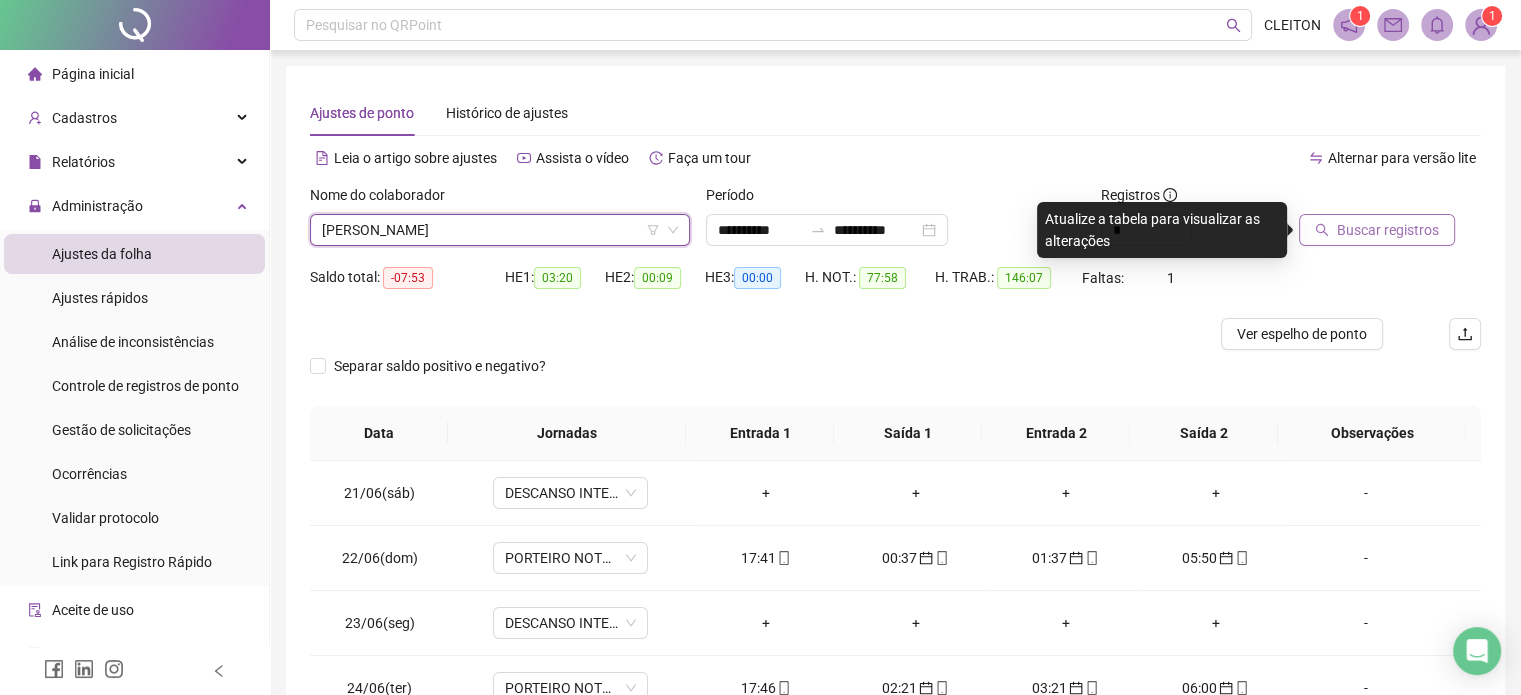 click on "Buscar registros" at bounding box center (1388, 230) 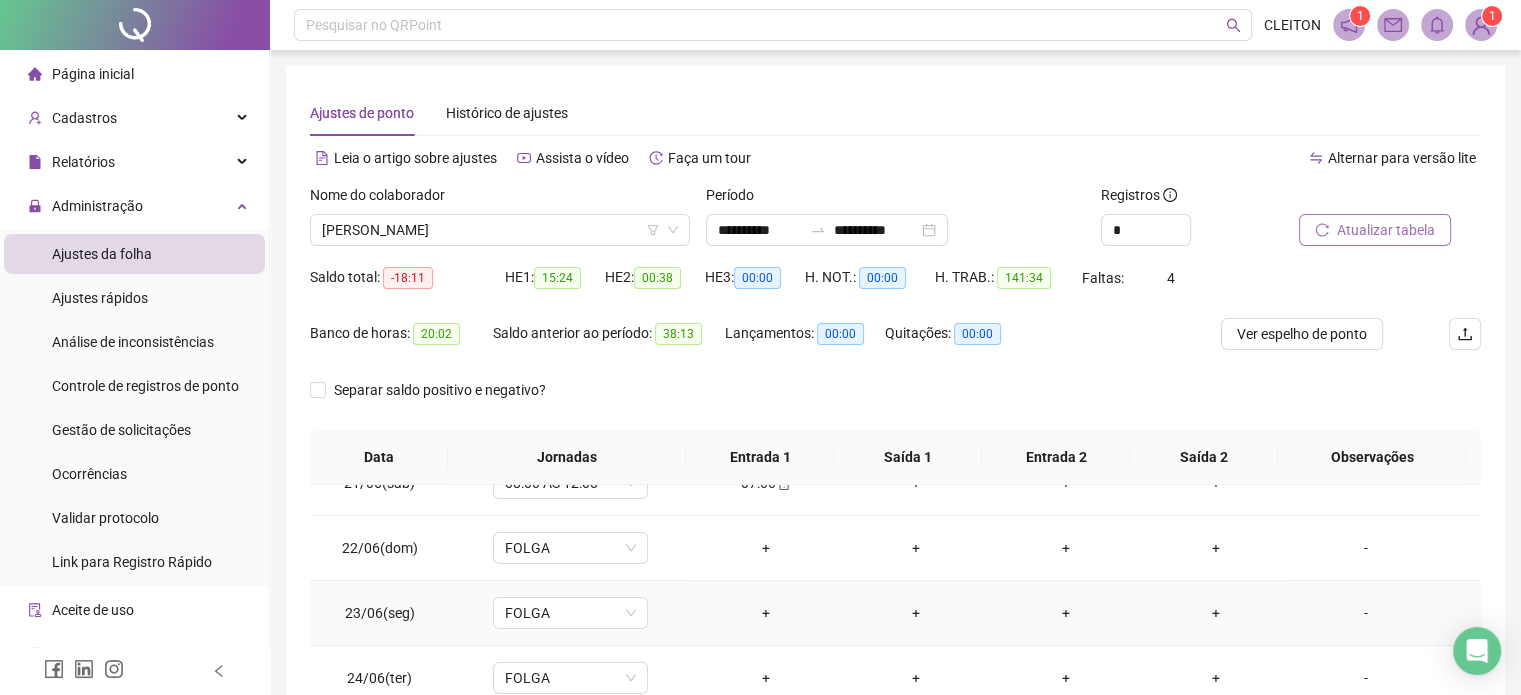 scroll, scrollTop: 0, scrollLeft: 0, axis: both 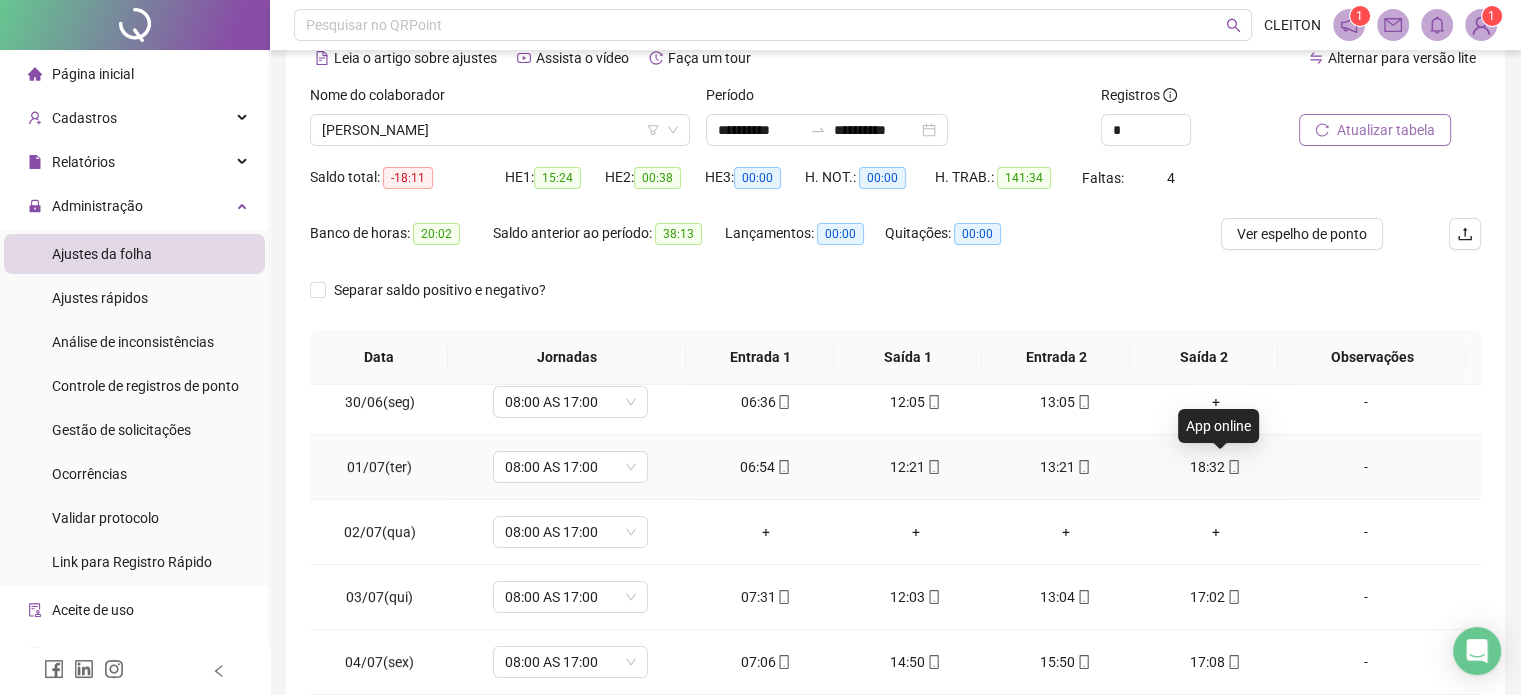 click at bounding box center [1233, 467] 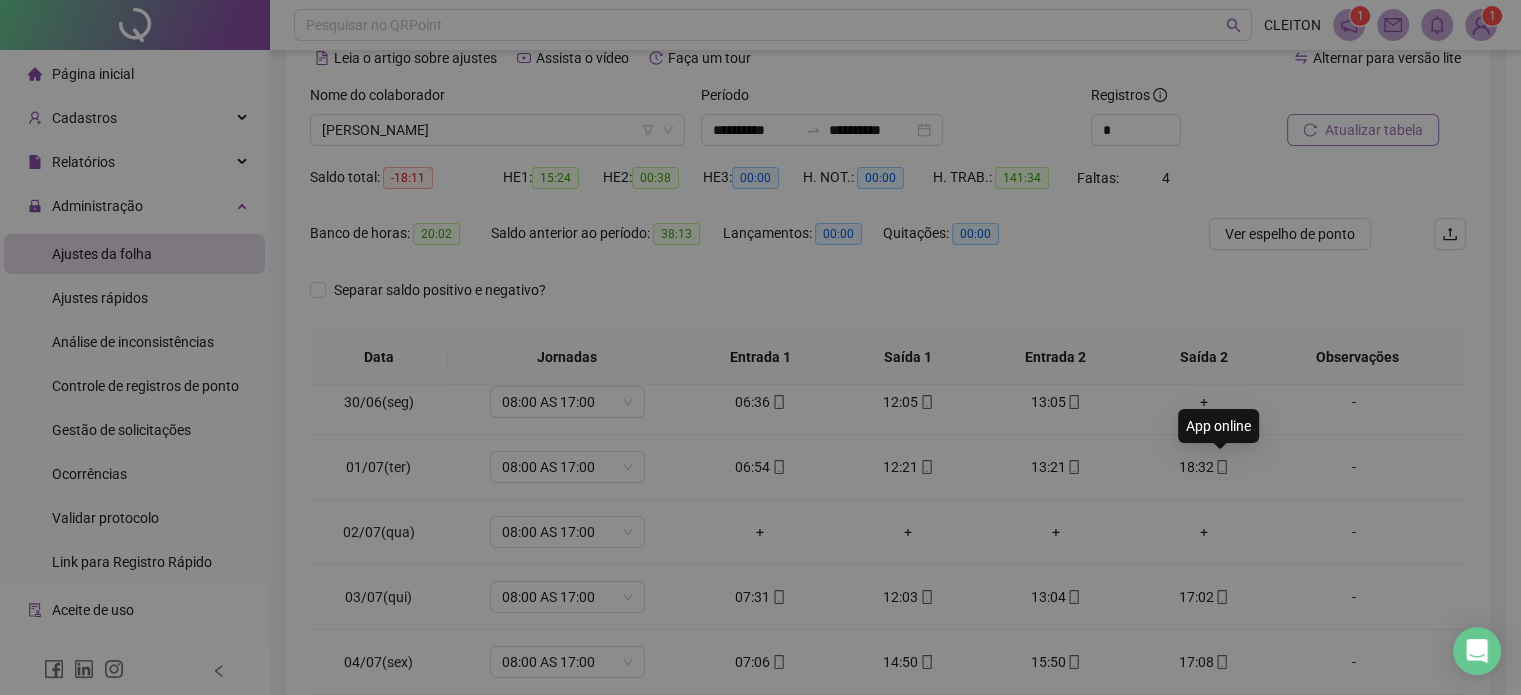 type on "**********" 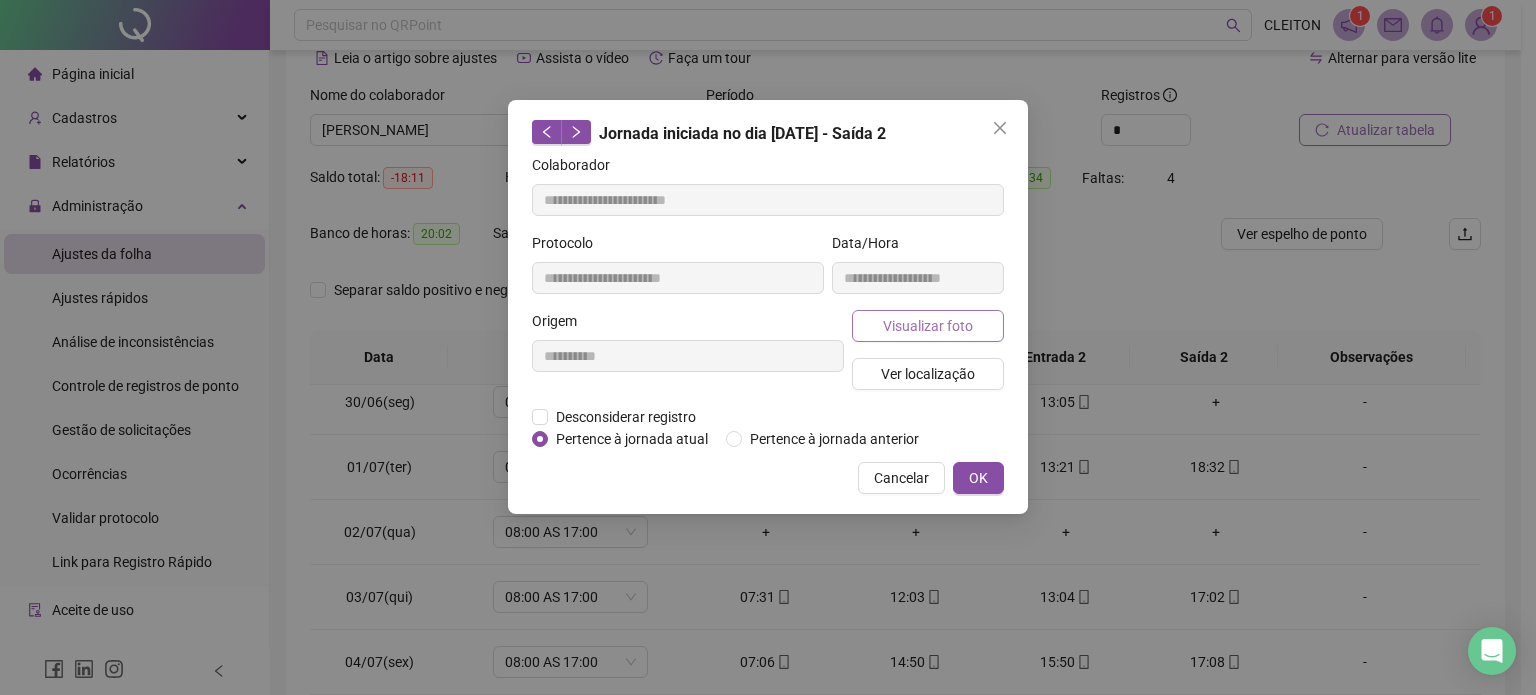 click on "Visualizar foto" at bounding box center [928, 326] 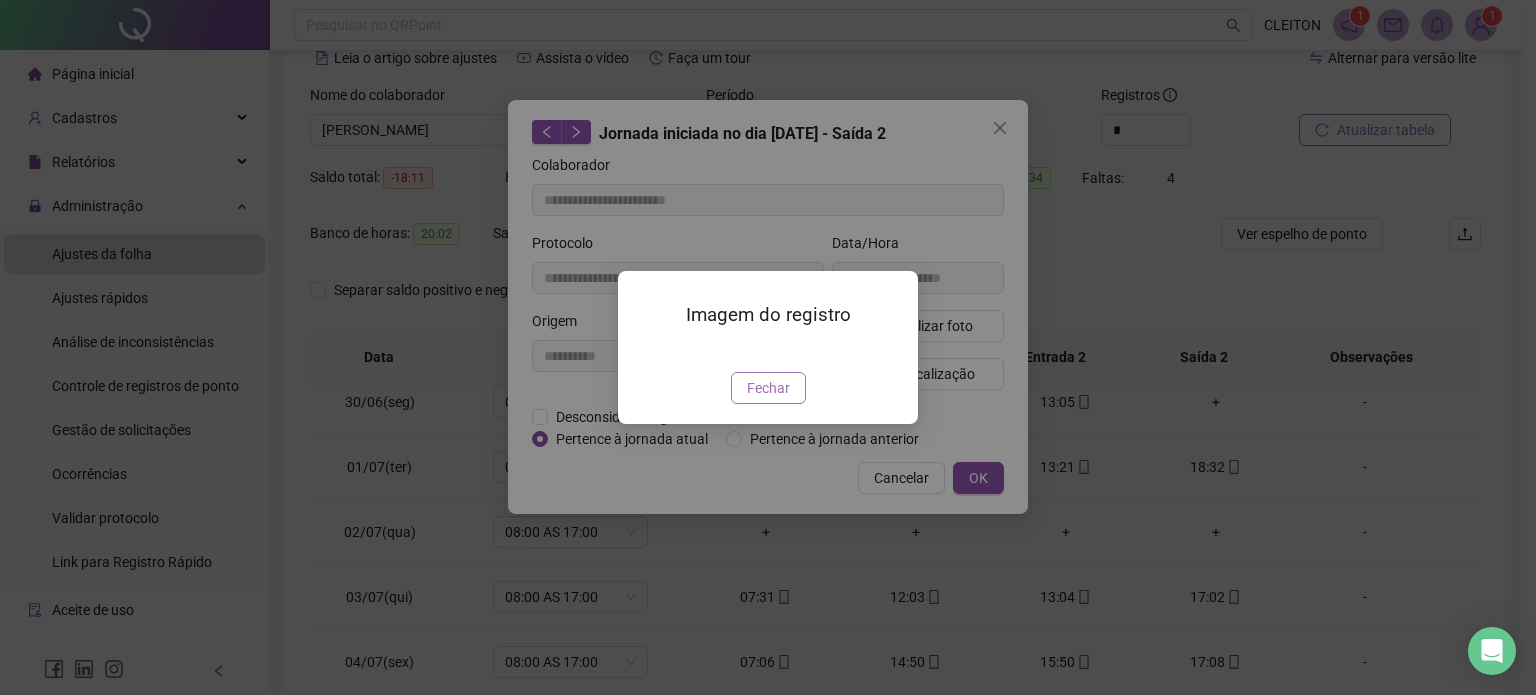 click on "Fechar" at bounding box center (768, 388) 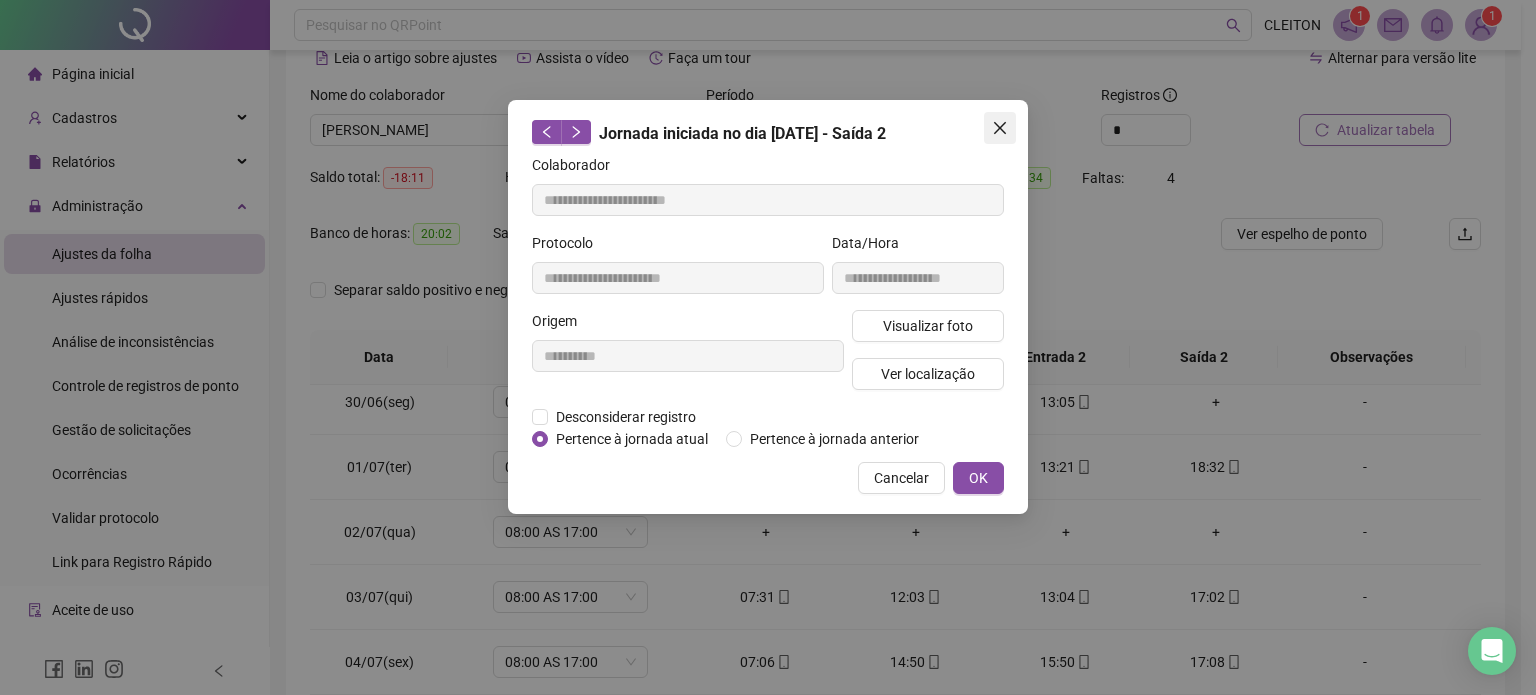 click 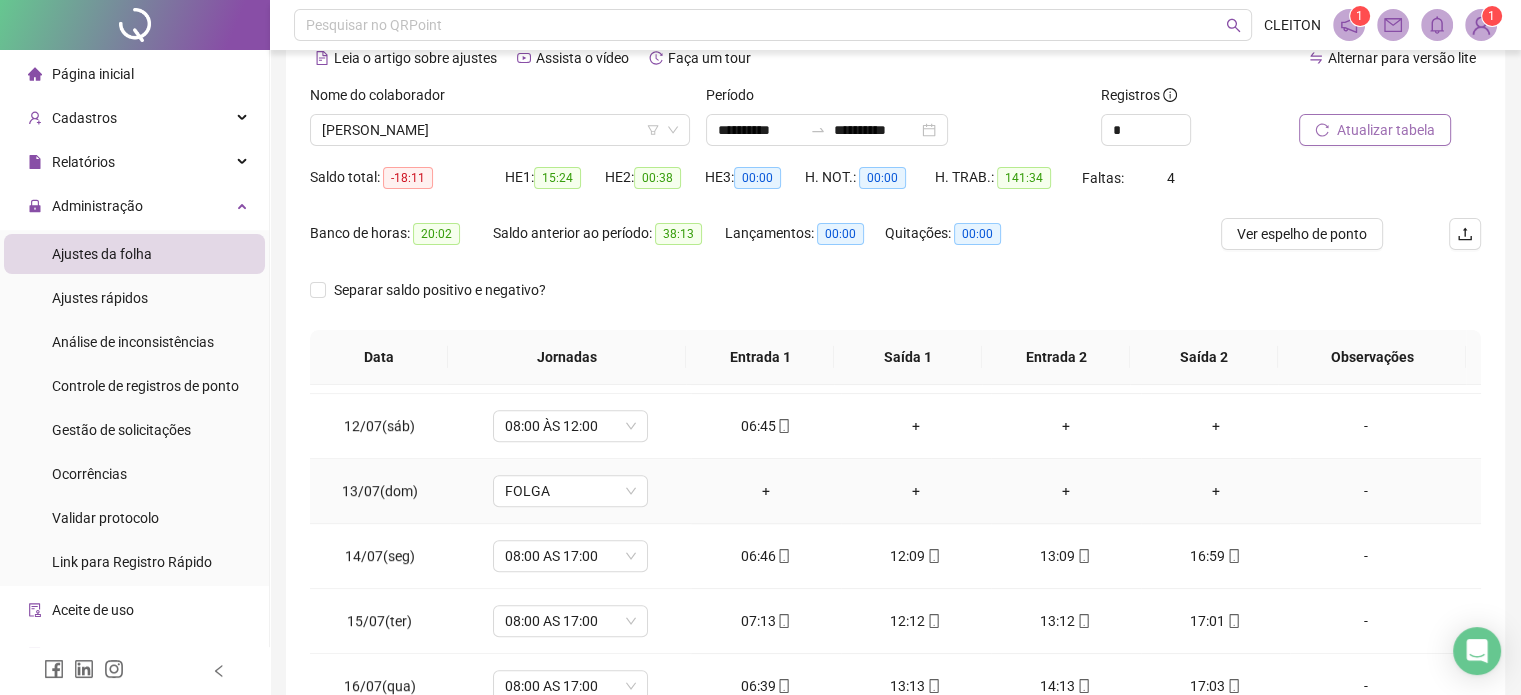 scroll, scrollTop: 1387, scrollLeft: 0, axis: vertical 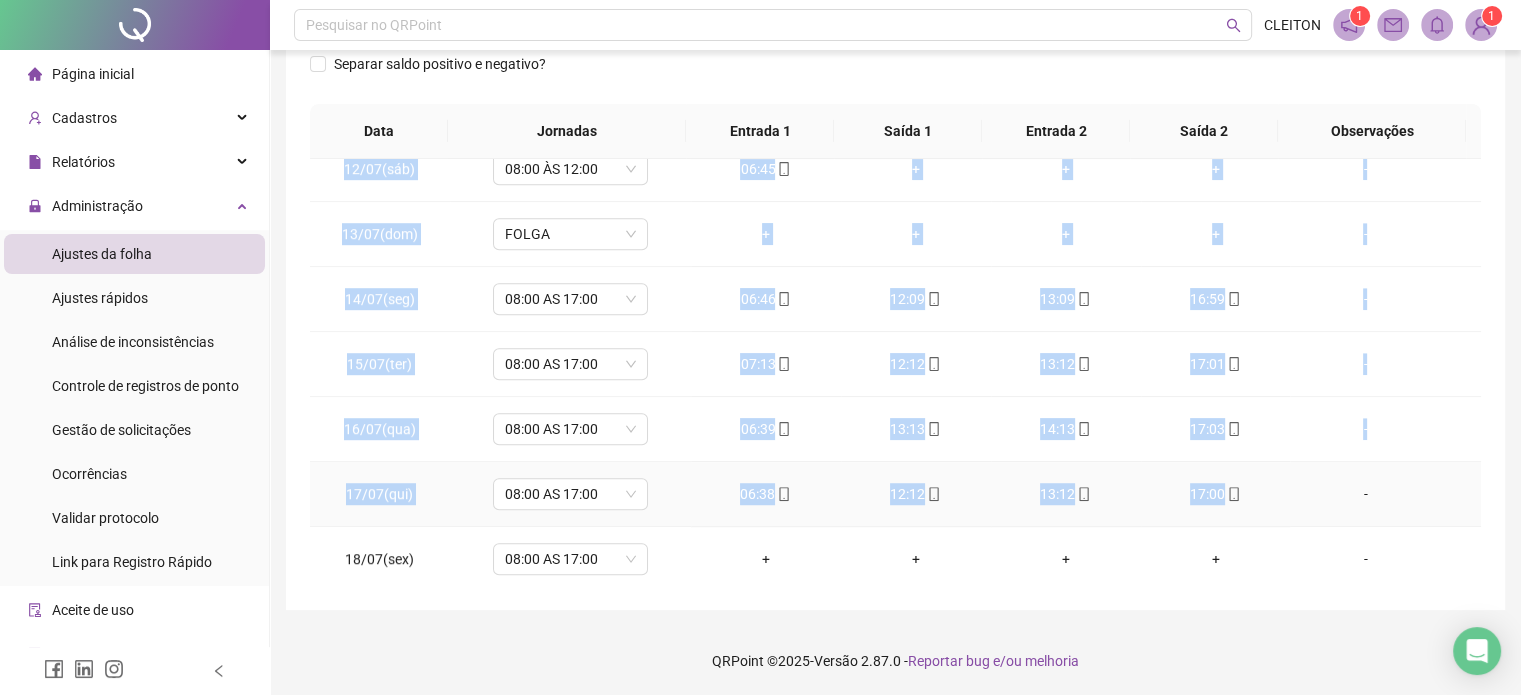 drag, startPoint x: 329, startPoint y: 444, endPoint x: 1226, endPoint y: 511, distance: 899.4988 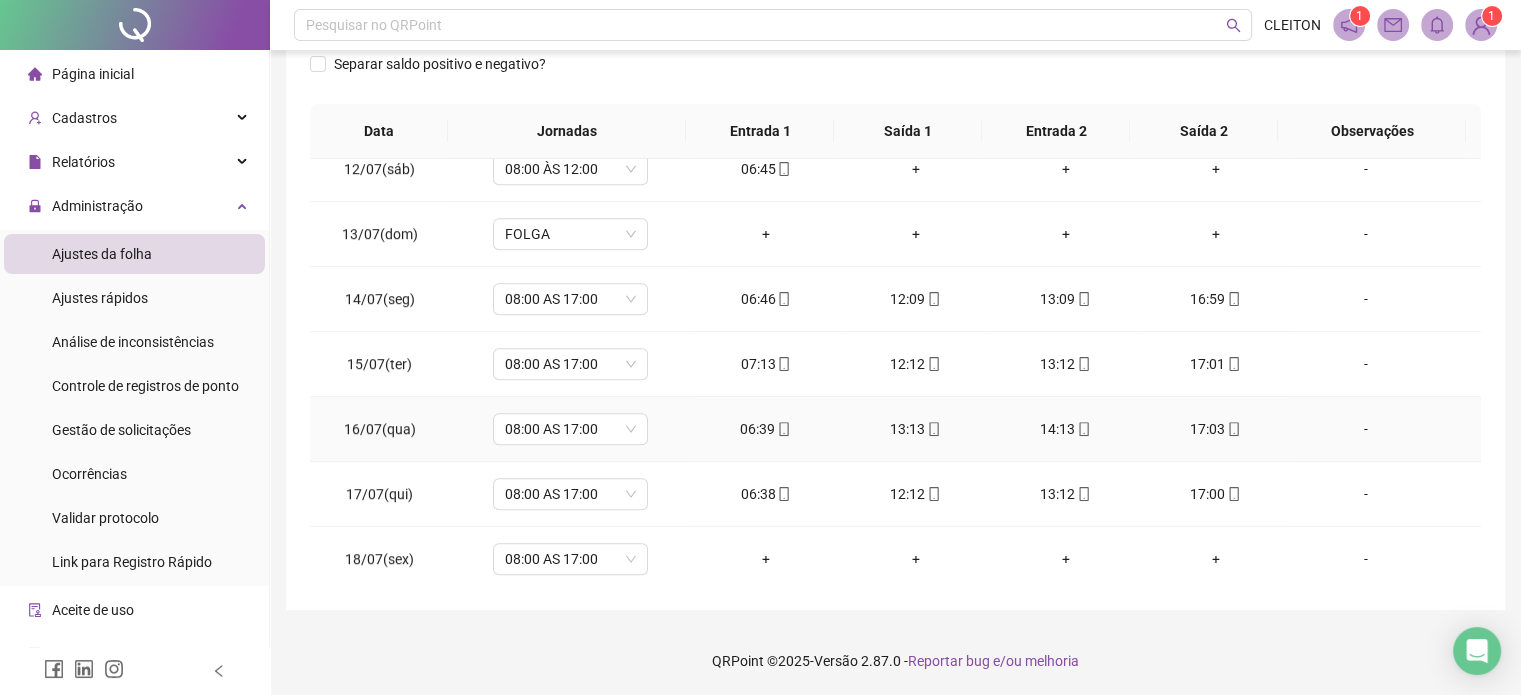 drag, startPoint x: 1229, startPoint y: 509, endPoint x: 1337, endPoint y: 405, distance: 149.93332 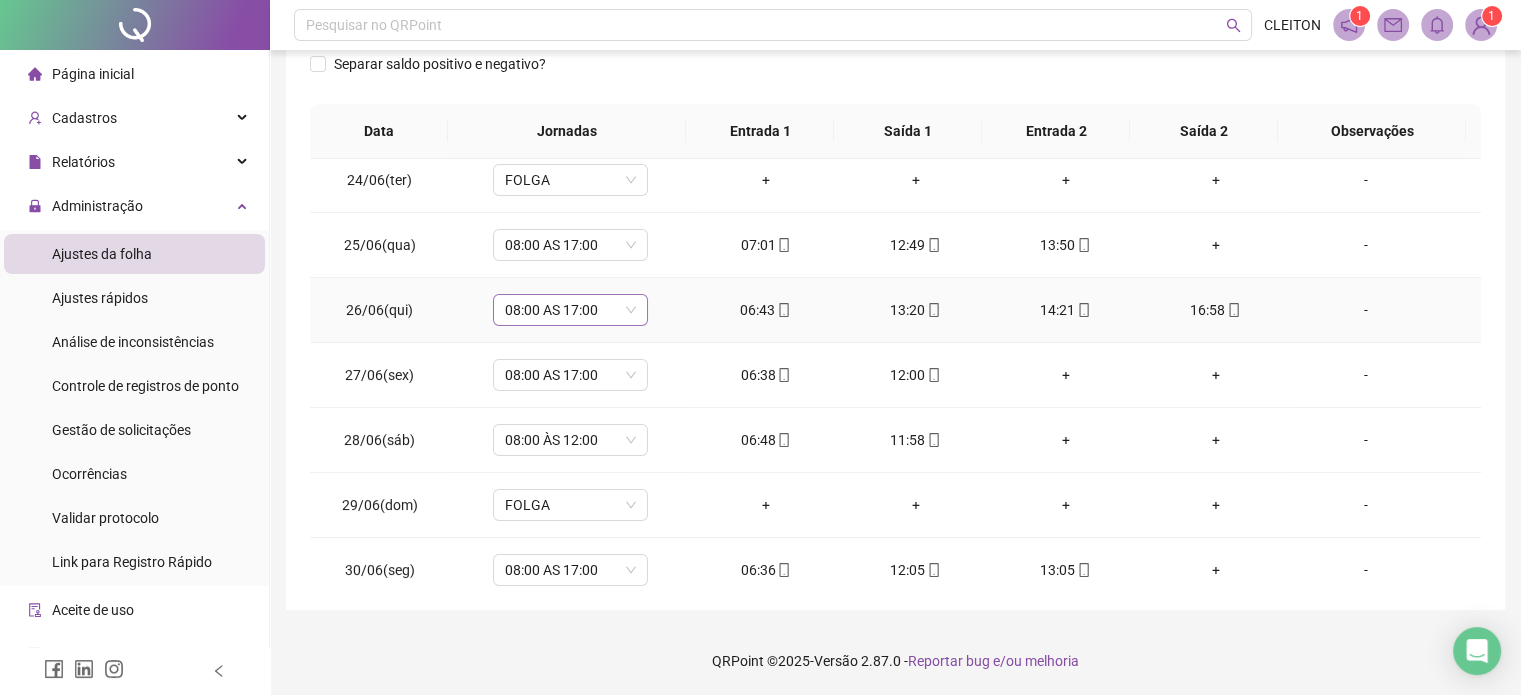 scroll, scrollTop: 187, scrollLeft: 0, axis: vertical 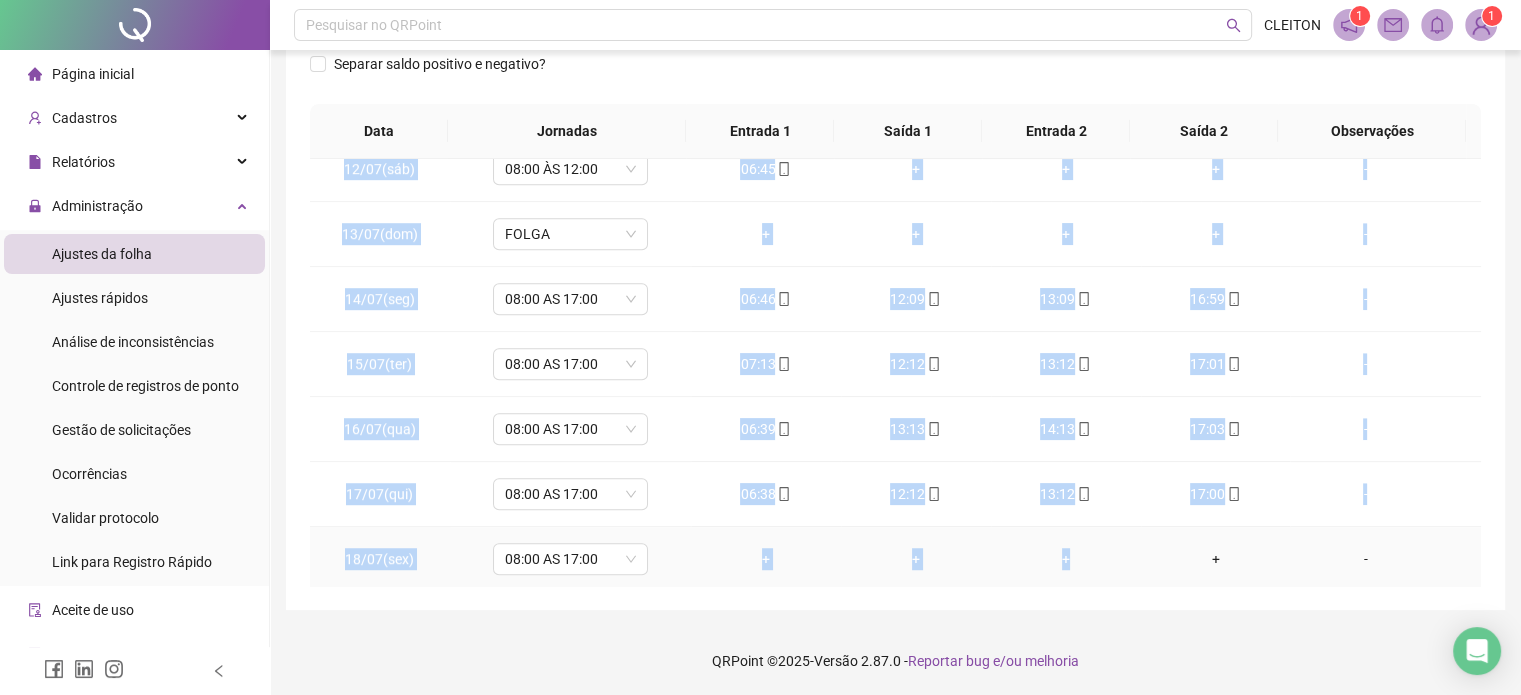 copy on "/79(lor) 61:70 IP 14:94 62:82 29:67 98:43 + - 87/90(dol) 00:47 SI 18:18 62:42 03:12 86:89 92:98 - 92/30(ame) 21:64 CO 08:41 04:60 37:05 + + - 73/08(adi) 16:67 EL 90:90 98:94 27:31 + + - 67/03(sed) DOEIU + + + + - 54/68(tem) 13:43 IN 47:81 07:67 64:12 42:91 + - 28/91(utl) 62:17 ET 35:51 15:13 60:11 61:78 35:54 - 66/00(dol) 78:20 MA 79:34 + + + + - 11/58(ali) 37:90 EN 21:48 57:71 81:05 17:23 37:57 - 54/56(adm) 90:60 VE 55:31 00:63 41:55 18:76 22:80 - 08/58(qui) 74:14 NO 37:24 14:03 06:83 + + - 31/78(exe) ULLAM + + + + - 59/06(lab) 63:45 NI 15:98 42:15 73:51 38:37 12:89 - 26/66(ali) 43:78 EX 65:25 06:57 00:33 49:44 + - 23/15(eac) 41:47 CO 87:59 69:15 11:19 84:85 02:74 - 77/41(dui) 34:85 AU 34:97 98:54 46:81 04:77 40:11 - 24/77(iru) 58:22 IN 50:29 31:03 71:90 72:71 20:77 - 36/62(rep) 37:25 VO 39:85 14:47 + + + - 00/38(vel) ESSEC + + + + - 23/53(fug) 65:46 NU 03:90 40:15 29:71 64:99 67:51 - 16/77(par) 25:97 EX 76:89 69:05 16:05 70:05 80:56 - 25/44(sin) 59:14 OC 81:54 70:07 41:12 99:76 09:60 - 56/27(cup) 70:75 N..." 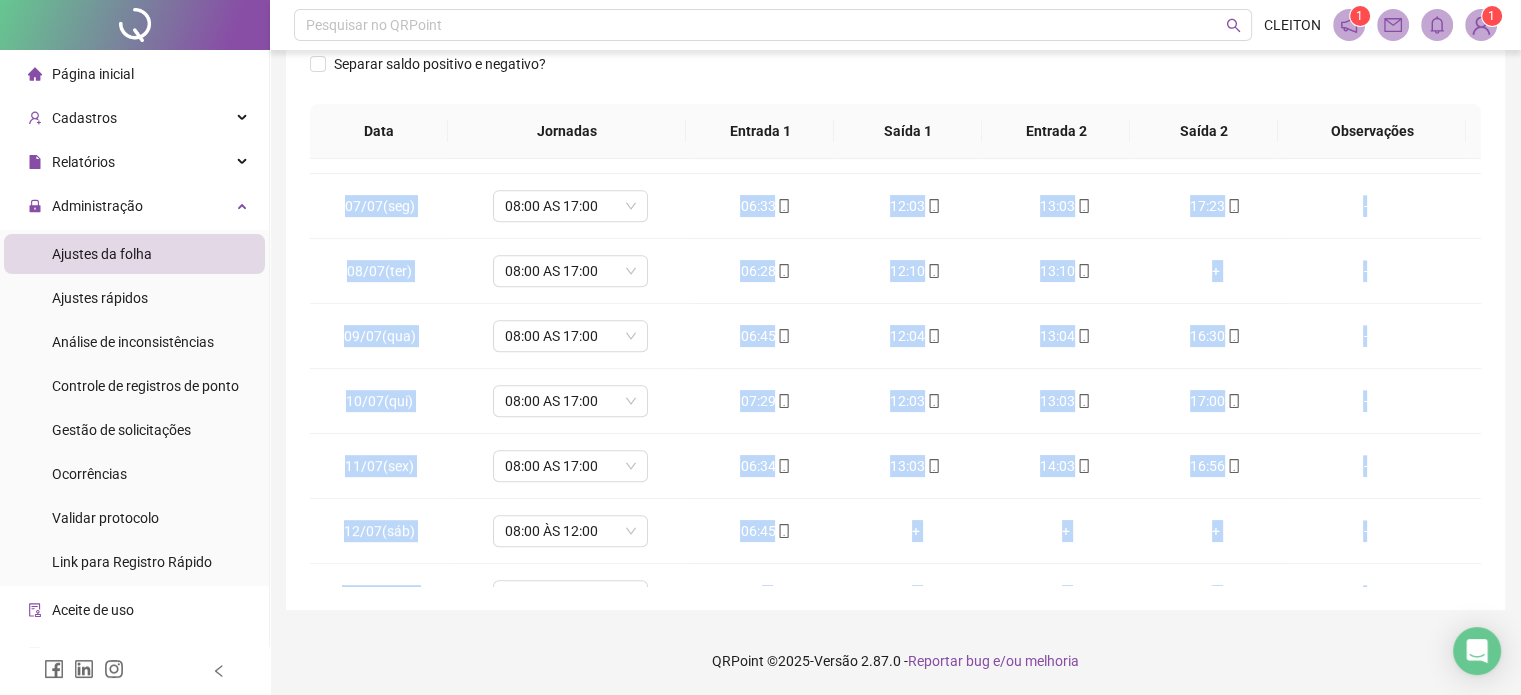 scroll, scrollTop: 987, scrollLeft: 0, axis: vertical 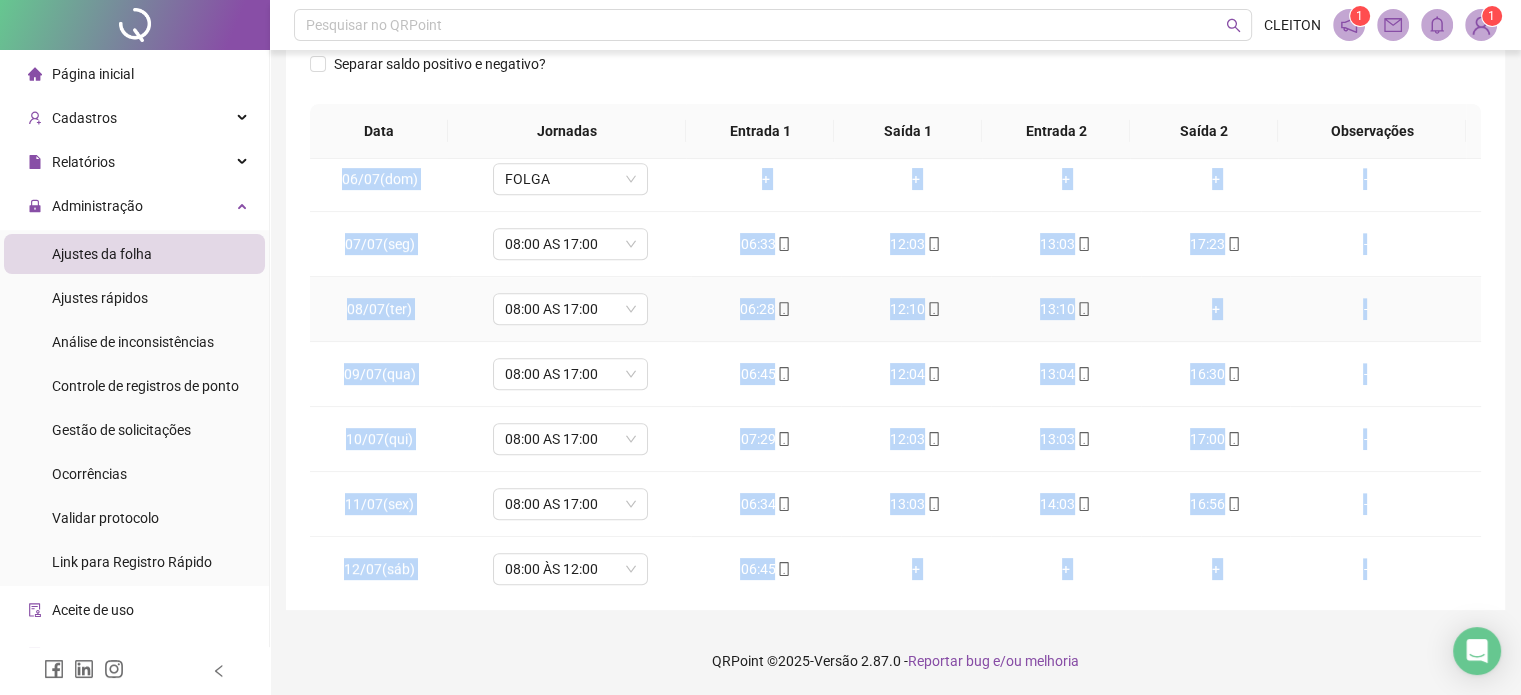 click on "-" at bounding box center (1385, 309) 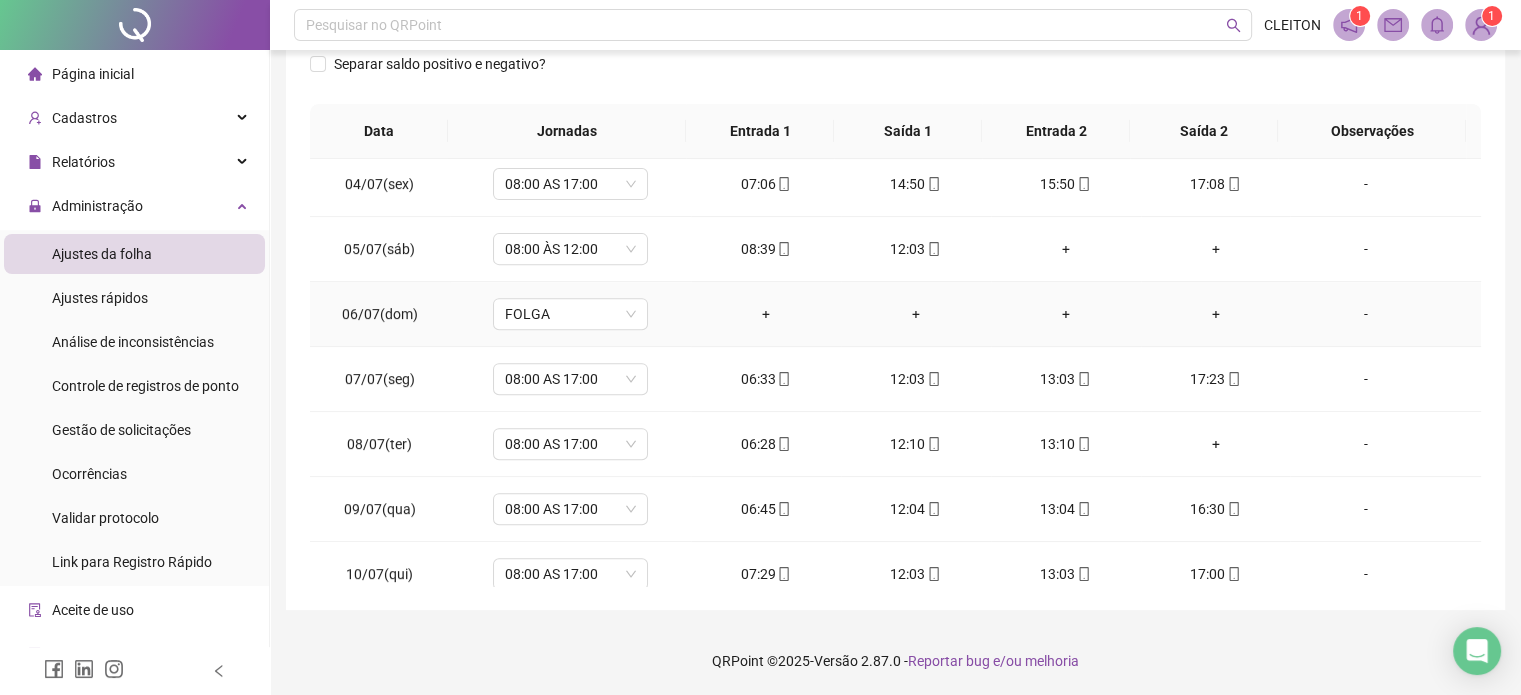 scroll, scrollTop: 887, scrollLeft: 0, axis: vertical 